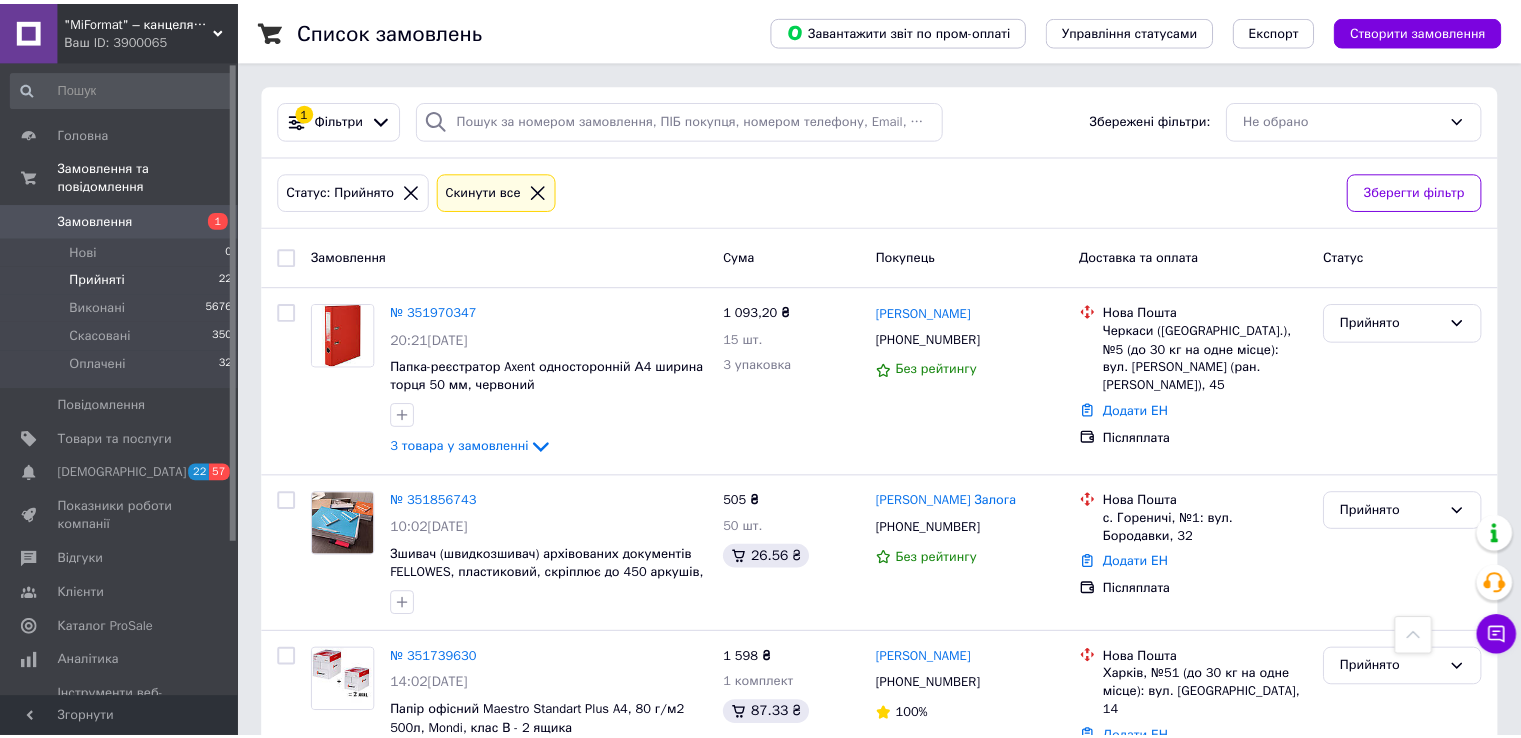scroll, scrollTop: 3132, scrollLeft: 0, axis: vertical 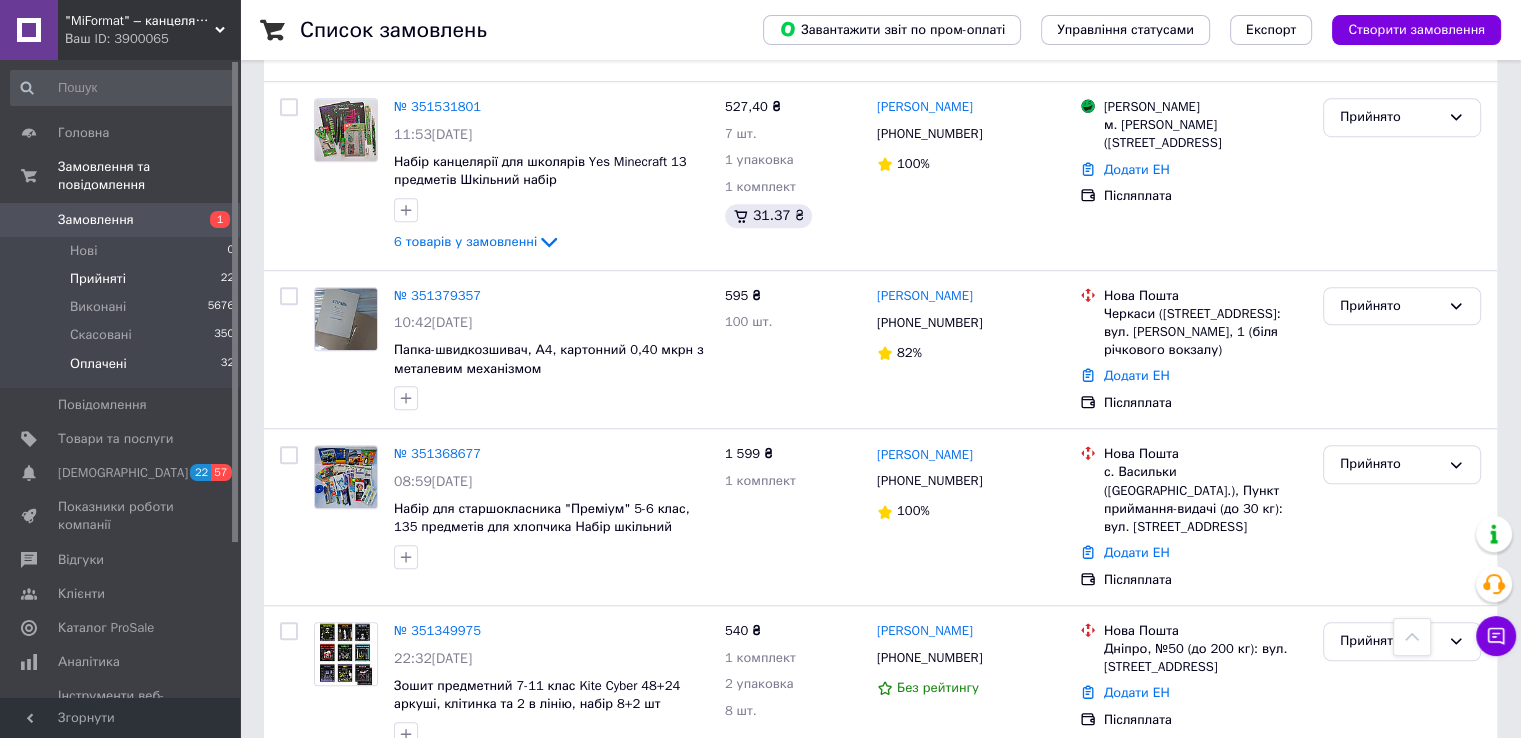 click on "Оплачені" at bounding box center [98, 364] 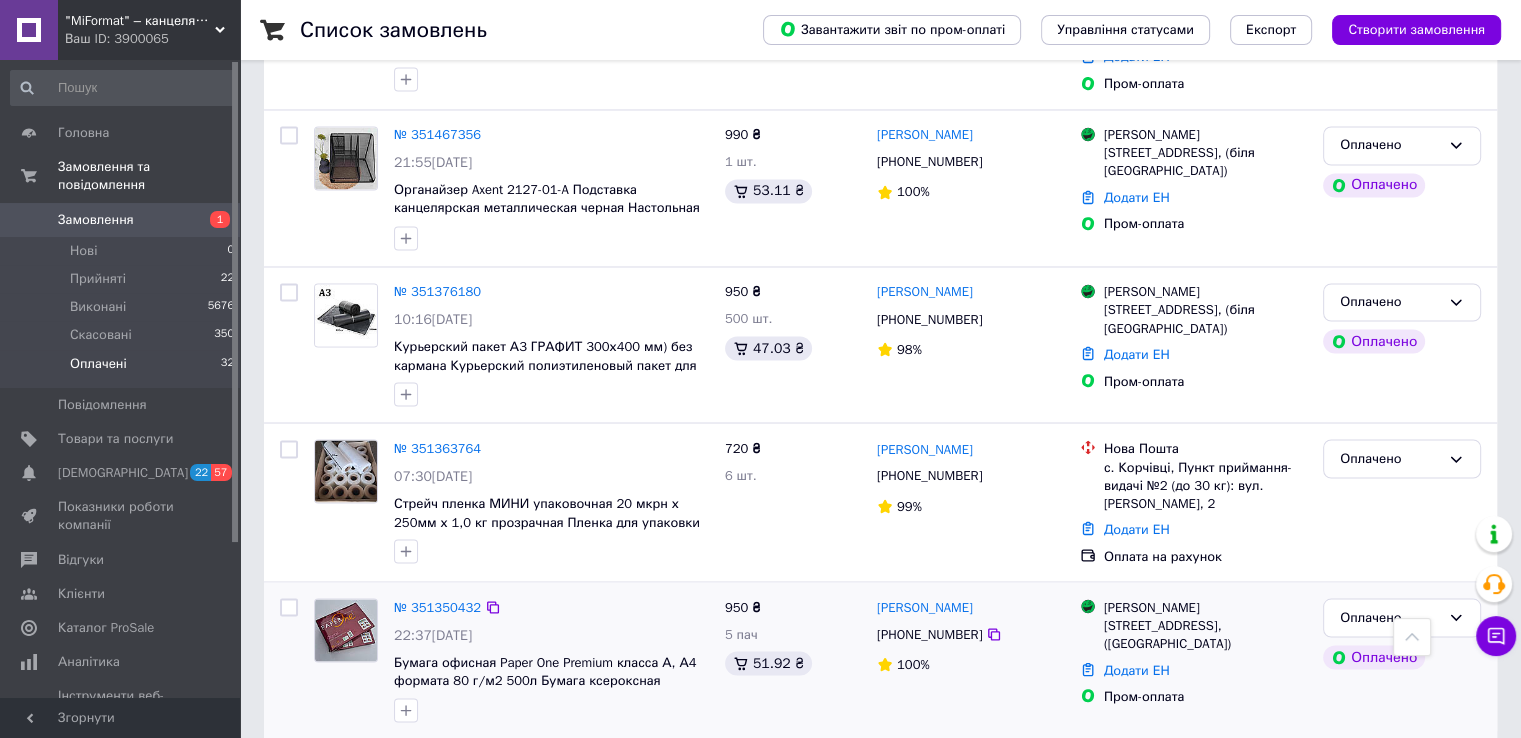 scroll, scrollTop: 3544, scrollLeft: 0, axis: vertical 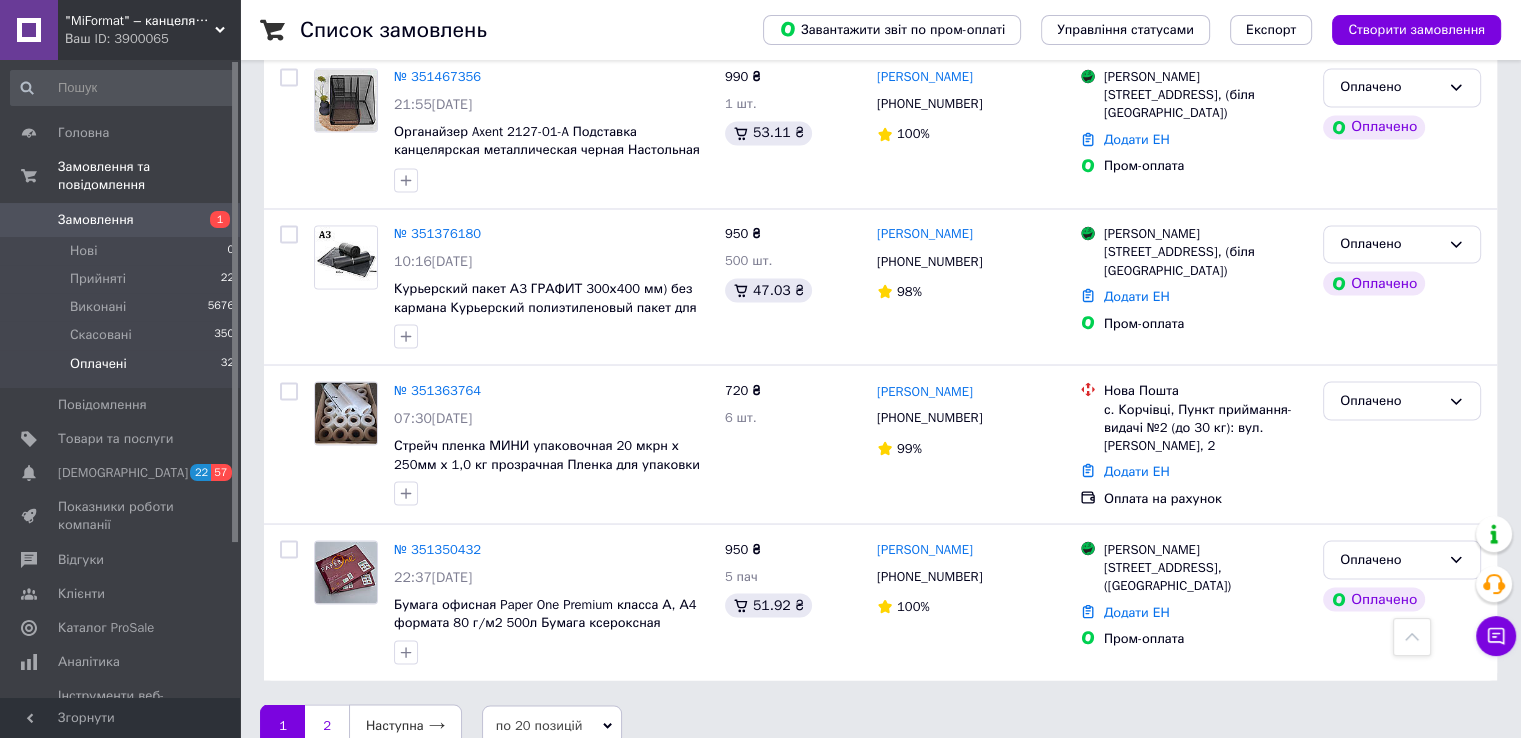 click on "2" at bounding box center (327, 725) 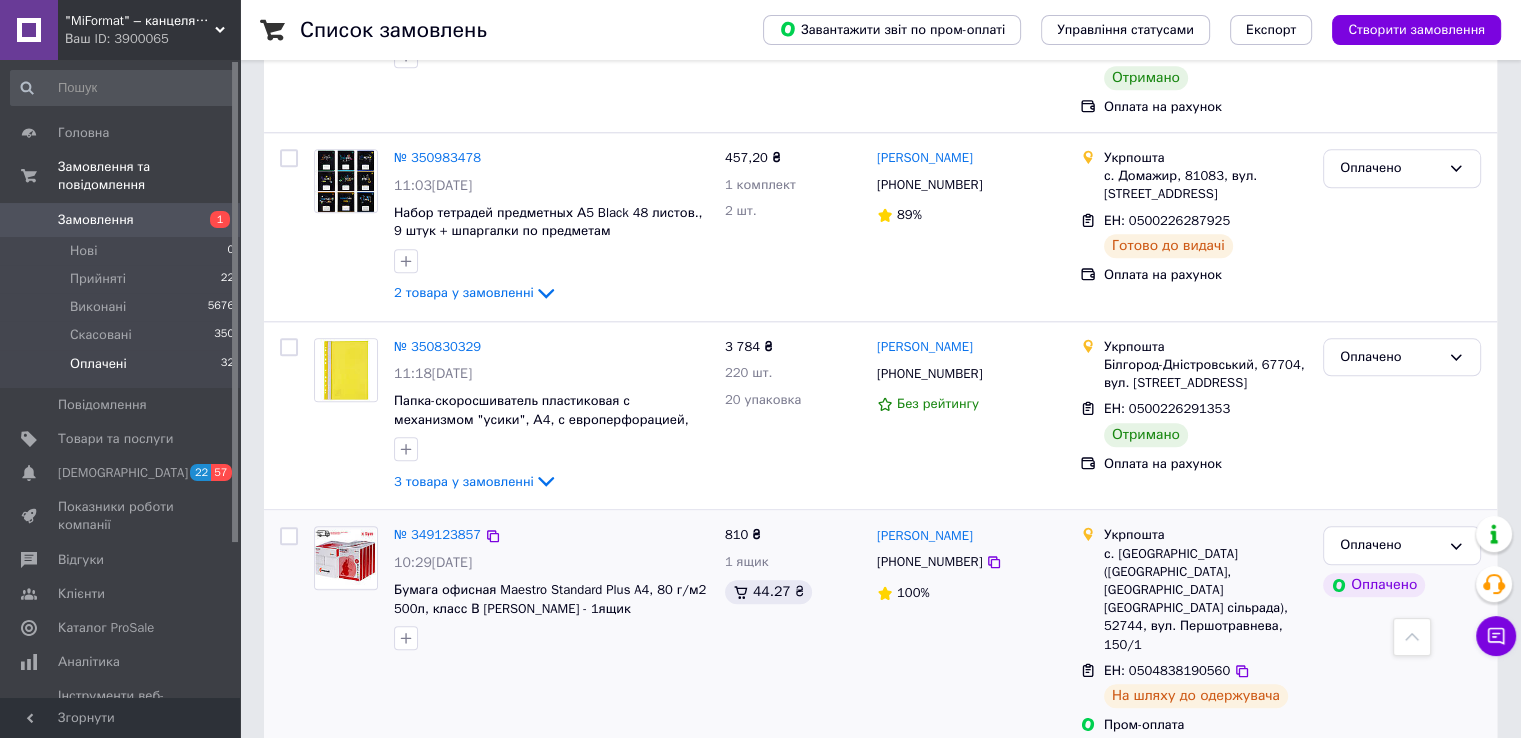 scroll, scrollTop: 2111, scrollLeft: 0, axis: vertical 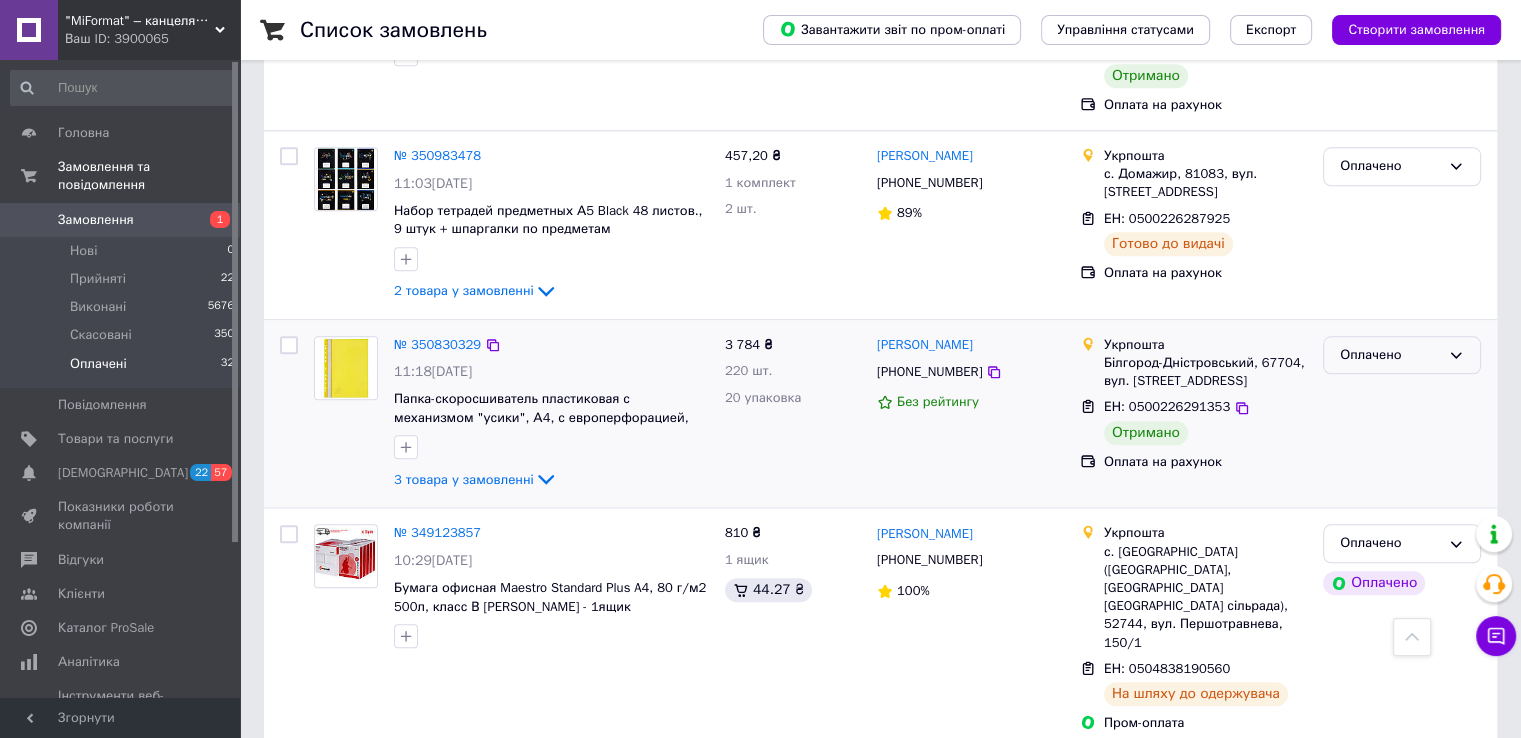click on "Оплачено" at bounding box center (1390, 355) 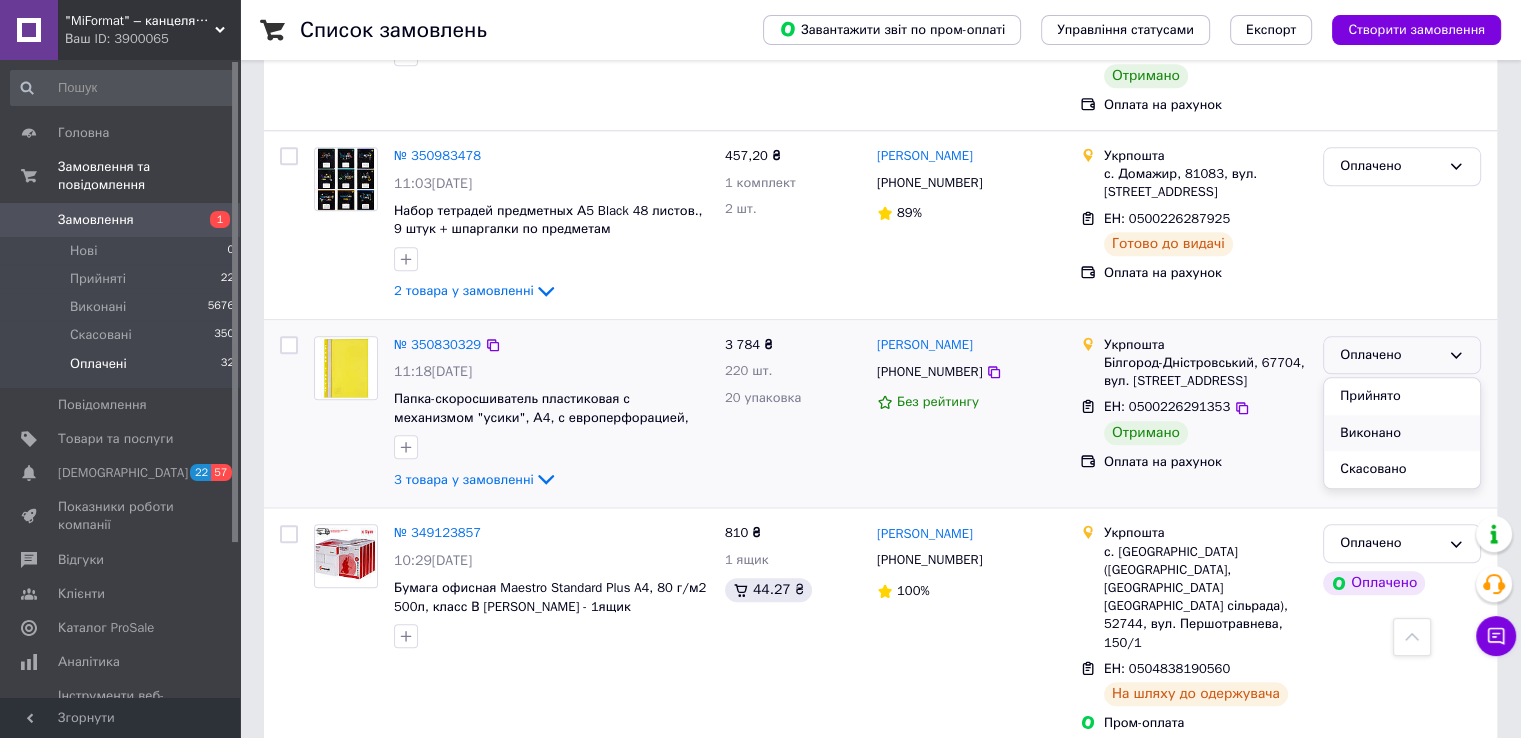 click on "Виконано" at bounding box center [1402, 433] 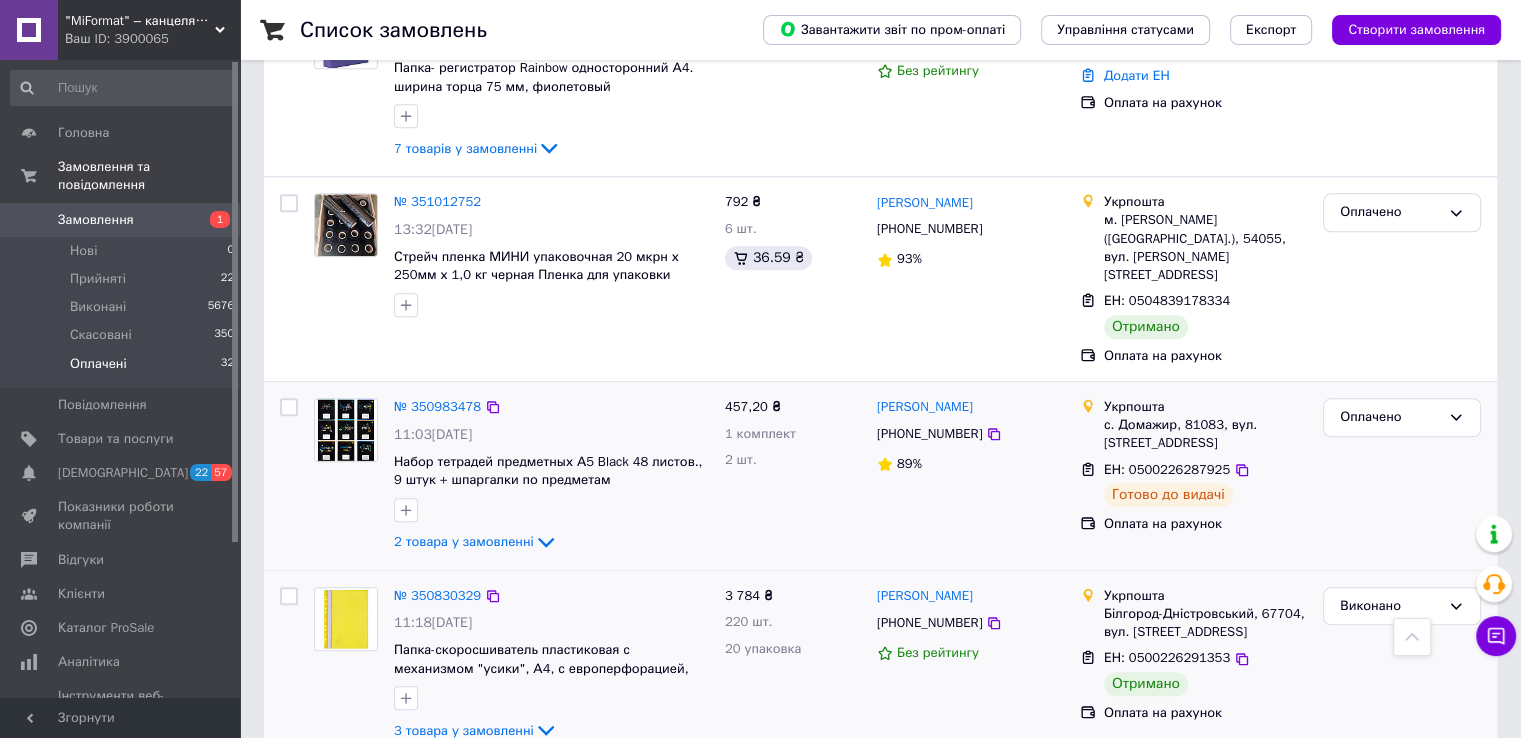 scroll, scrollTop: 1811, scrollLeft: 0, axis: vertical 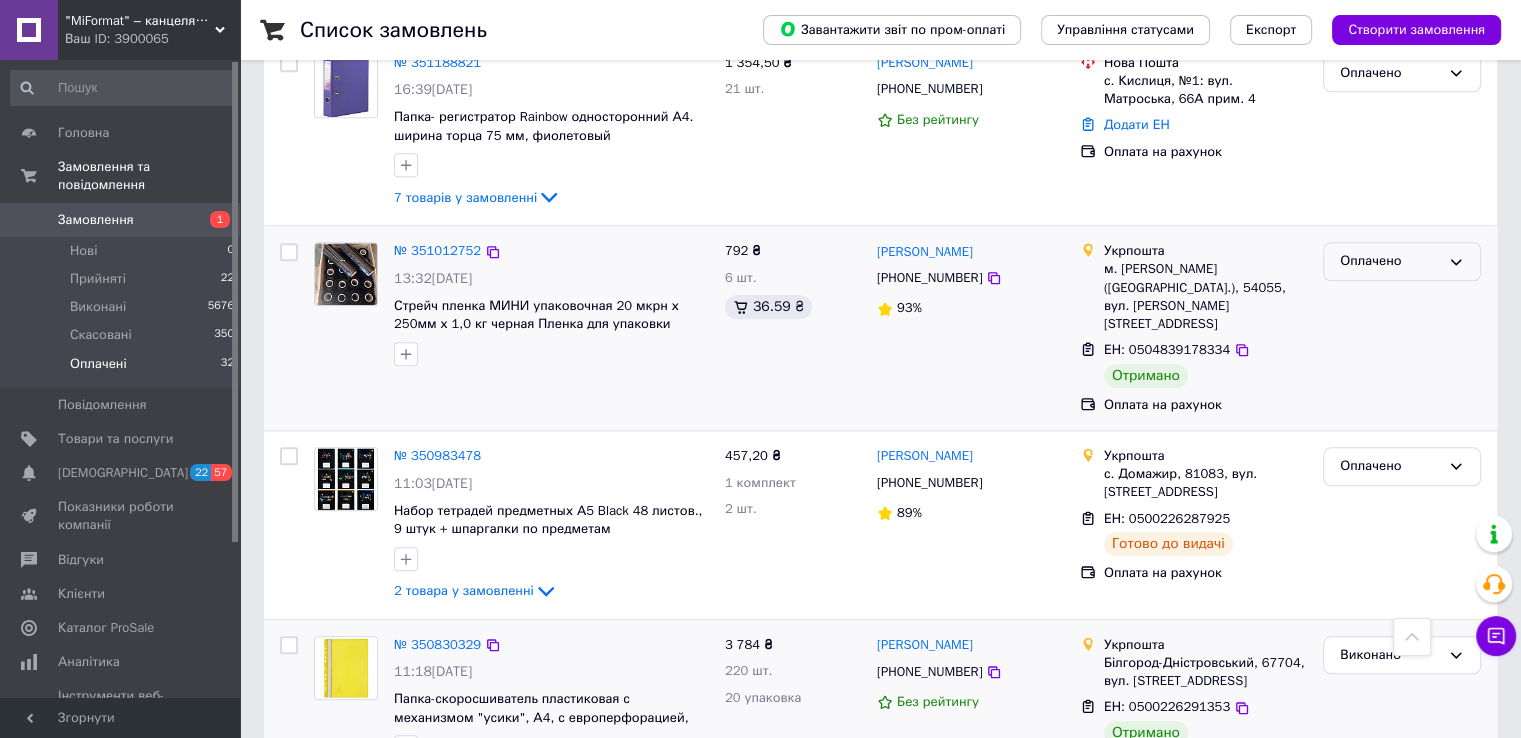 click on "Оплачено" at bounding box center [1390, 261] 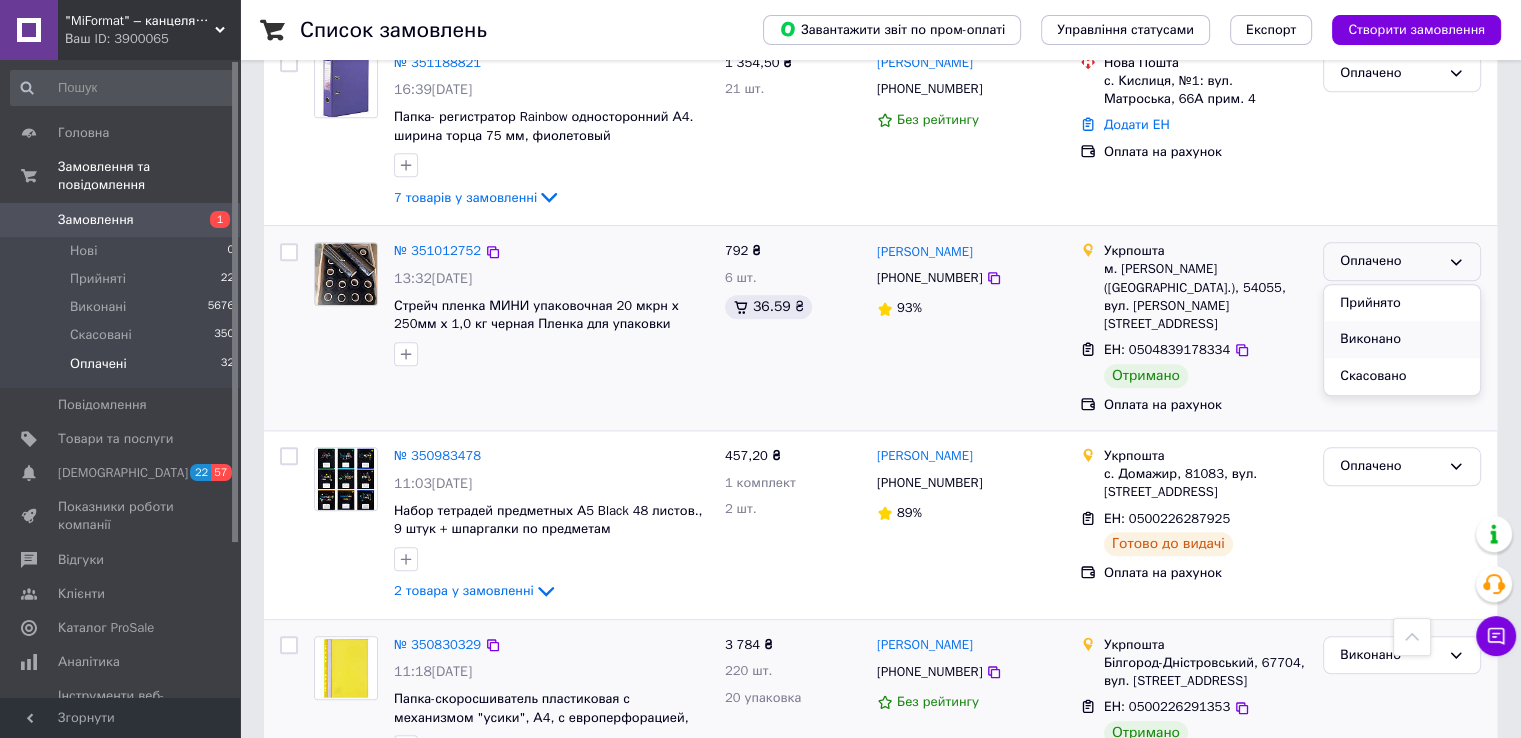 click on "Виконано" at bounding box center [1402, 339] 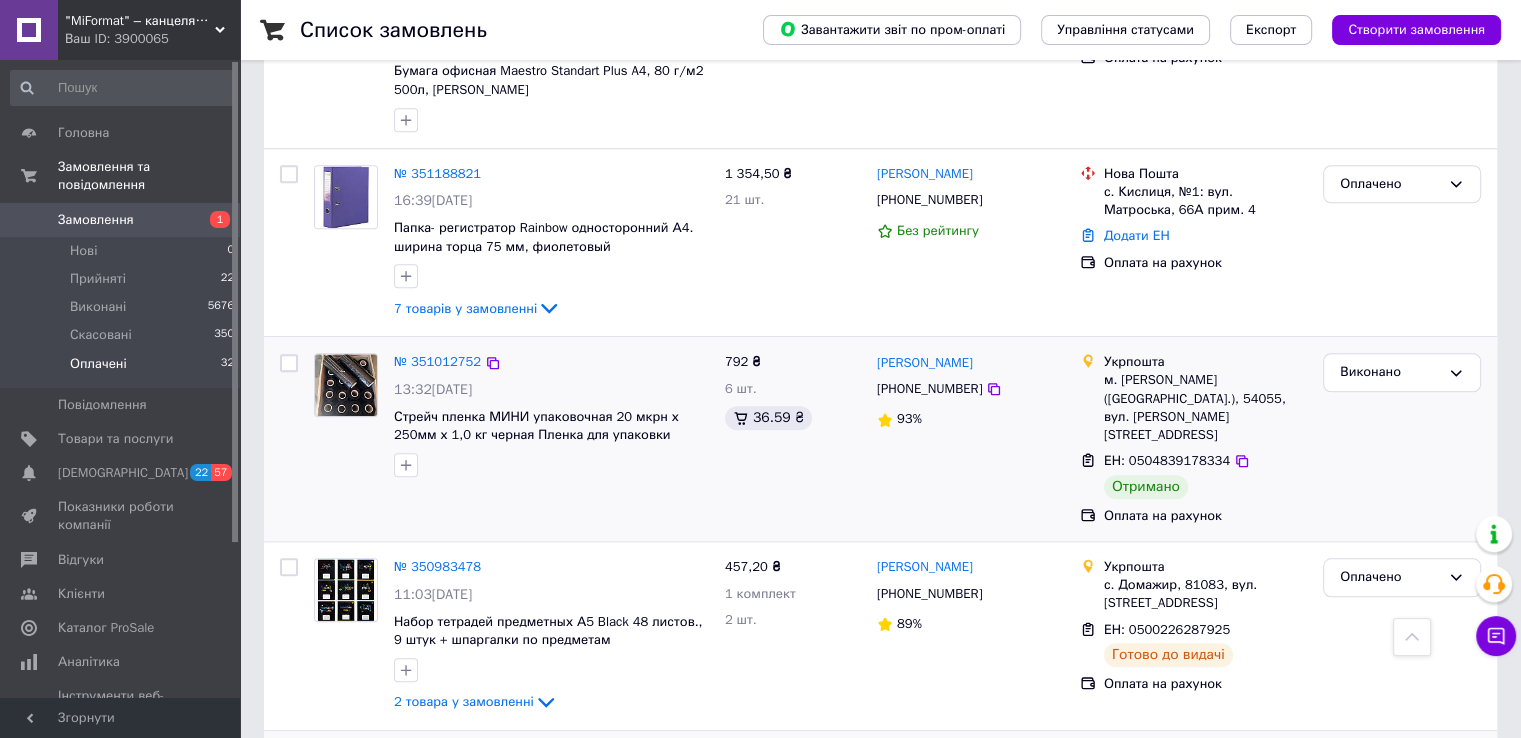scroll, scrollTop: 2111, scrollLeft: 0, axis: vertical 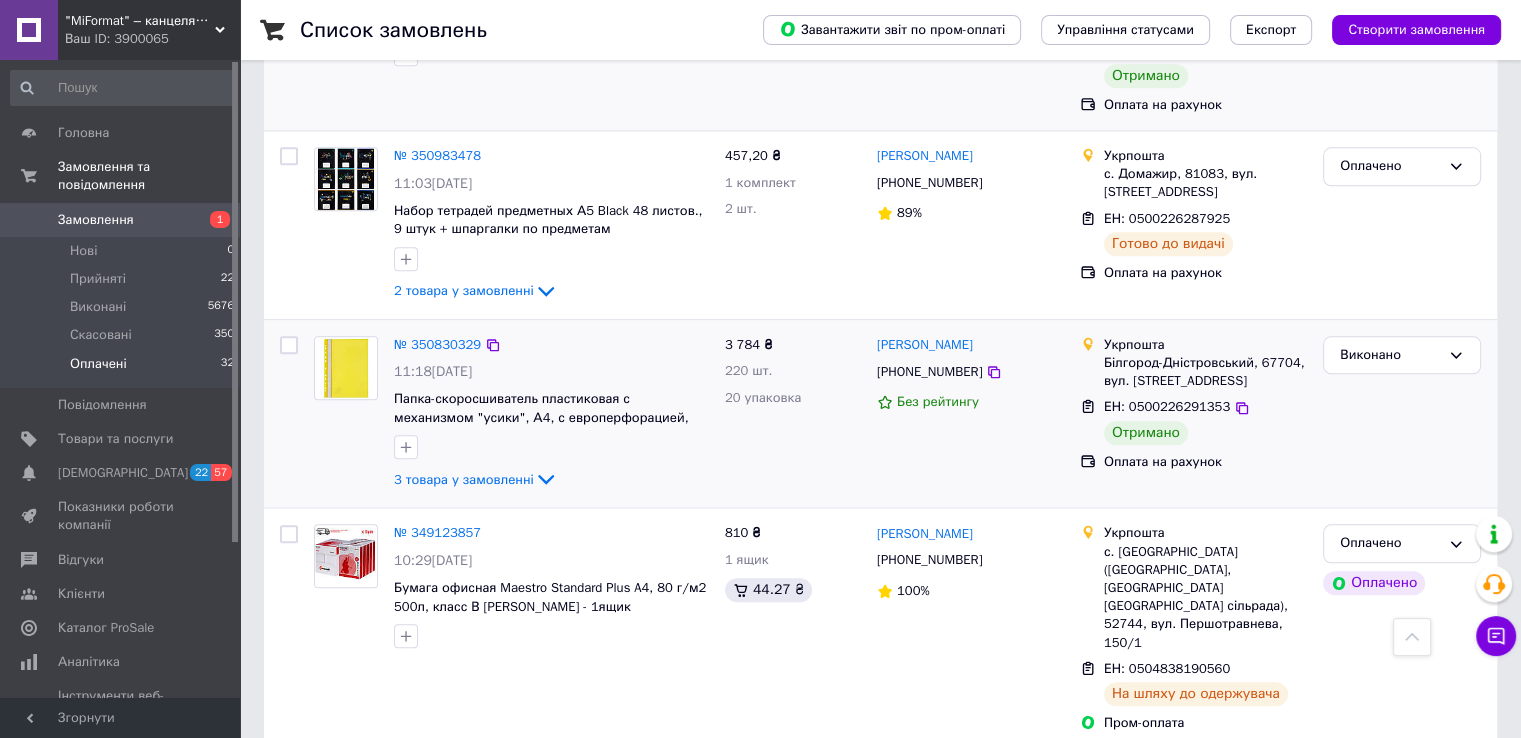 click on "1" at bounding box center [404, 793] 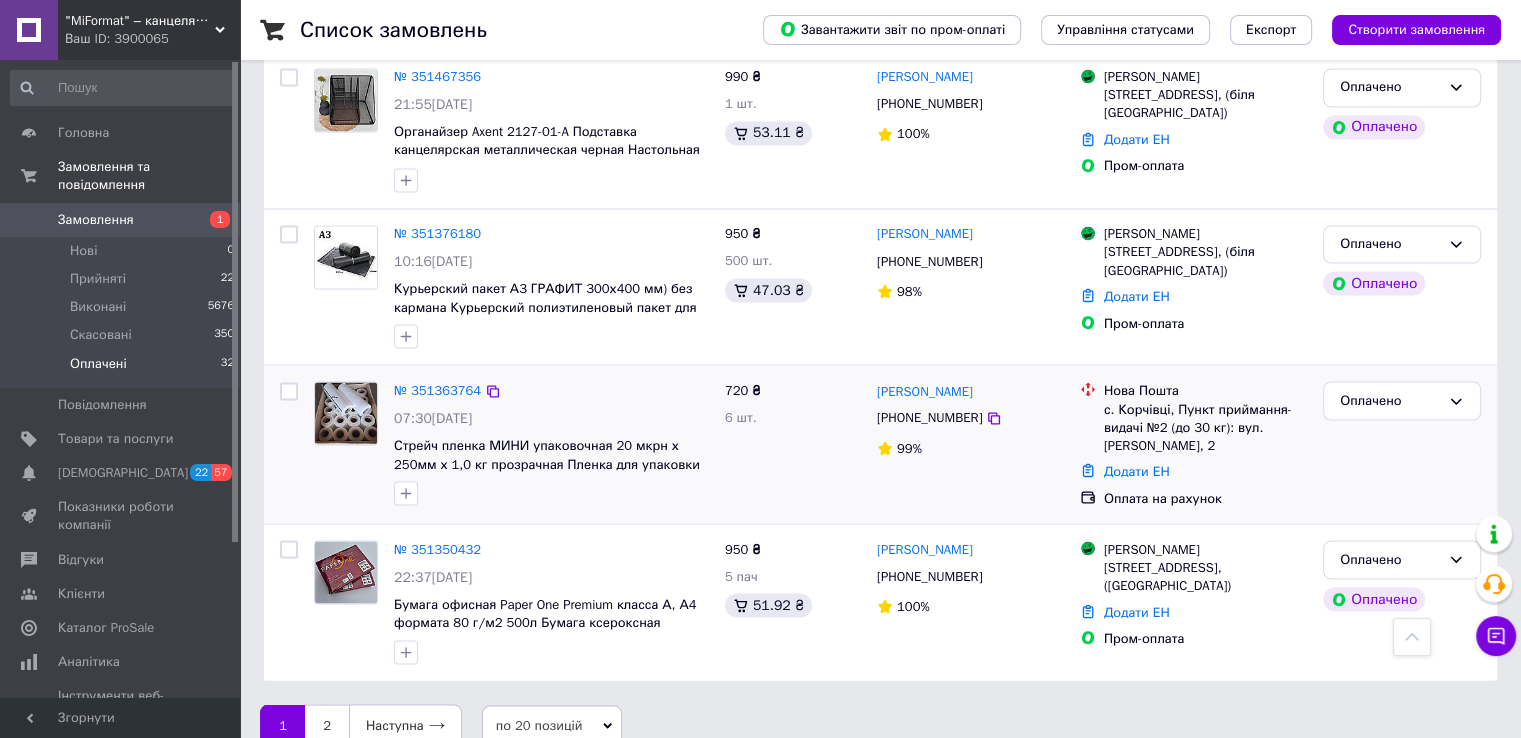 scroll, scrollTop: 3544, scrollLeft: 0, axis: vertical 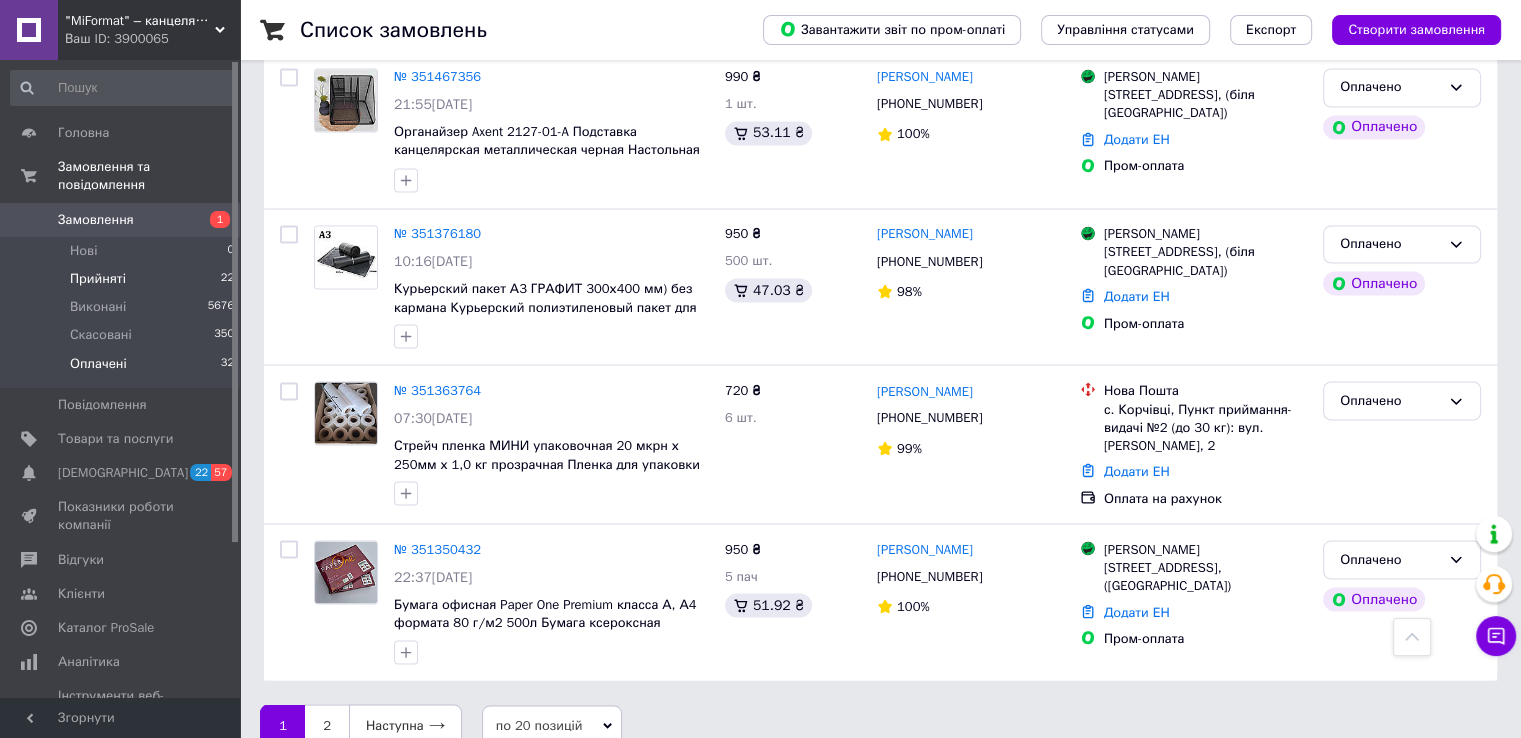 click on "Прийняті" at bounding box center (98, 279) 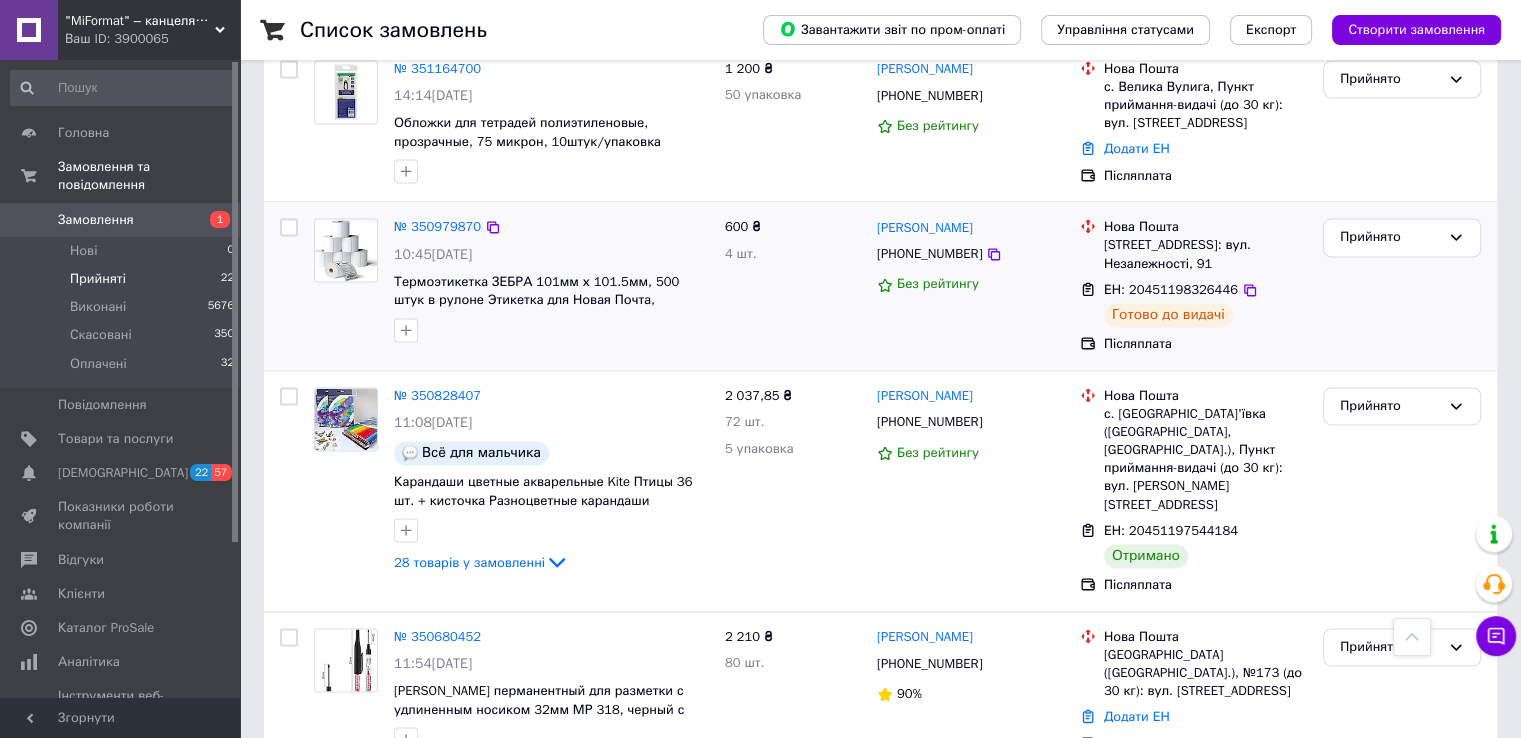 scroll, scrollTop: 2886, scrollLeft: 0, axis: vertical 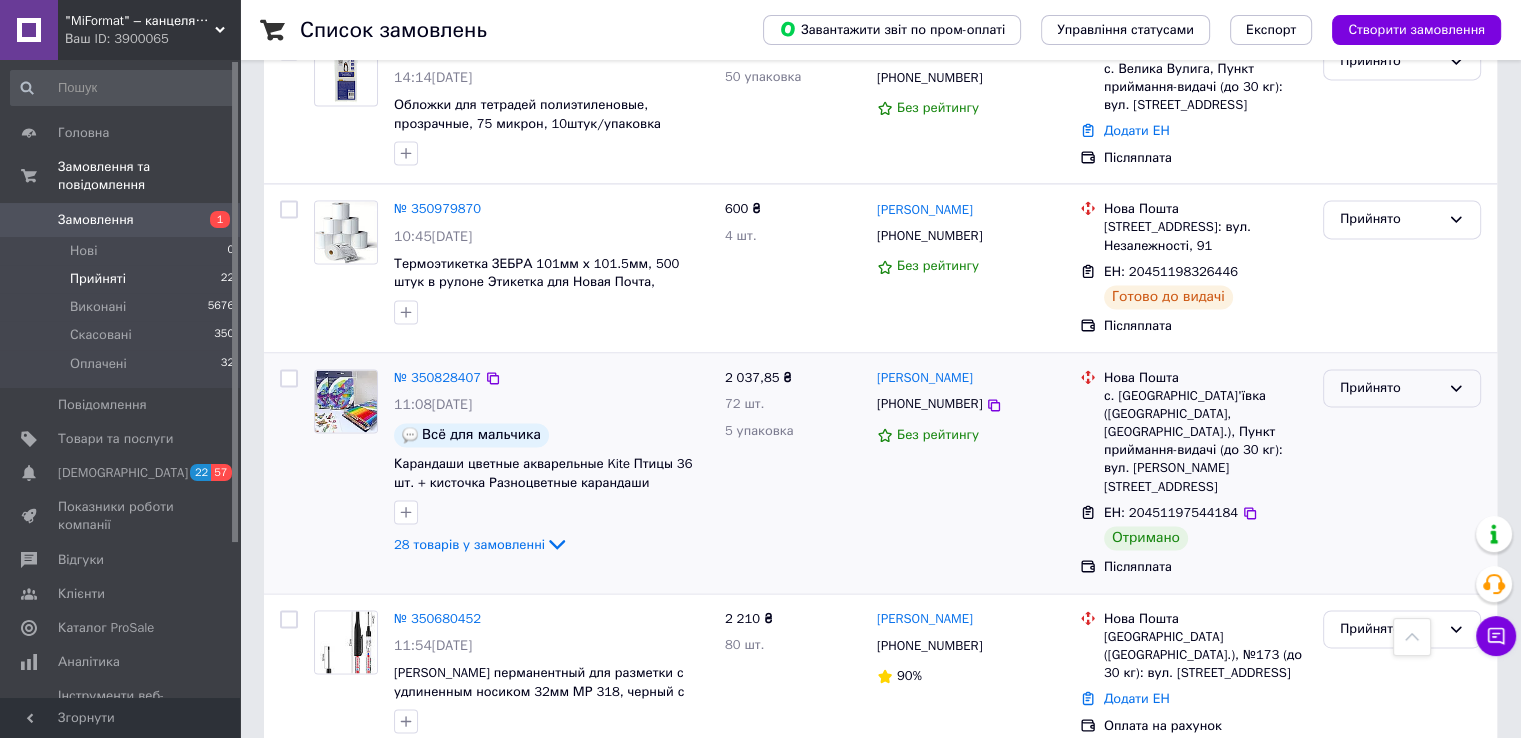 click on "Прийнято" at bounding box center [1390, 388] 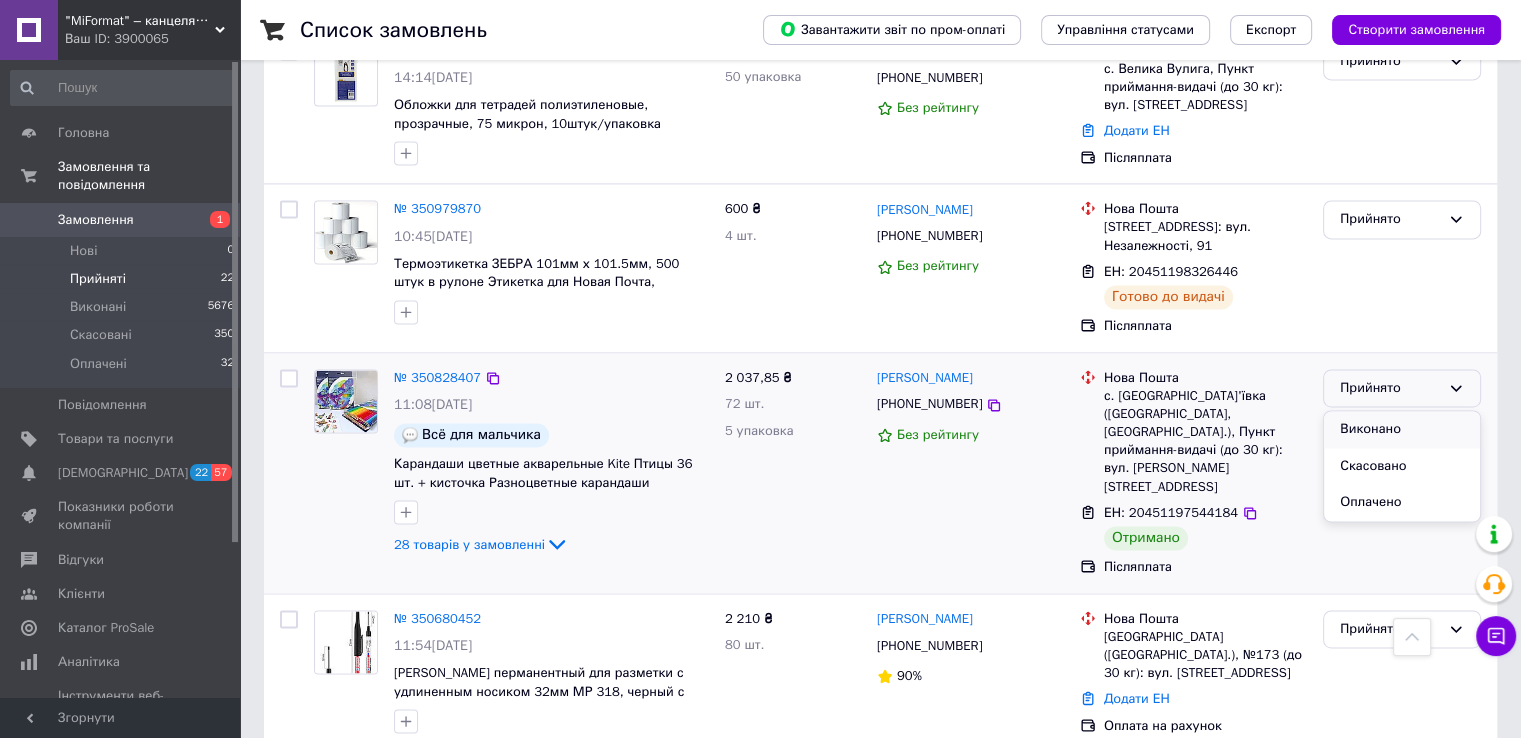 click on "Виконано" at bounding box center (1402, 429) 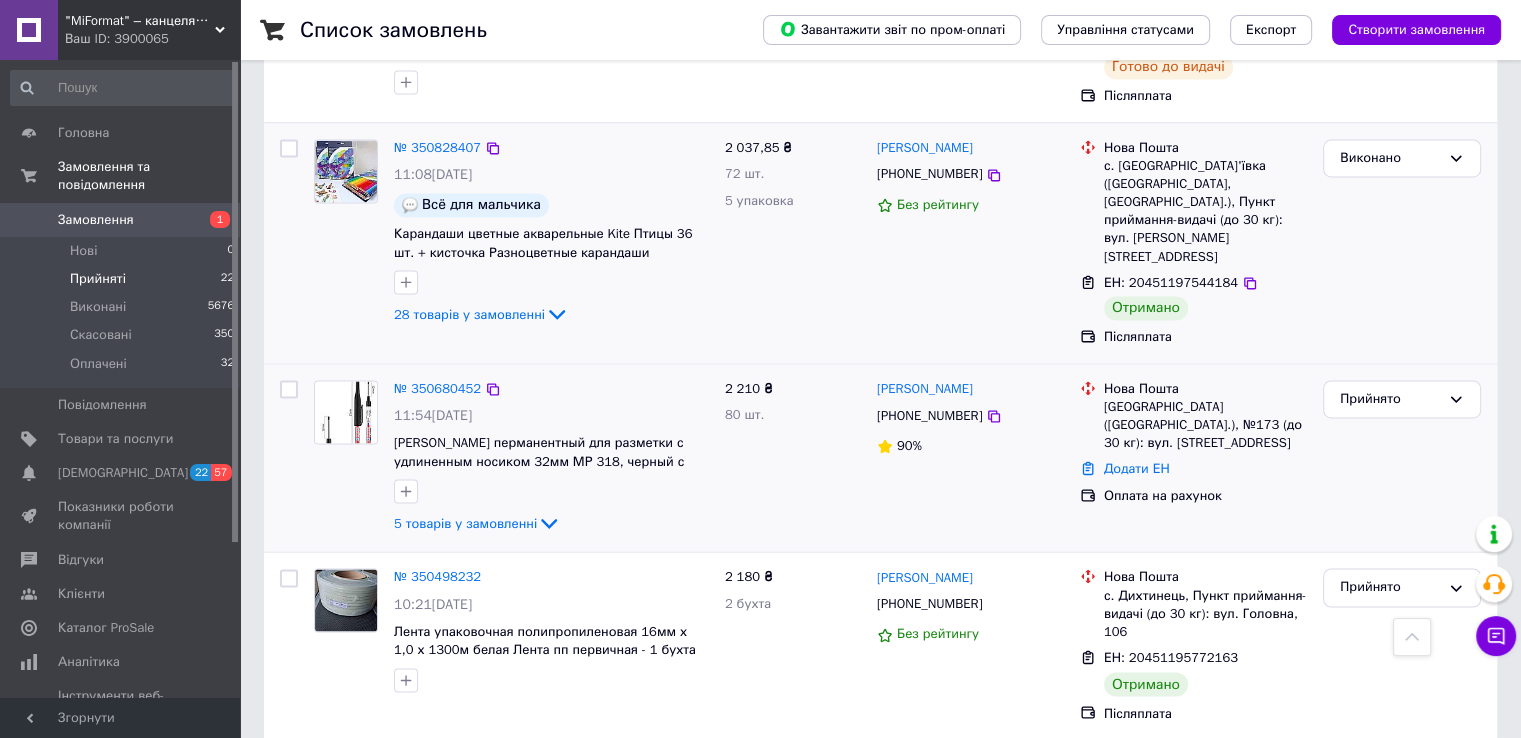 scroll, scrollTop: 3132, scrollLeft: 0, axis: vertical 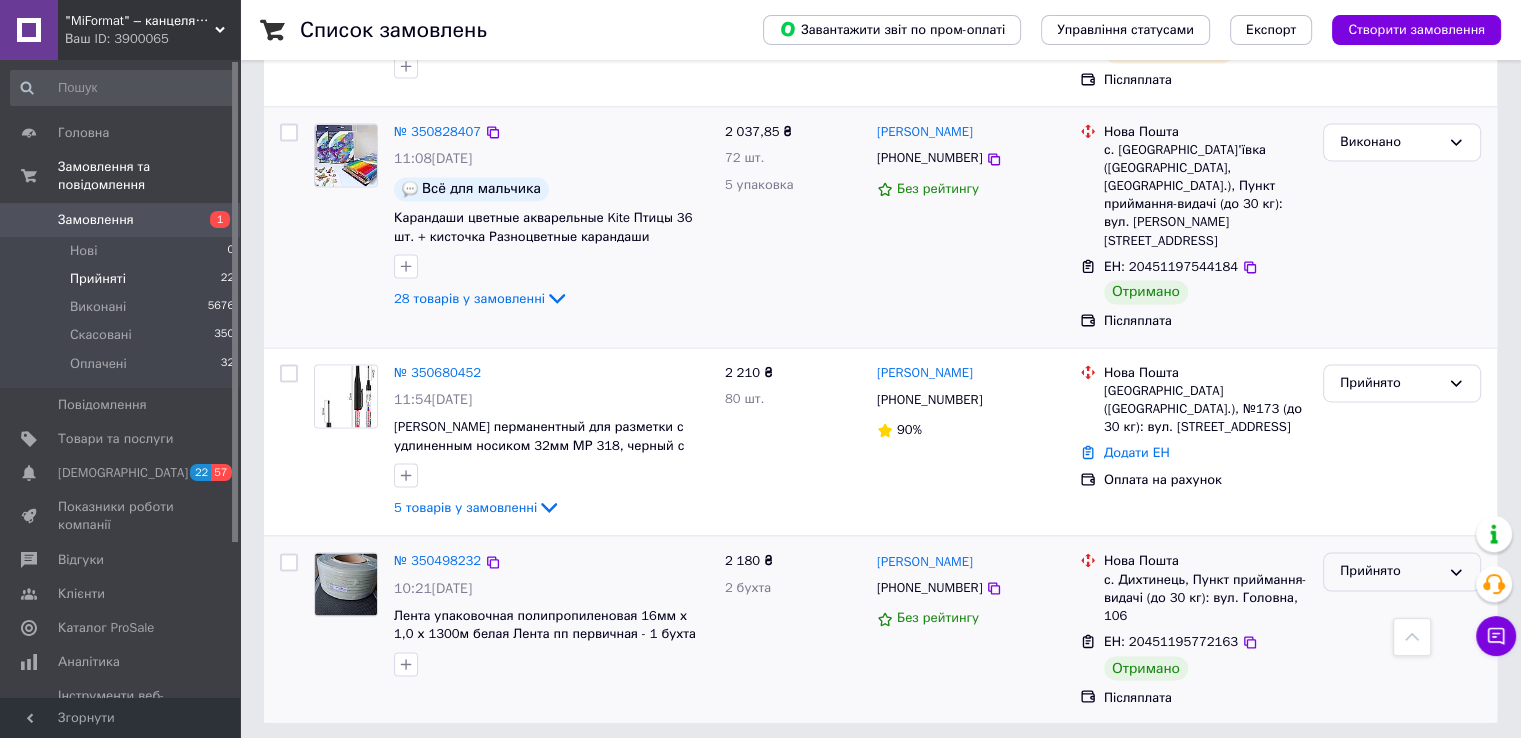 click on "Прийнято" at bounding box center [1390, 571] 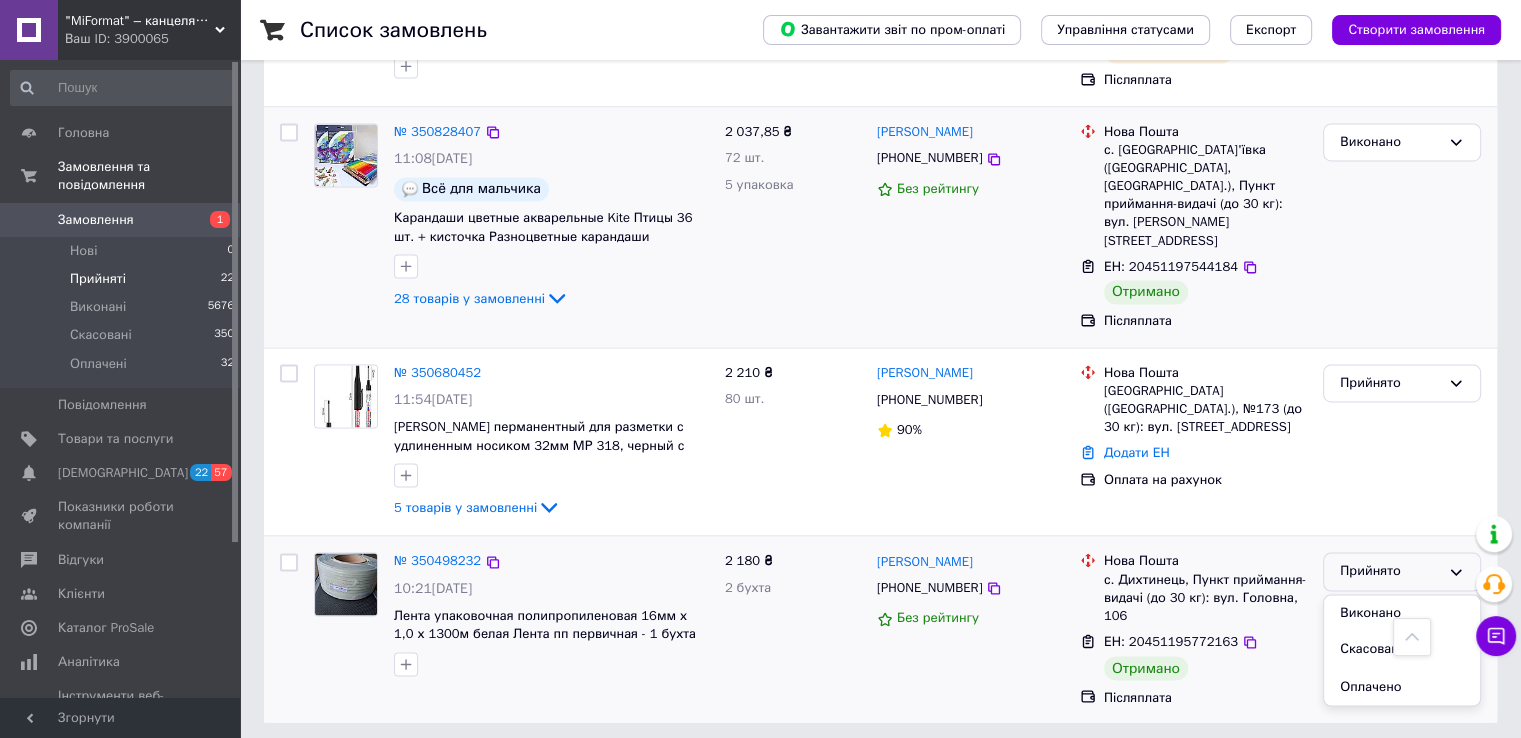 click on "Виконано" at bounding box center (1402, 613) 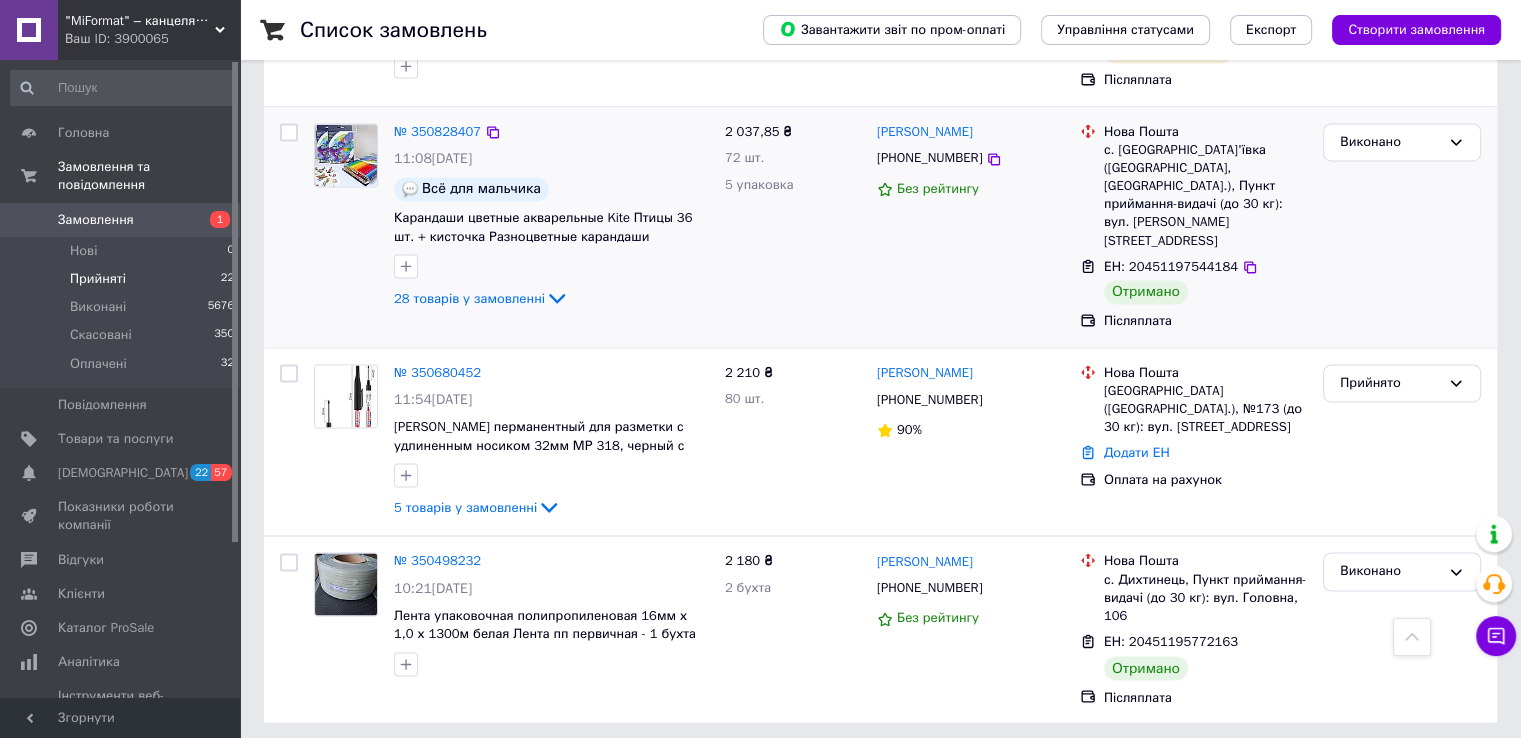 click on "2" at bounding box center [327, 767] 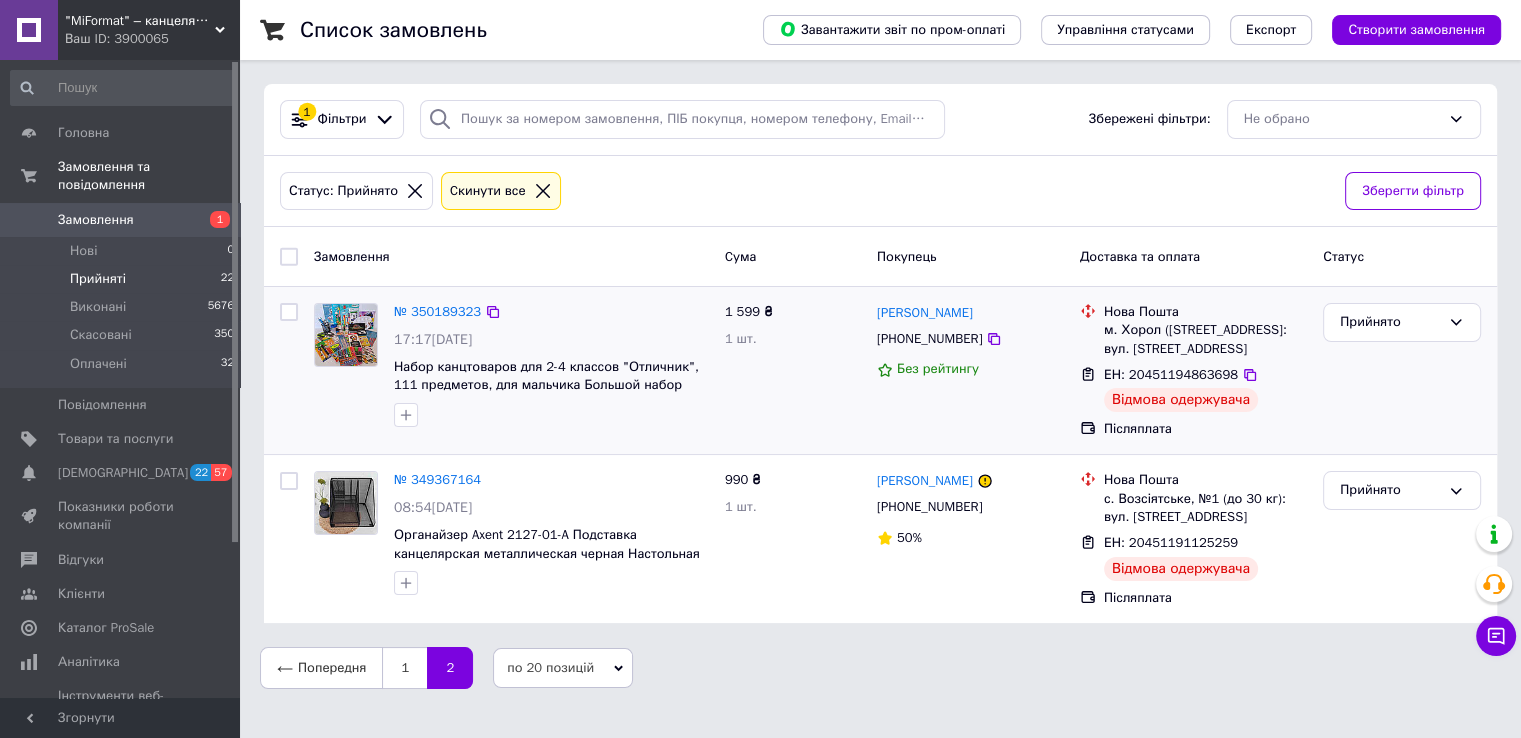 scroll, scrollTop: 0, scrollLeft: 0, axis: both 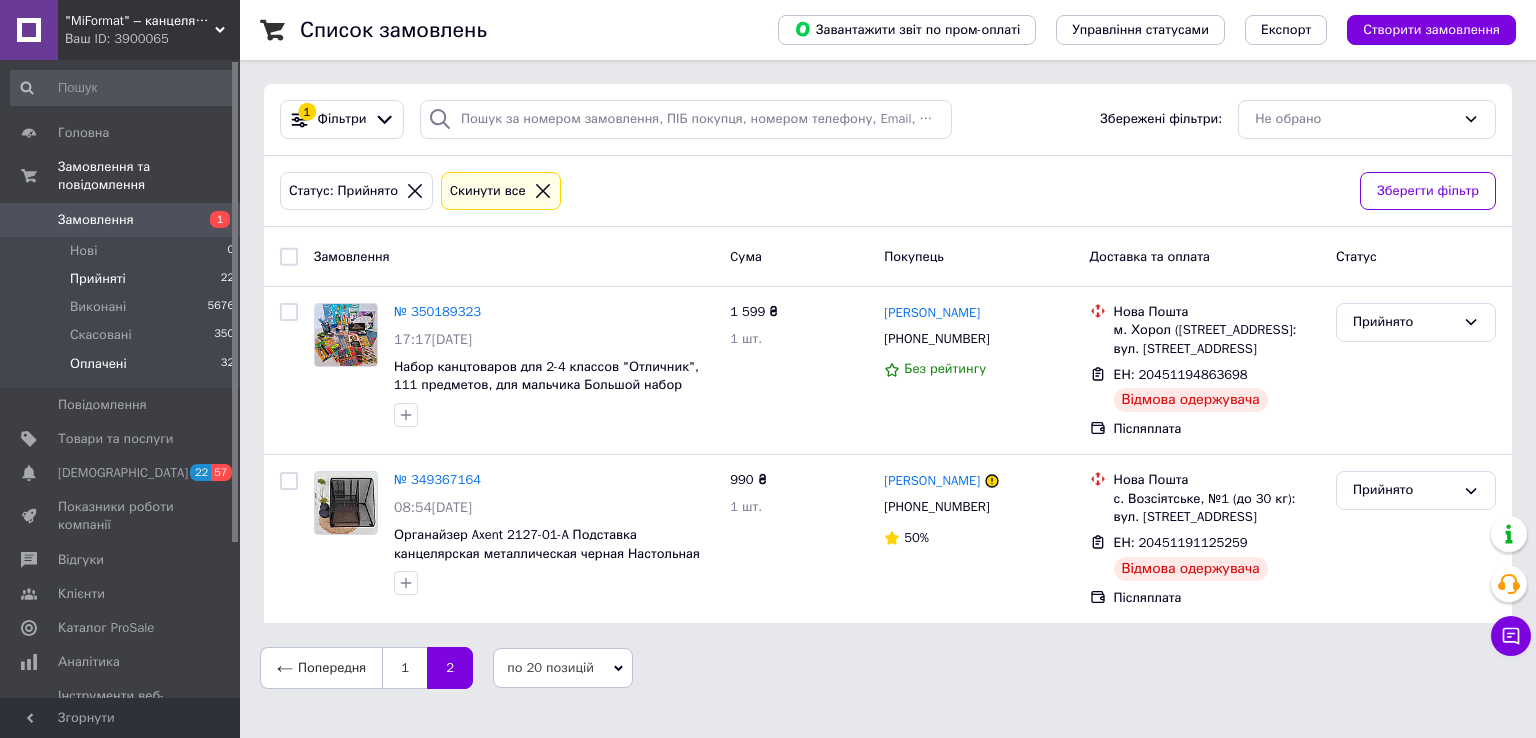 click on "Оплачені" at bounding box center [98, 364] 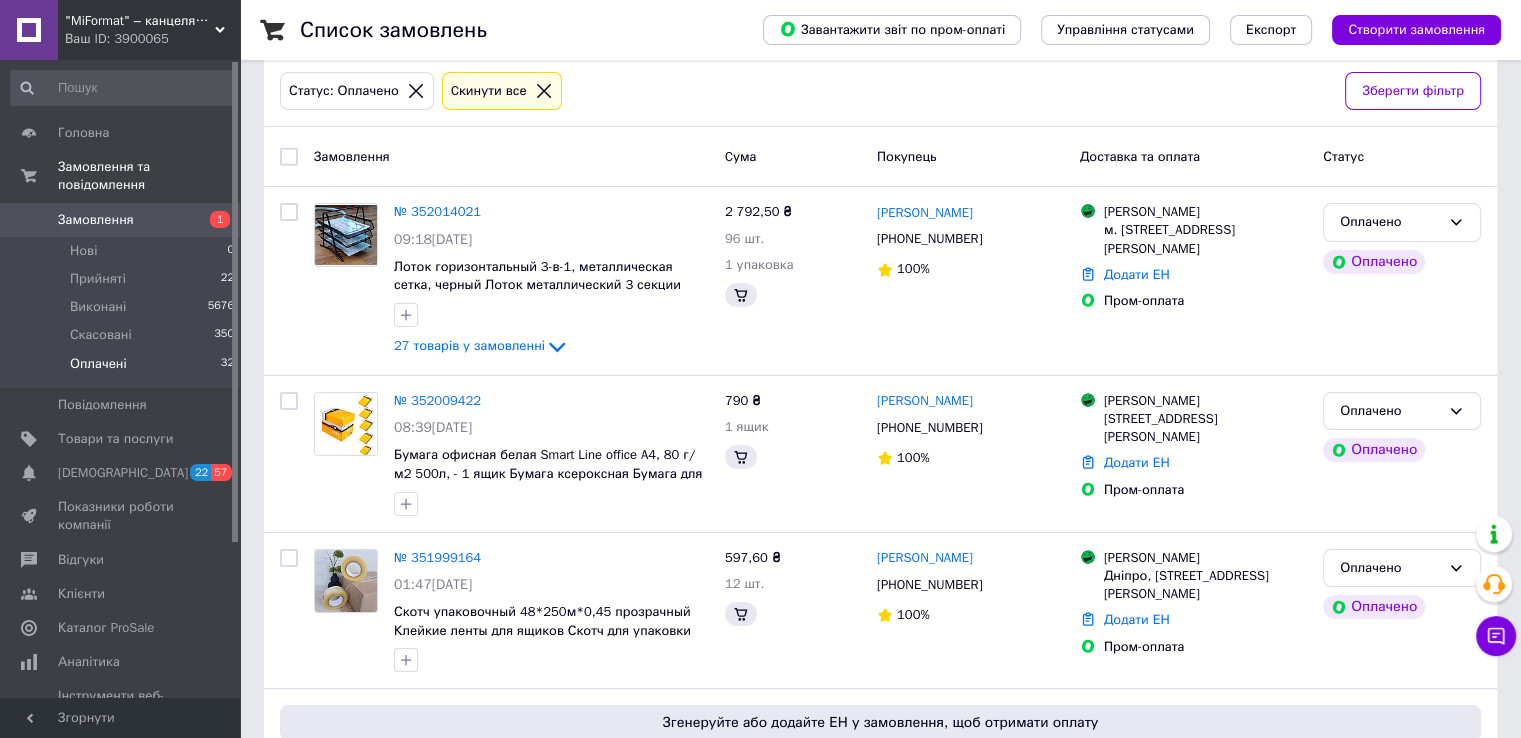 scroll, scrollTop: 0, scrollLeft: 0, axis: both 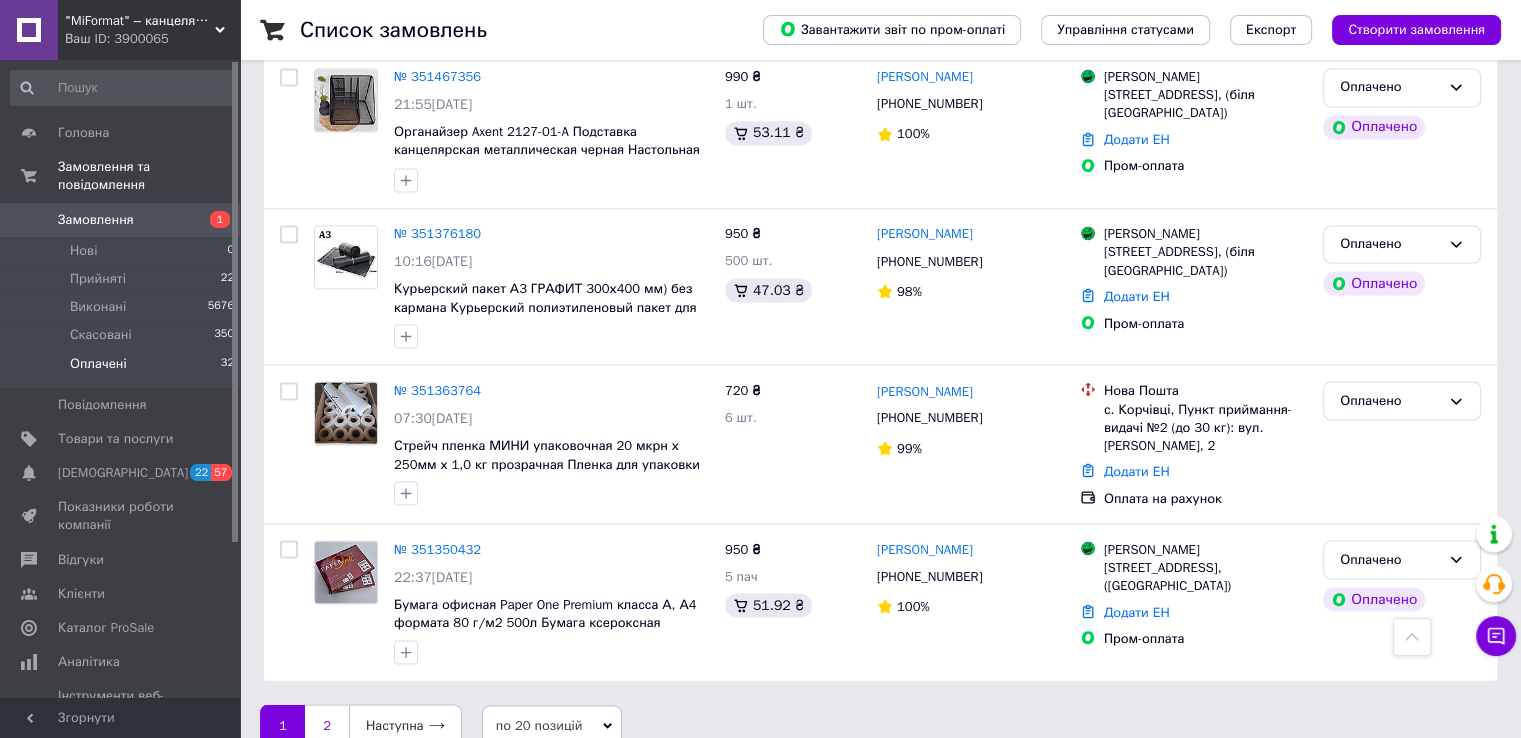 click on "2" at bounding box center (327, 725) 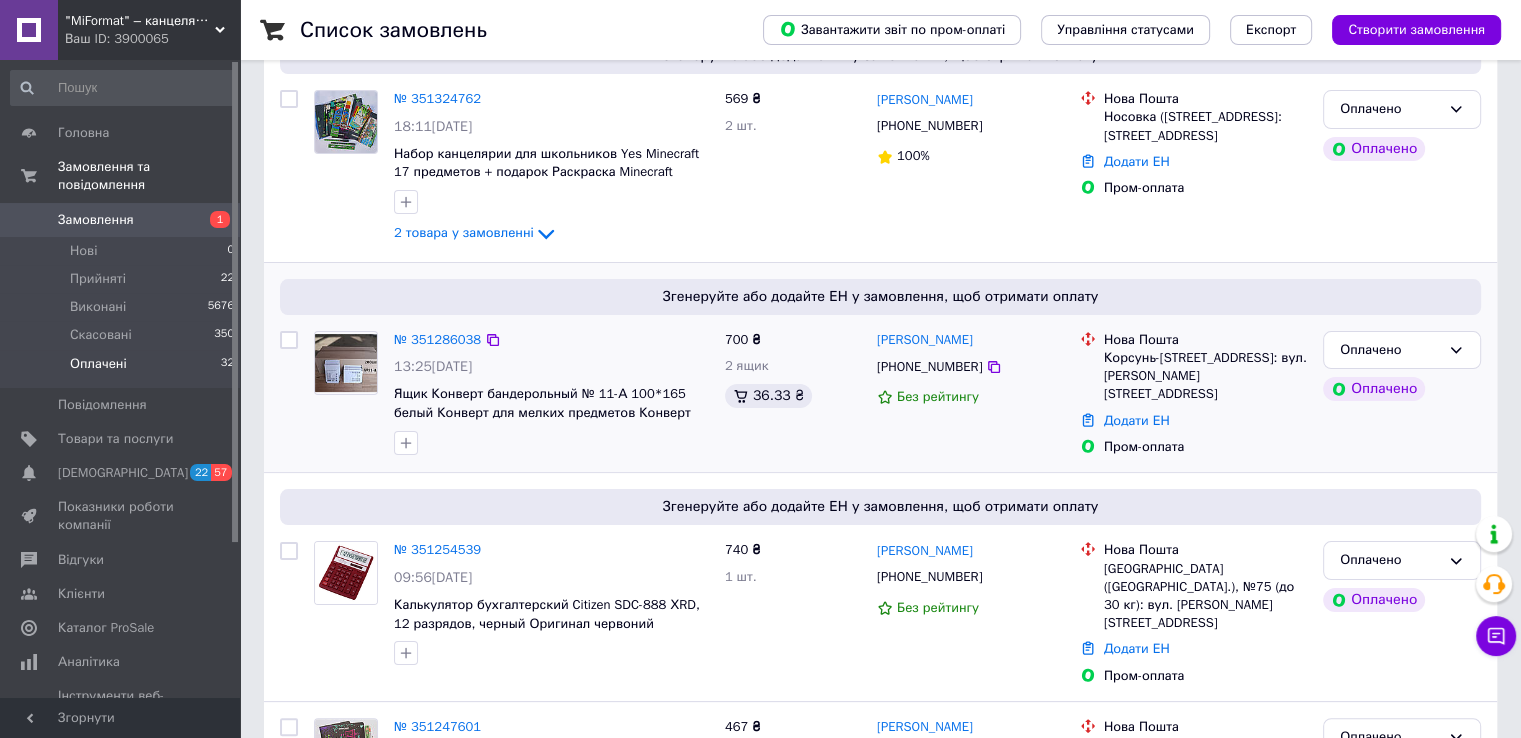 scroll, scrollTop: 300, scrollLeft: 0, axis: vertical 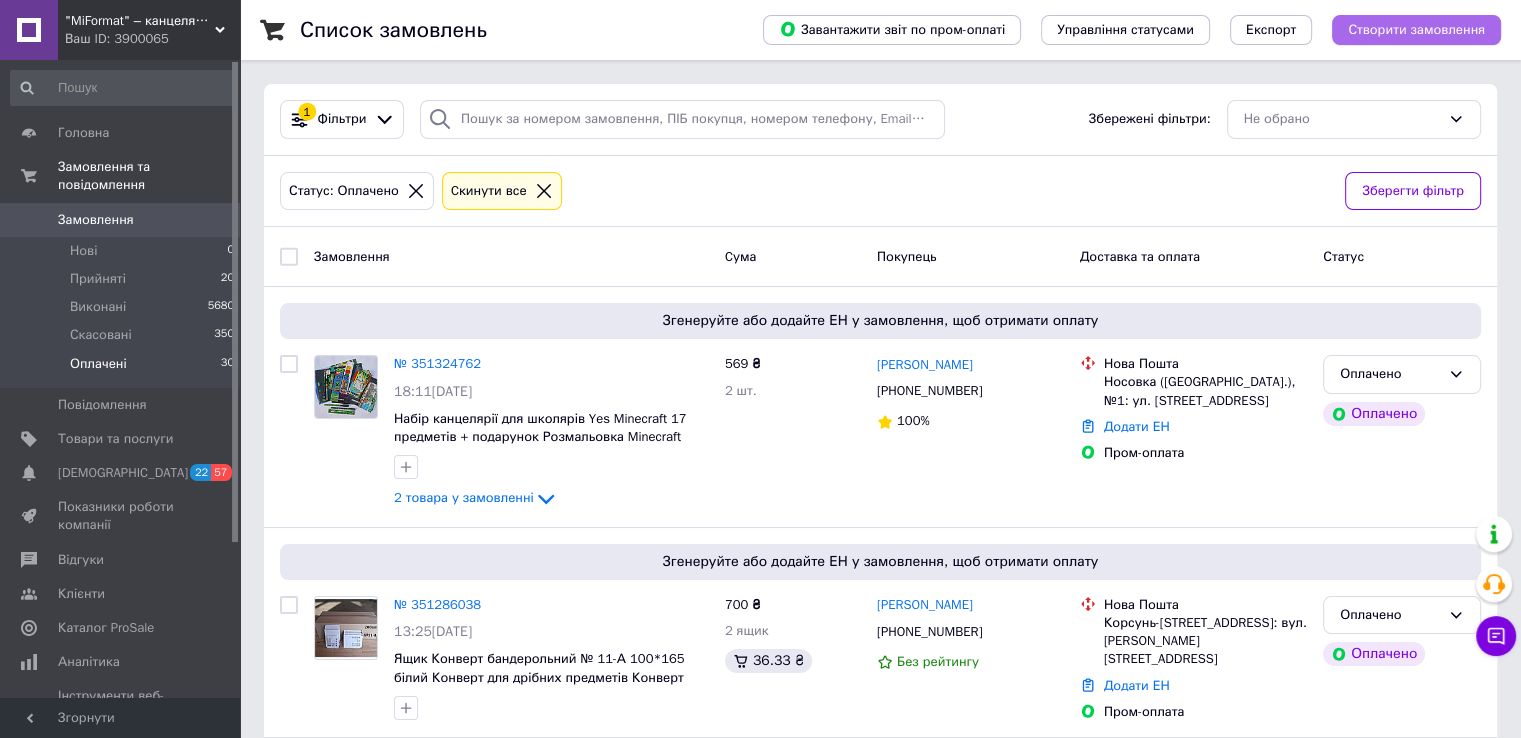 click on "Створити замовлення" at bounding box center (1416, 30) 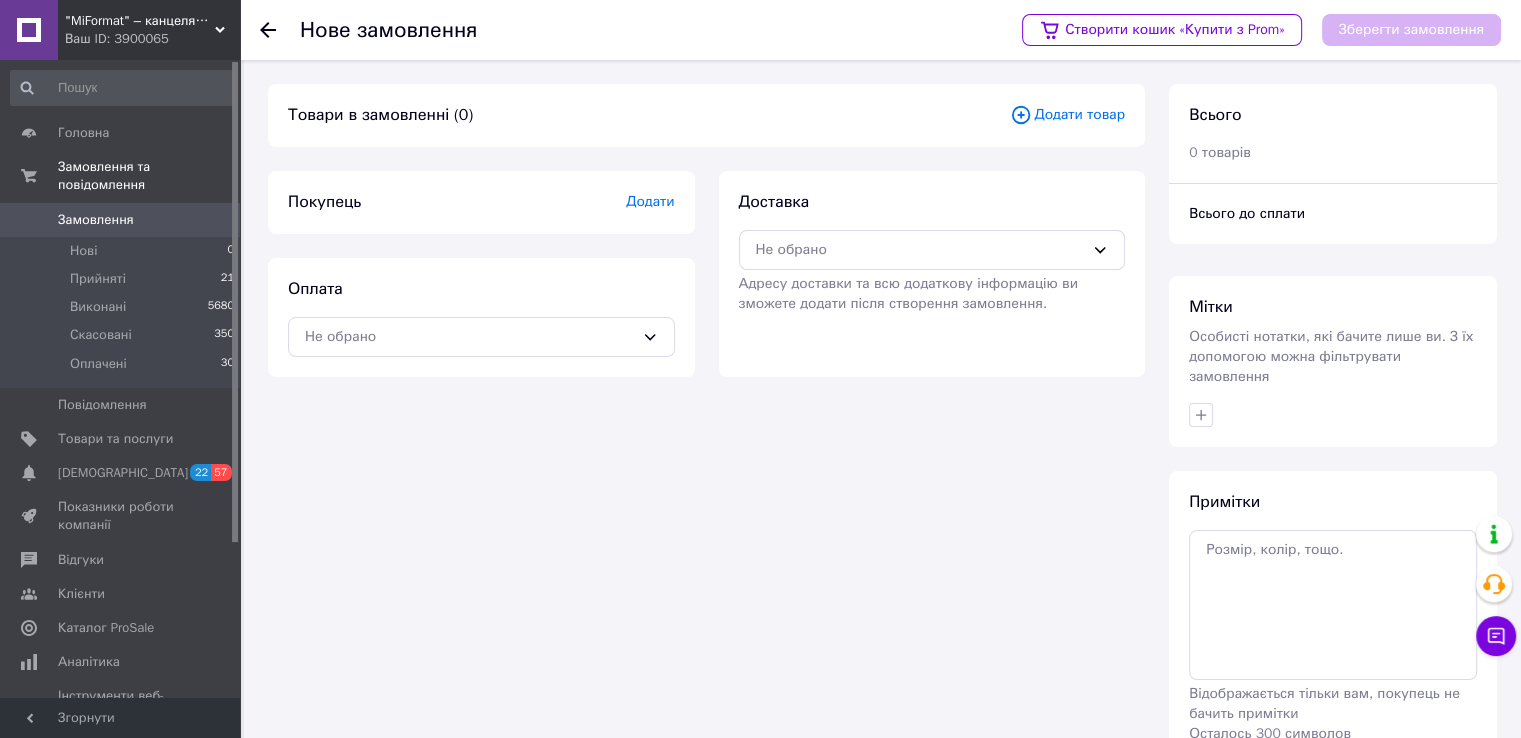 click on "Додати" at bounding box center [650, 201] 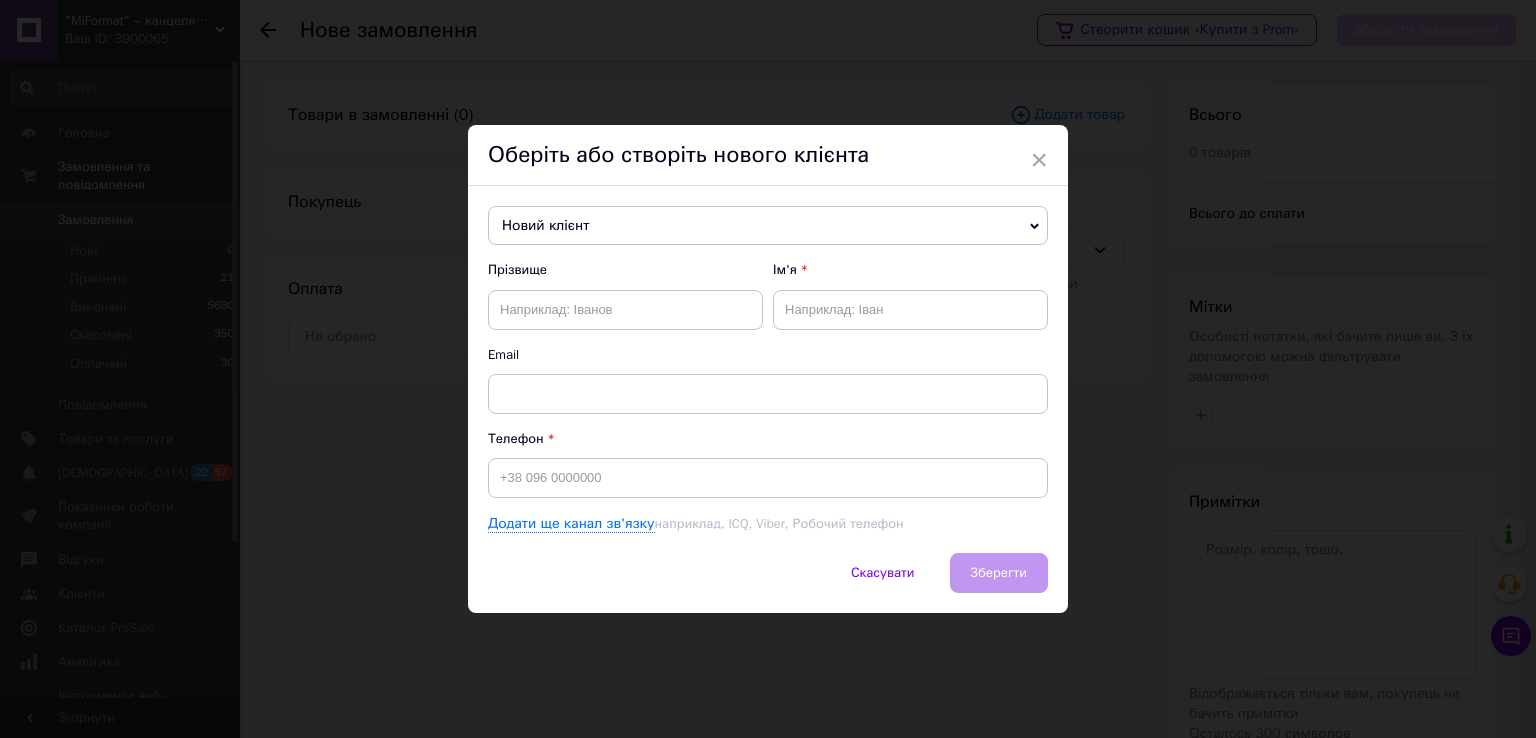 click on "Новий клієнт" at bounding box center [768, 226] 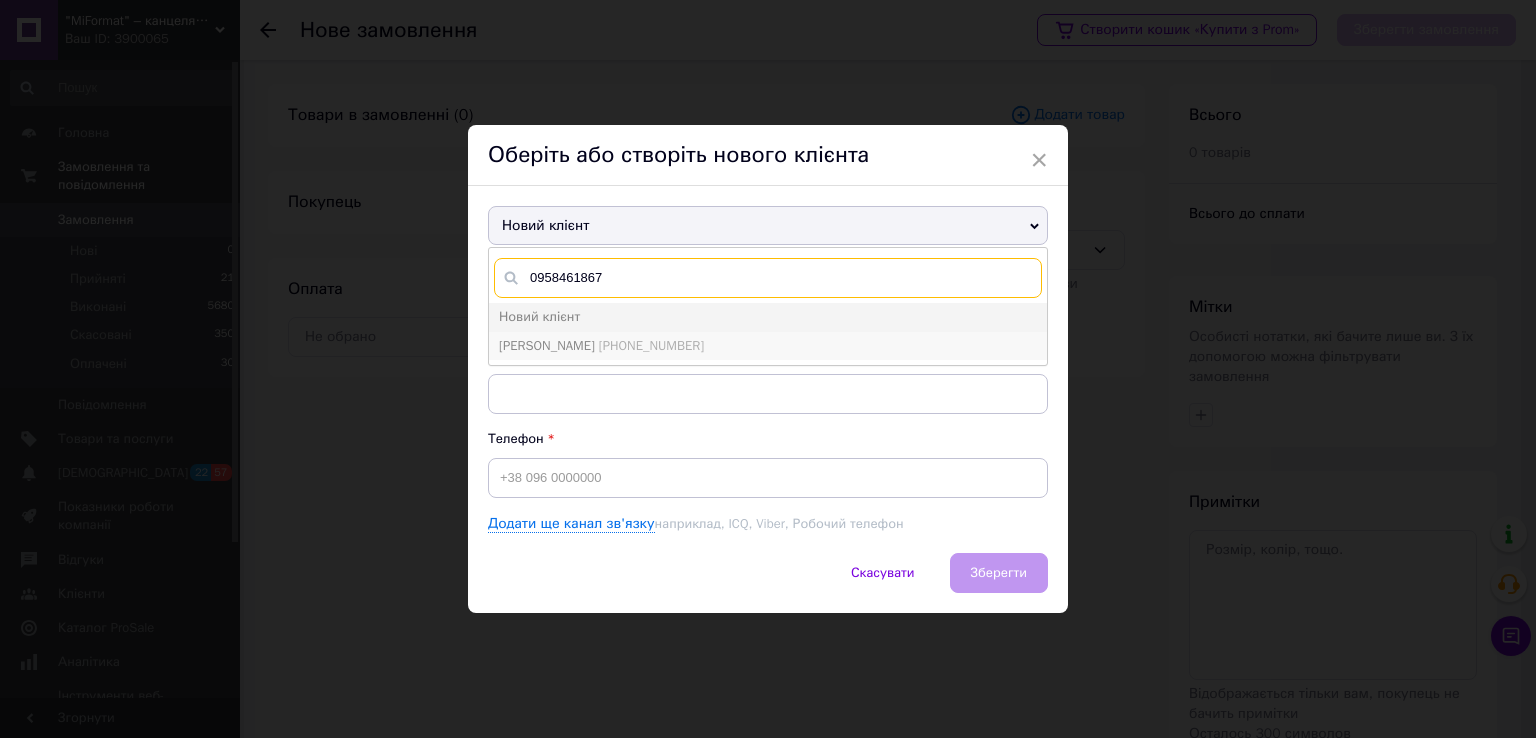 type on "0958461867" 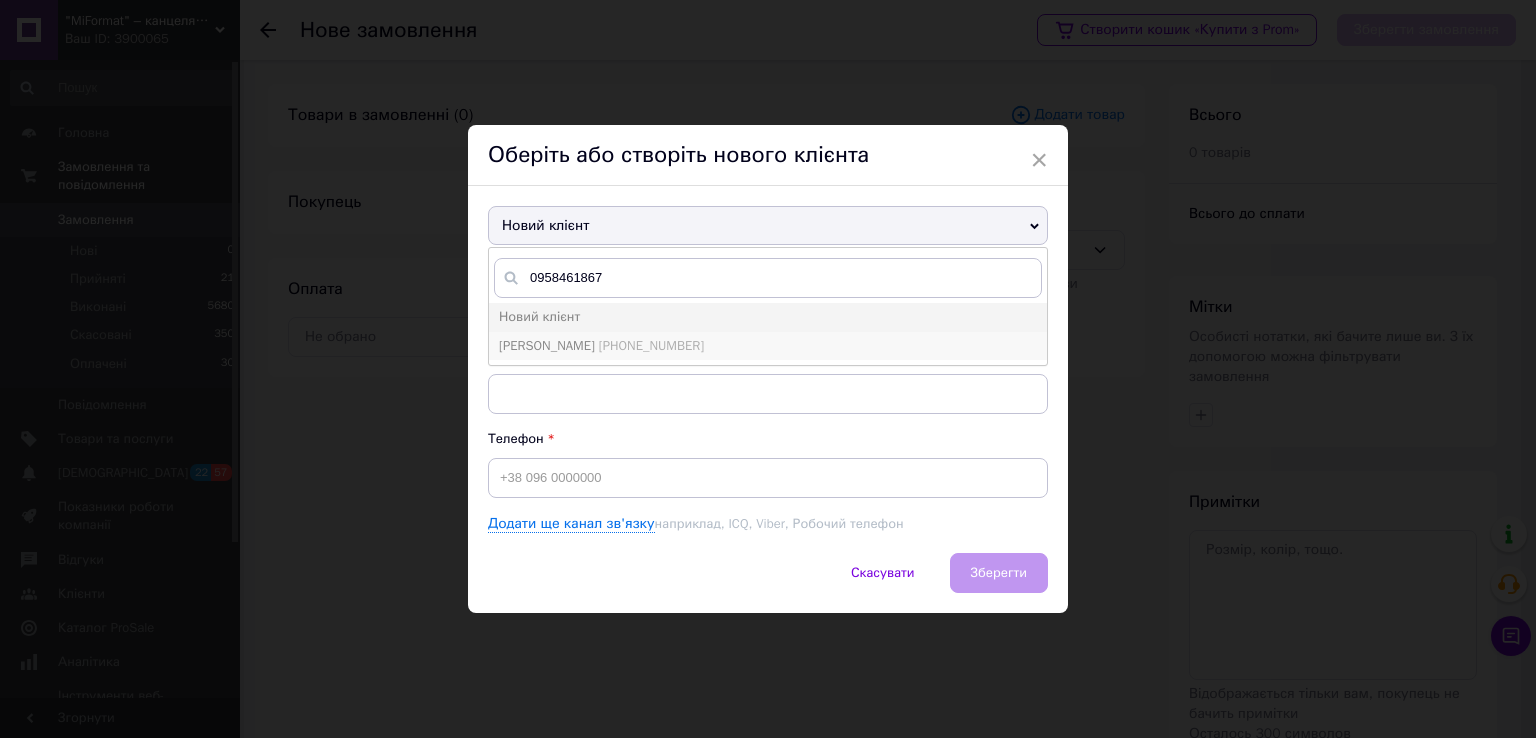 click on "Сызина Алина" at bounding box center [547, 345] 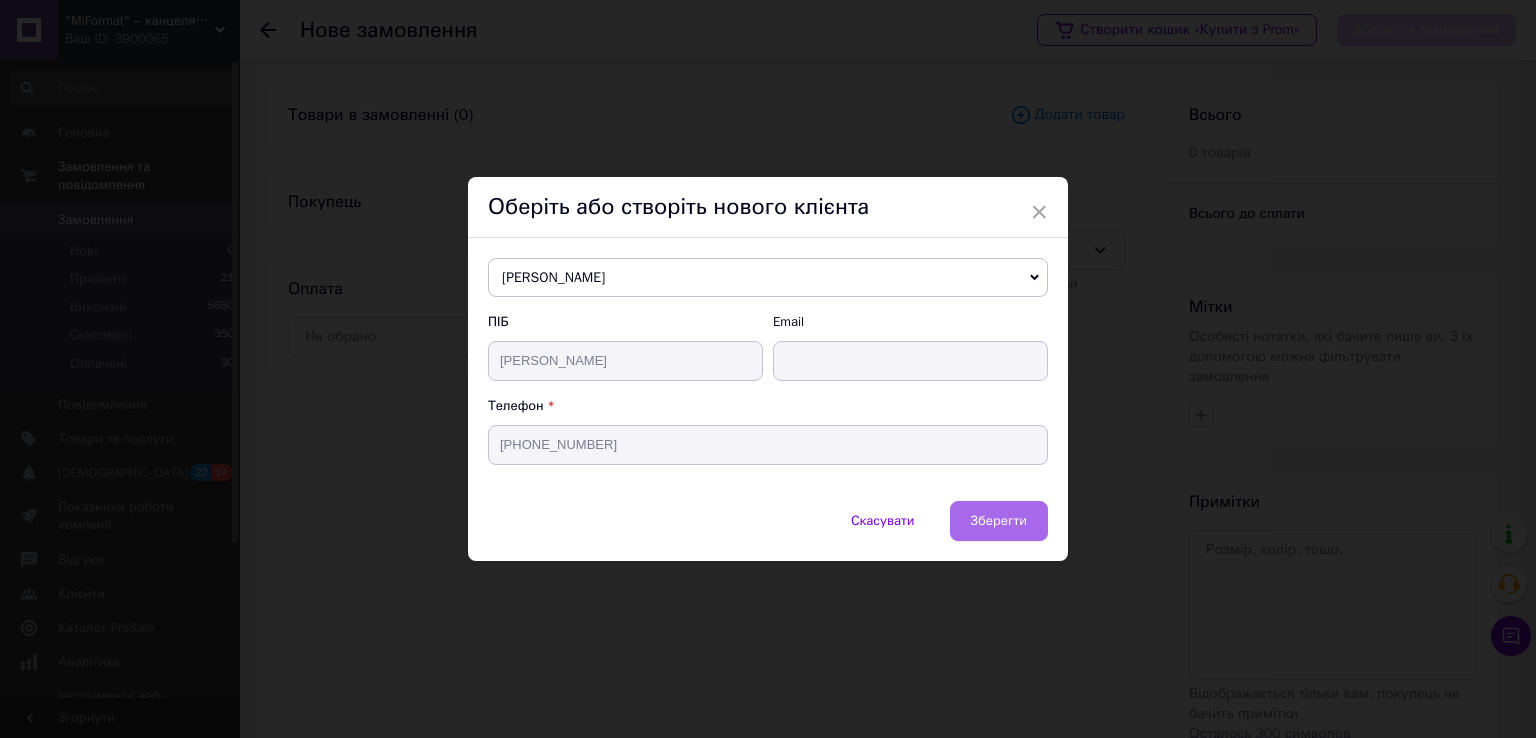 click on "Зберегти" at bounding box center (999, 520) 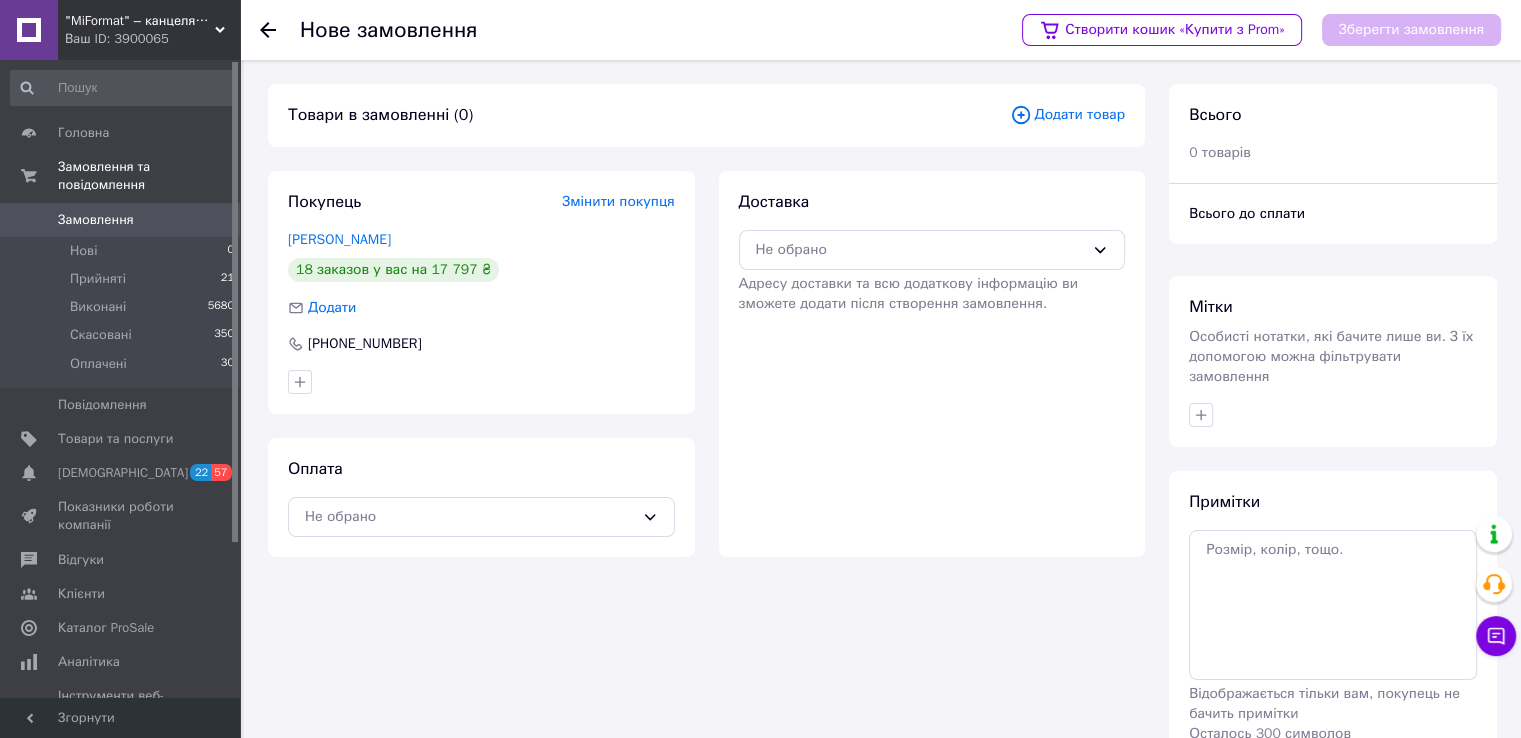 click on "Додати товар" at bounding box center [1067, 115] 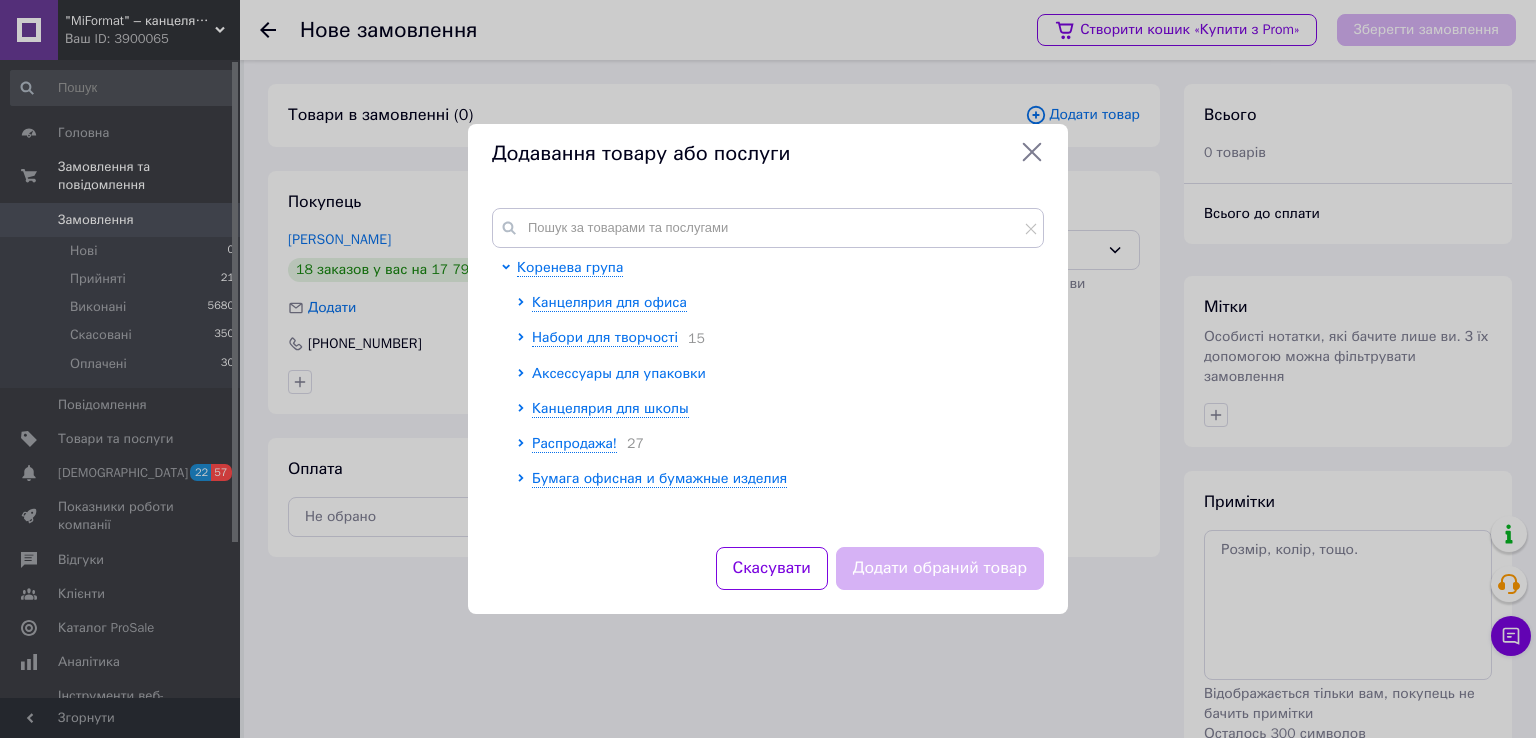 click on "Аксессуары для упаковки" at bounding box center [619, 373] 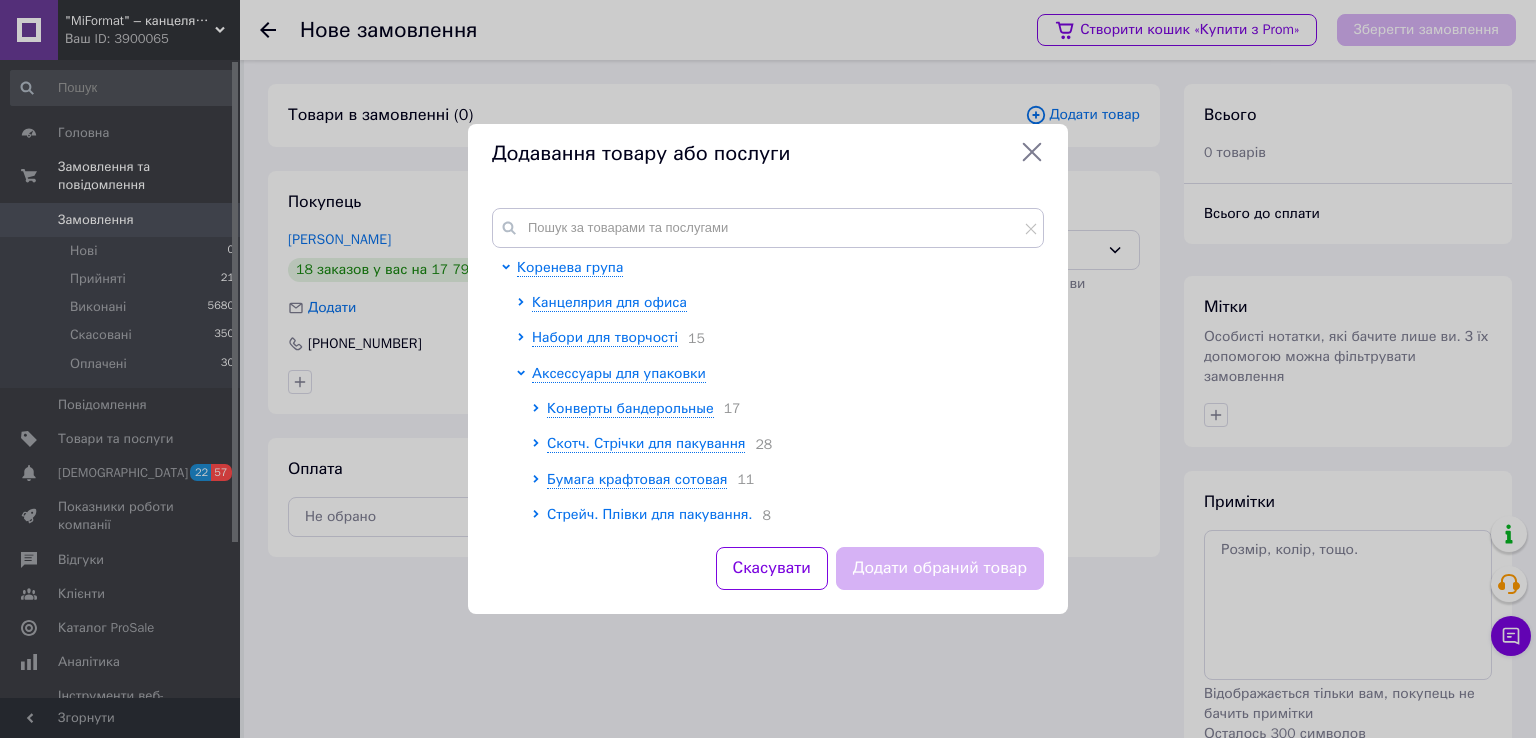 scroll, scrollTop: 200, scrollLeft: 0, axis: vertical 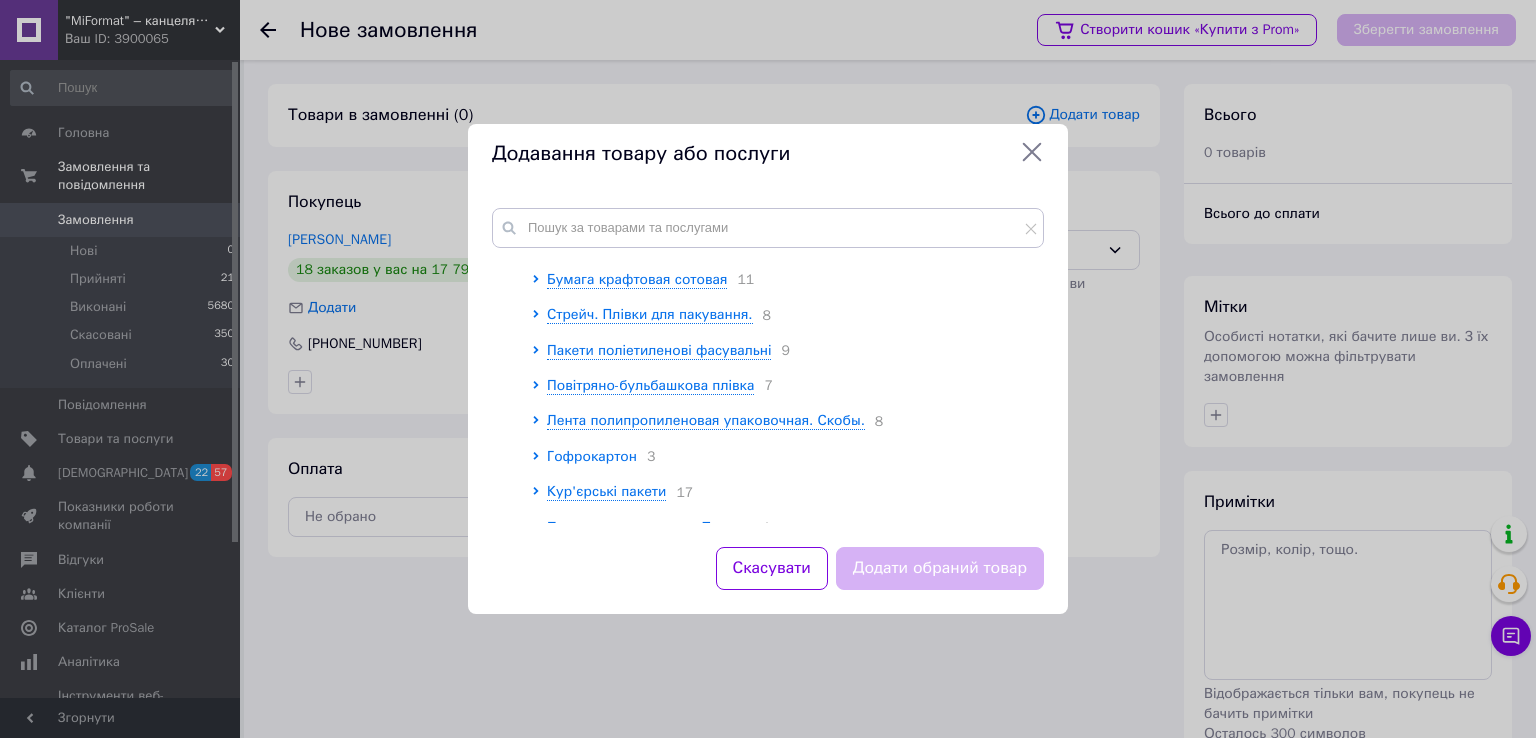 click on "Гофрокартон" at bounding box center (592, 456) 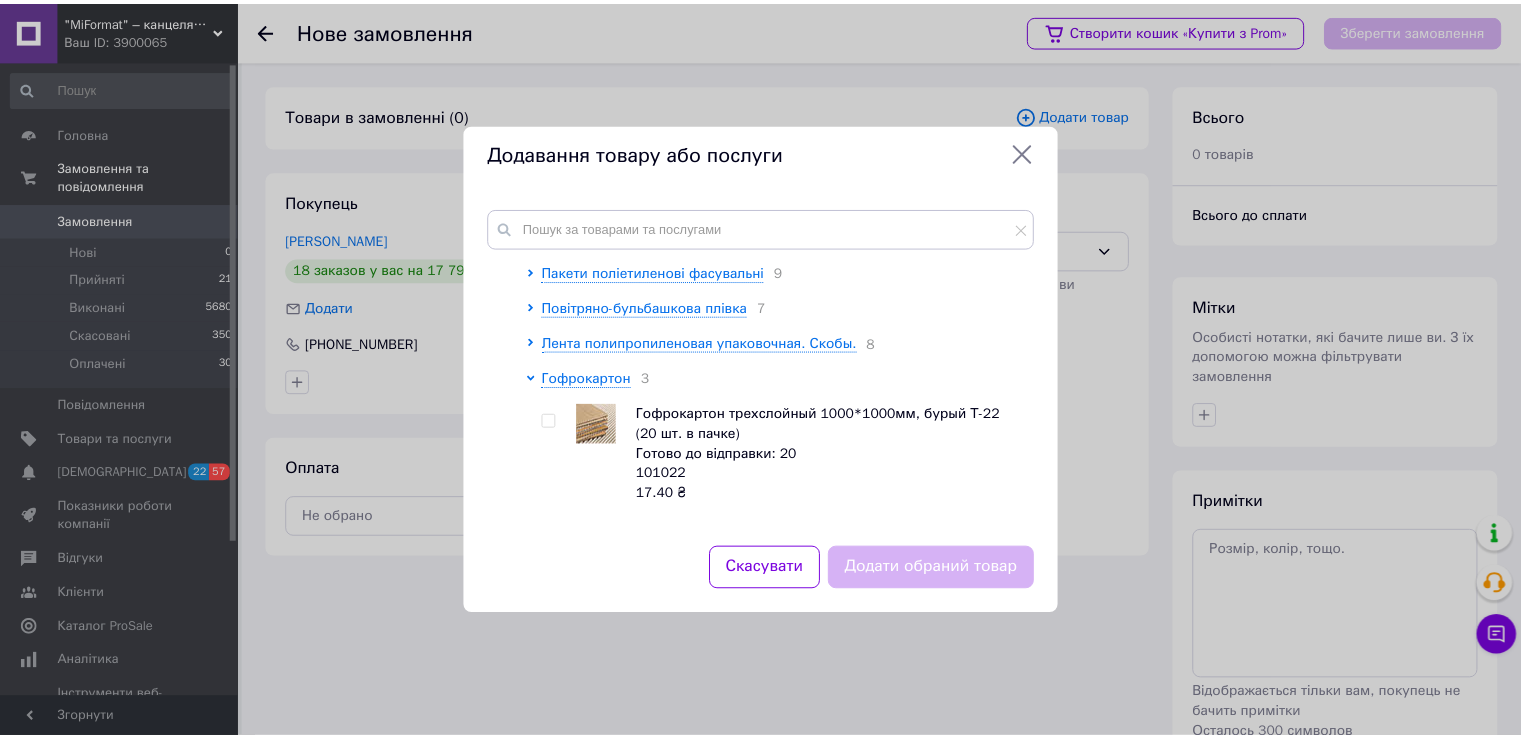 scroll, scrollTop: 400, scrollLeft: 0, axis: vertical 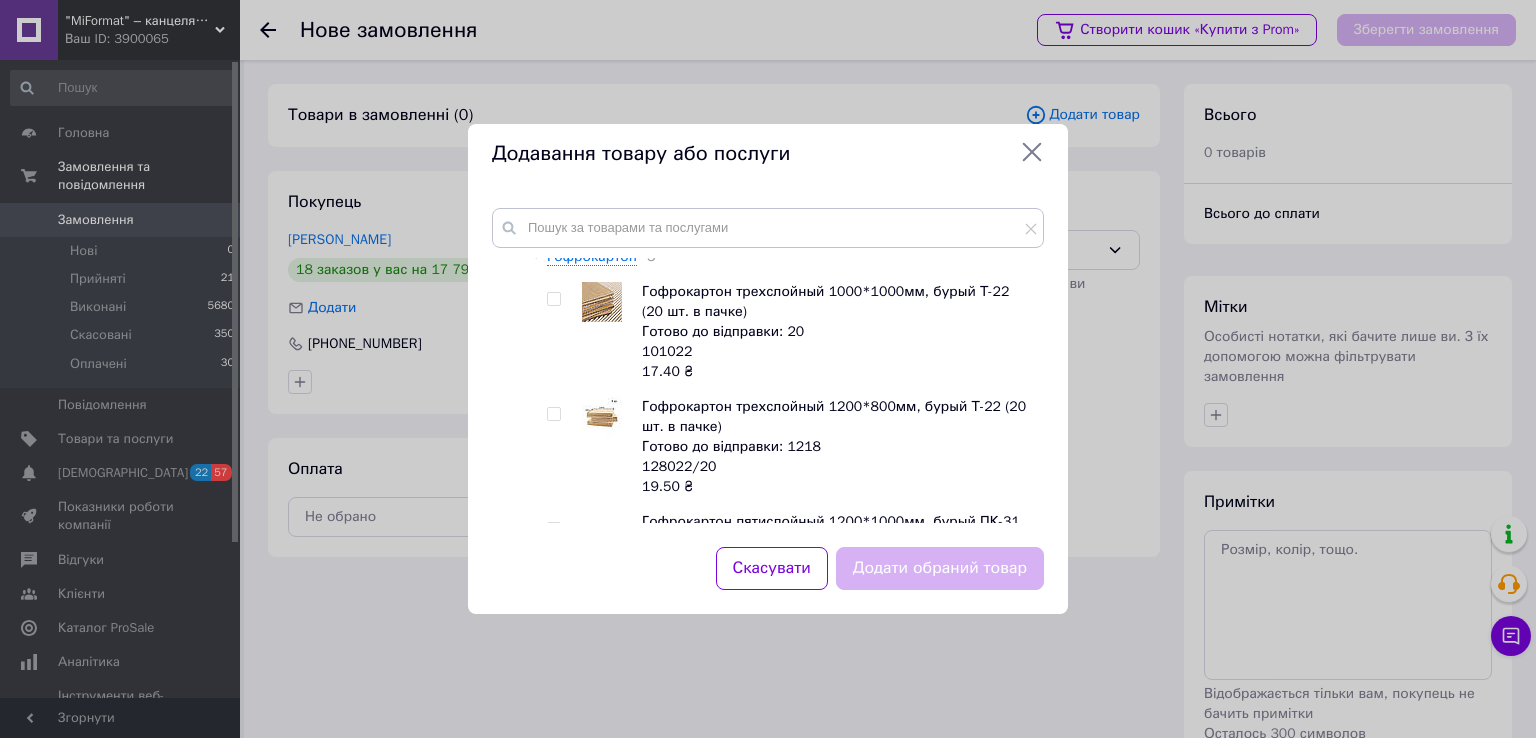 click at bounding box center [553, 299] 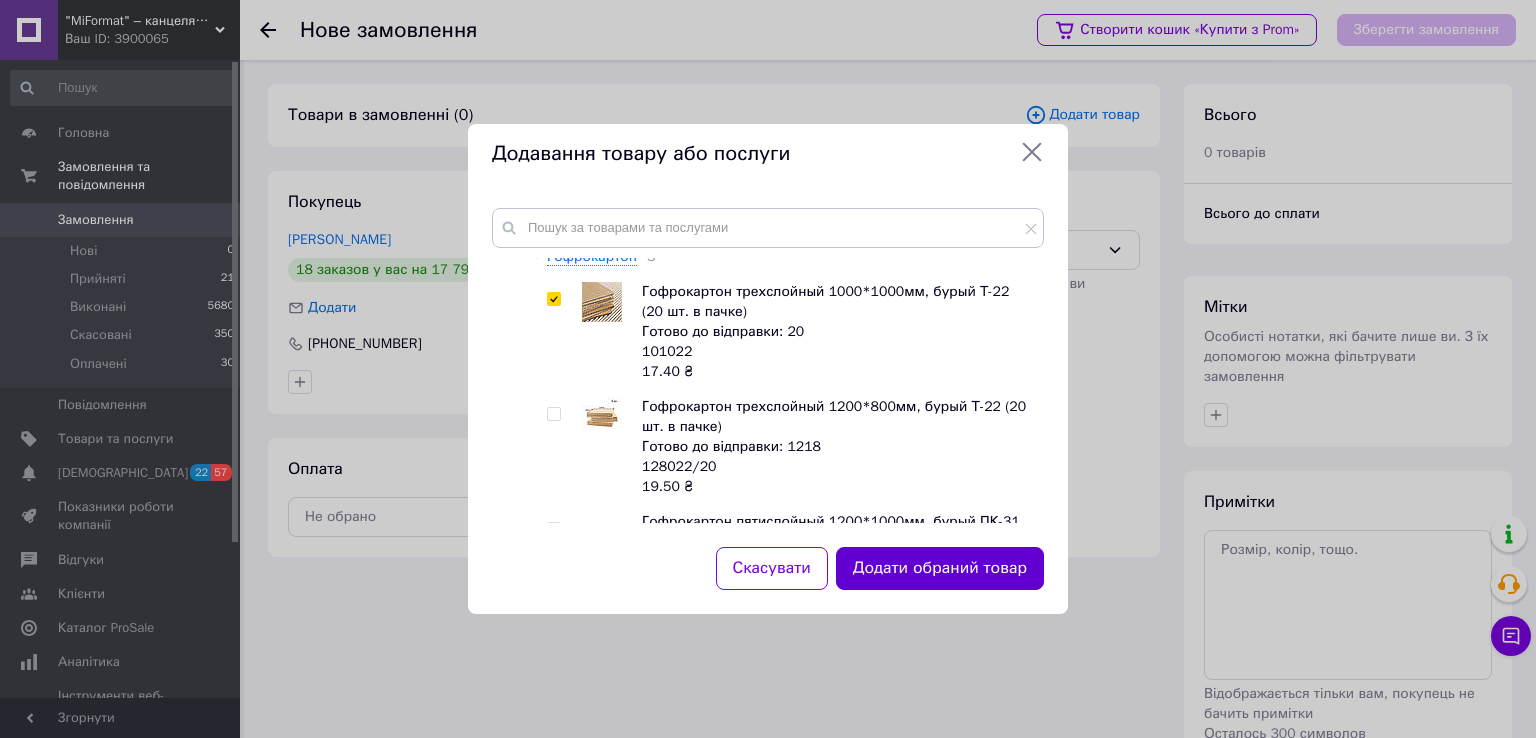 click on "Додати обраний товар" at bounding box center (940, 568) 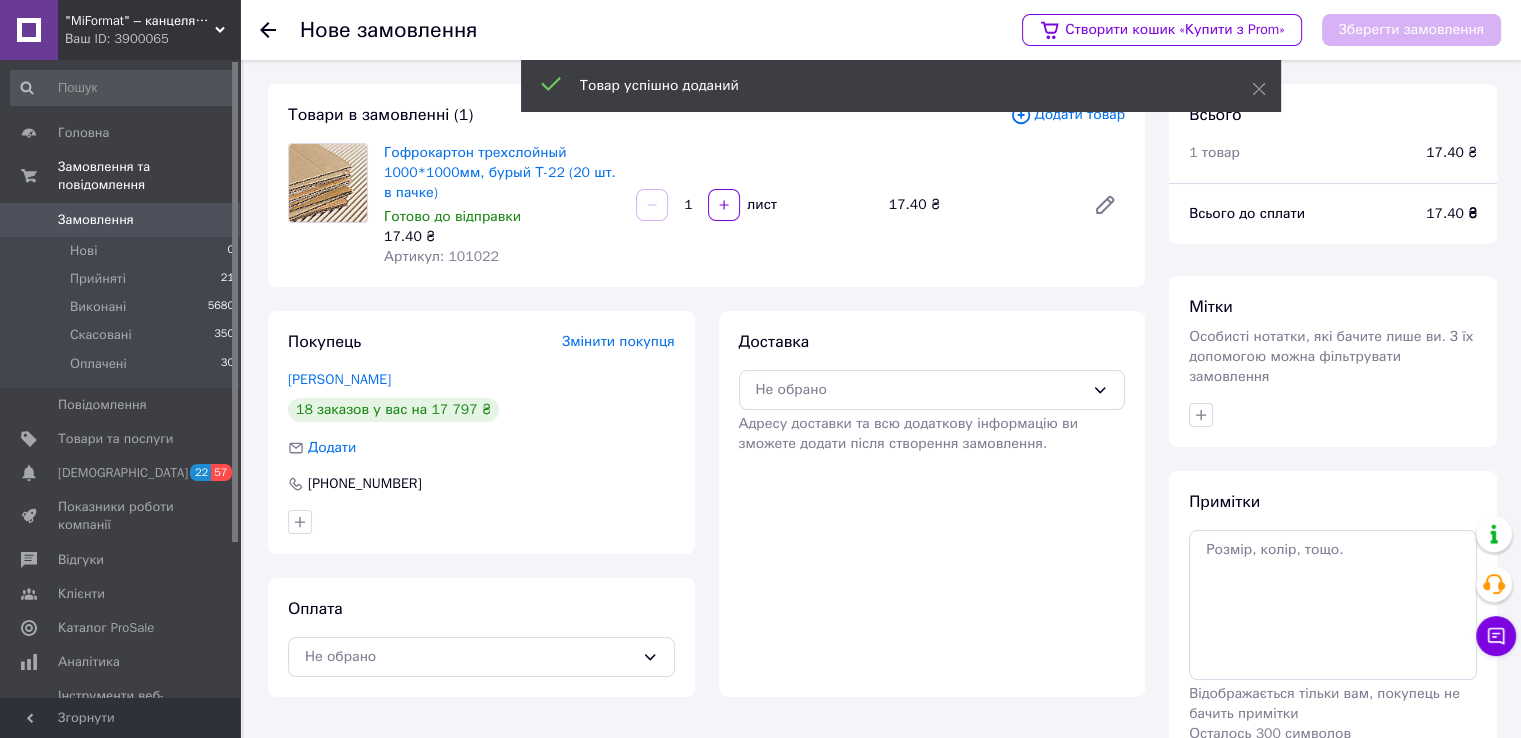 drag, startPoint x: 696, startPoint y: 204, endPoint x: 680, endPoint y: 202, distance: 16.124516 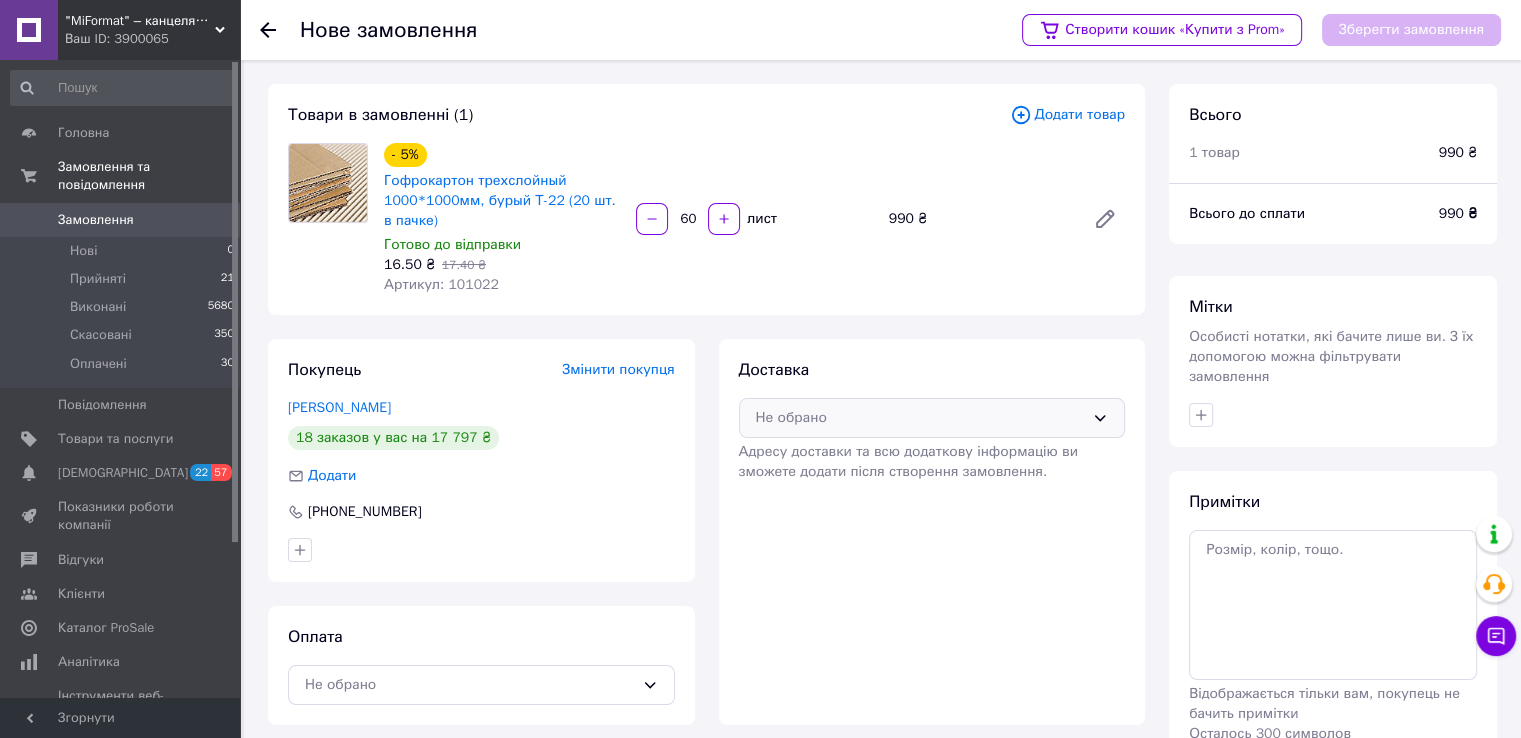 type on "60" 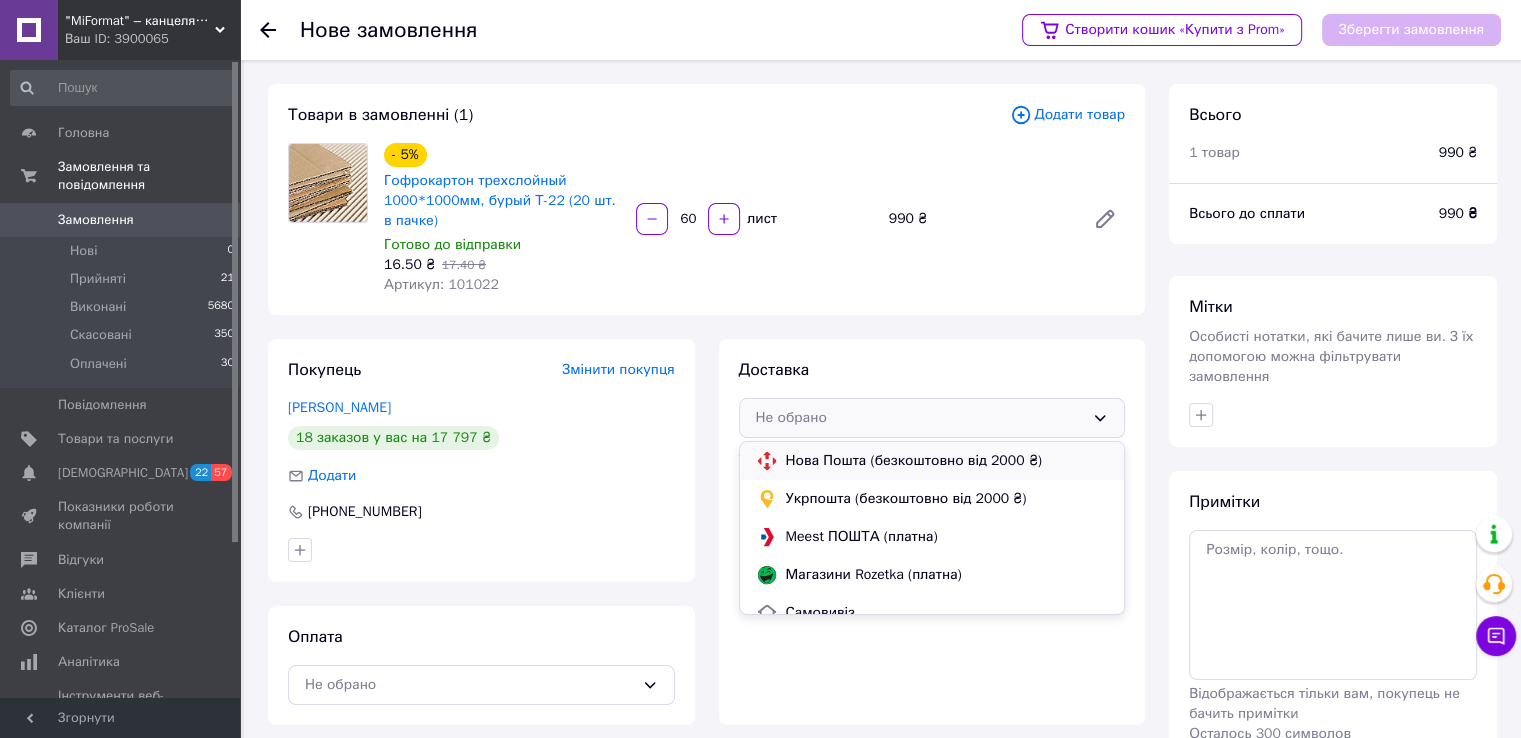click on "Нова Пошта (безкоштовно від 2000 ₴)" at bounding box center [947, 461] 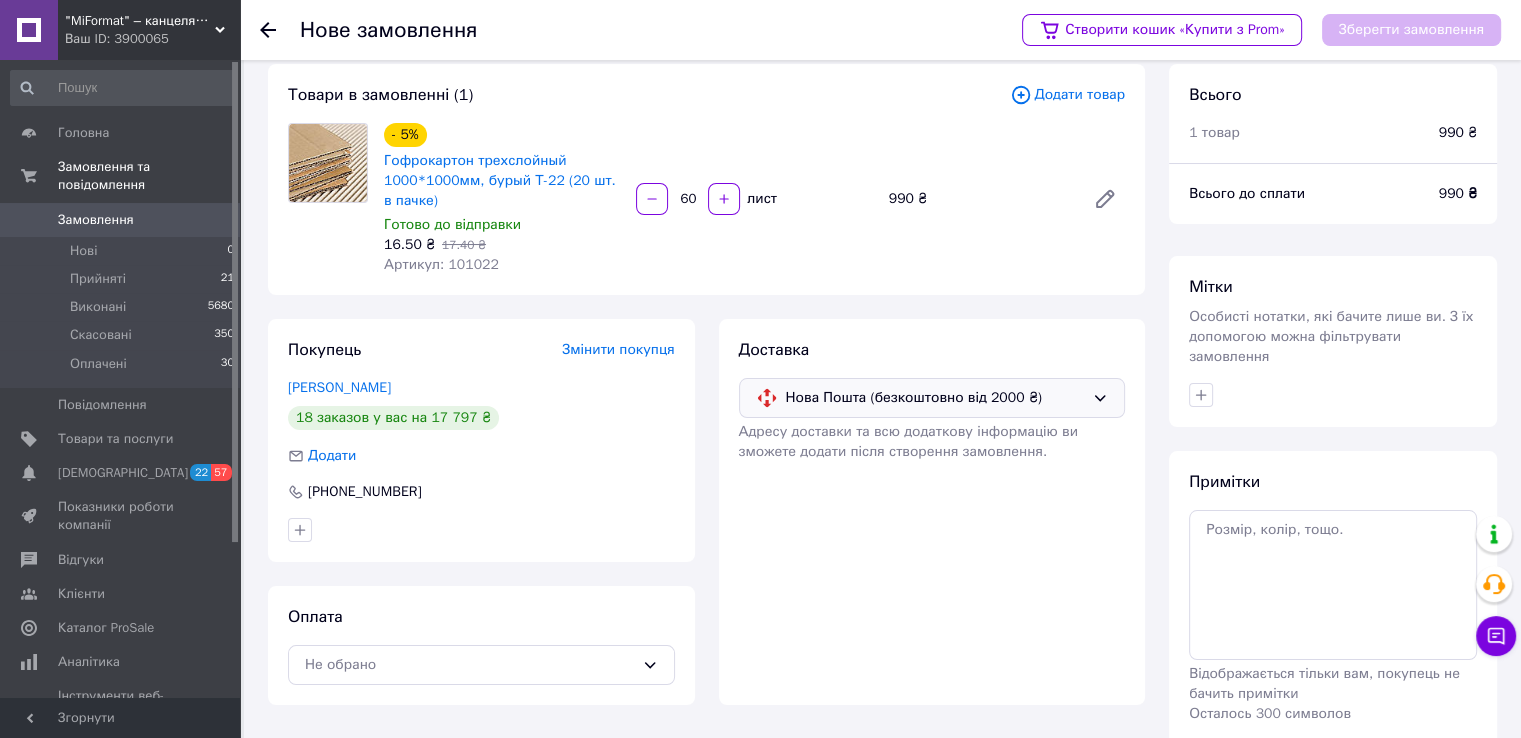 scroll, scrollTop: 85, scrollLeft: 0, axis: vertical 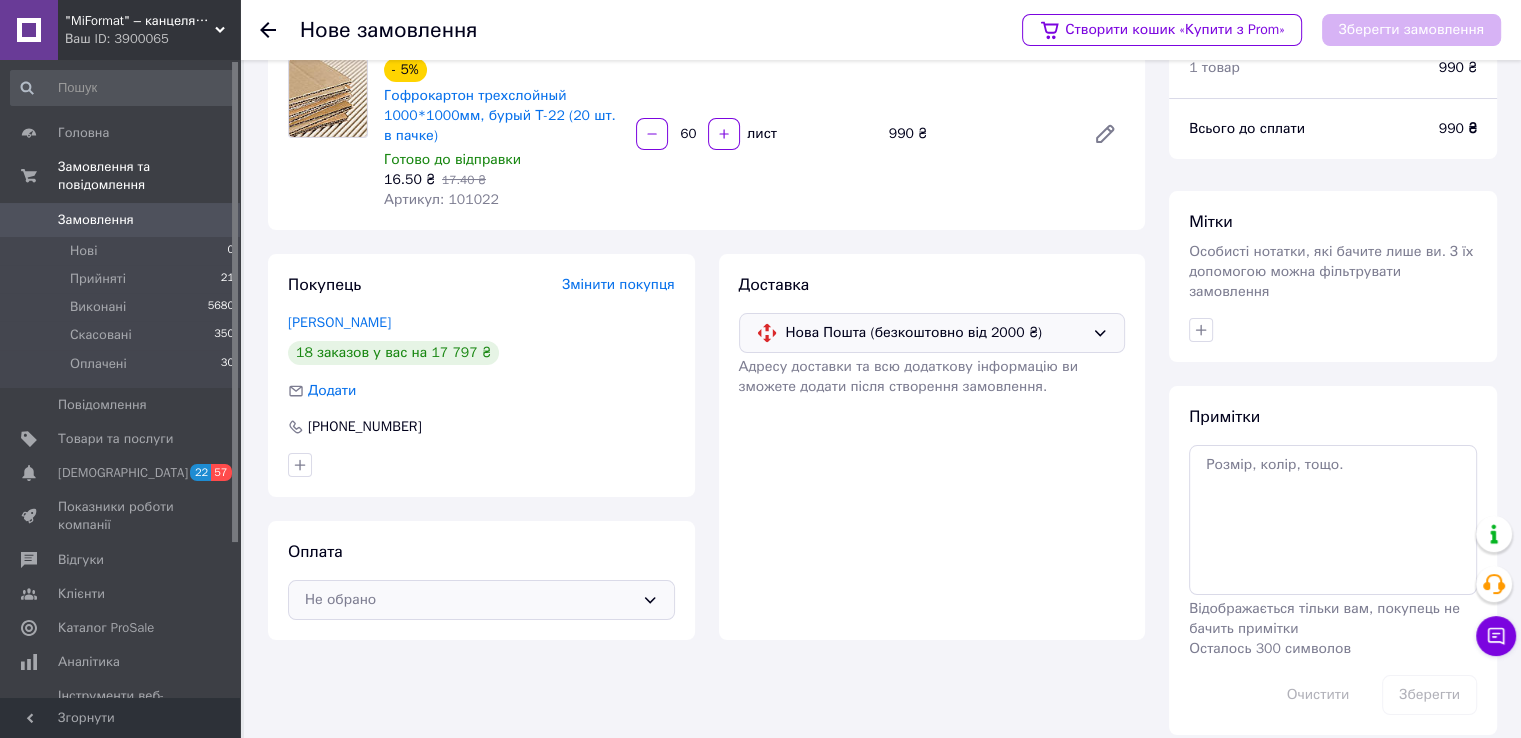 click on "Не обрано" at bounding box center [469, 600] 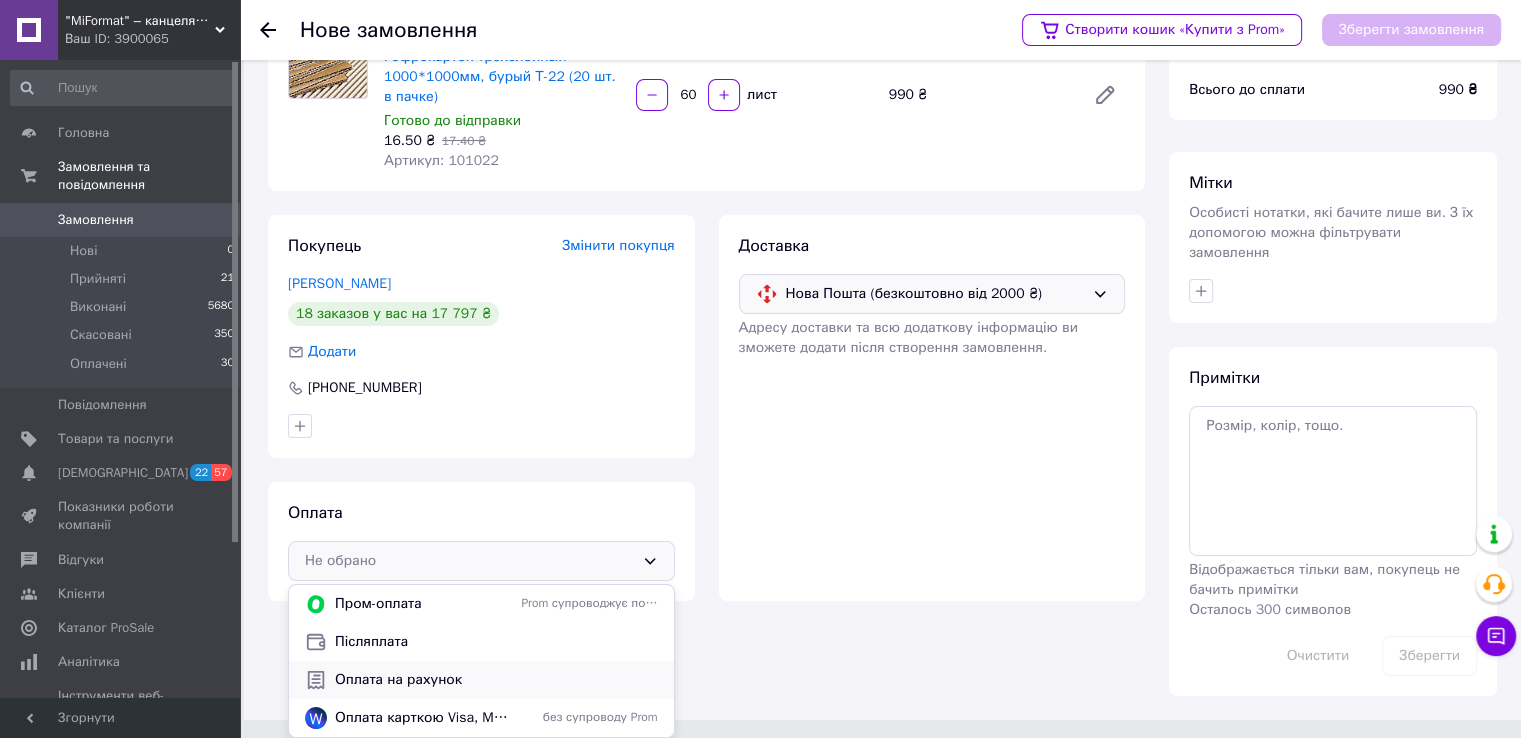 click on "Оплата на рахунок" at bounding box center (496, 680) 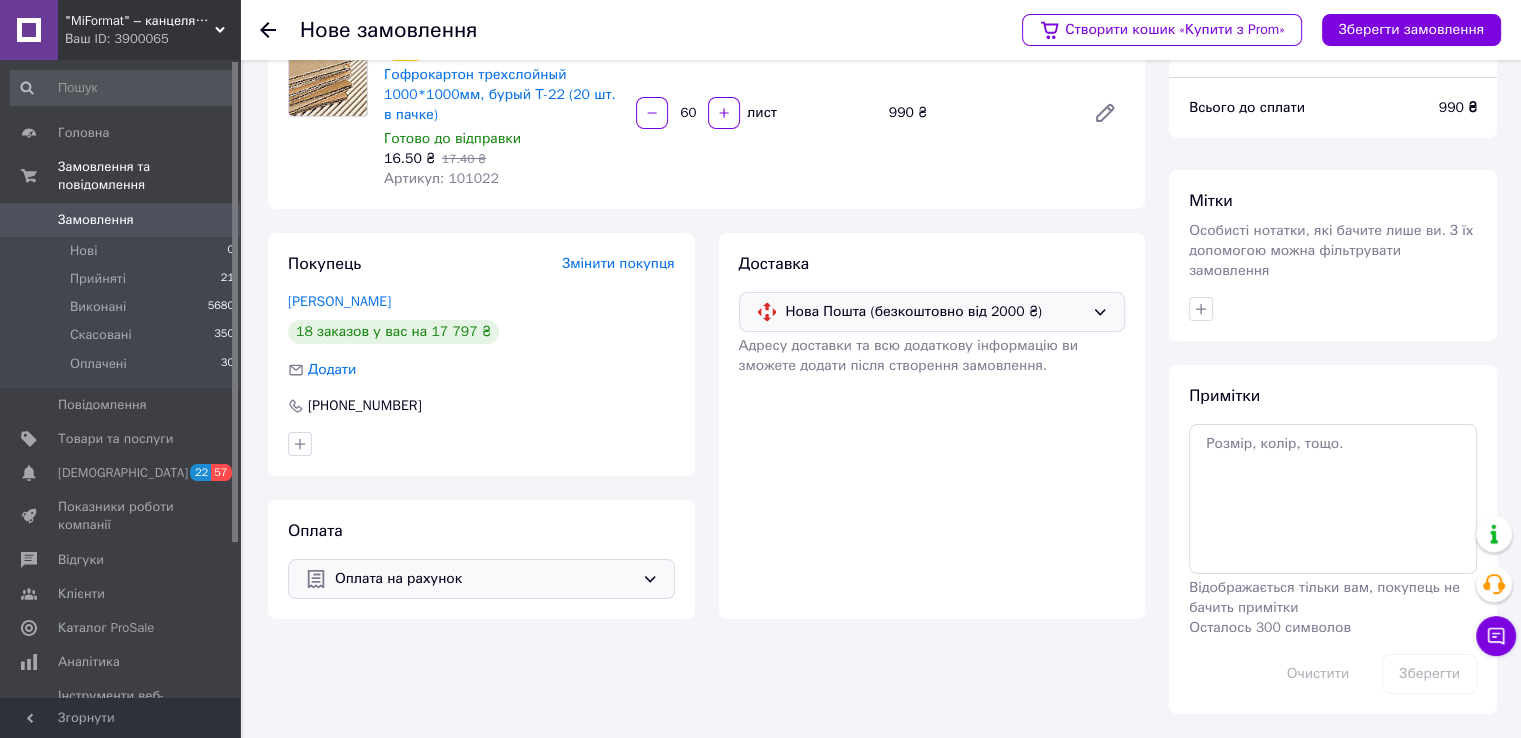 scroll, scrollTop: 85, scrollLeft: 0, axis: vertical 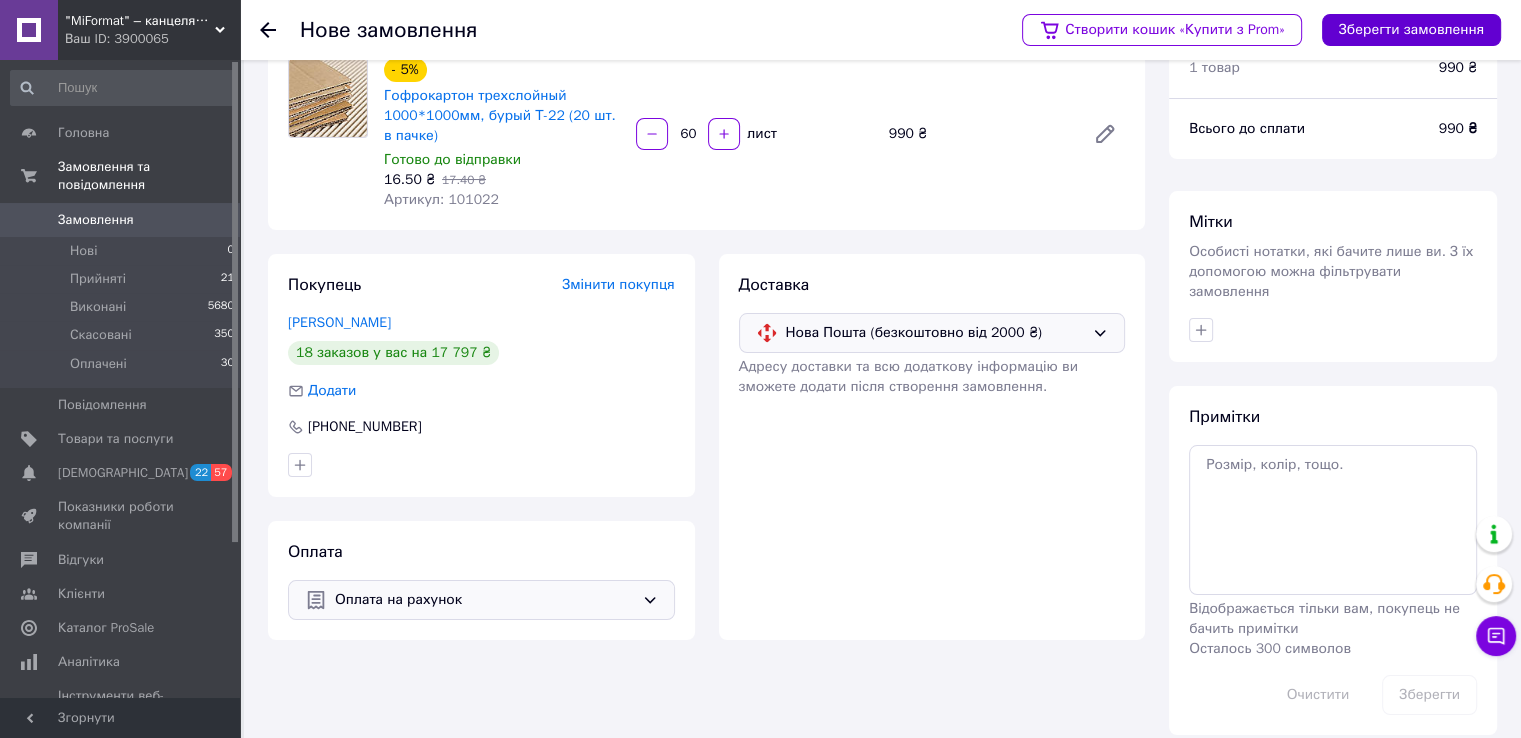 click on "Зберегти замовлення" at bounding box center (1411, 30) 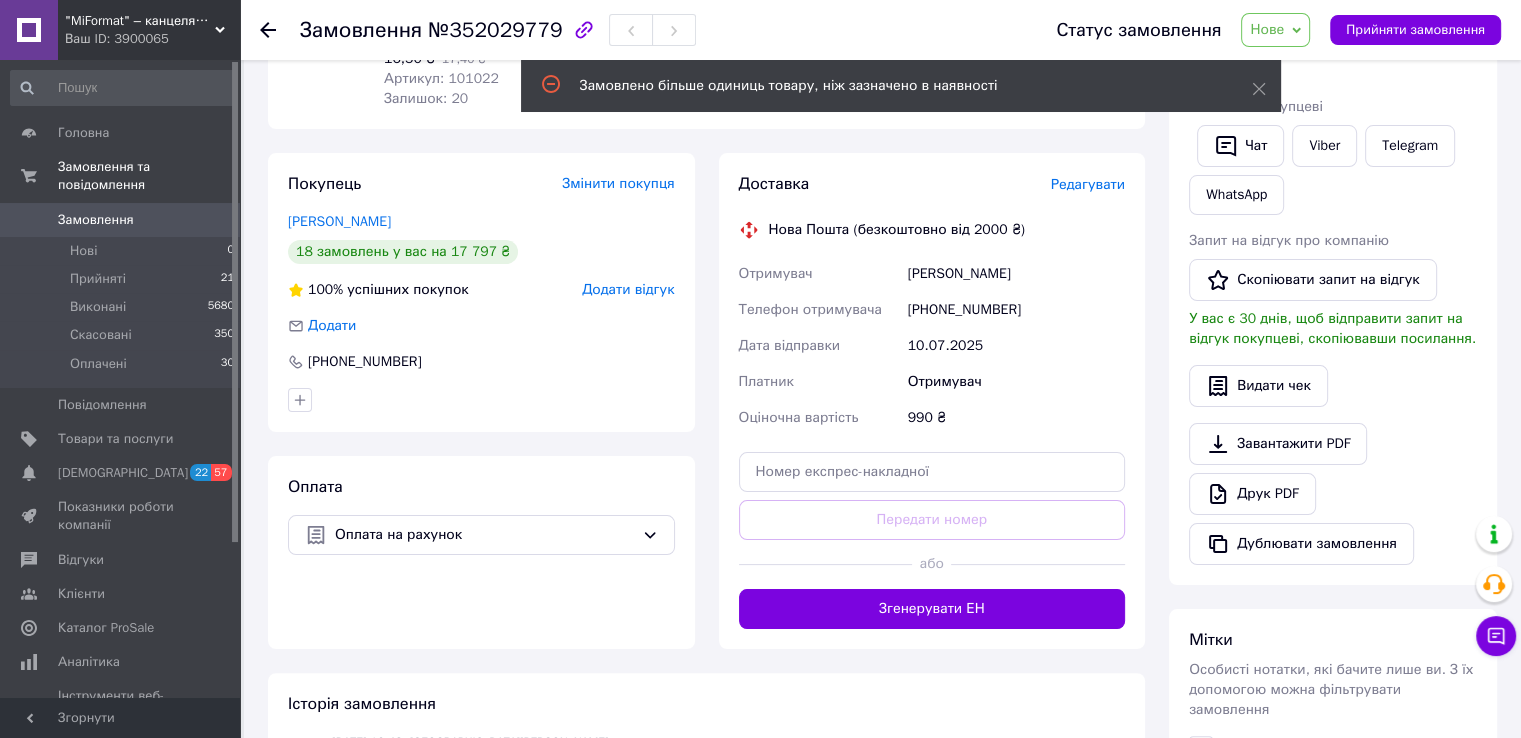 scroll, scrollTop: 300, scrollLeft: 0, axis: vertical 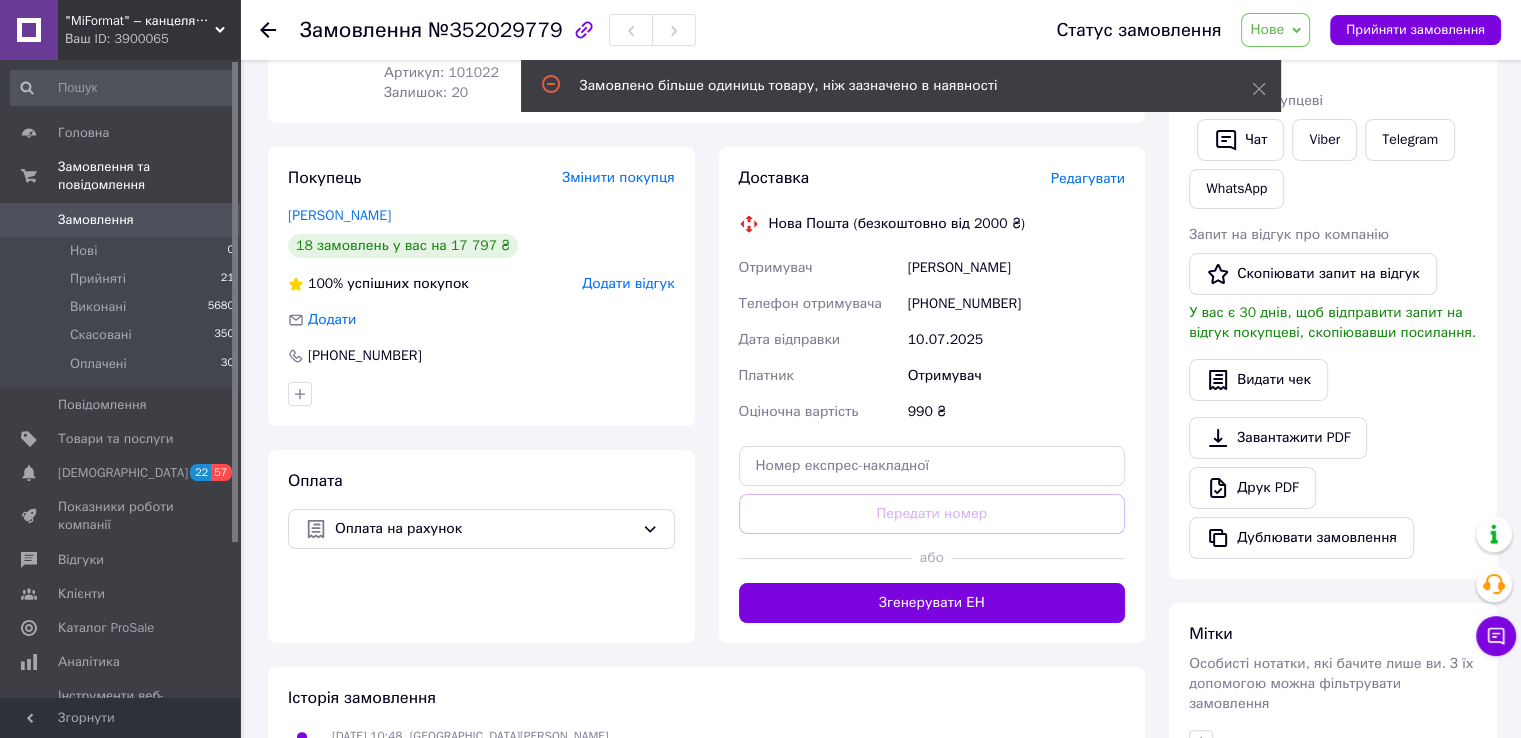 click on "Нове" at bounding box center [1267, 29] 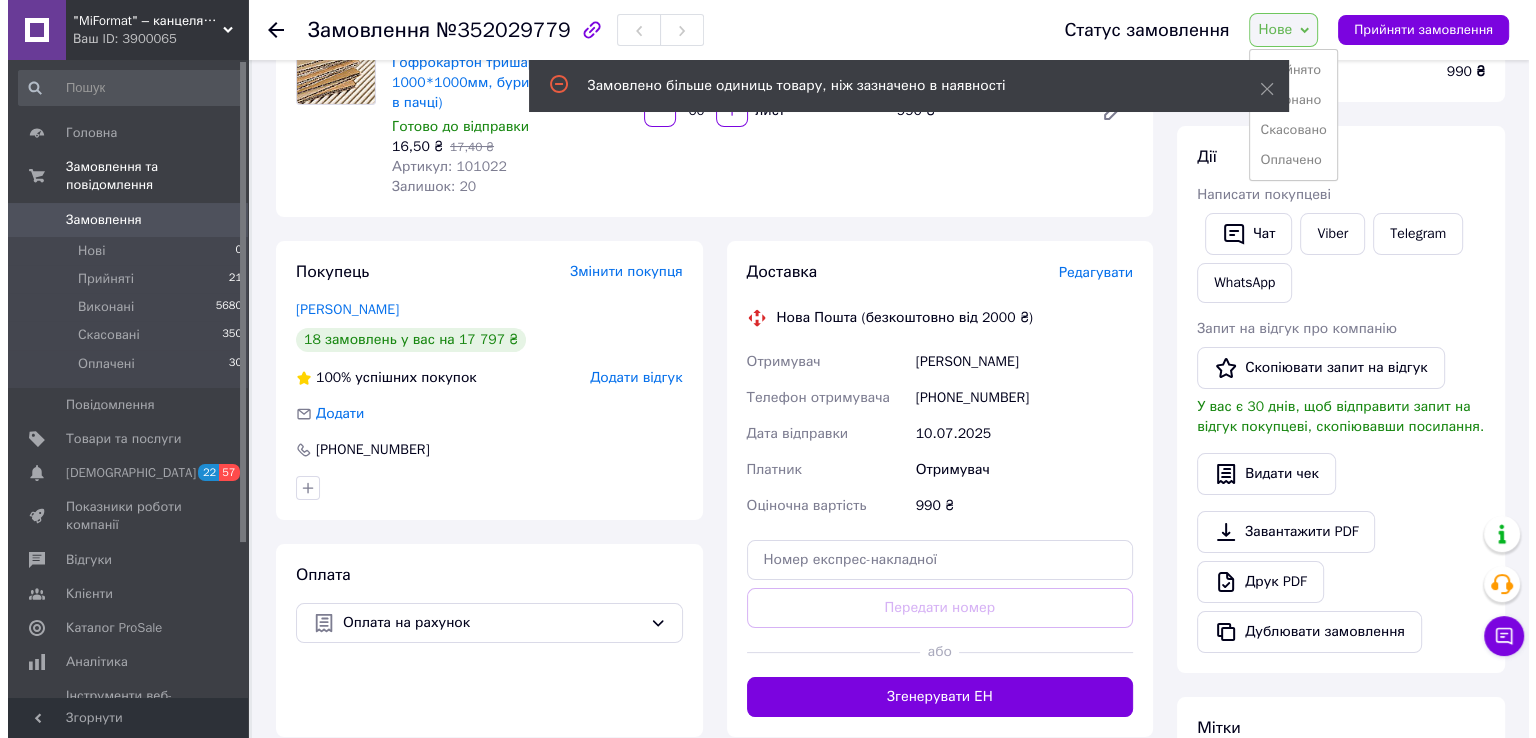 scroll, scrollTop: 100, scrollLeft: 0, axis: vertical 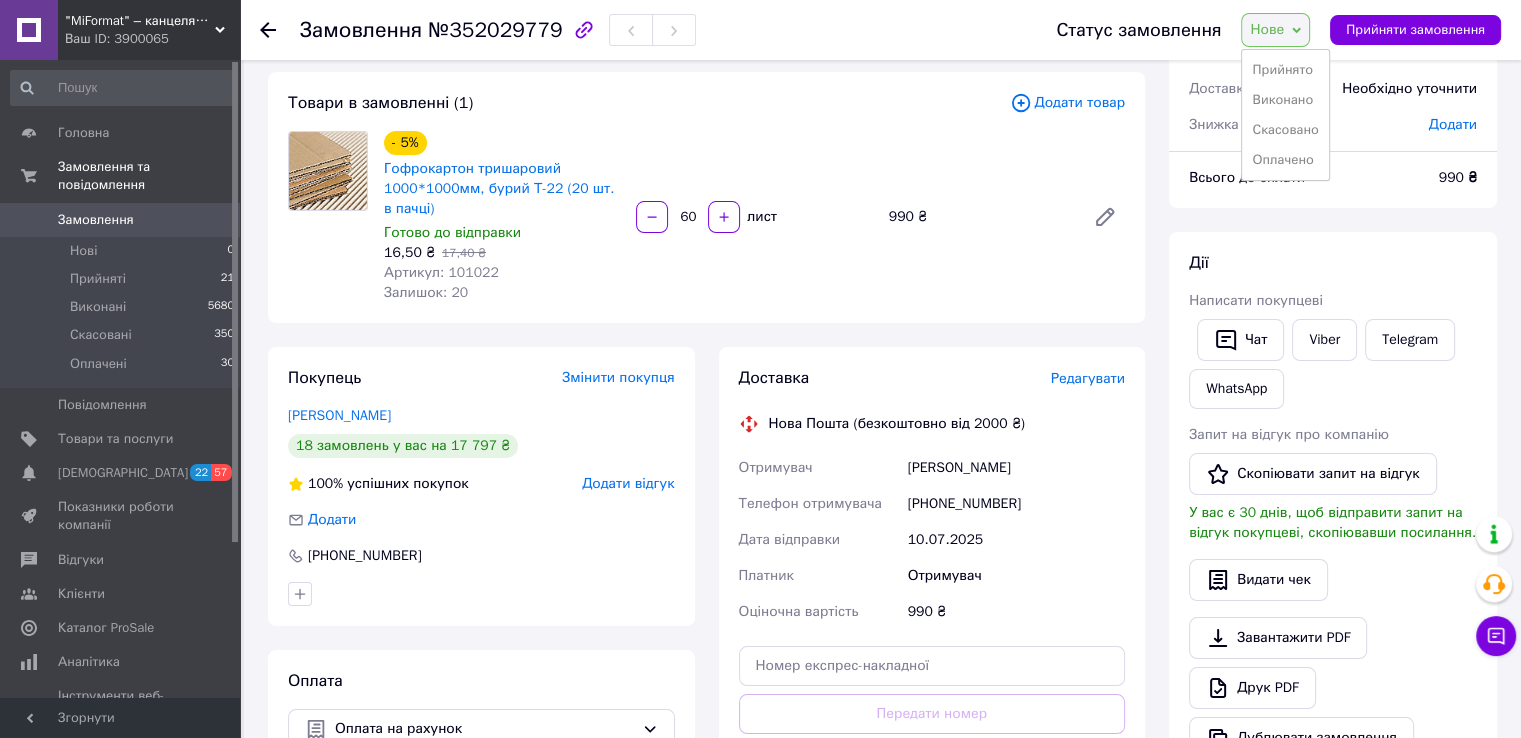 click on "Прийнято" at bounding box center (1285, 70) 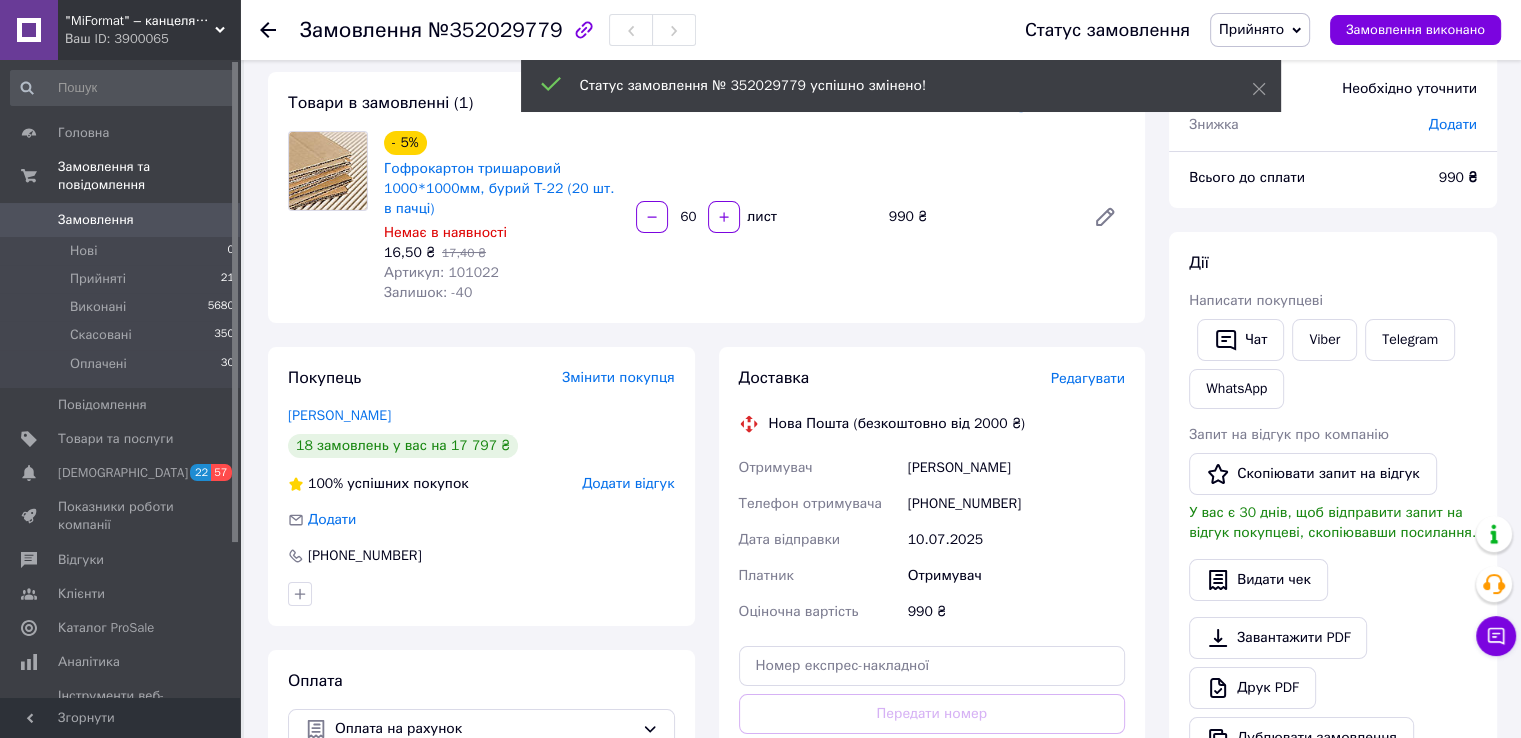 click on "Редагувати" at bounding box center [1088, 378] 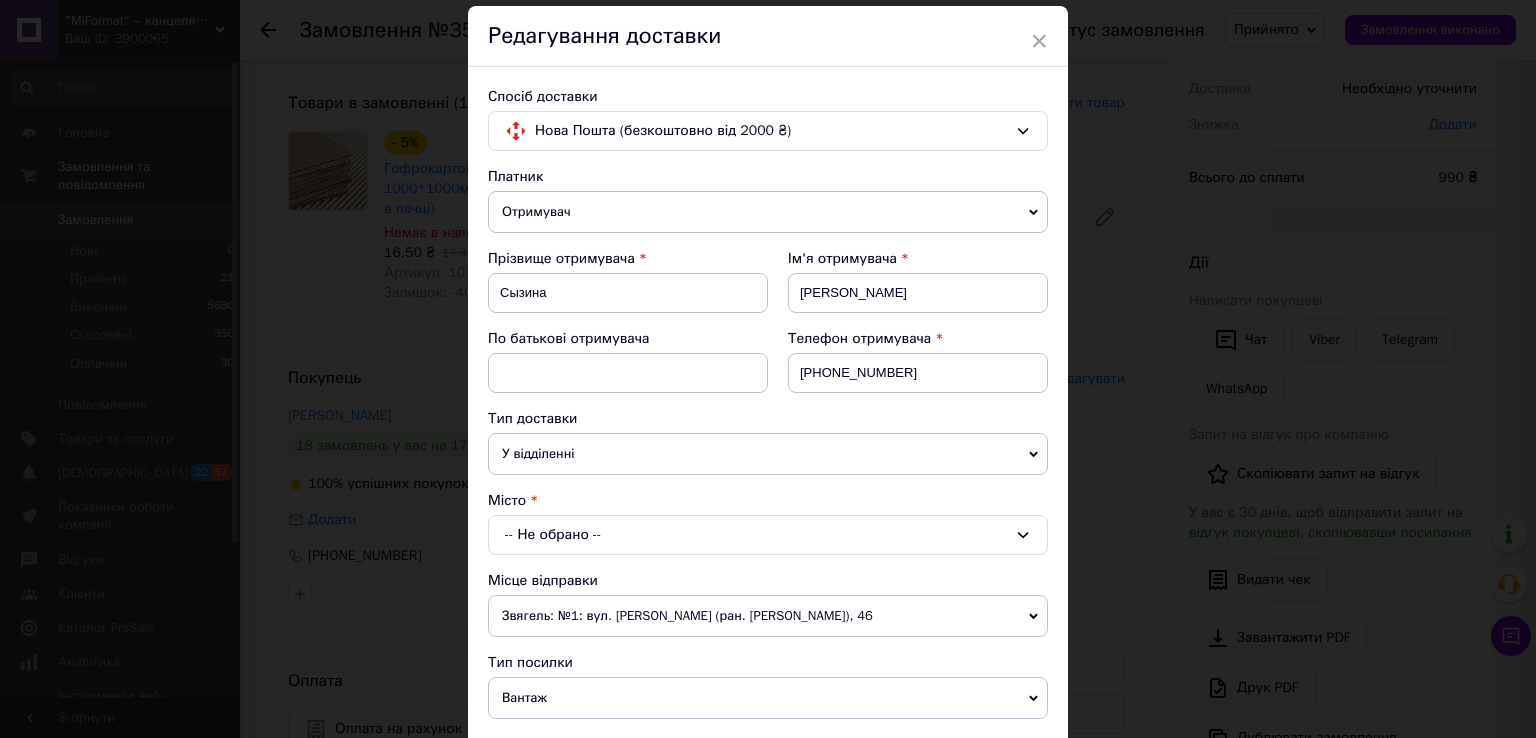 scroll, scrollTop: 100, scrollLeft: 0, axis: vertical 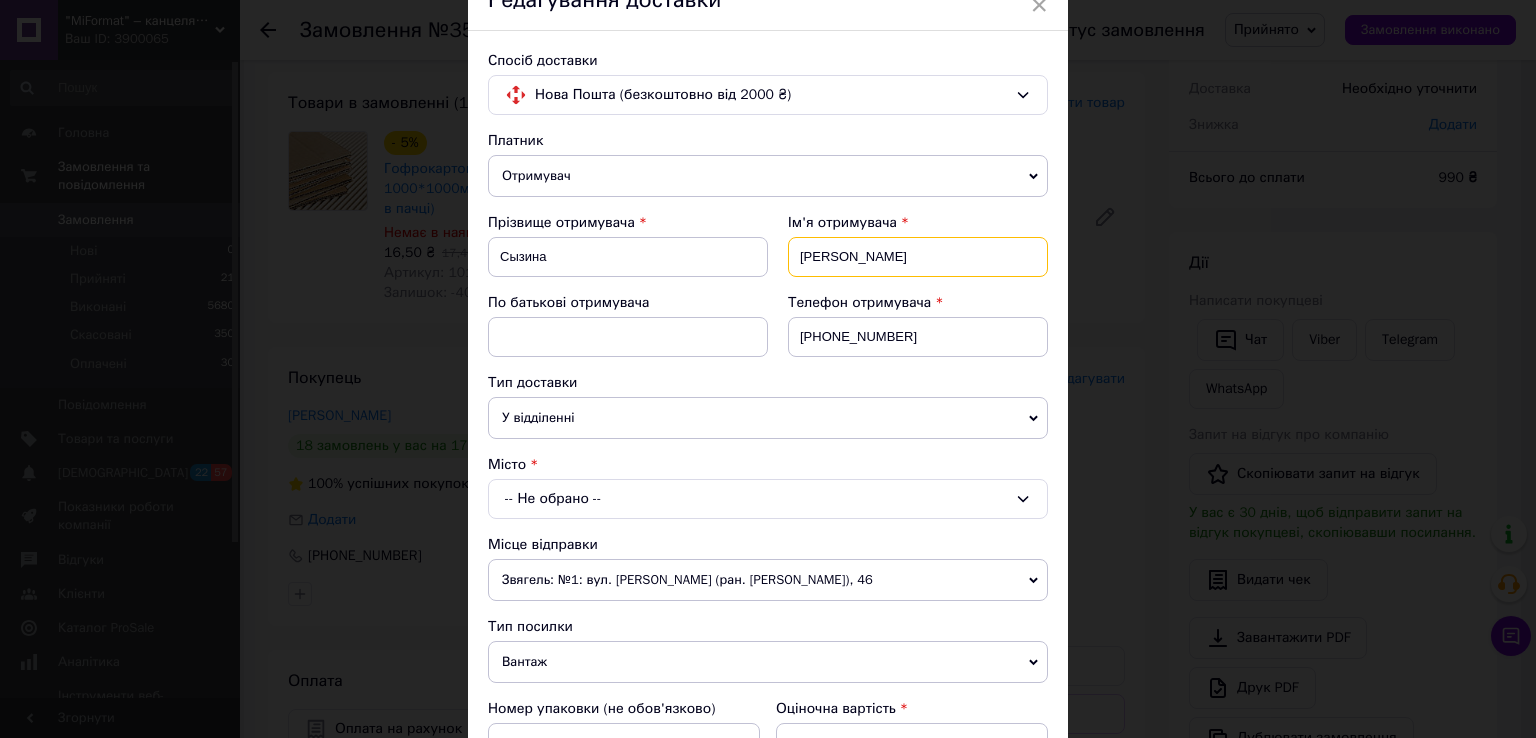 drag, startPoint x: 860, startPoint y: 257, endPoint x: 799, endPoint y: 245, distance: 62.169125 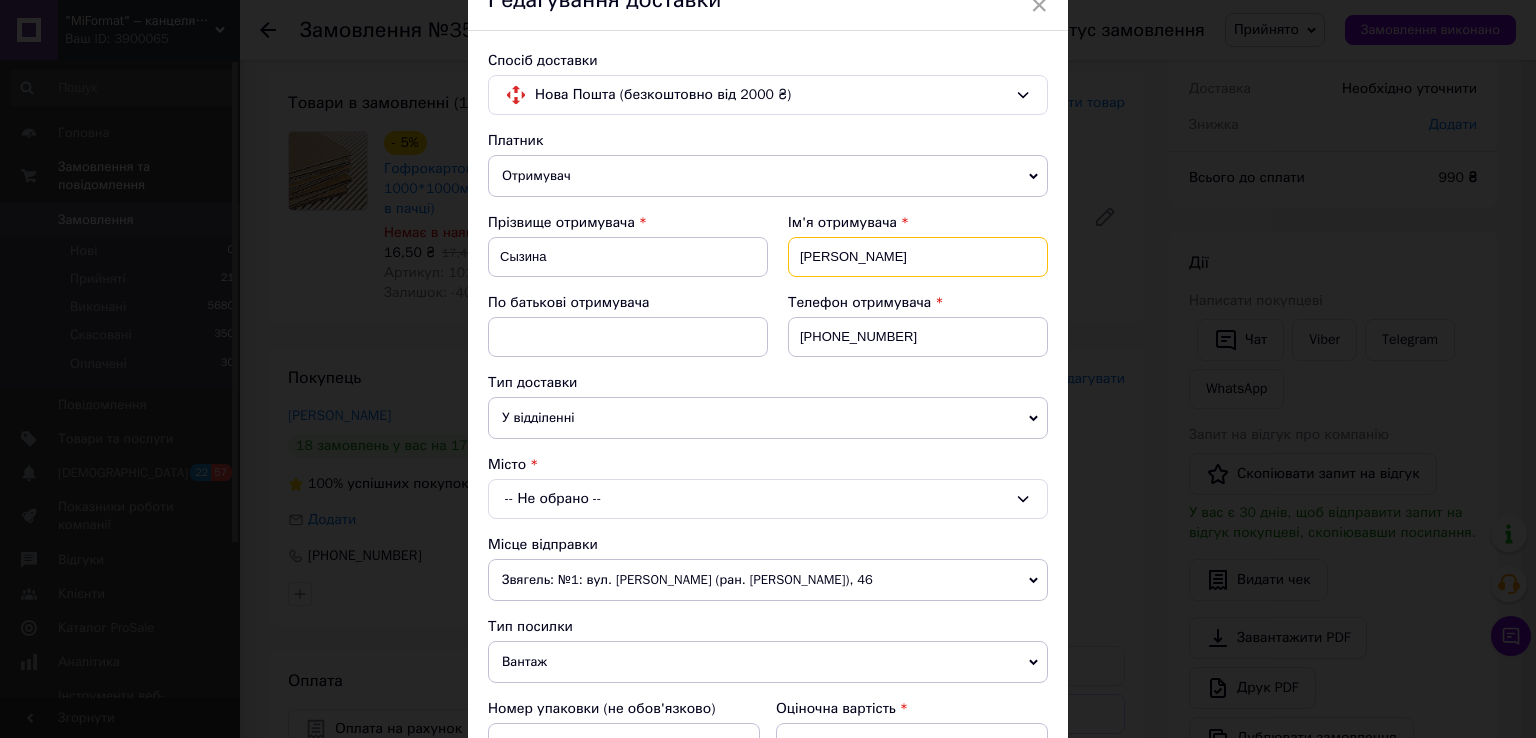 type on "Олег" 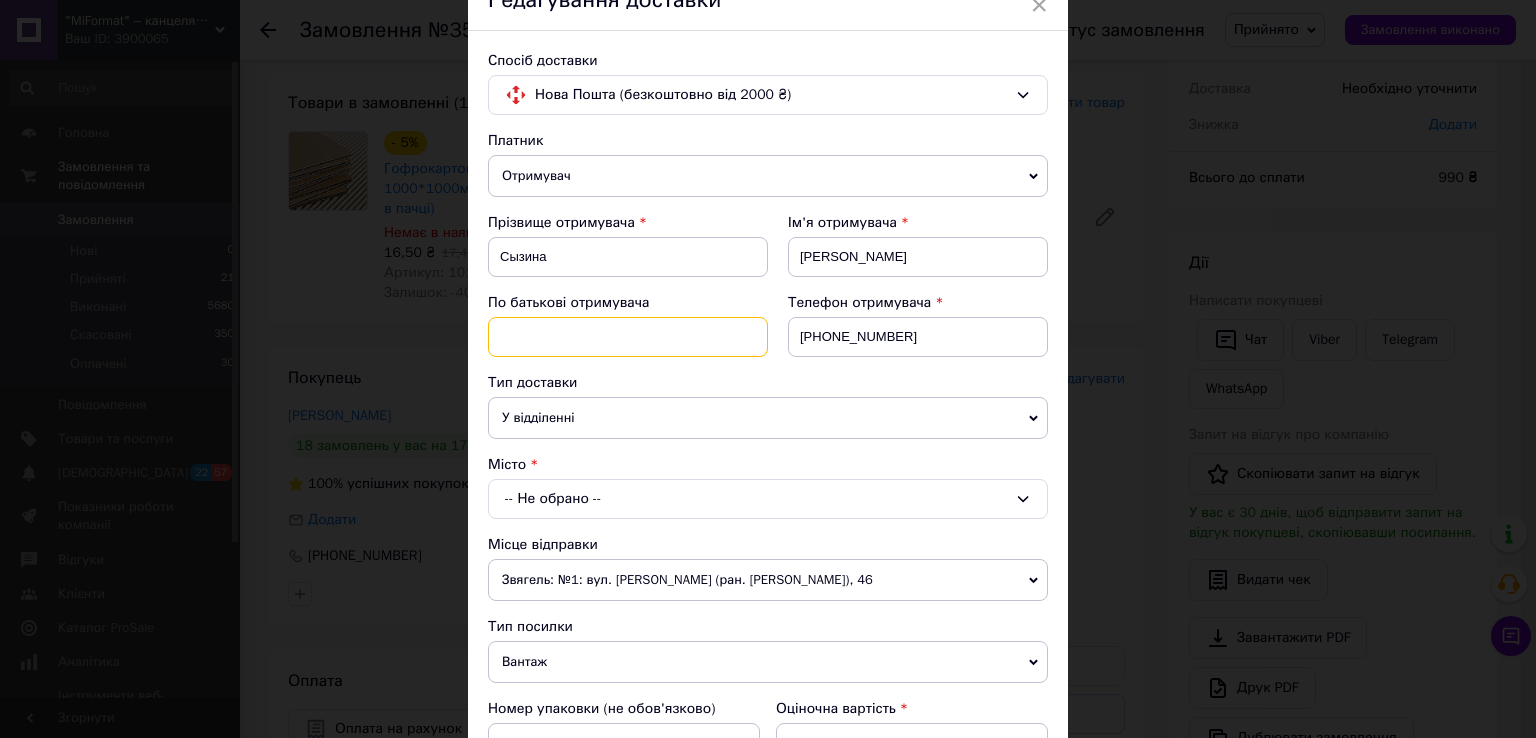 click at bounding box center (628, 337) 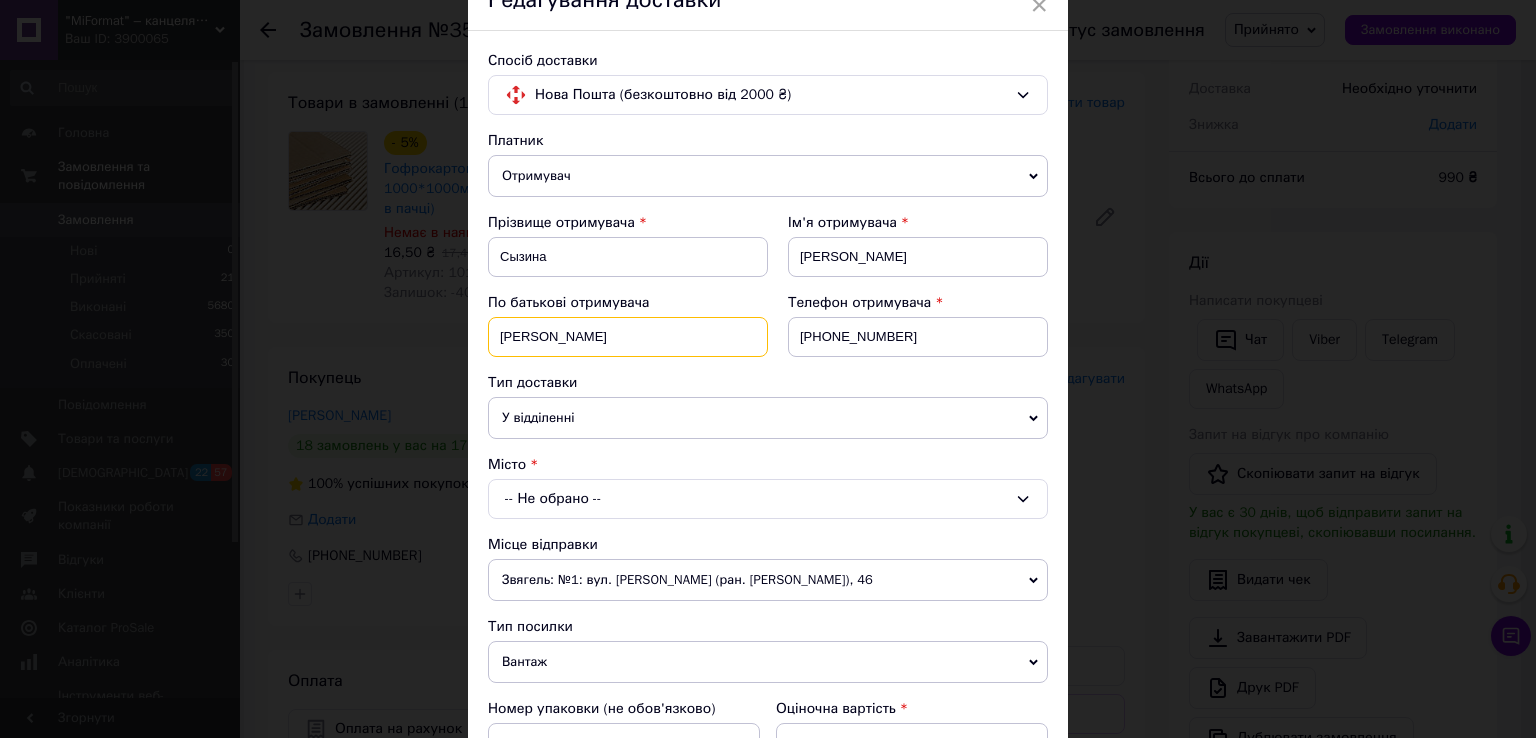 type on "Васильович" 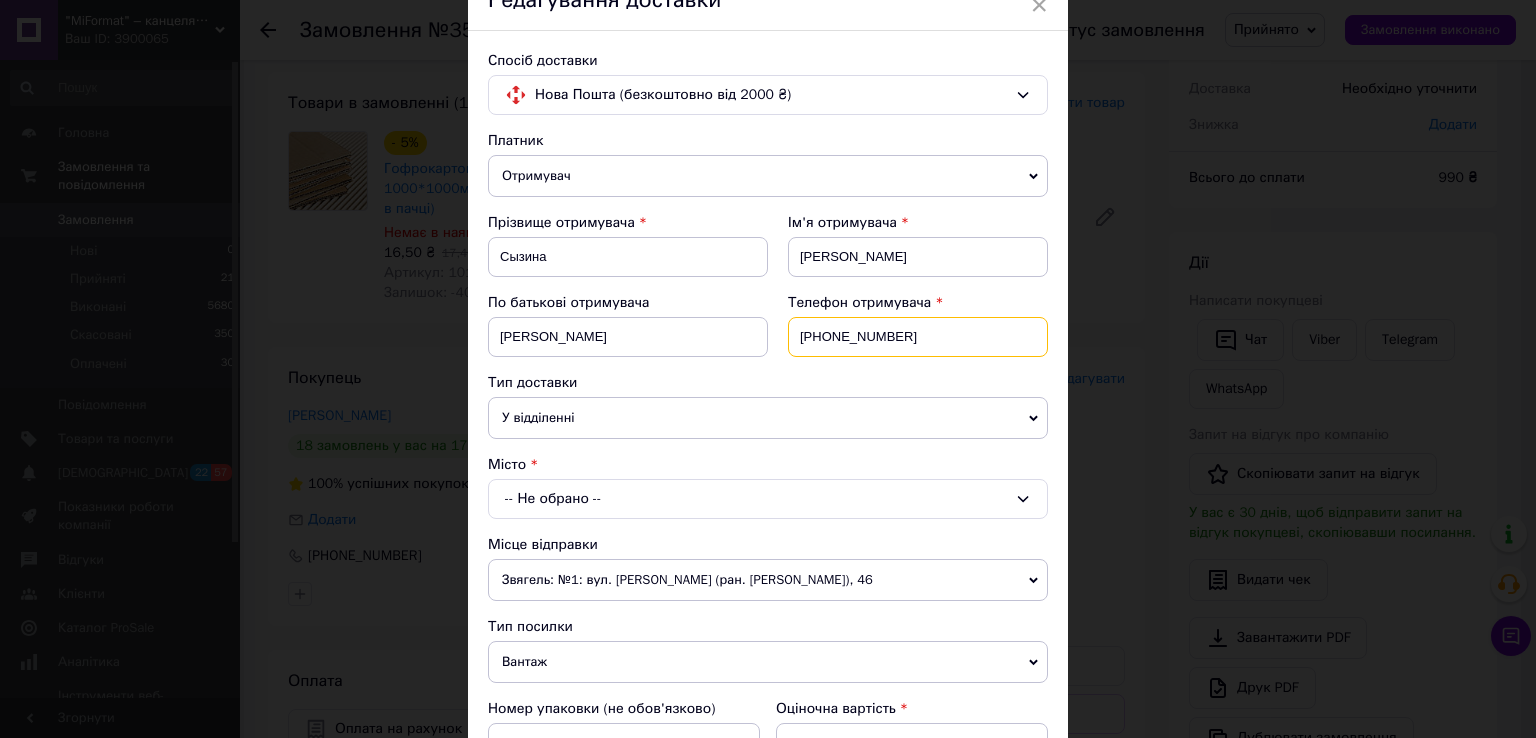 drag, startPoint x: 921, startPoint y: 341, endPoint x: 840, endPoint y: 328, distance: 82.036575 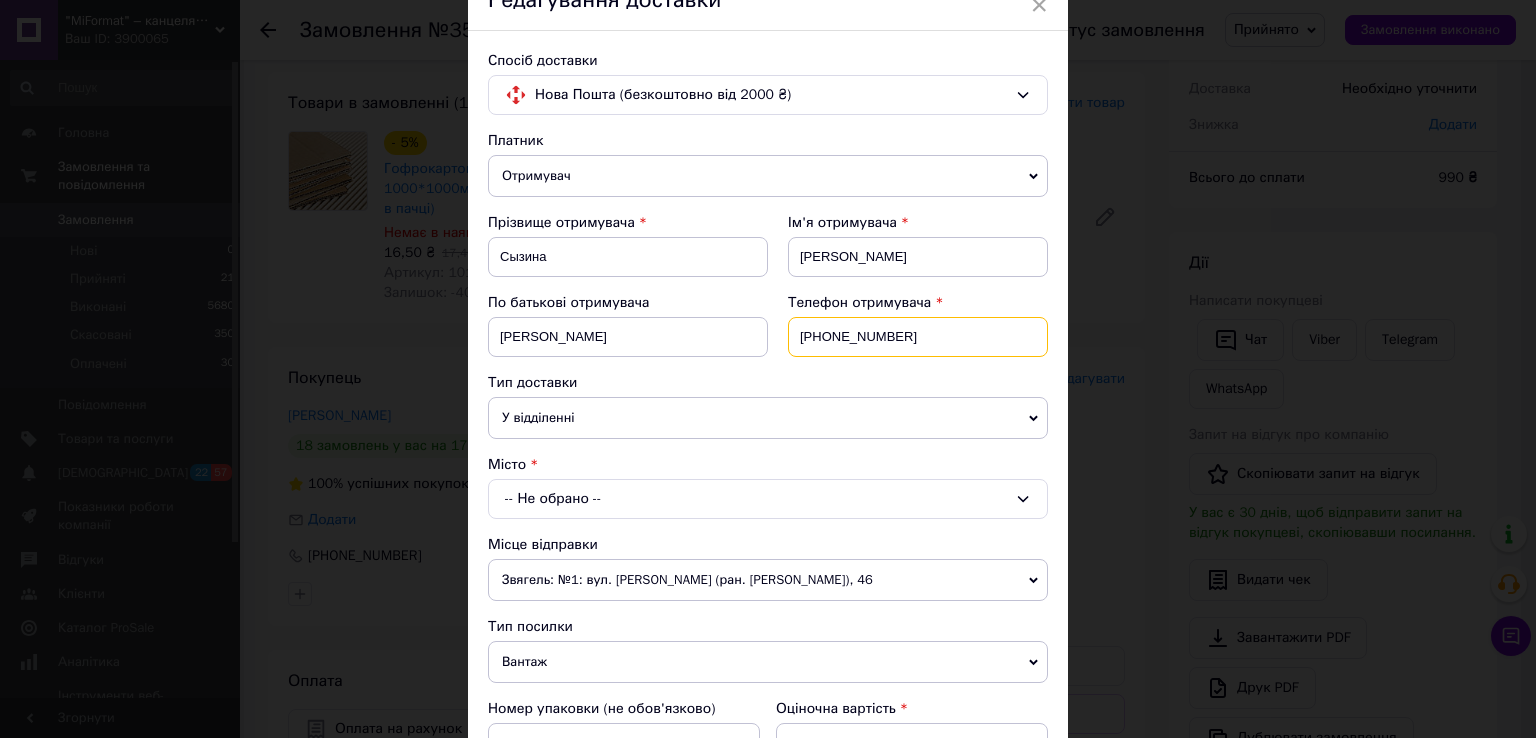 type on "+380954807356" 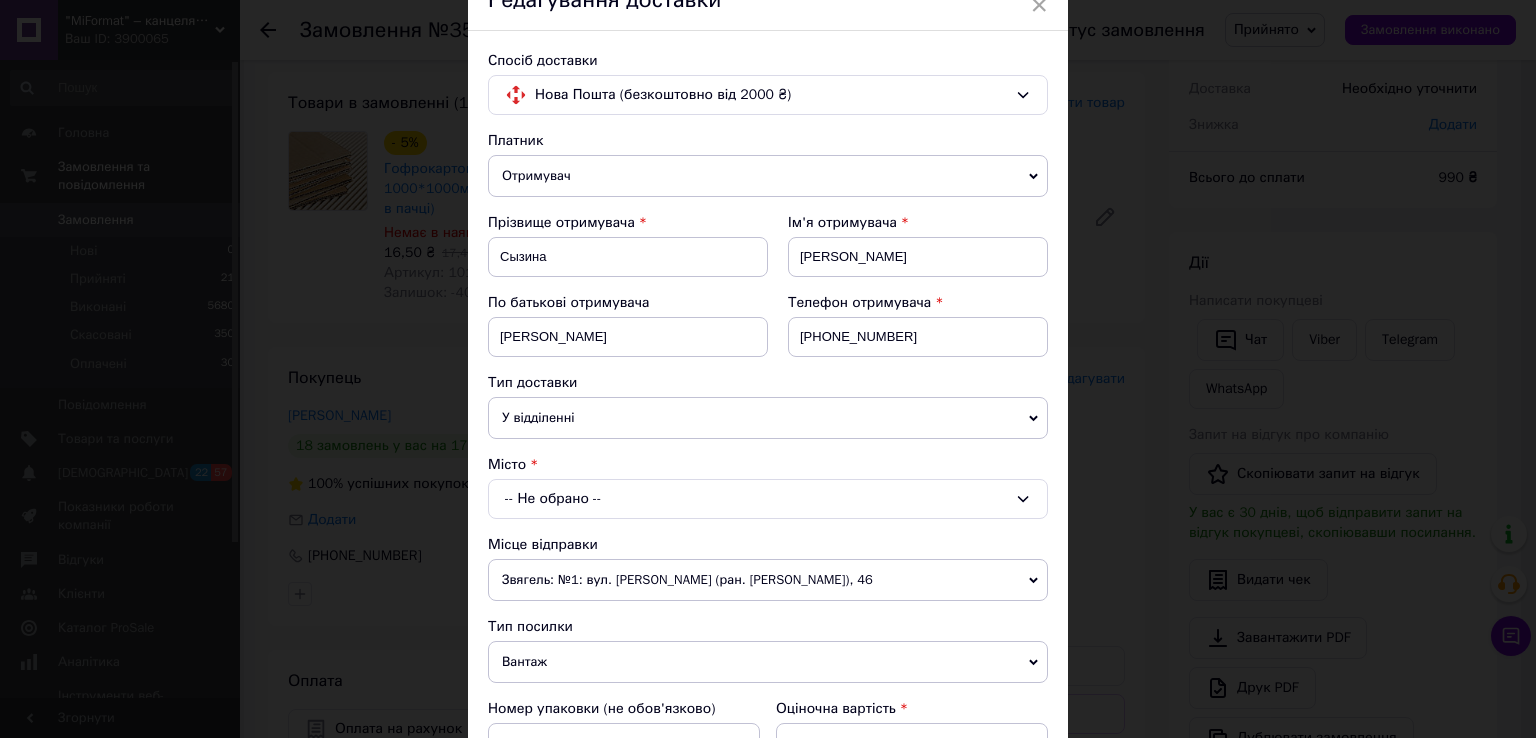 click on "-- Не обрано --" at bounding box center [768, 499] 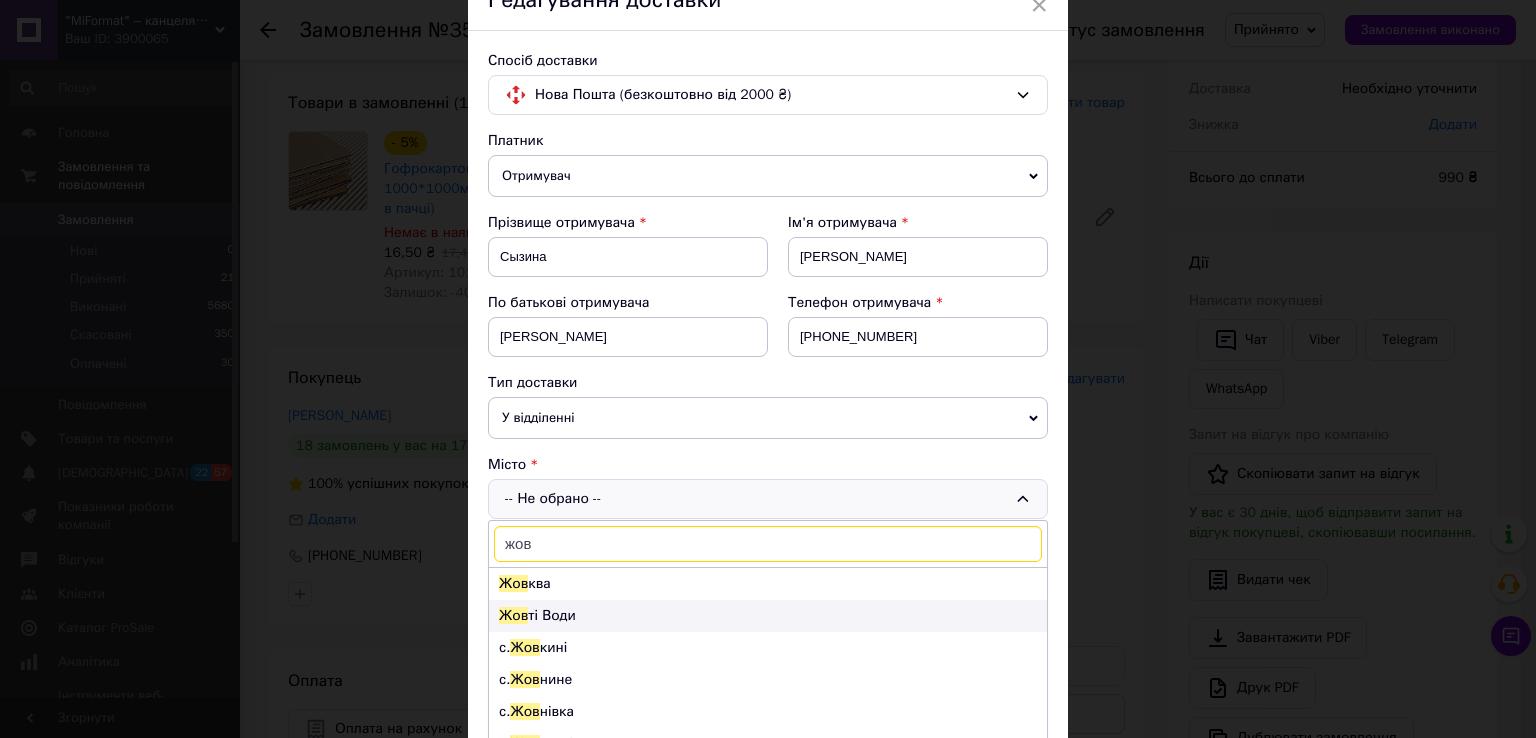 type on "жов" 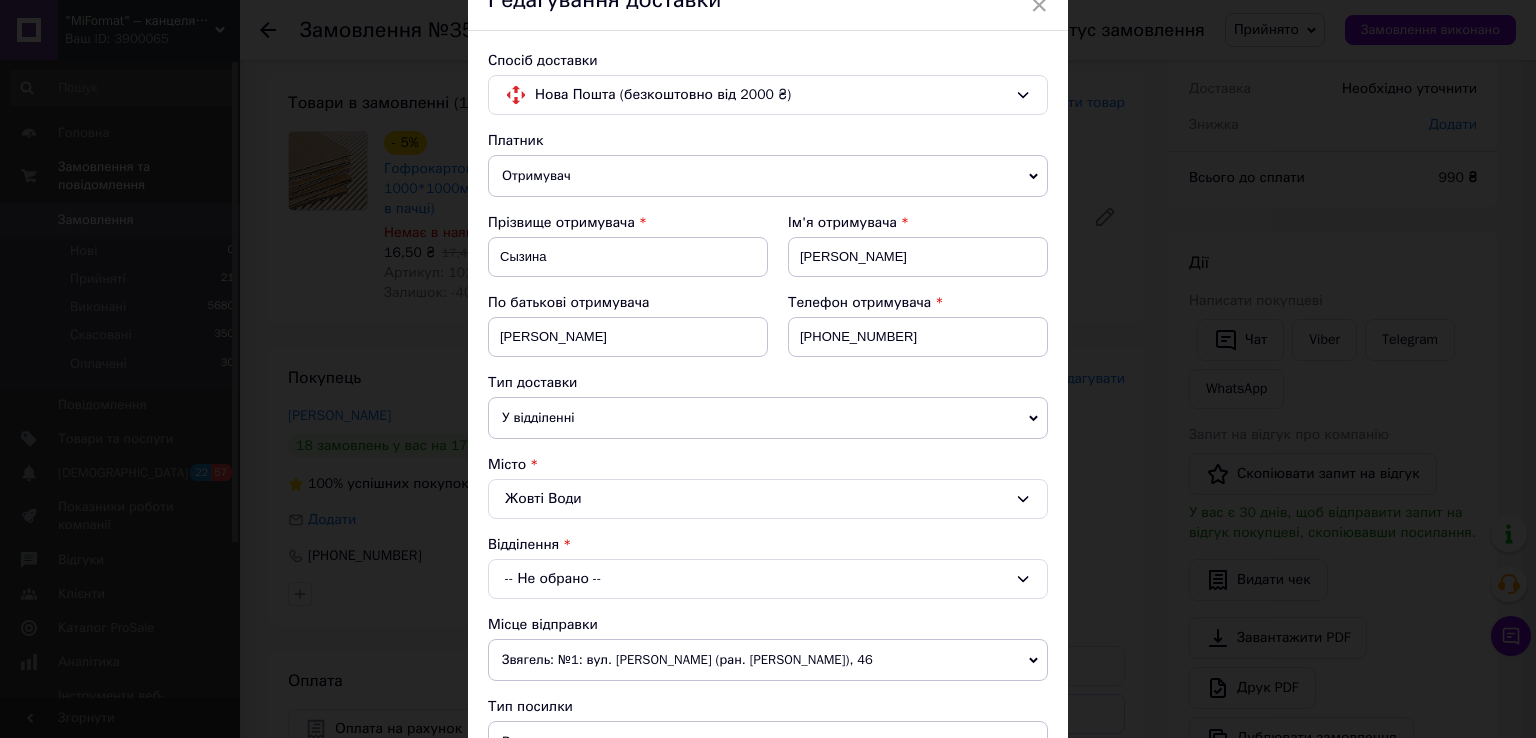 click on "-- Не обрано --" at bounding box center [768, 579] 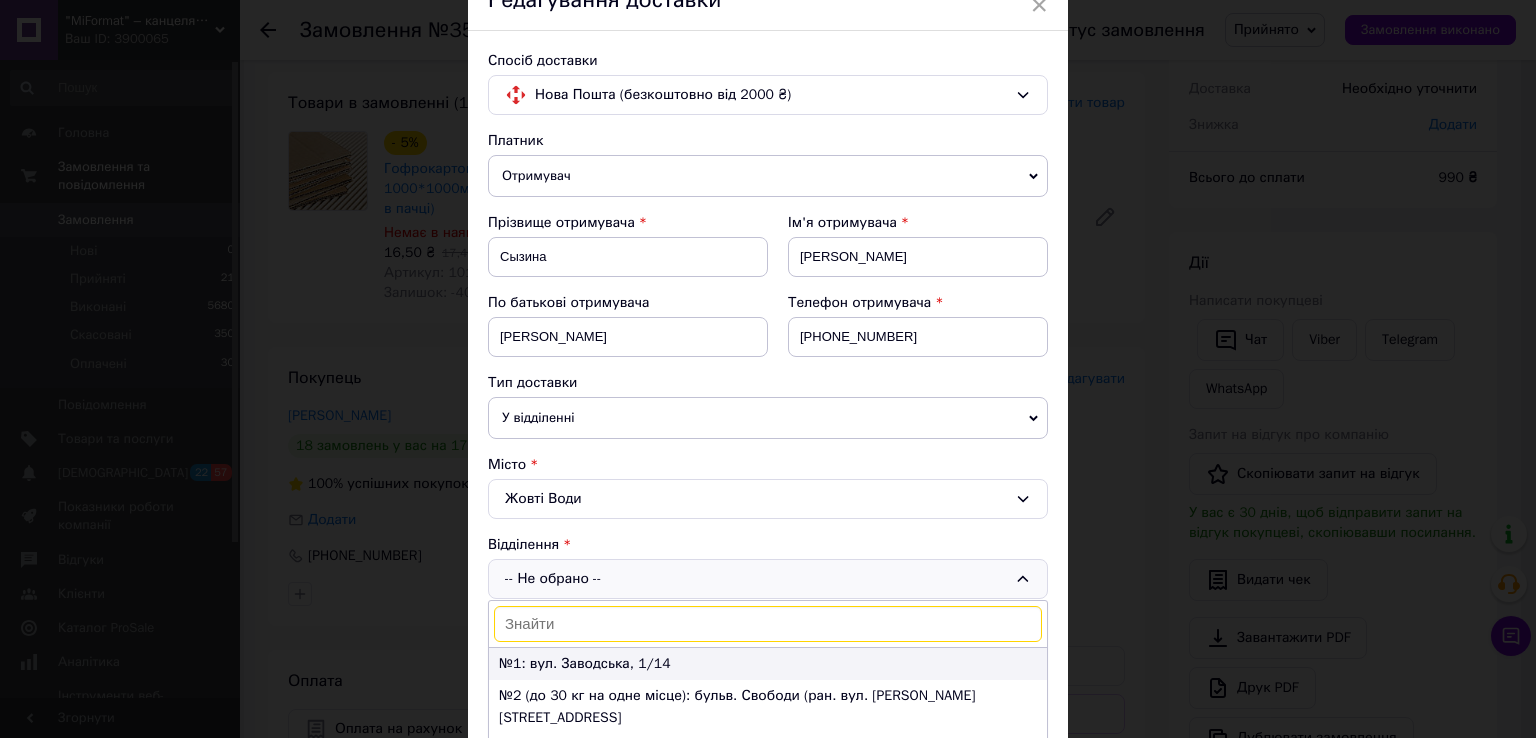 click on "№1: вул. Заводська, 1/14" at bounding box center (768, 664) 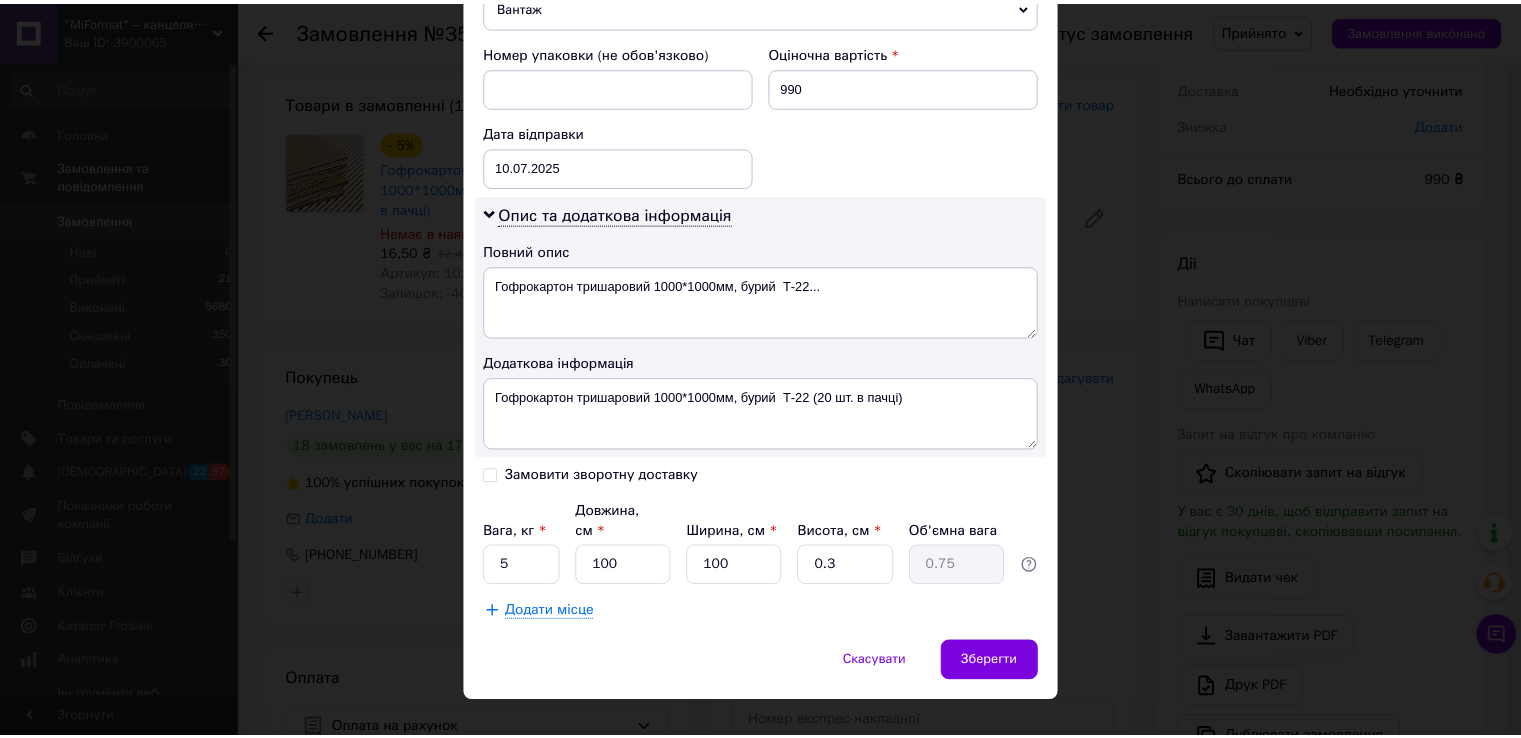 scroll, scrollTop: 844, scrollLeft: 0, axis: vertical 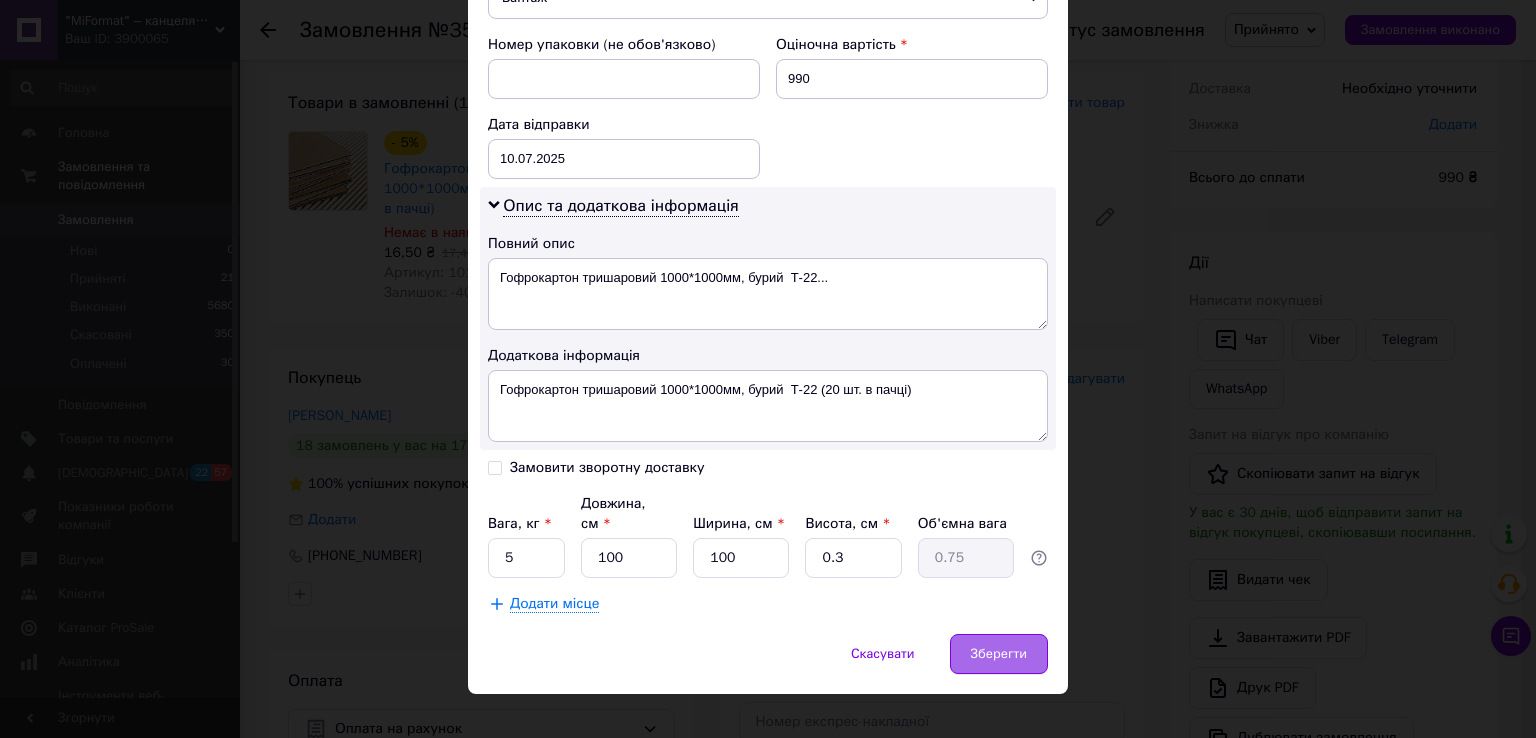 click on "Зберегти" at bounding box center (999, 654) 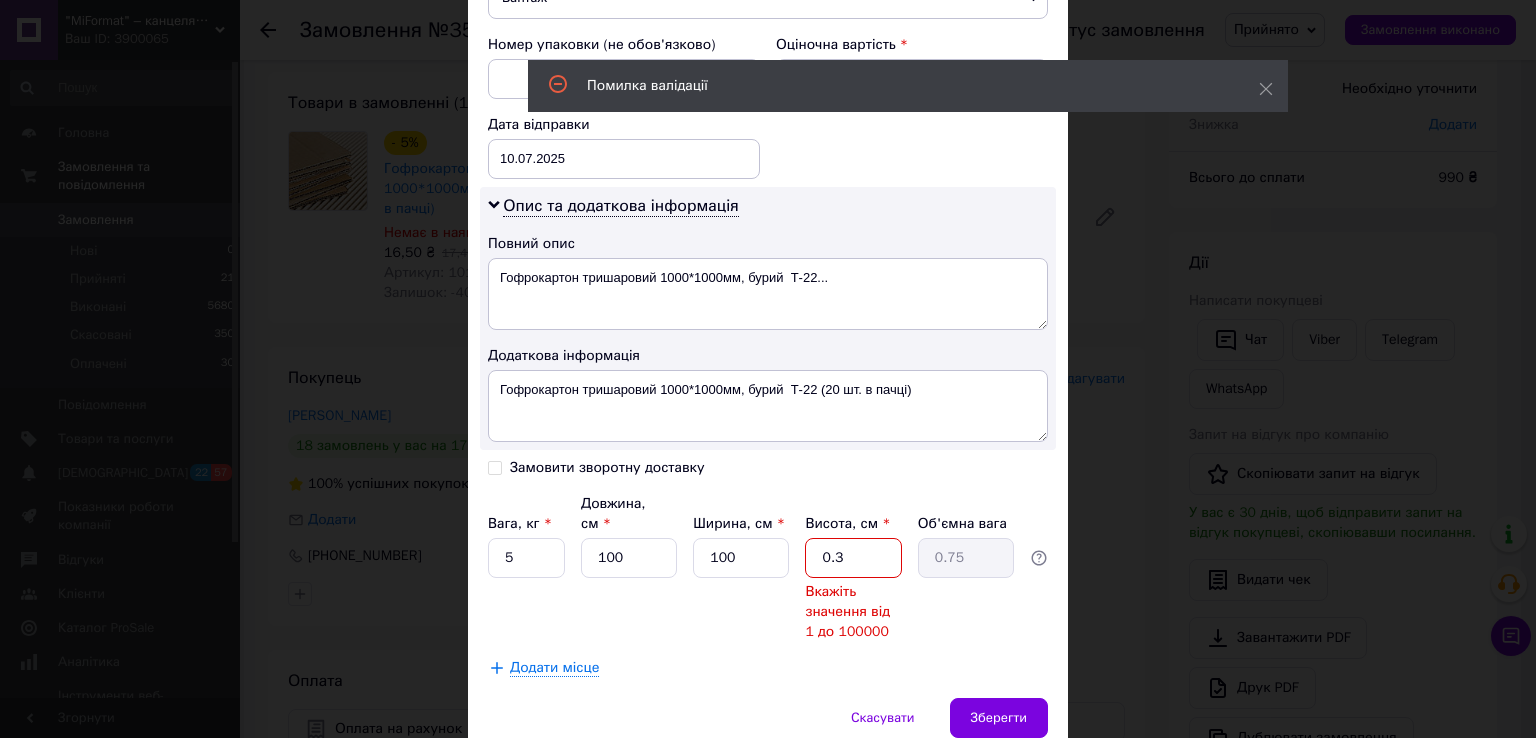 drag, startPoint x: 828, startPoint y: 533, endPoint x: 800, endPoint y: 530, distance: 28.160255 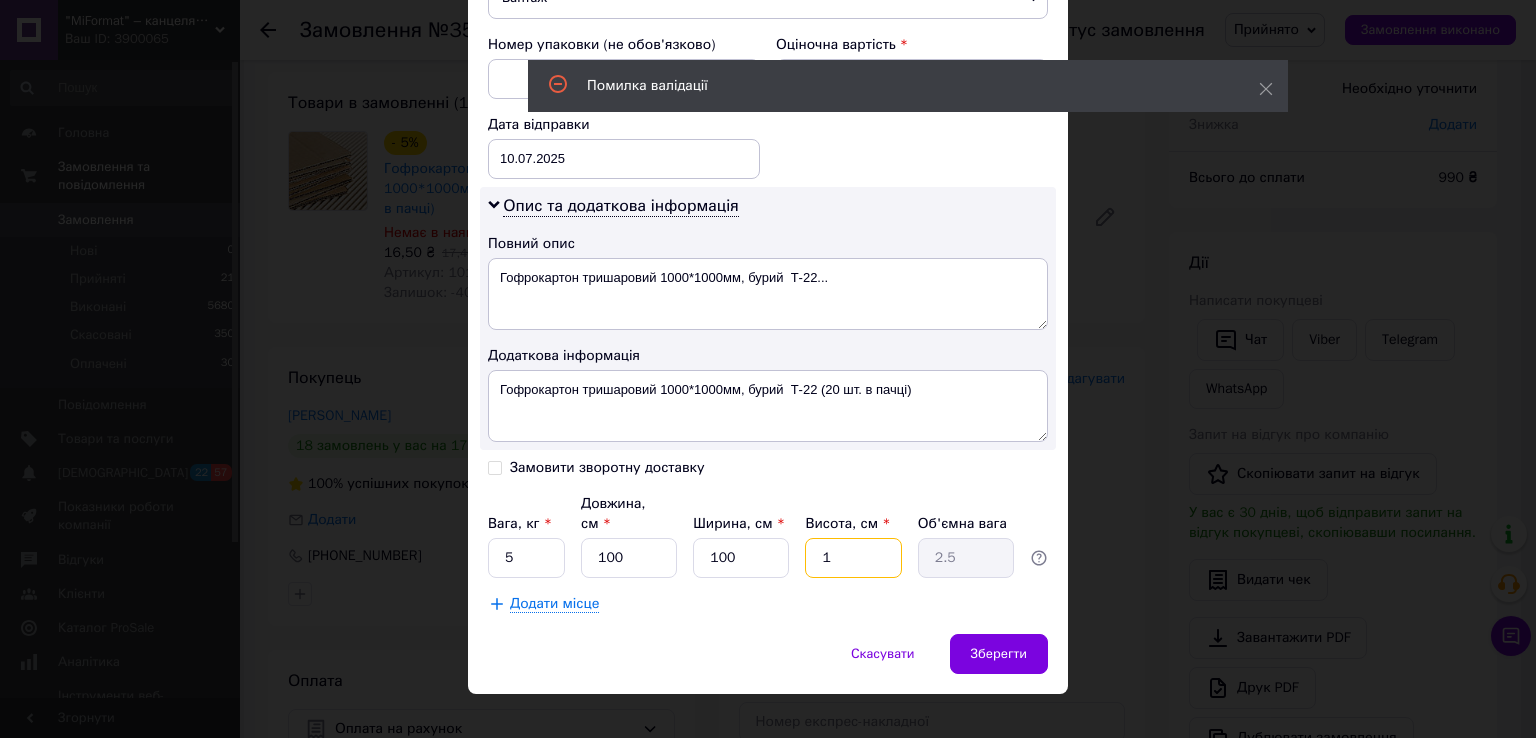 type on "10" 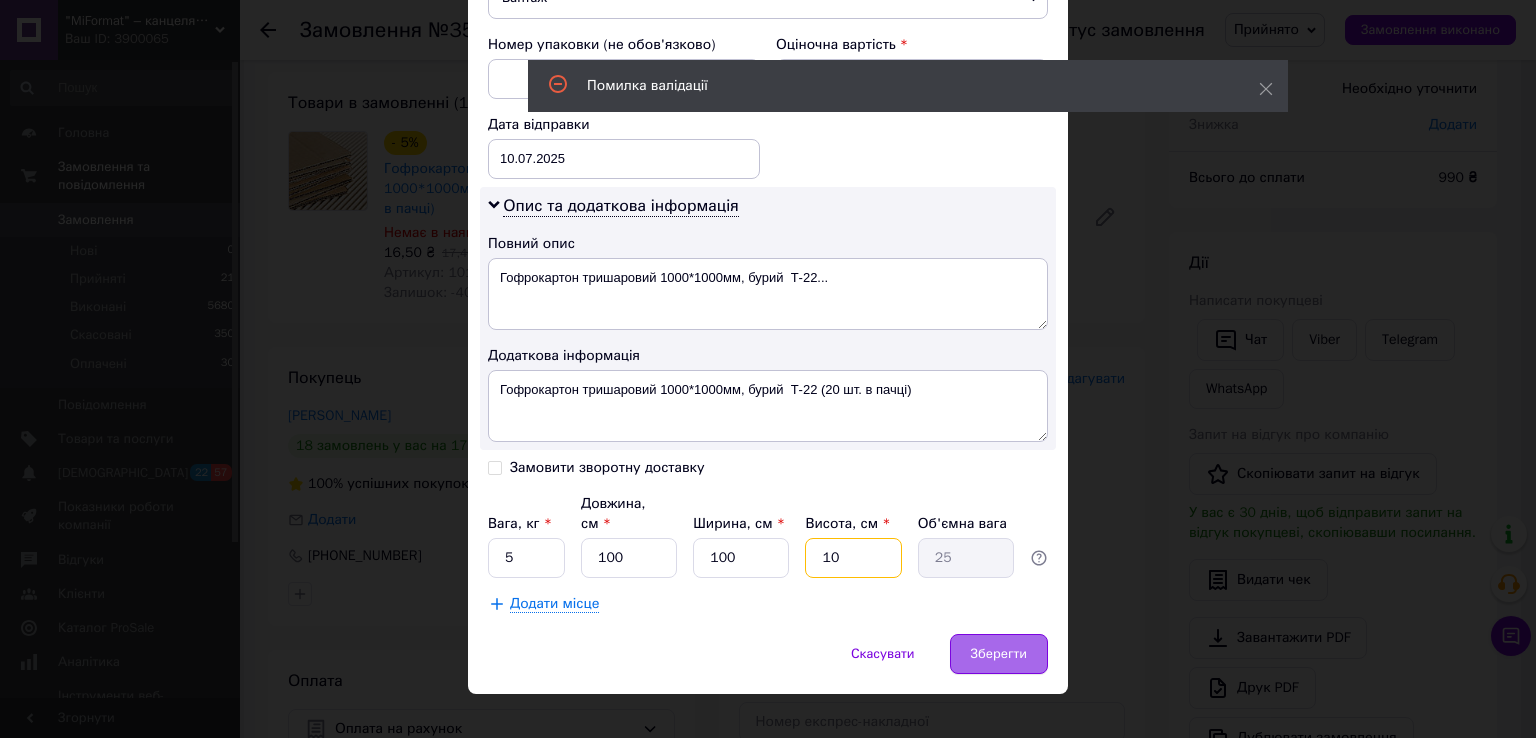 type on "10" 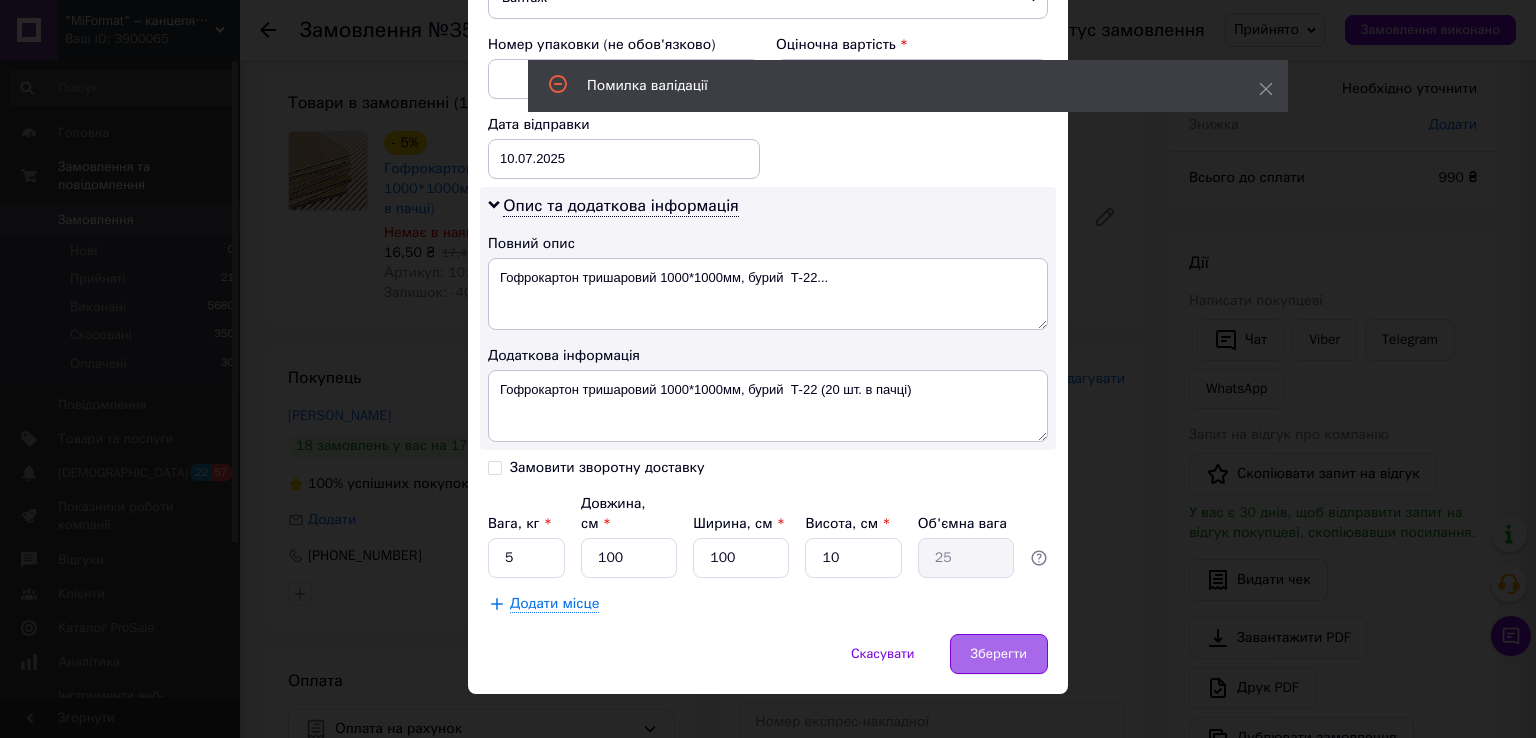 click on "Зберегти" at bounding box center [999, 654] 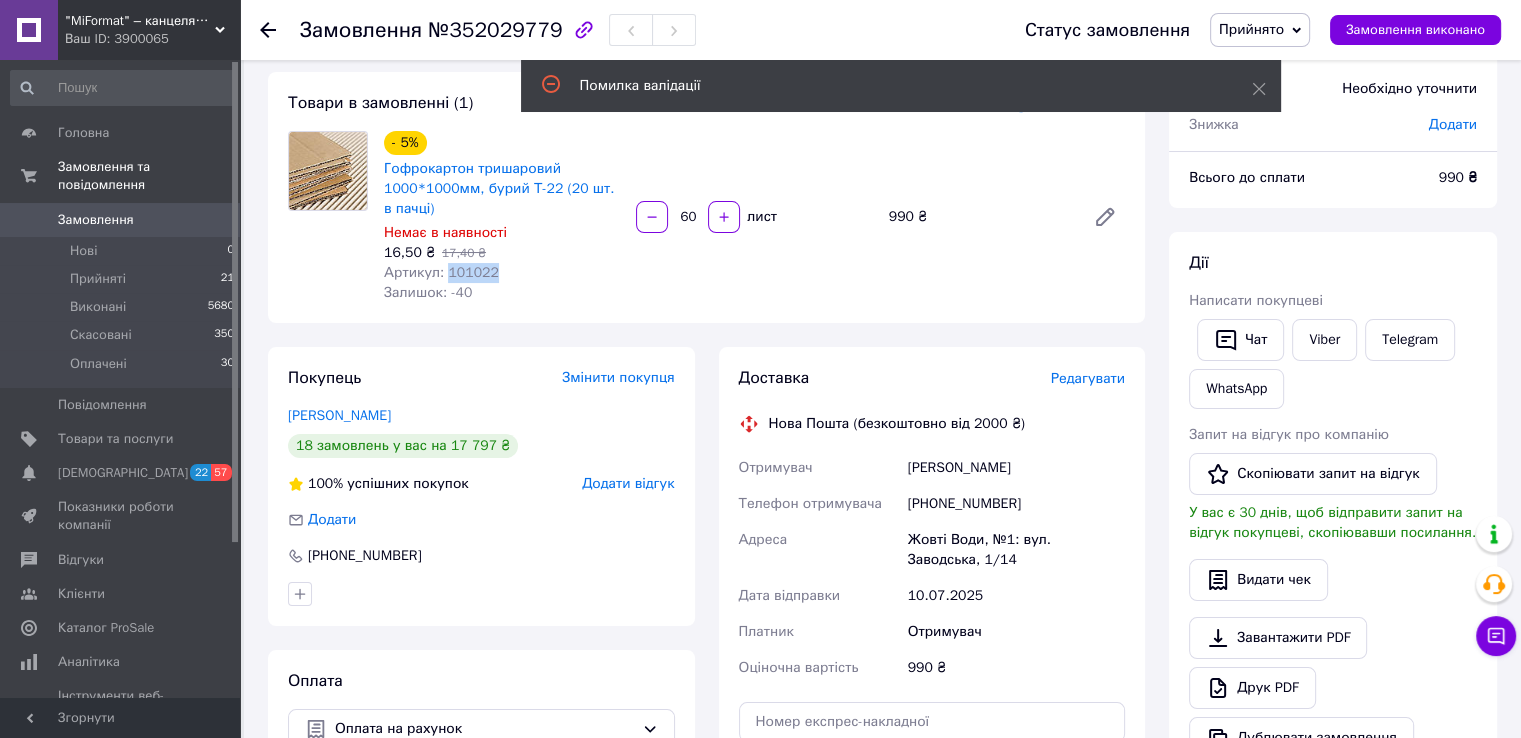 drag, startPoint x: 500, startPoint y: 272, endPoint x: 444, endPoint y: 266, distance: 56.32051 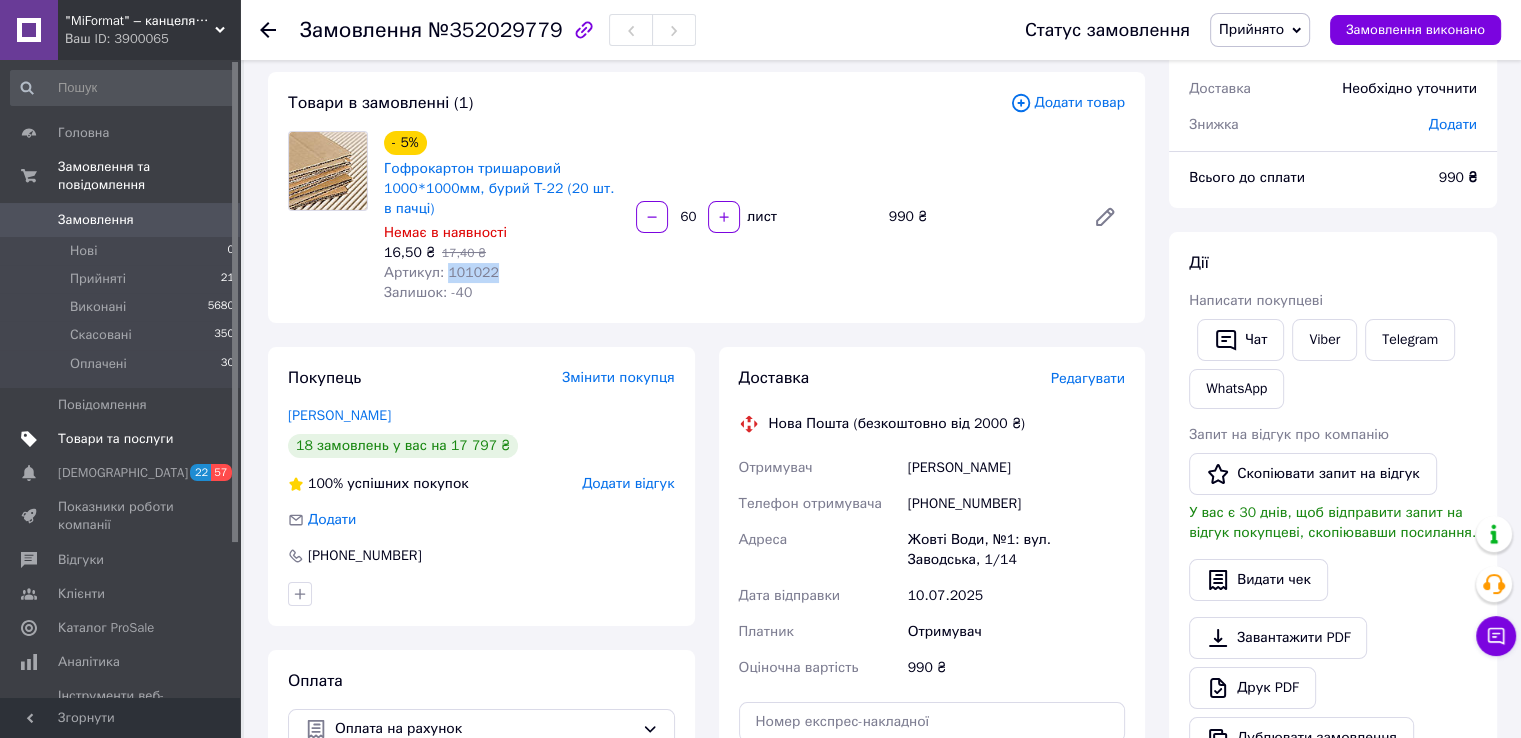 click on "Товари та послуги" at bounding box center [115, 439] 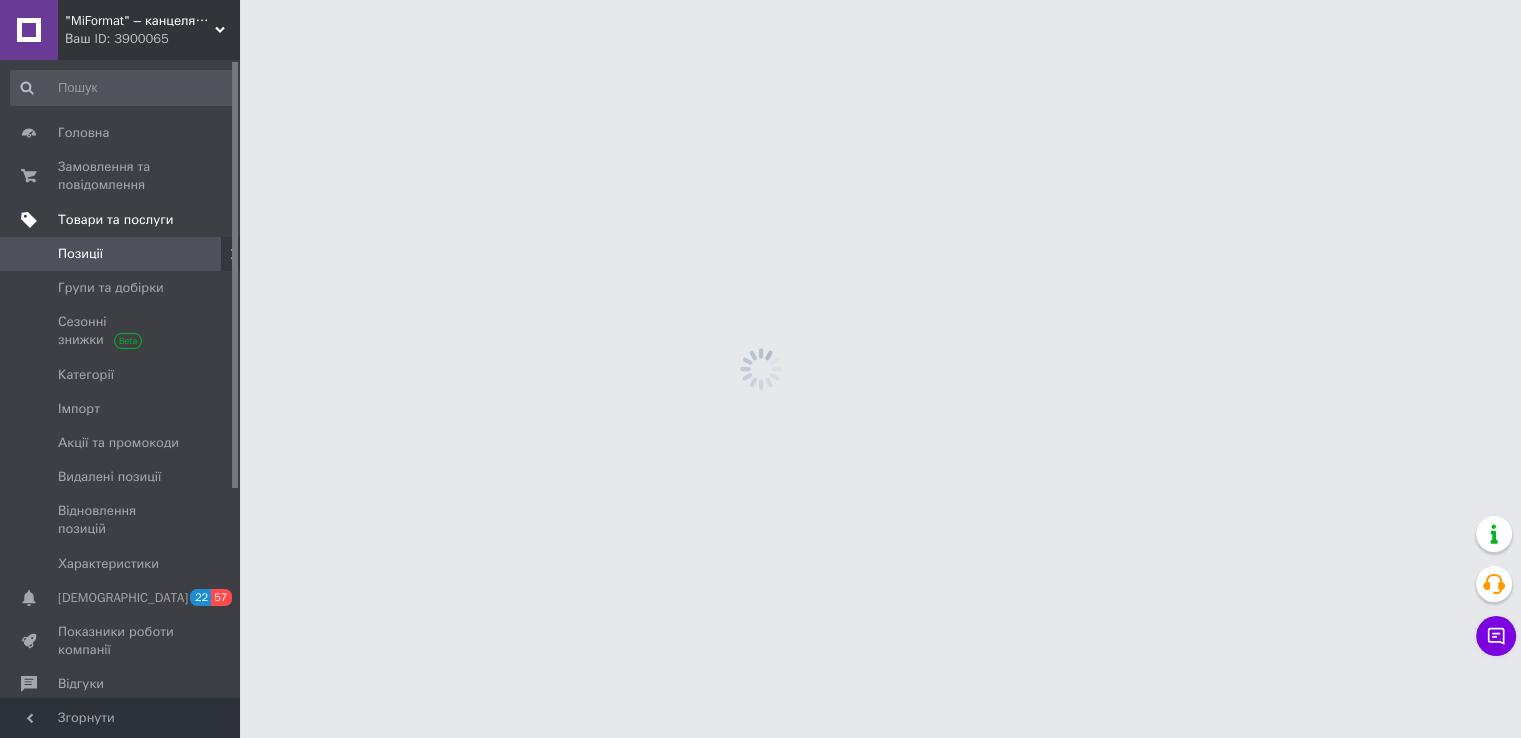 scroll, scrollTop: 0, scrollLeft: 0, axis: both 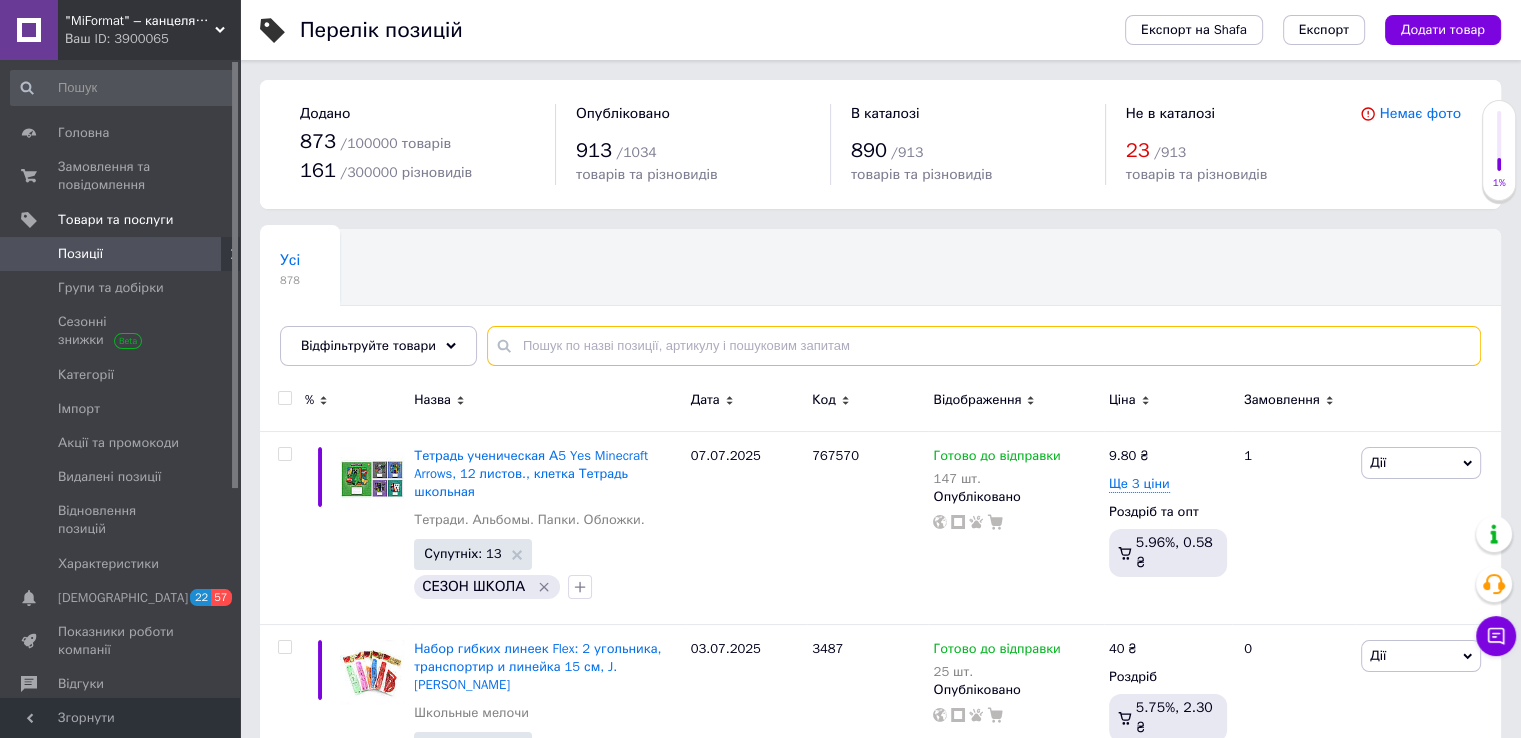 click at bounding box center (984, 346) 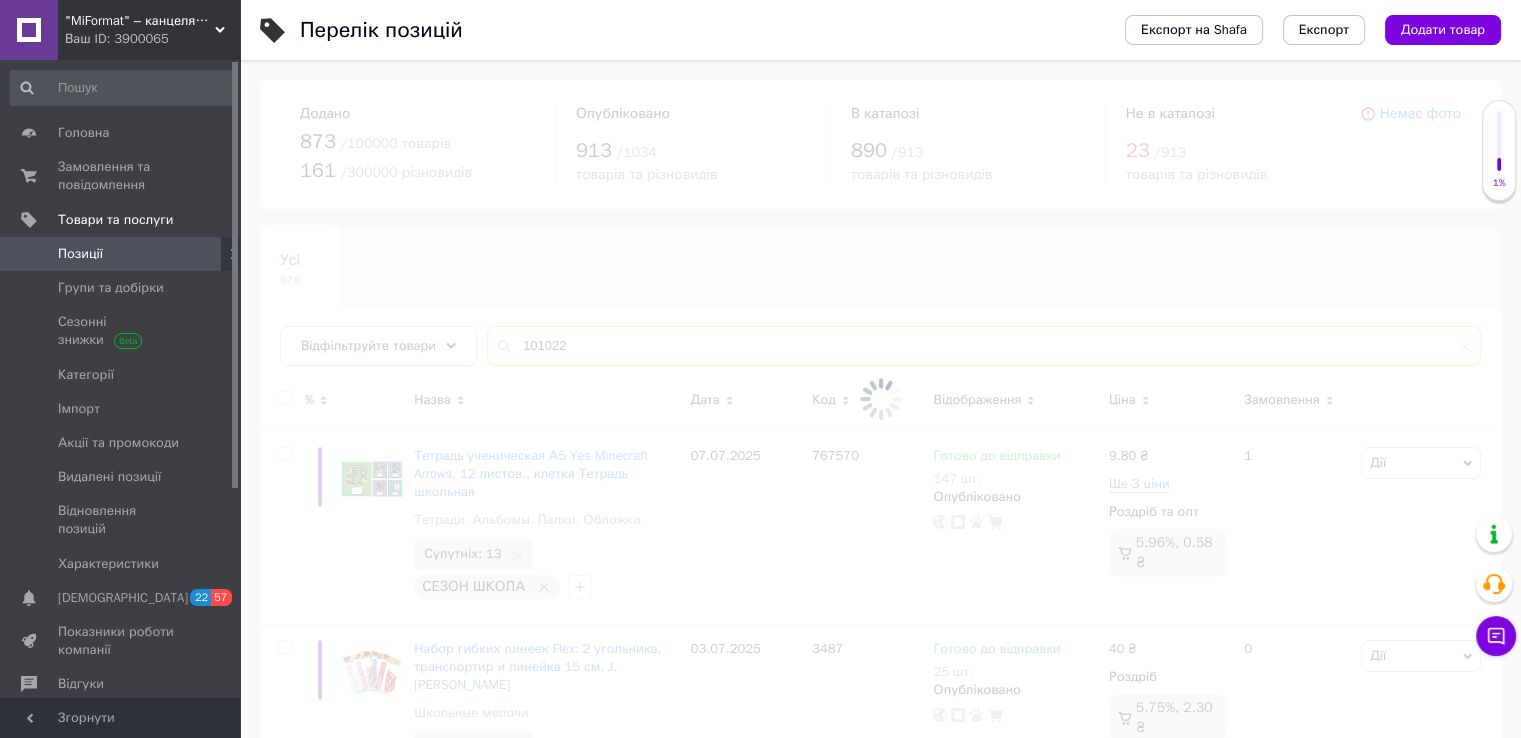 type on "101022" 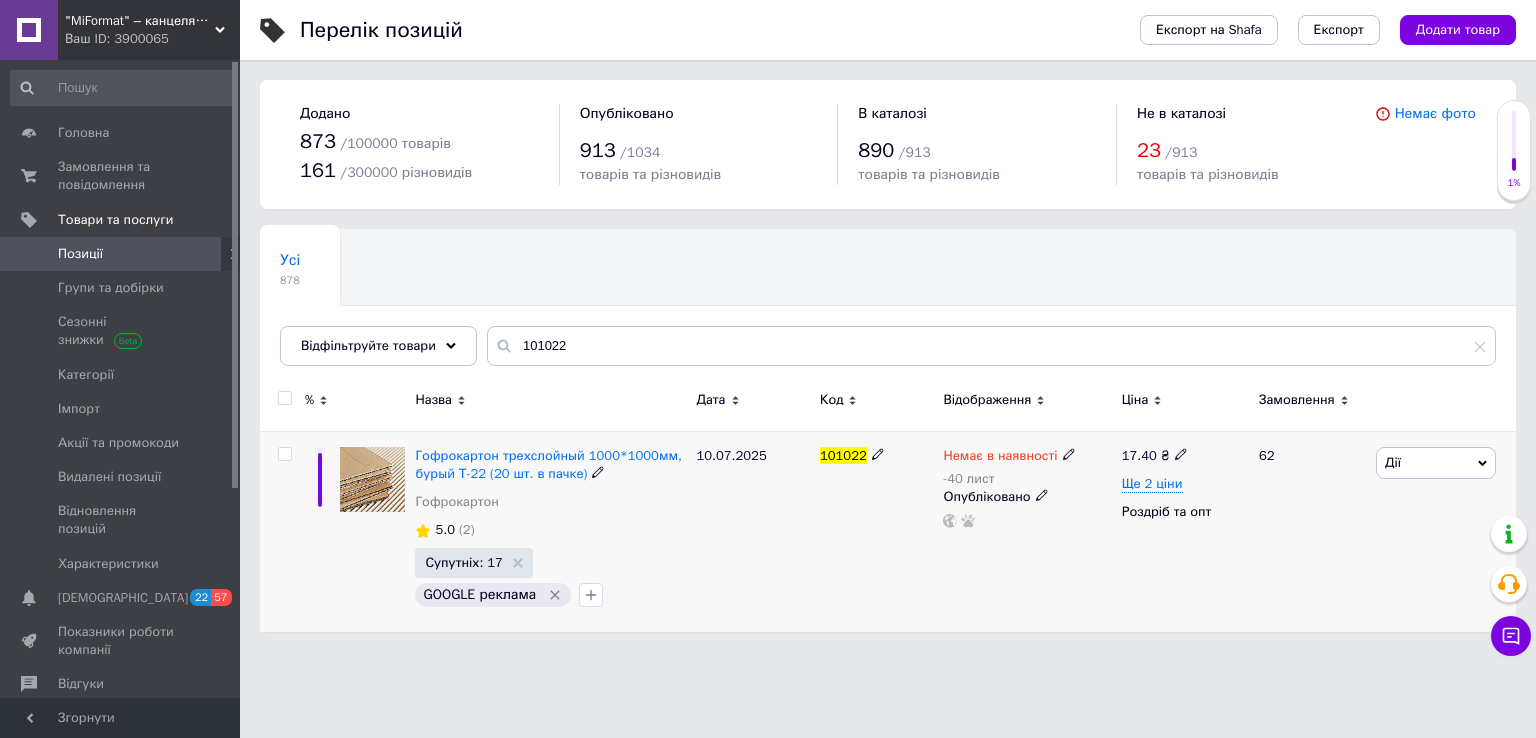 click 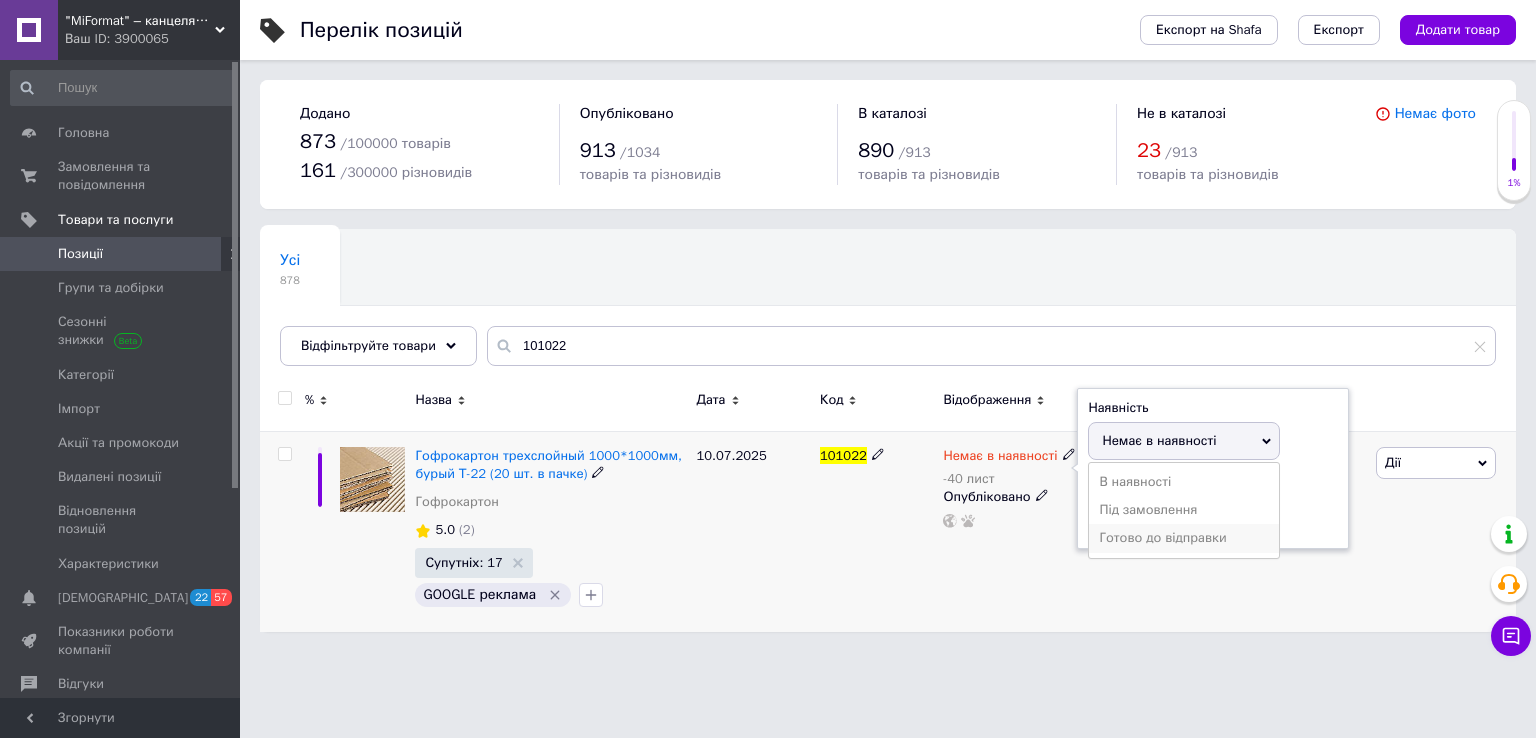 click on "Готово до відправки" at bounding box center [1184, 538] 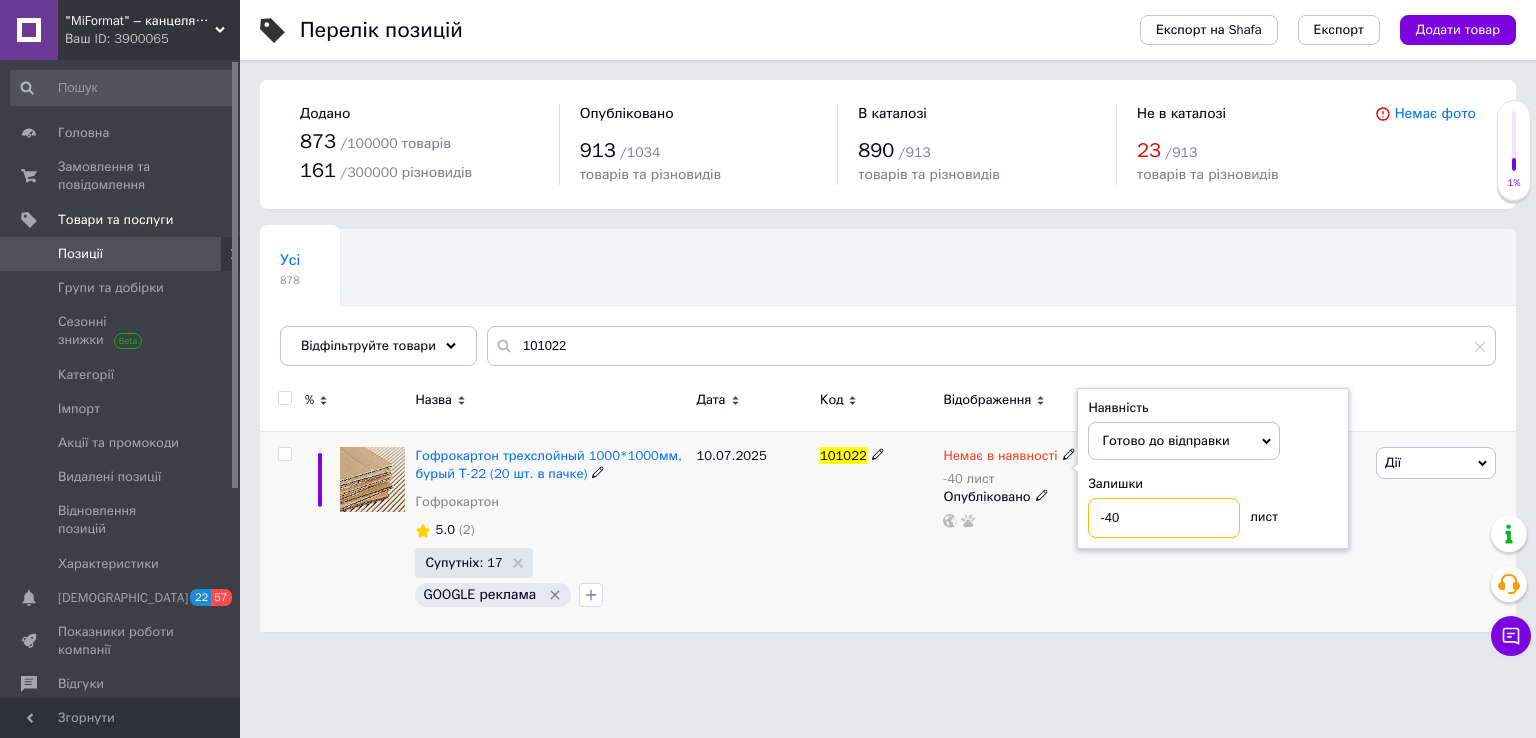 drag, startPoint x: 1128, startPoint y: 507, endPoint x: 1075, endPoint y: 511, distance: 53.15073 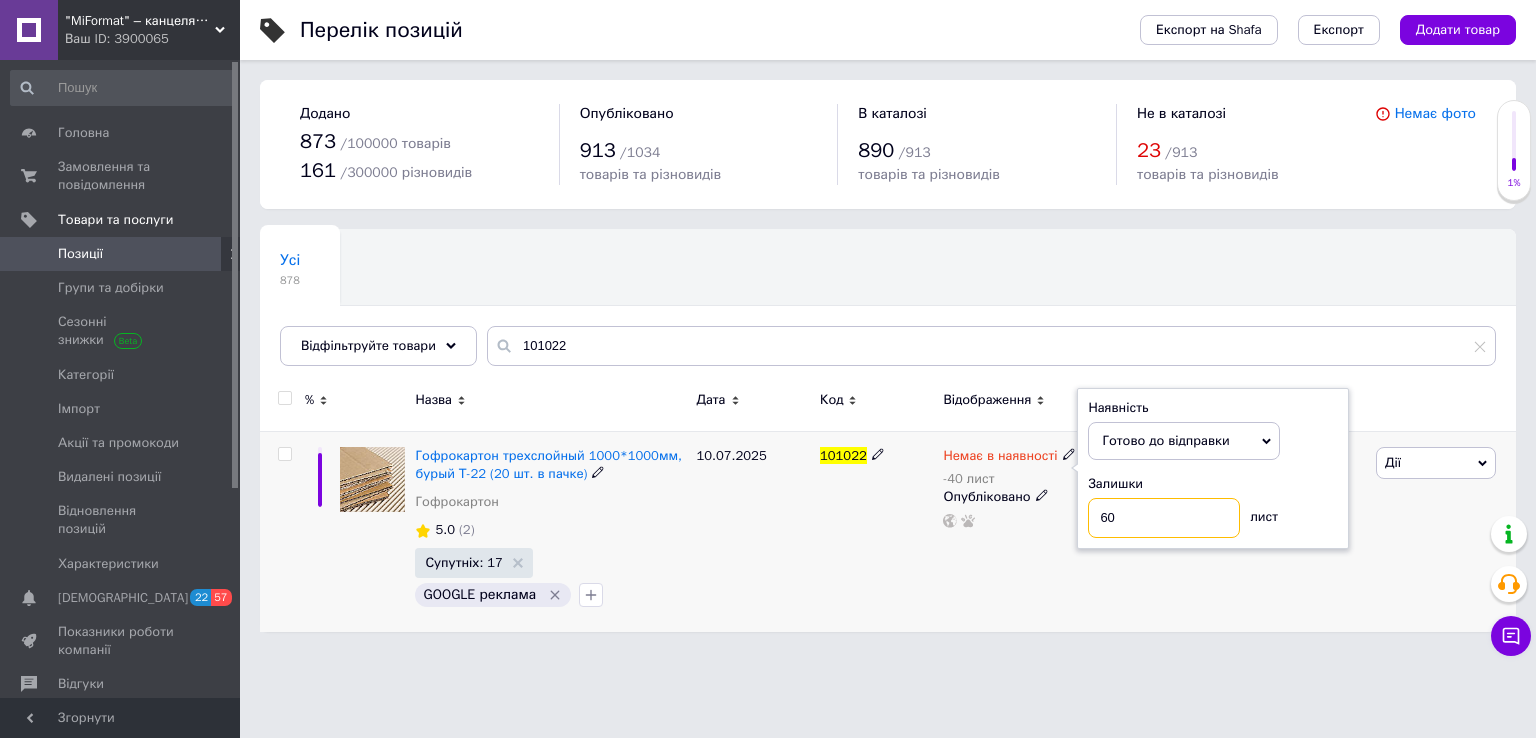 type on "60" 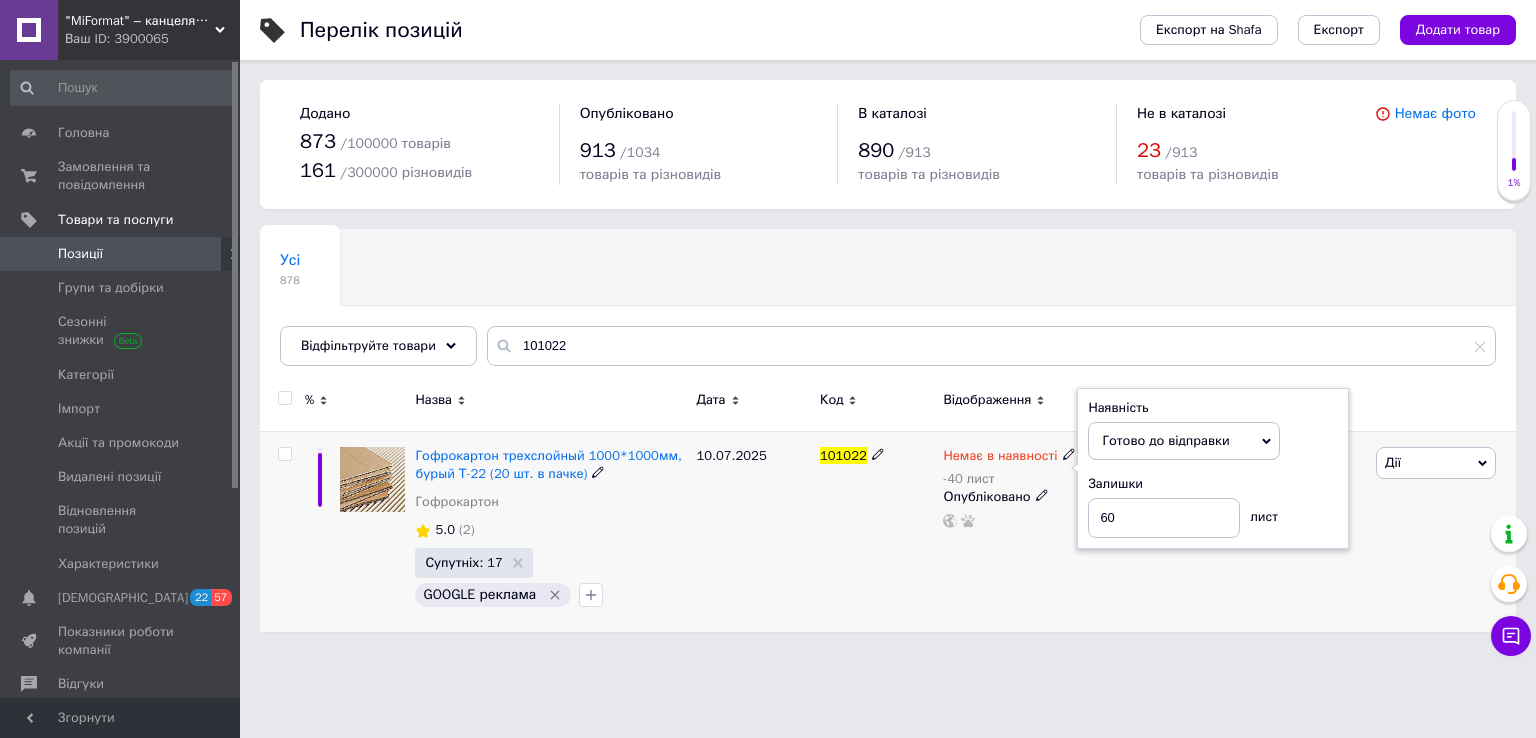click on "Немає в наявності -40 лист Наявність Готово до відправки В наявності Немає в наявності Під замовлення Залишки 60 лист Опубліковано" at bounding box center [1027, 531] 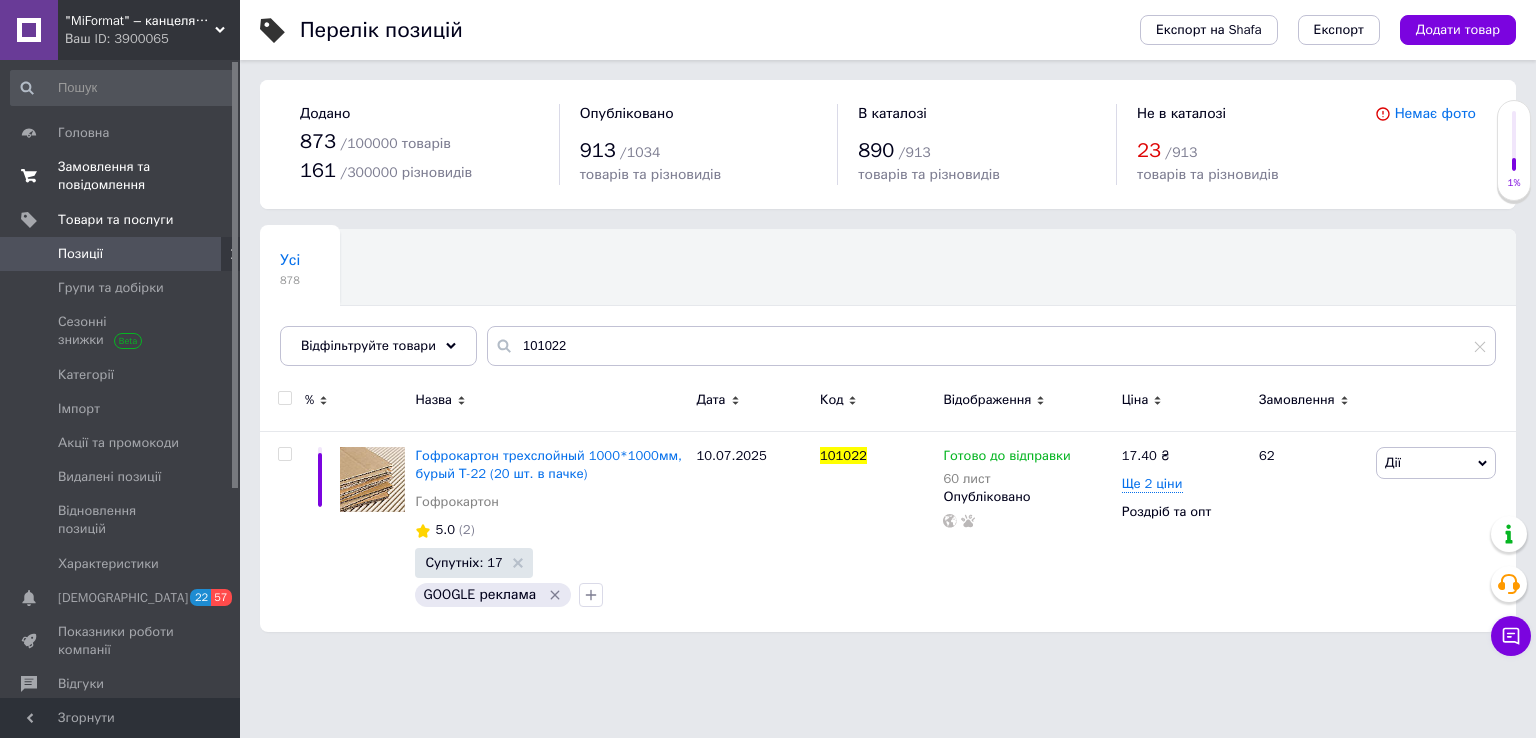 click on "Замовлення та повідомлення" at bounding box center [121, 176] 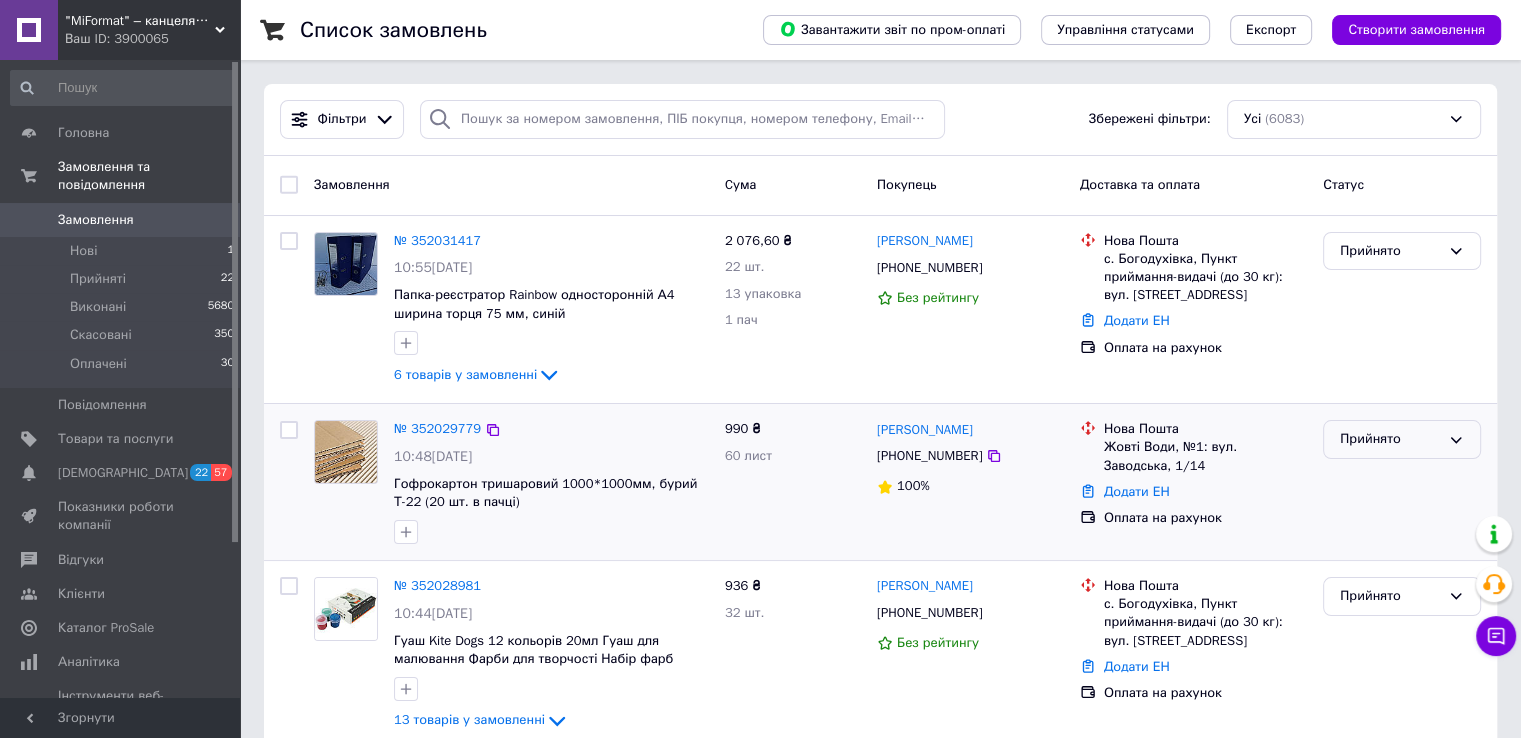 click on "Прийнято" at bounding box center (1390, 439) 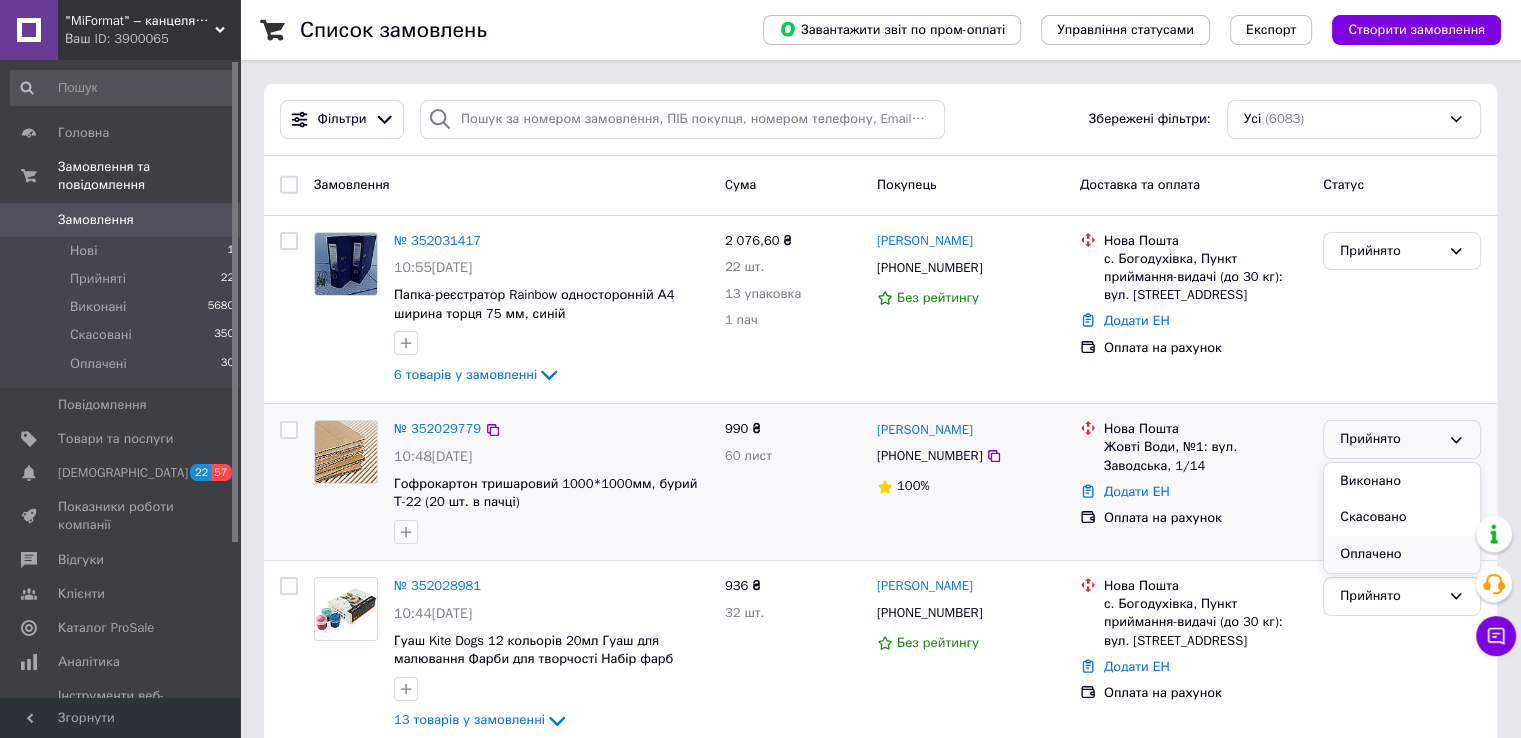 click on "Оплачено" at bounding box center [1402, 554] 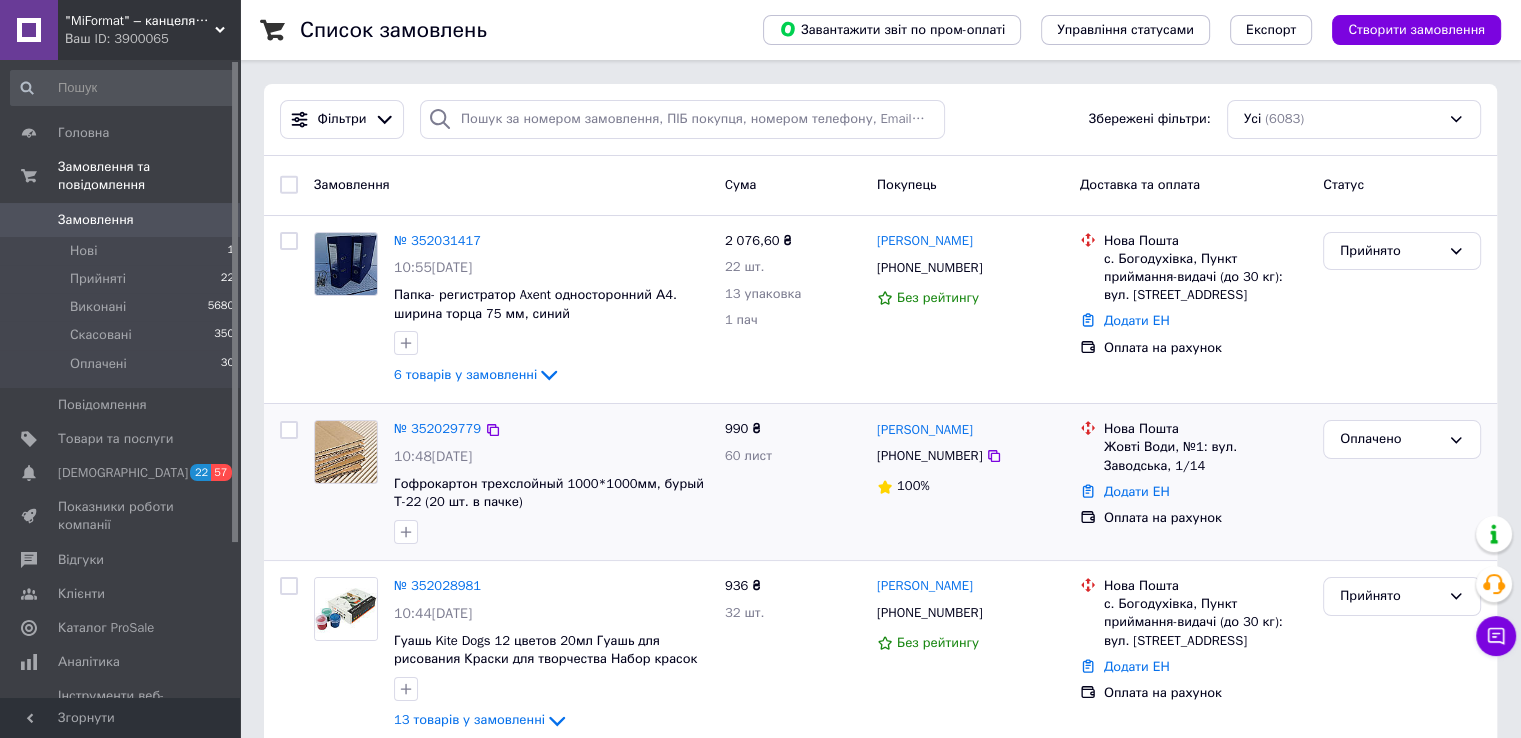 click on "№ 352029779 10:48, 10.07.2025 Гофрокартон трехслойный 1000*1000мм, бурый Т-22  (20 шт. в пачке)" at bounding box center [551, 482] 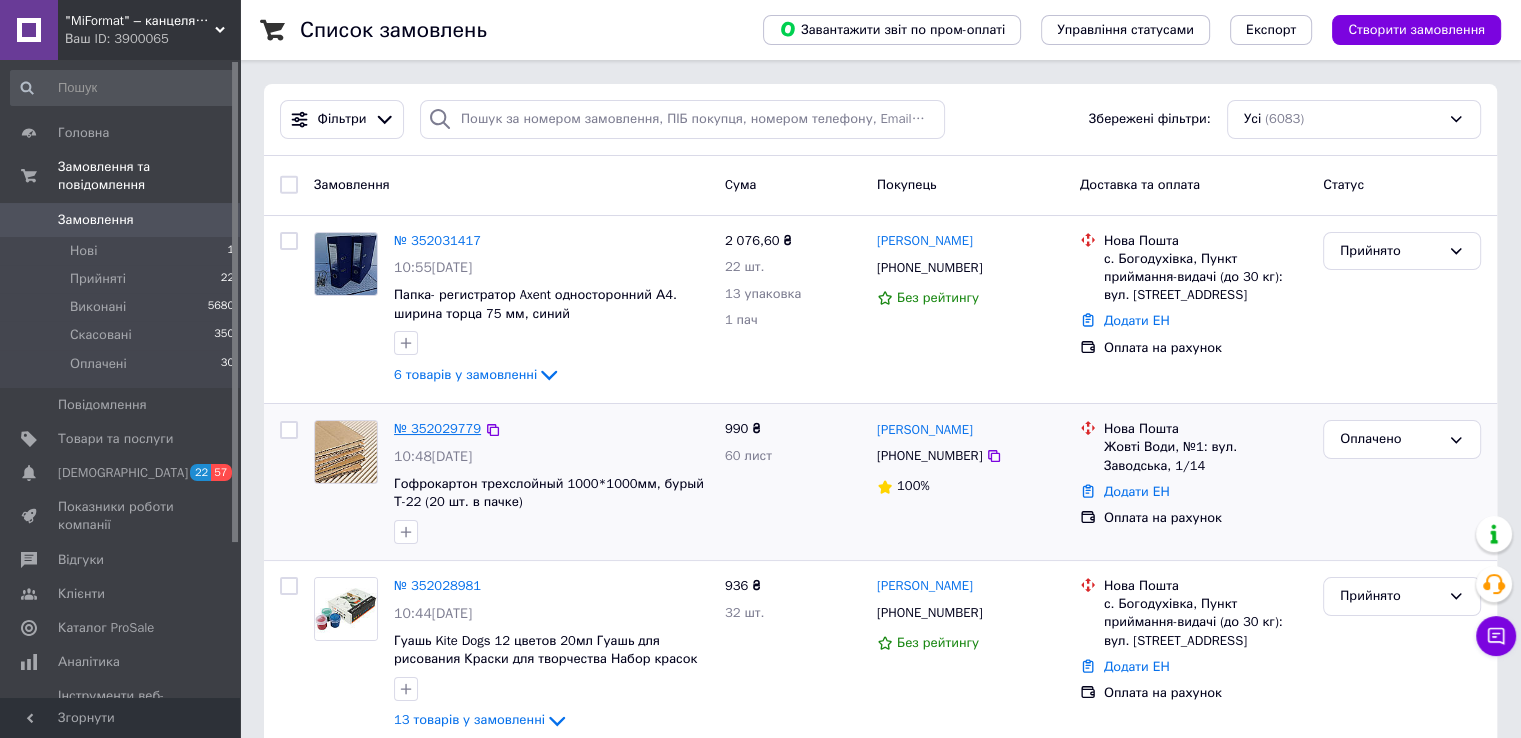 click on "№ 352029779" at bounding box center (437, 428) 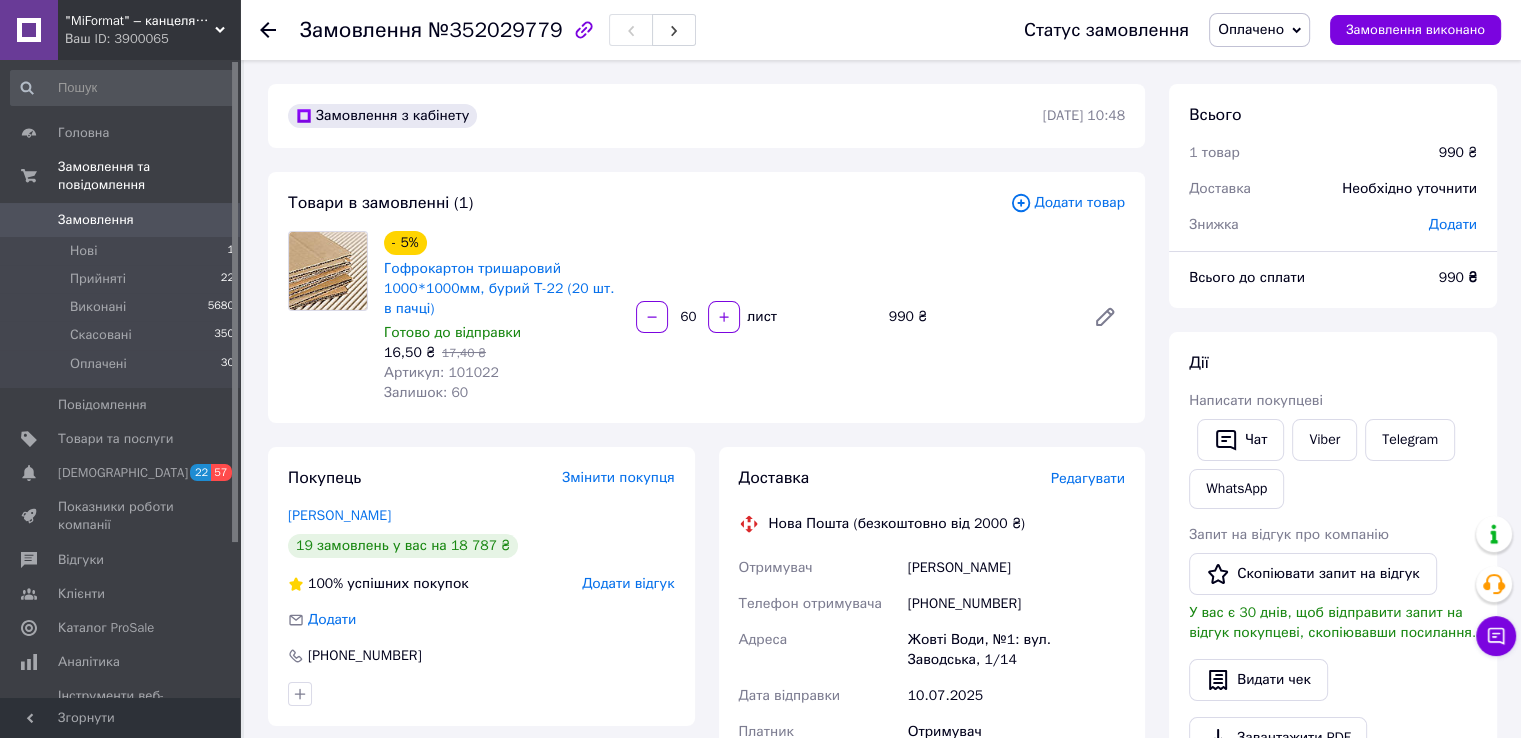 click on "Додати" at bounding box center [1453, 224] 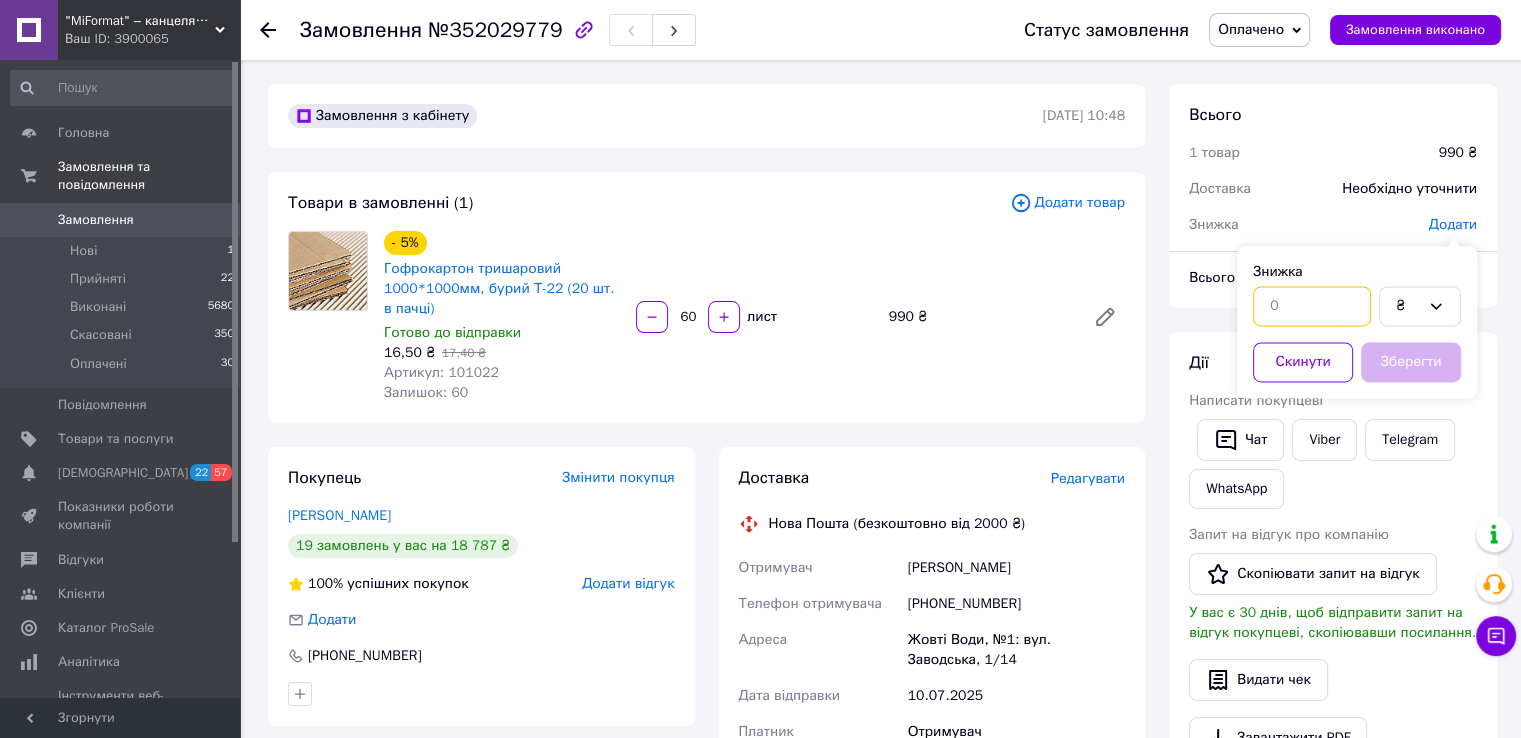 click at bounding box center [1312, 306] 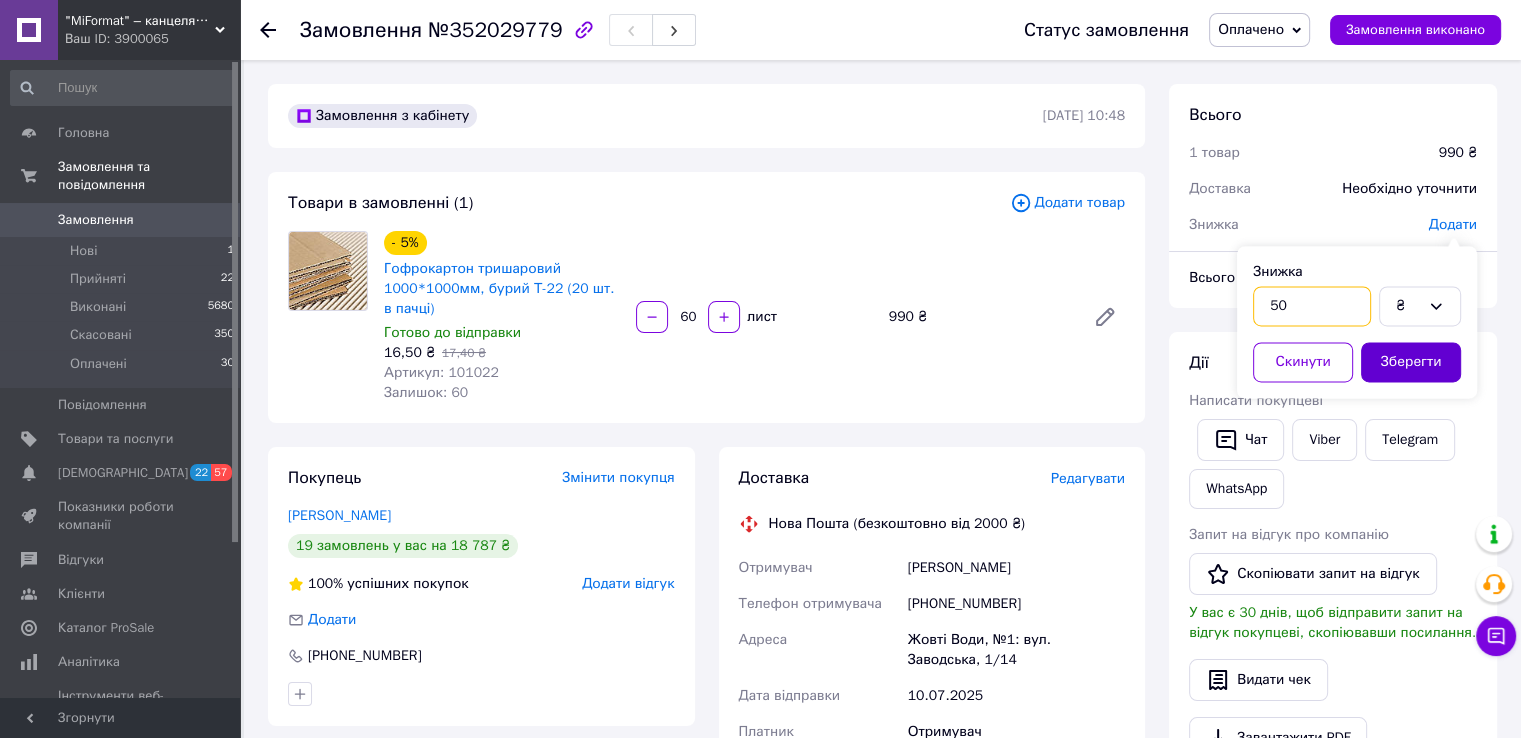 type on "50" 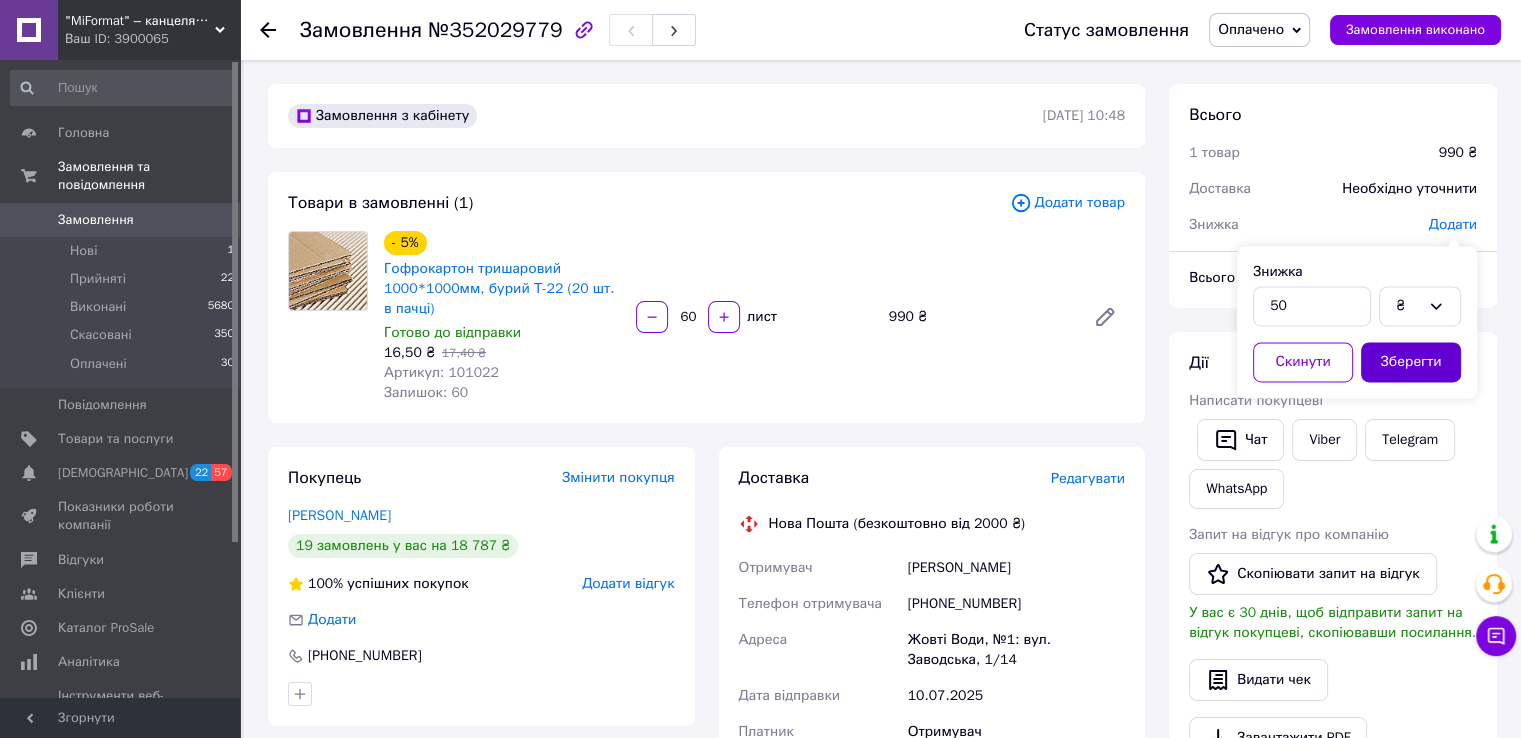 click on "Зберегти" at bounding box center (1411, 362) 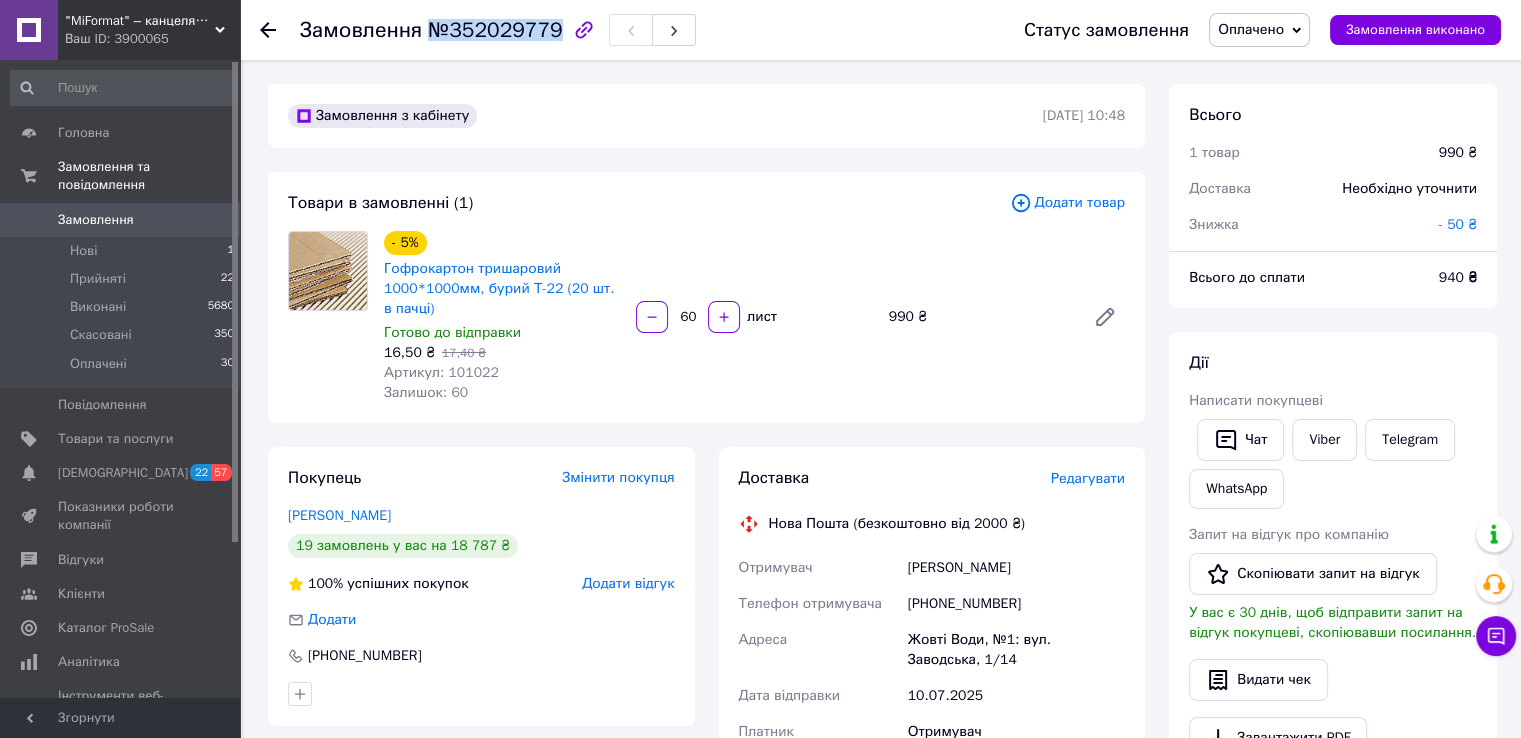 drag, startPoint x: 424, startPoint y: 31, endPoint x: 547, endPoint y: 38, distance: 123.19903 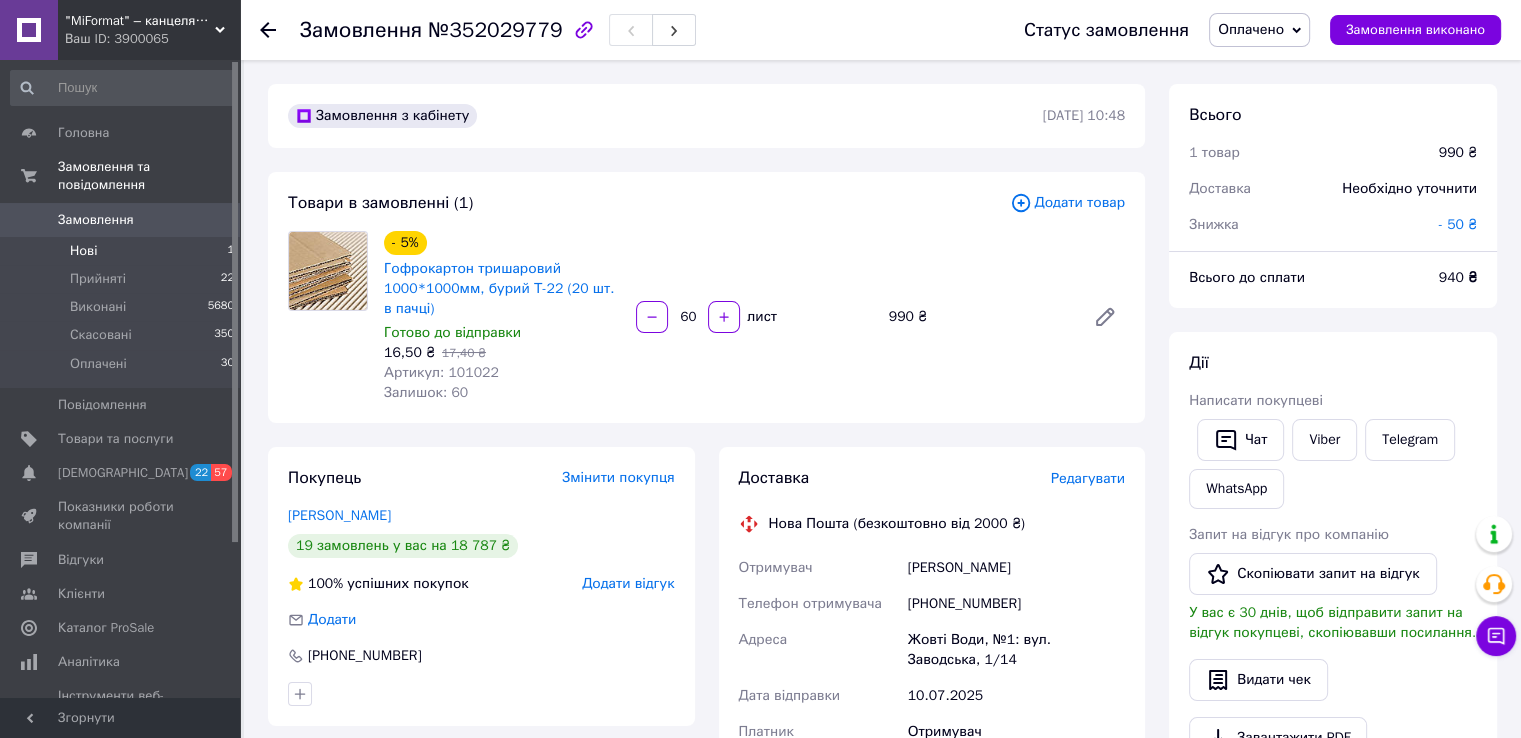 click on "Нові" at bounding box center [83, 251] 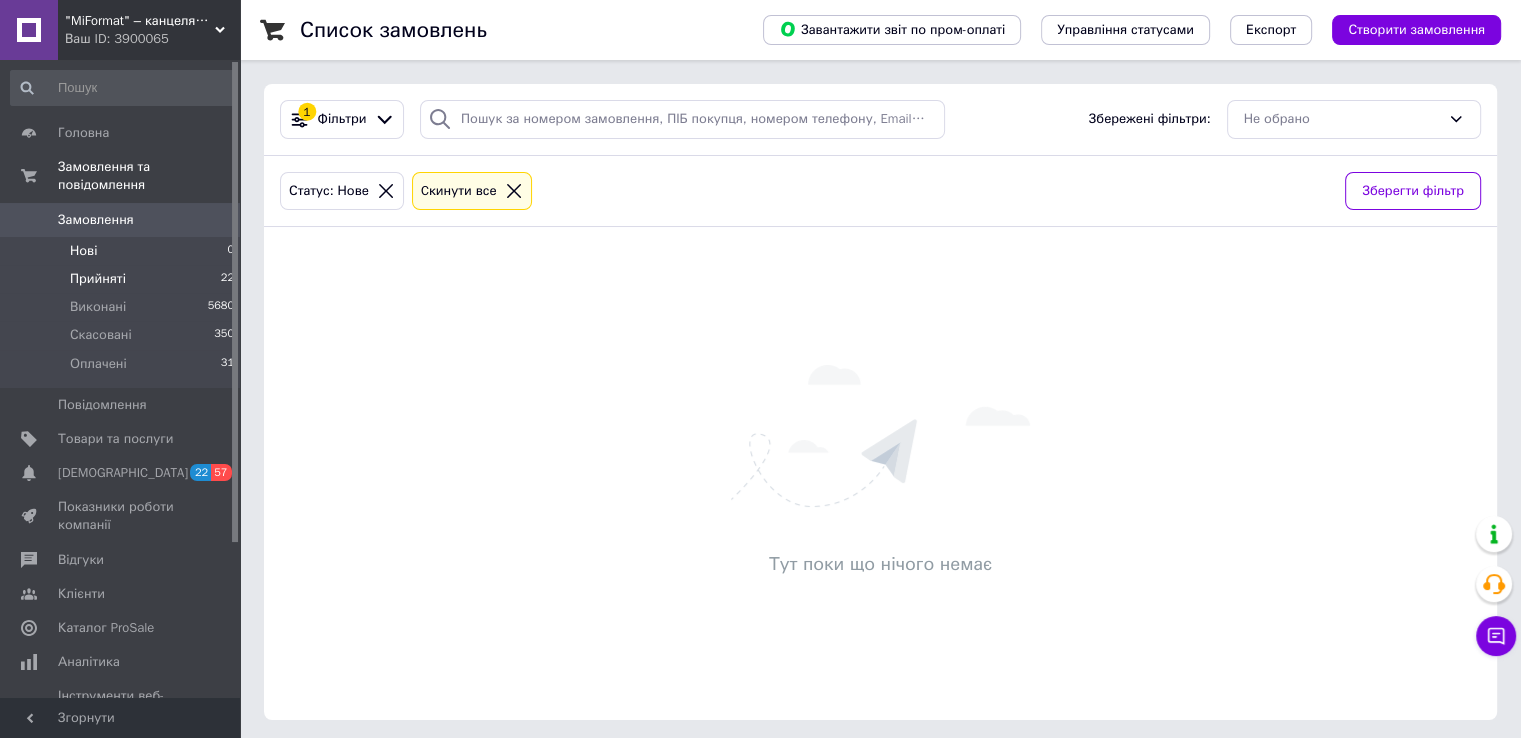 click on "Прийняті" at bounding box center [98, 279] 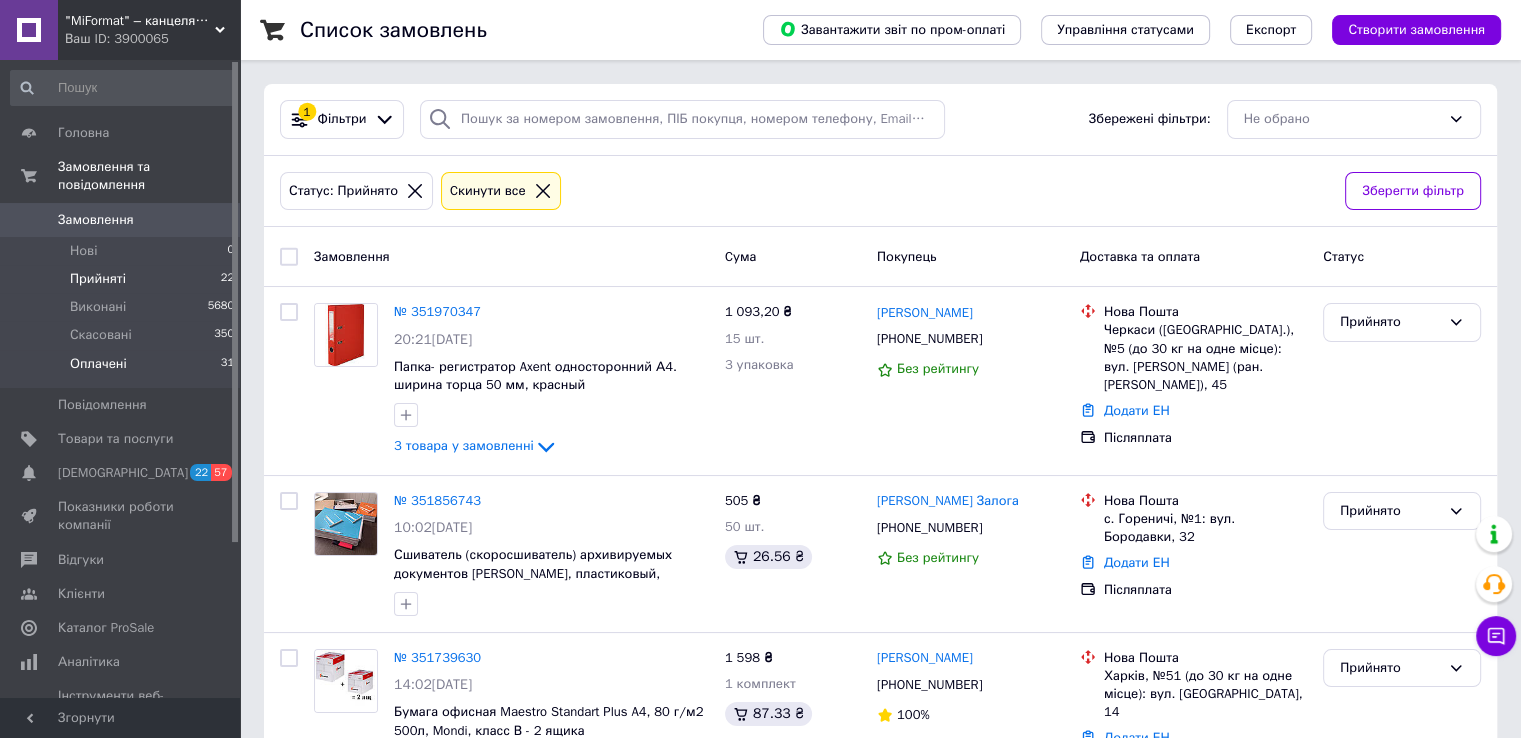 click on "Оплачені" at bounding box center (98, 364) 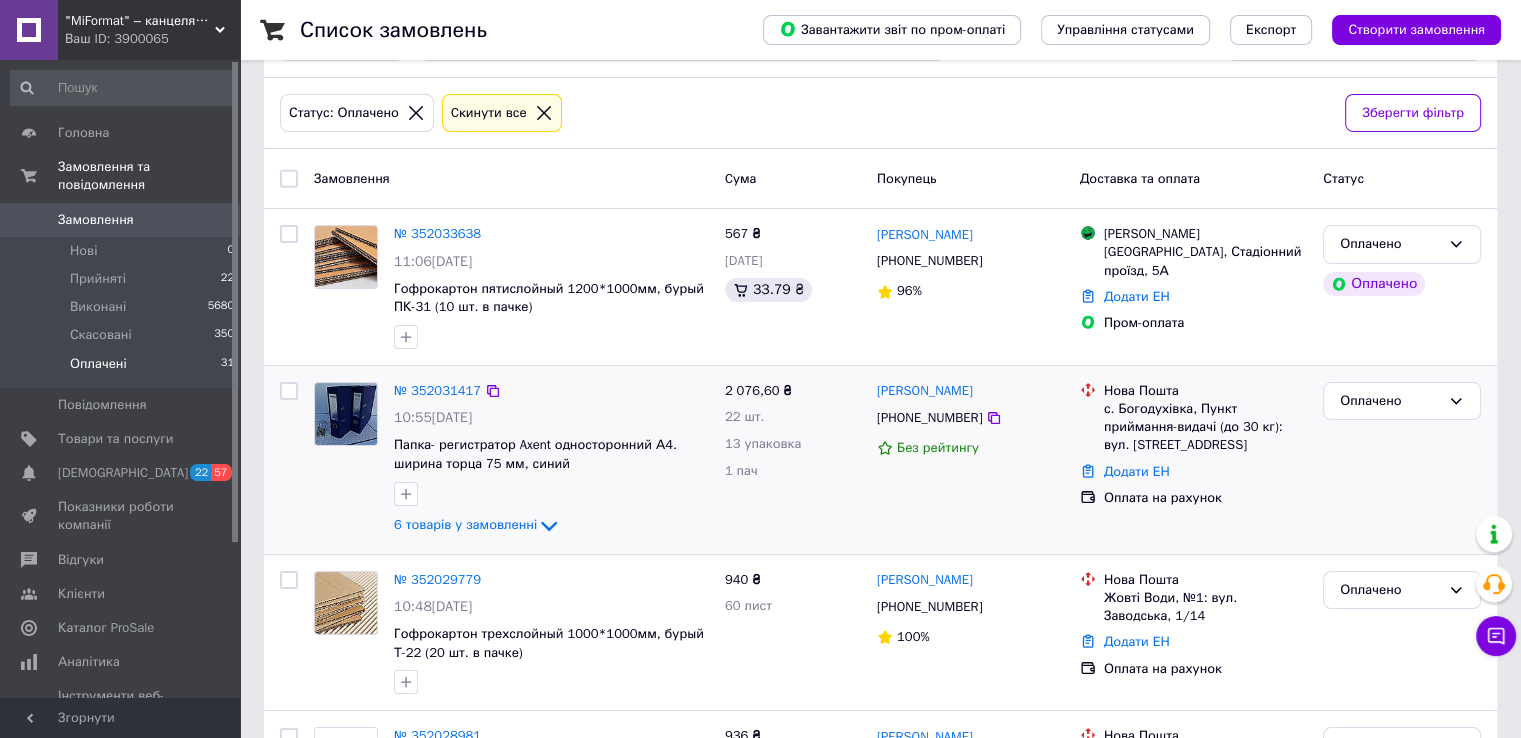 scroll, scrollTop: 100, scrollLeft: 0, axis: vertical 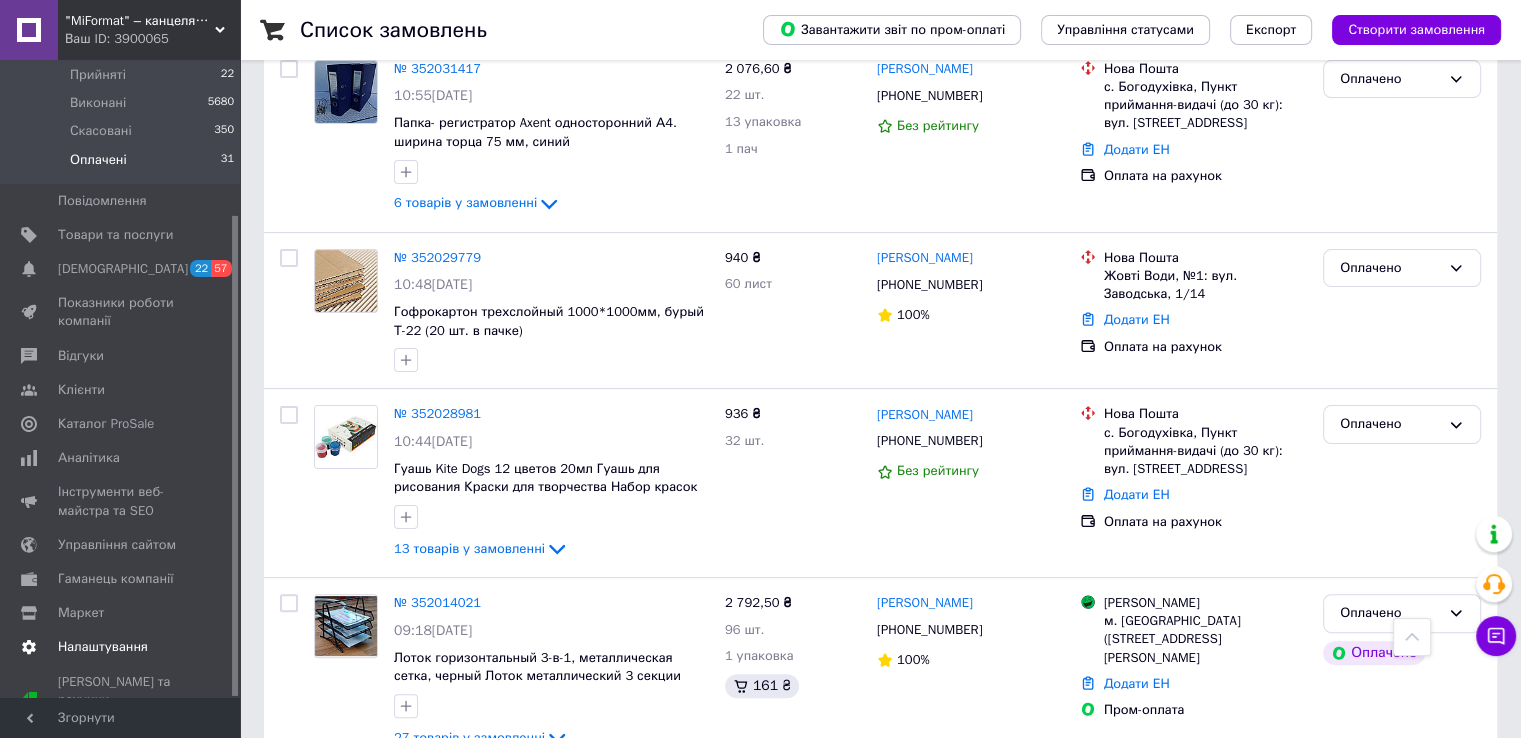 click on "Налаштування" at bounding box center (103, 647) 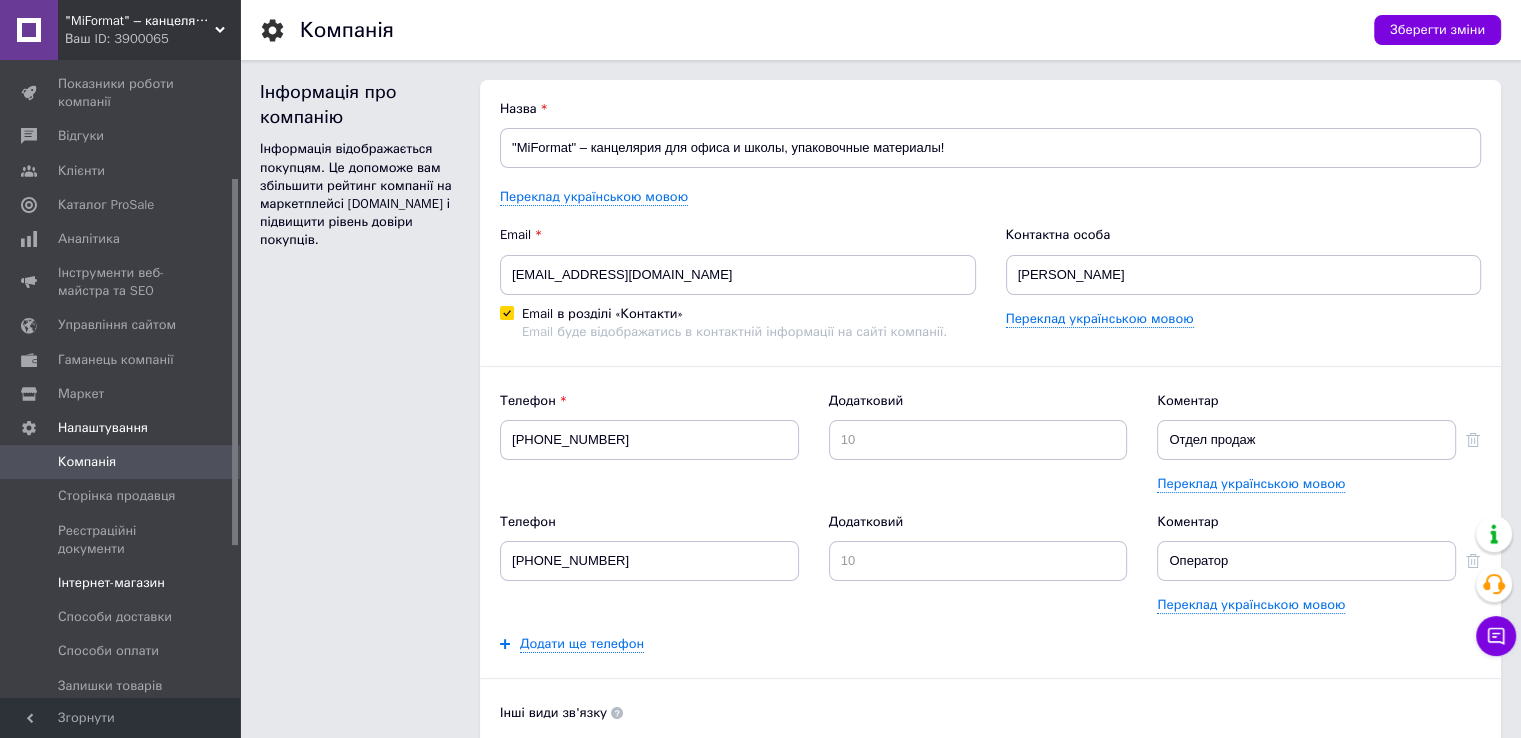scroll, scrollTop: 0, scrollLeft: 0, axis: both 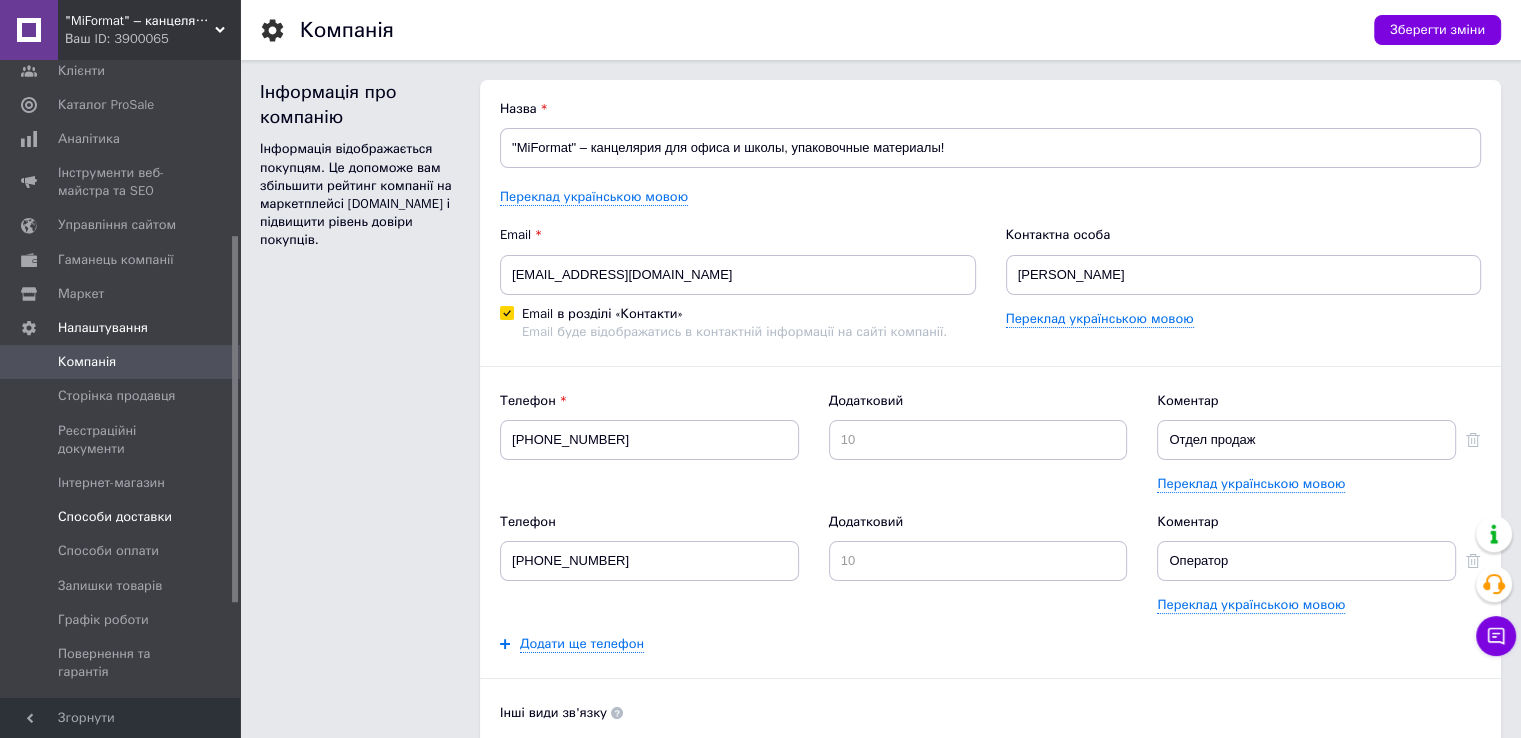 click on "Способи доставки" at bounding box center (115, 517) 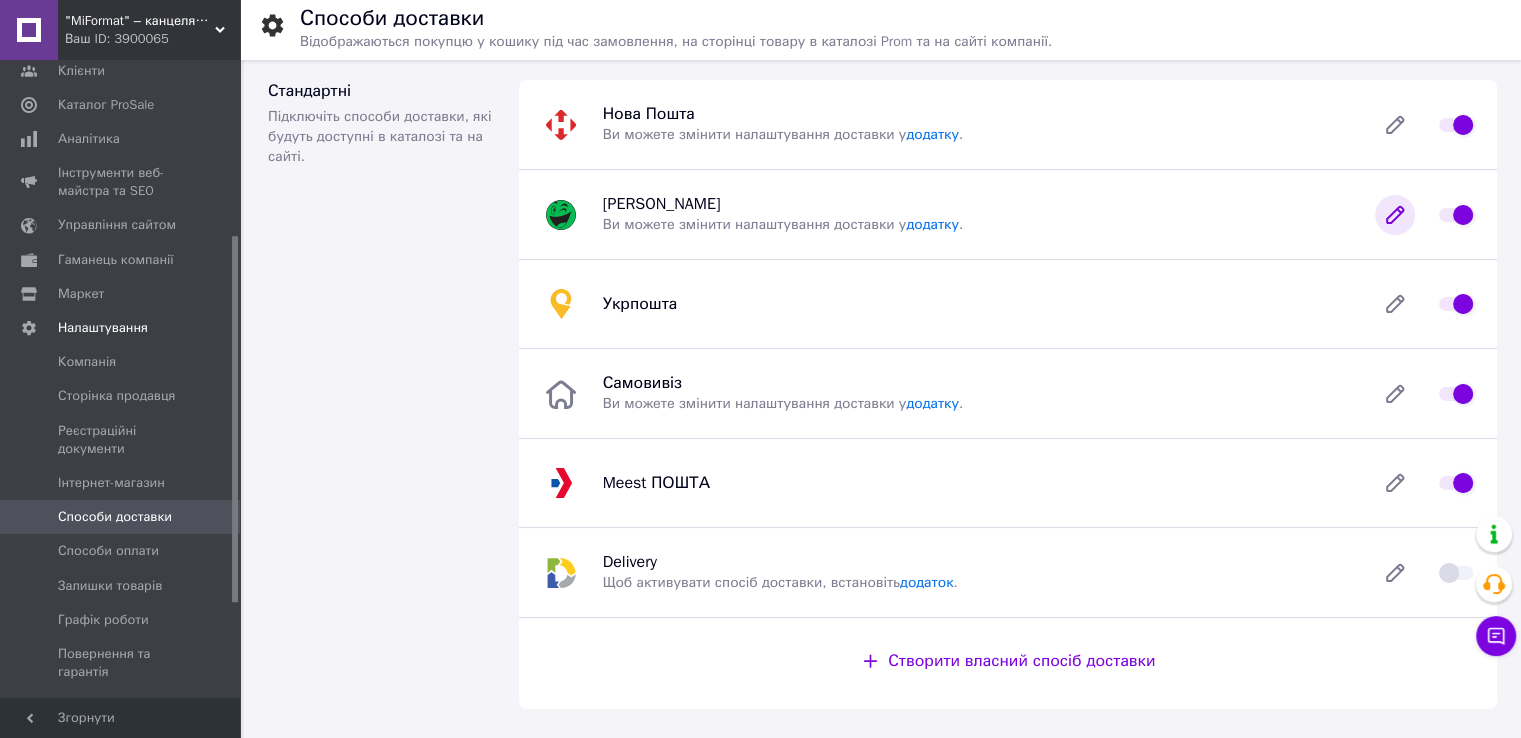 click 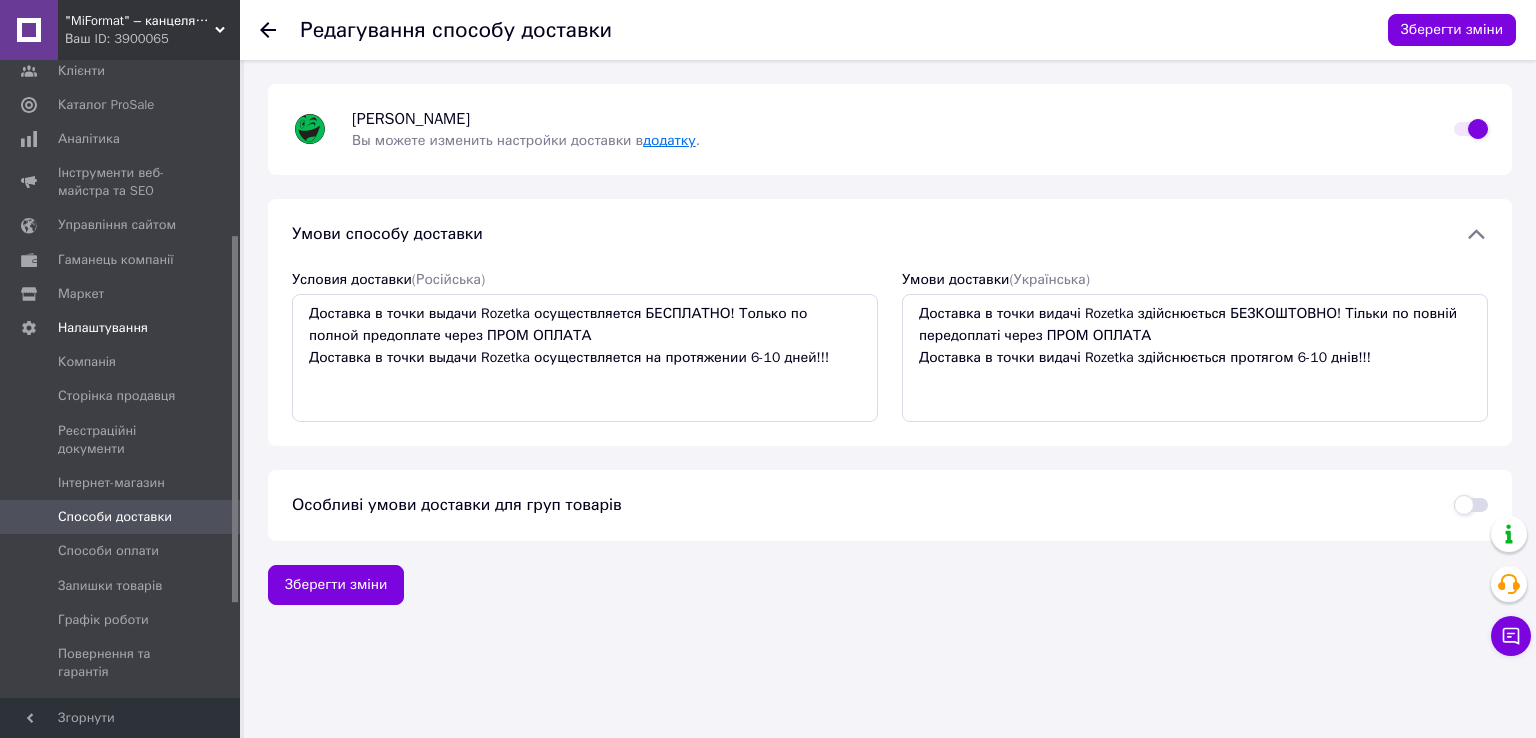 click on "додатку" at bounding box center (669, 140) 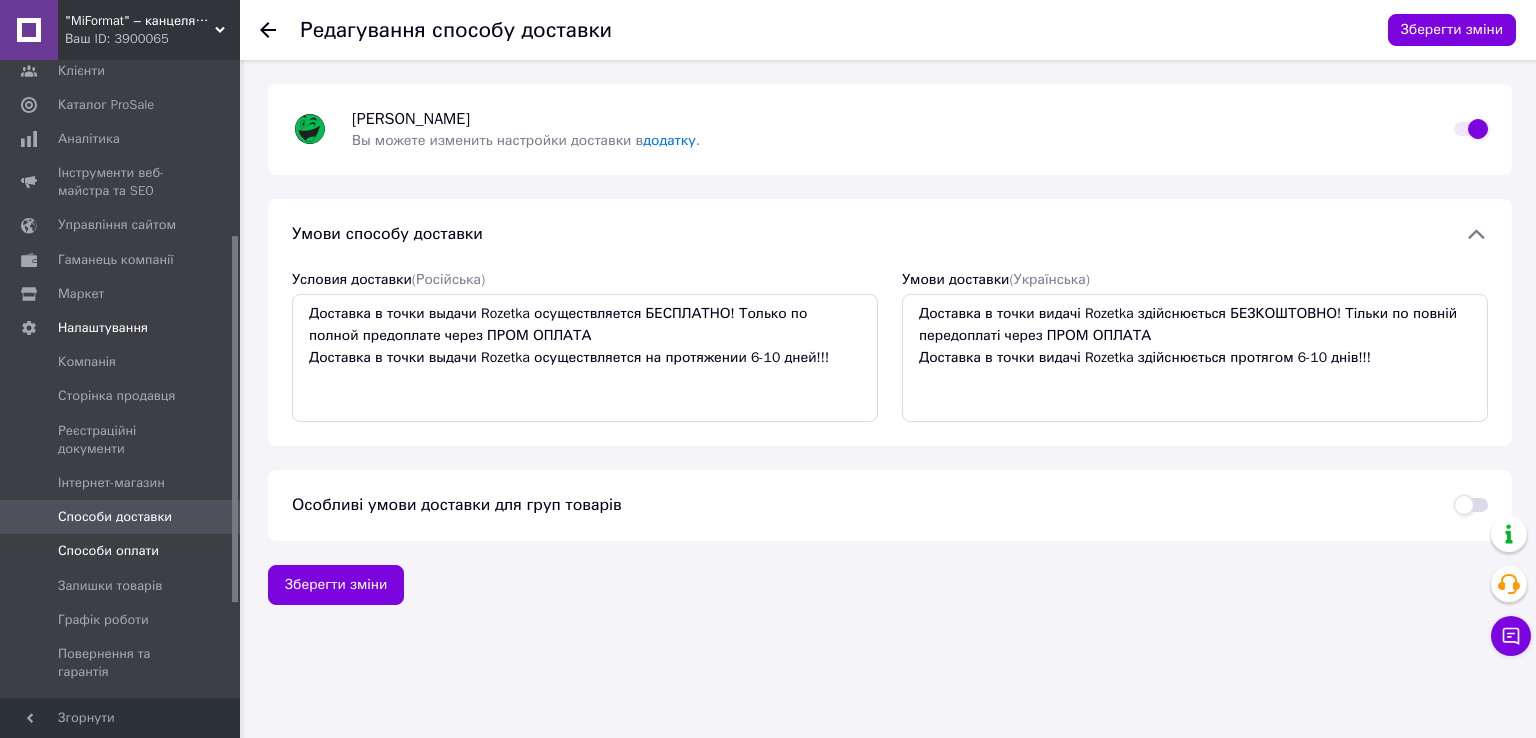 click on "Способи оплати" at bounding box center (108, 551) 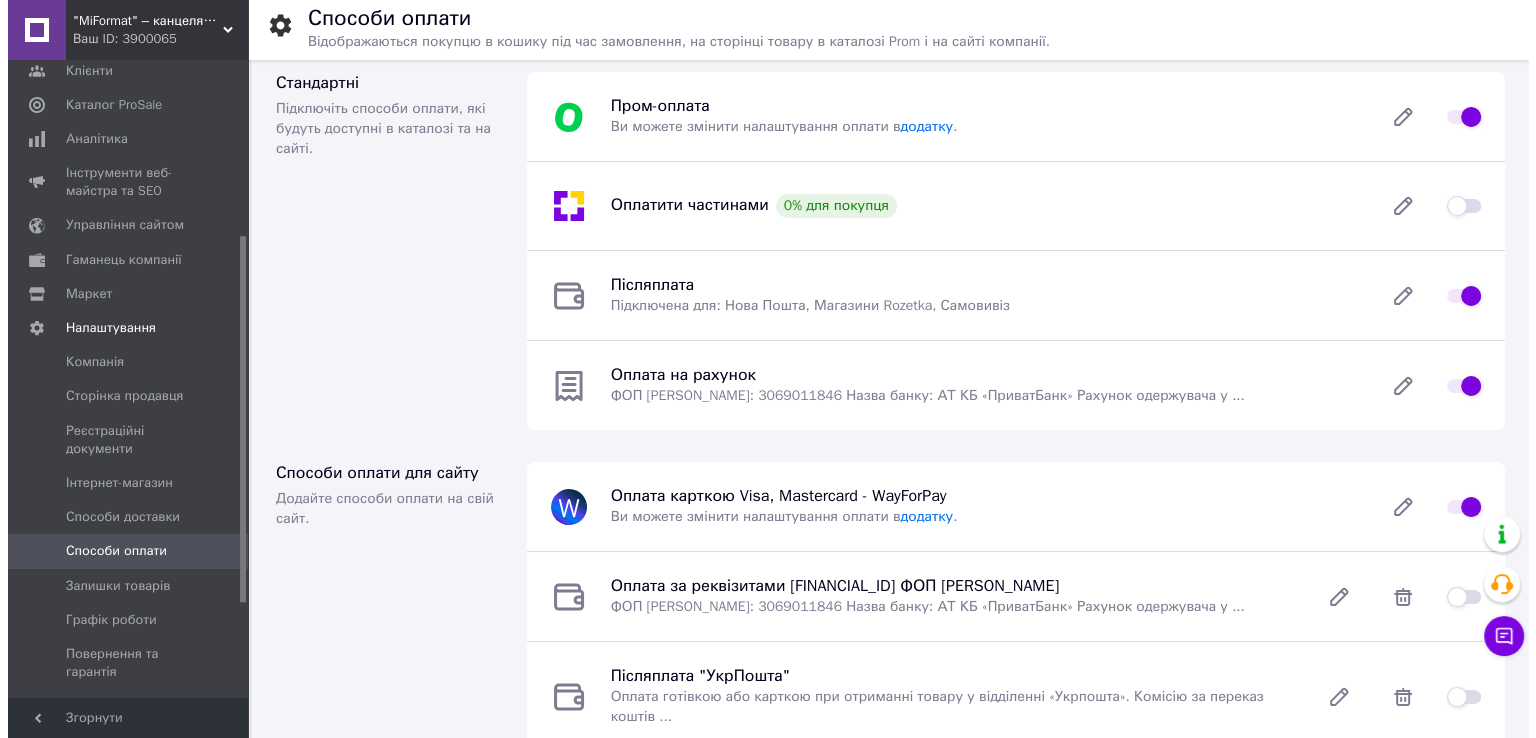 scroll, scrollTop: 0, scrollLeft: 0, axis: both 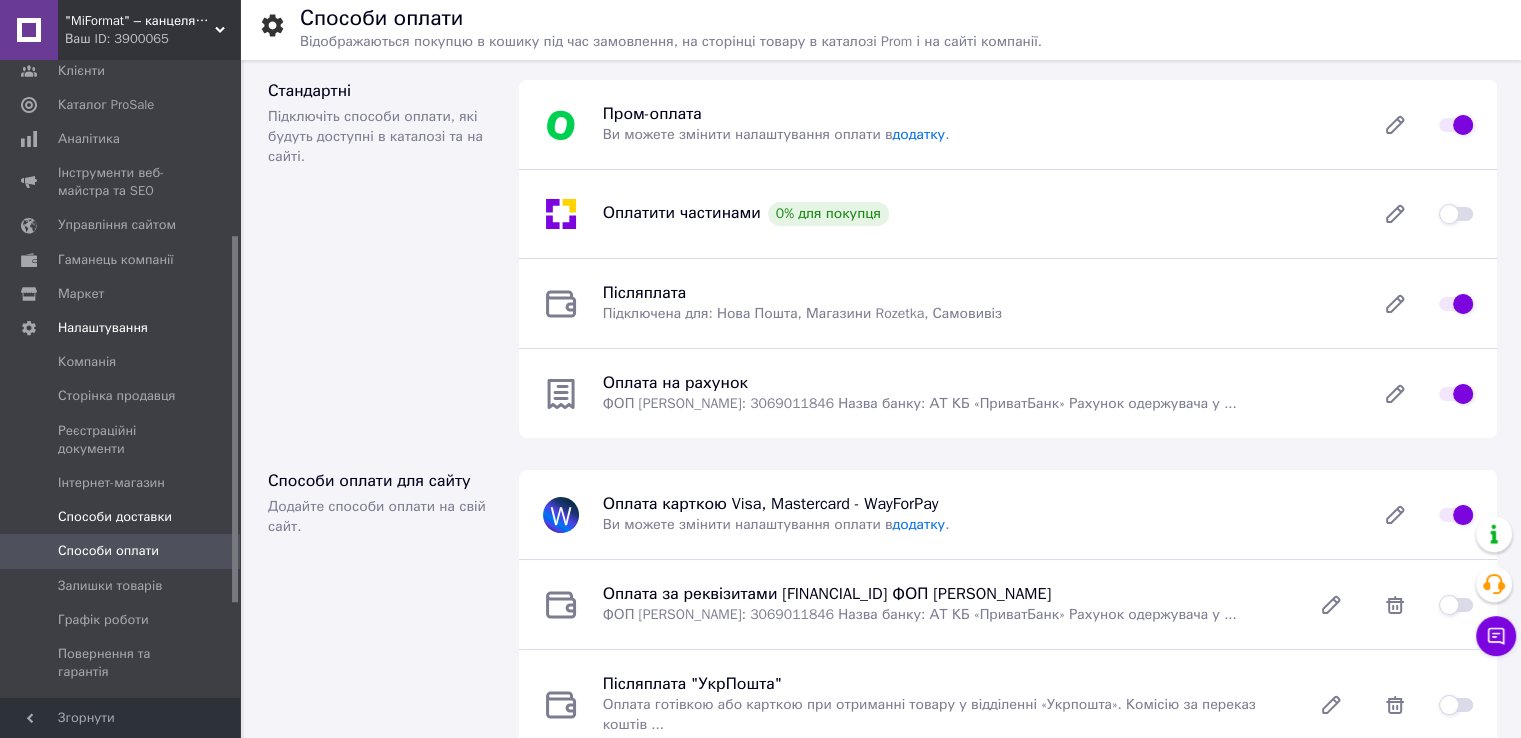 click on "Способи доставки" at bounding box center (115, 517) 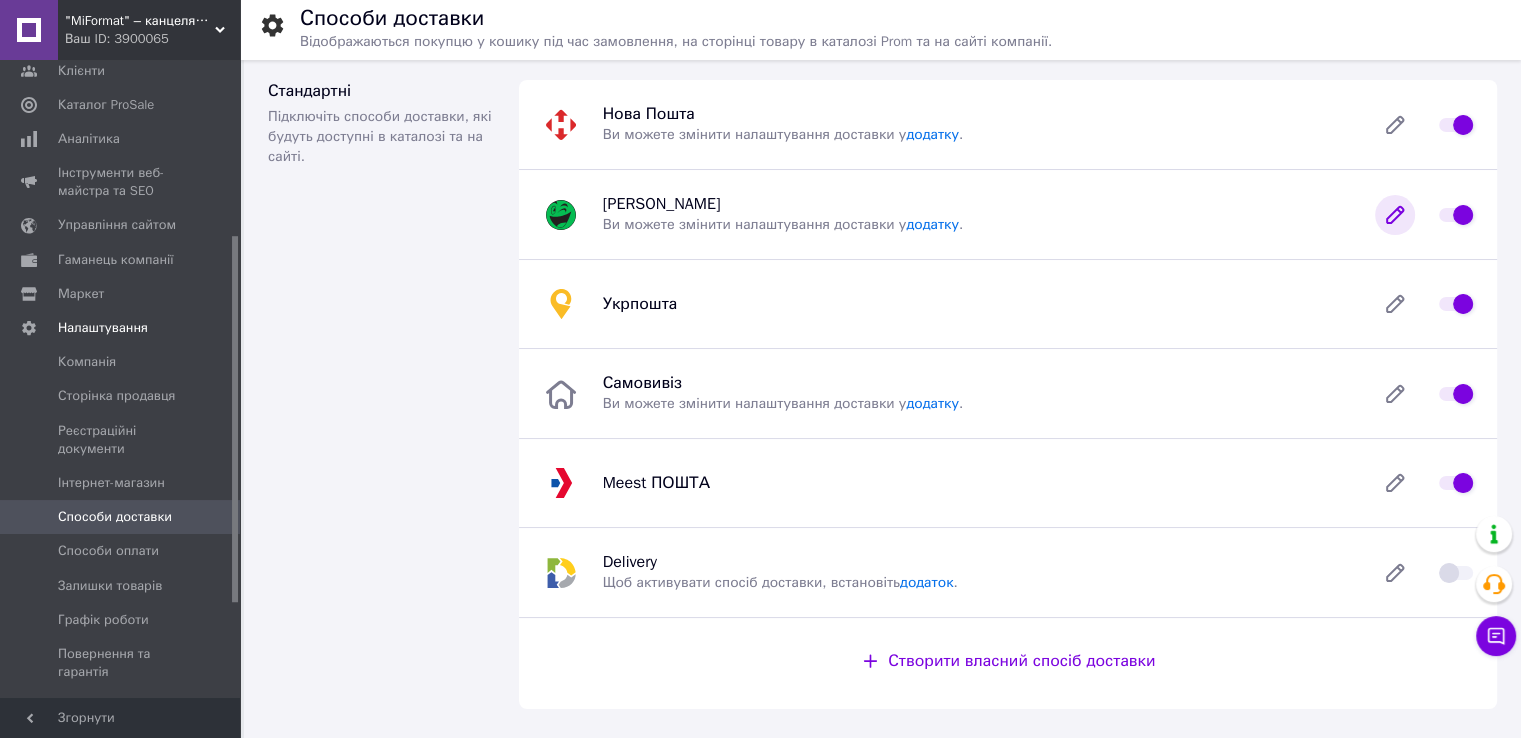 click 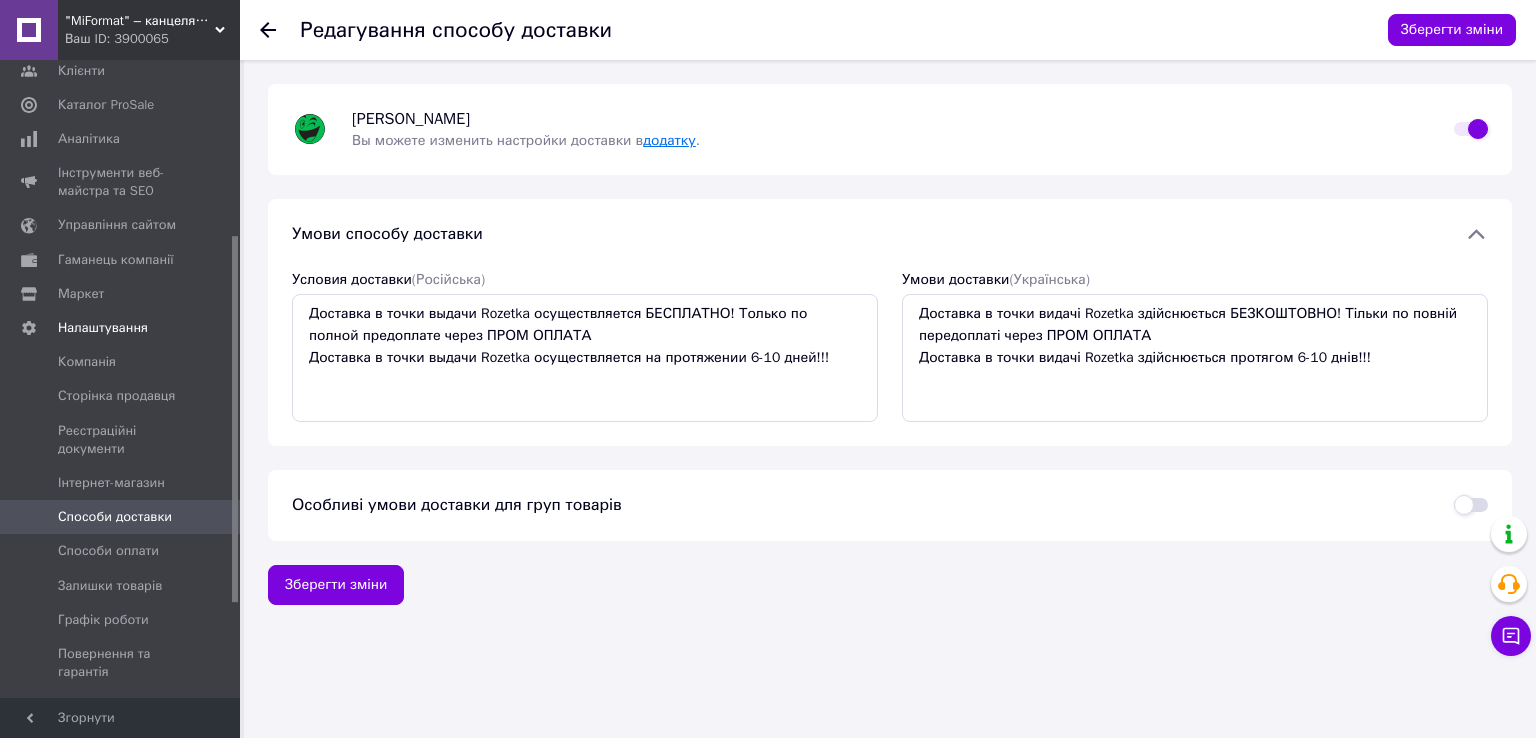 click on "додатку" at bounding box center [669, 140] 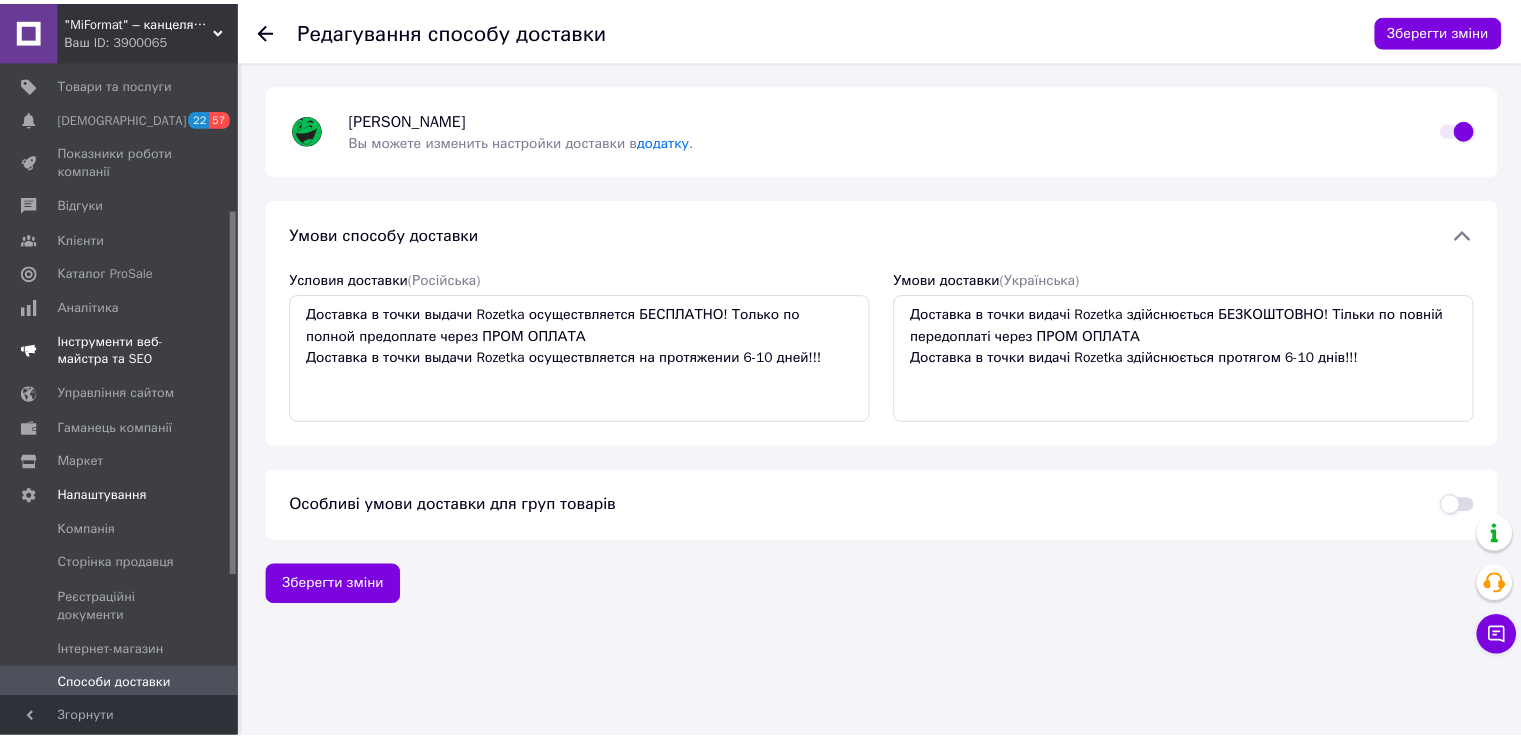 scroll, scrollTop: 0, scrollLeft: 0, axis: both 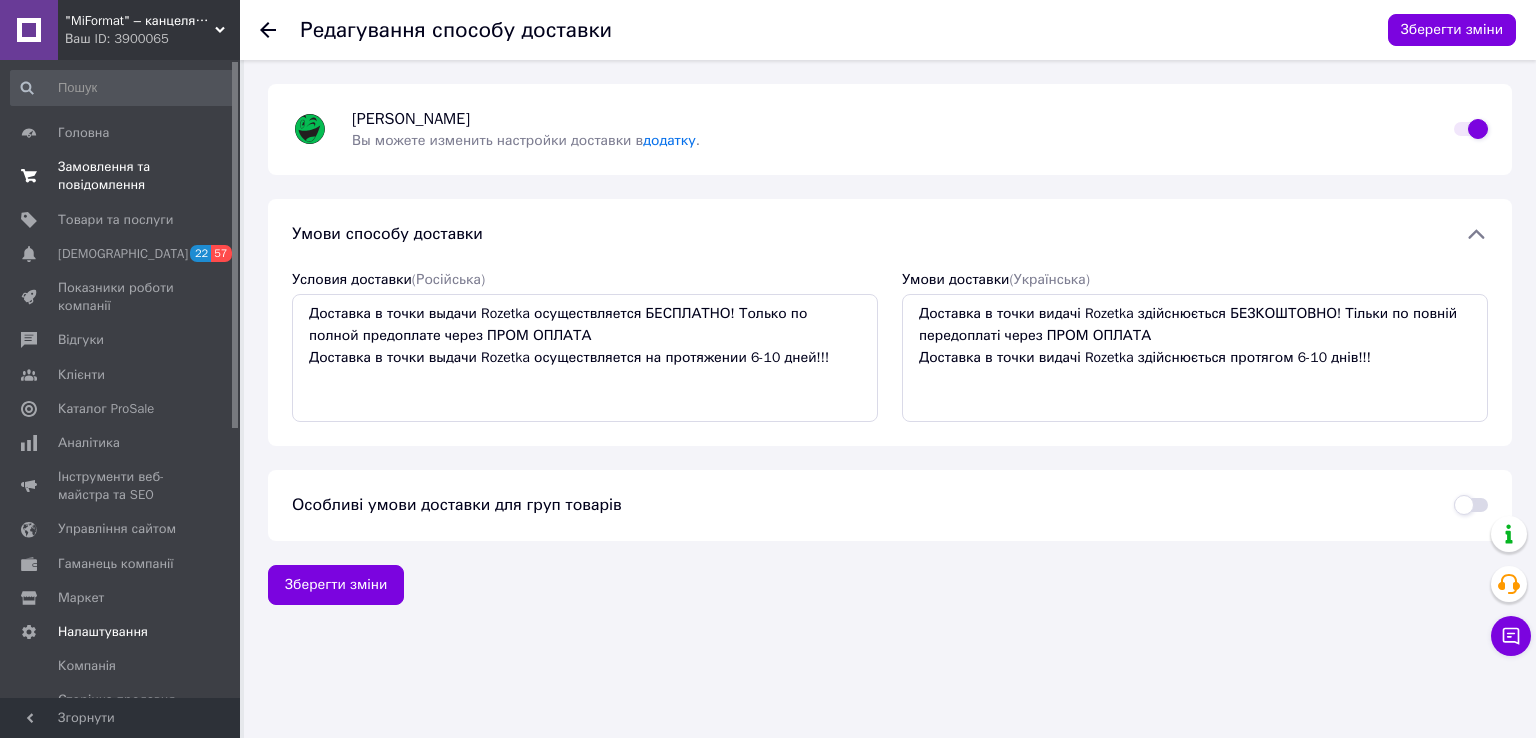 click on "Замовлення та повідомлення" at bounding box center (121, 176) 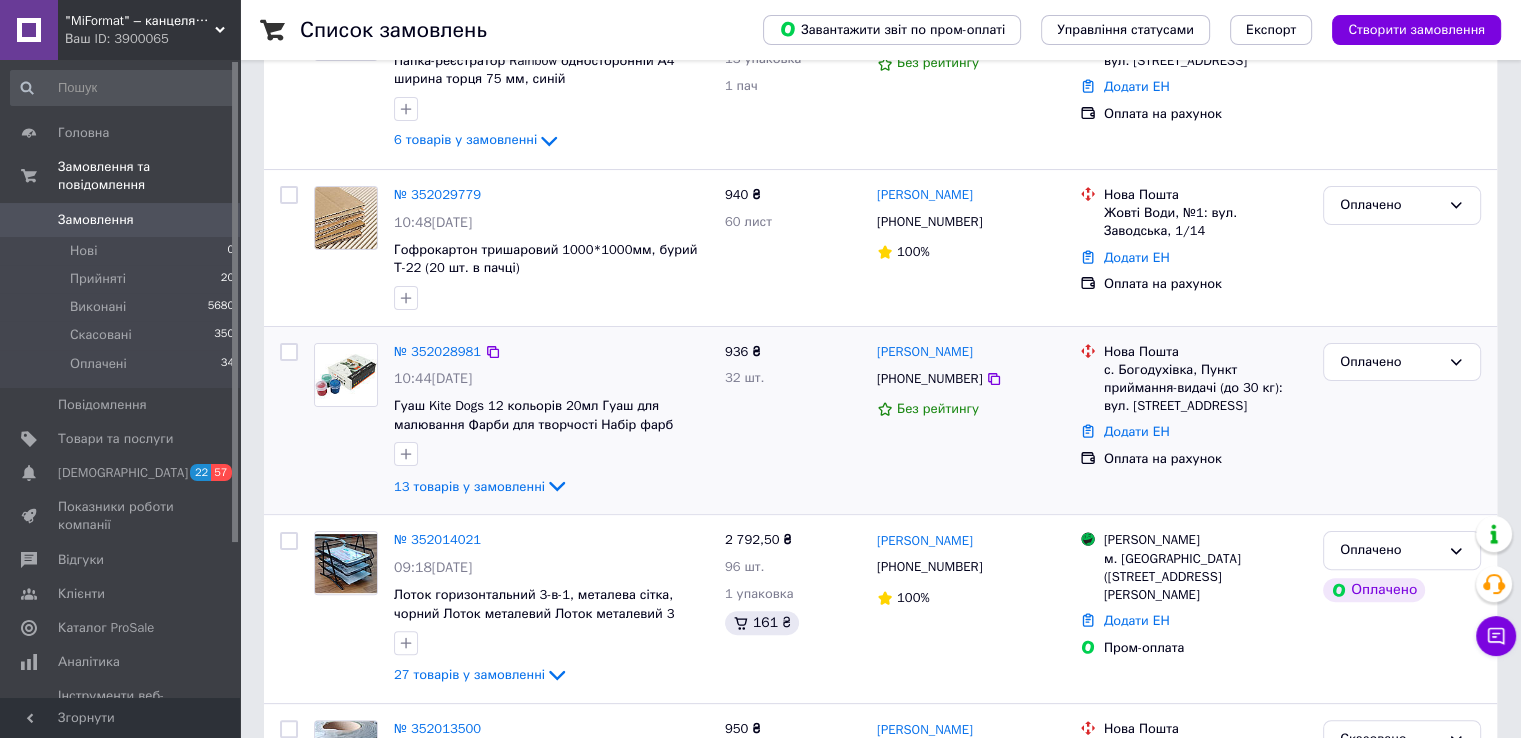 scroll, scrollTop: 400, scrollLeft: 0, axis: vertical 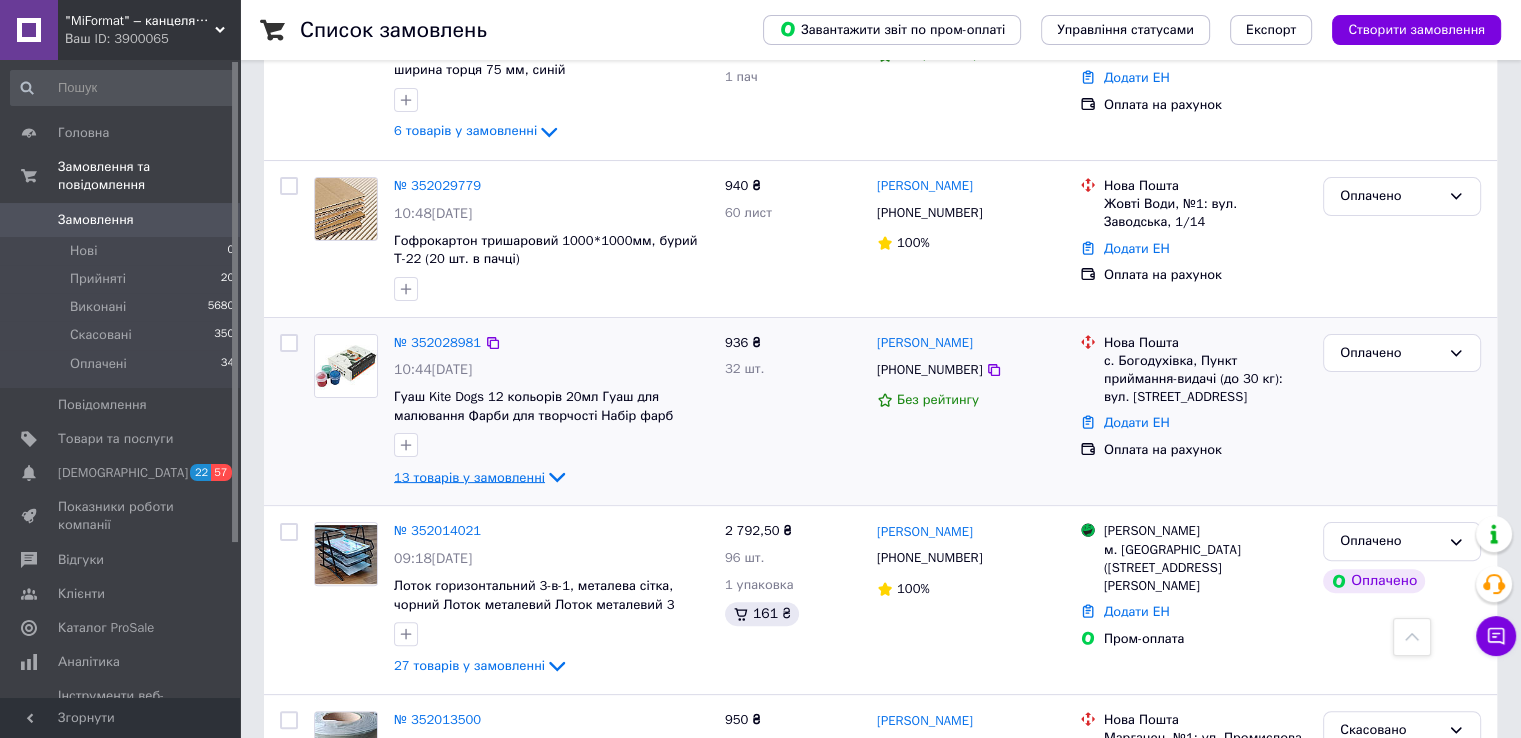 click on "13 товарів у замовленні" at bounding box center [469, 476] 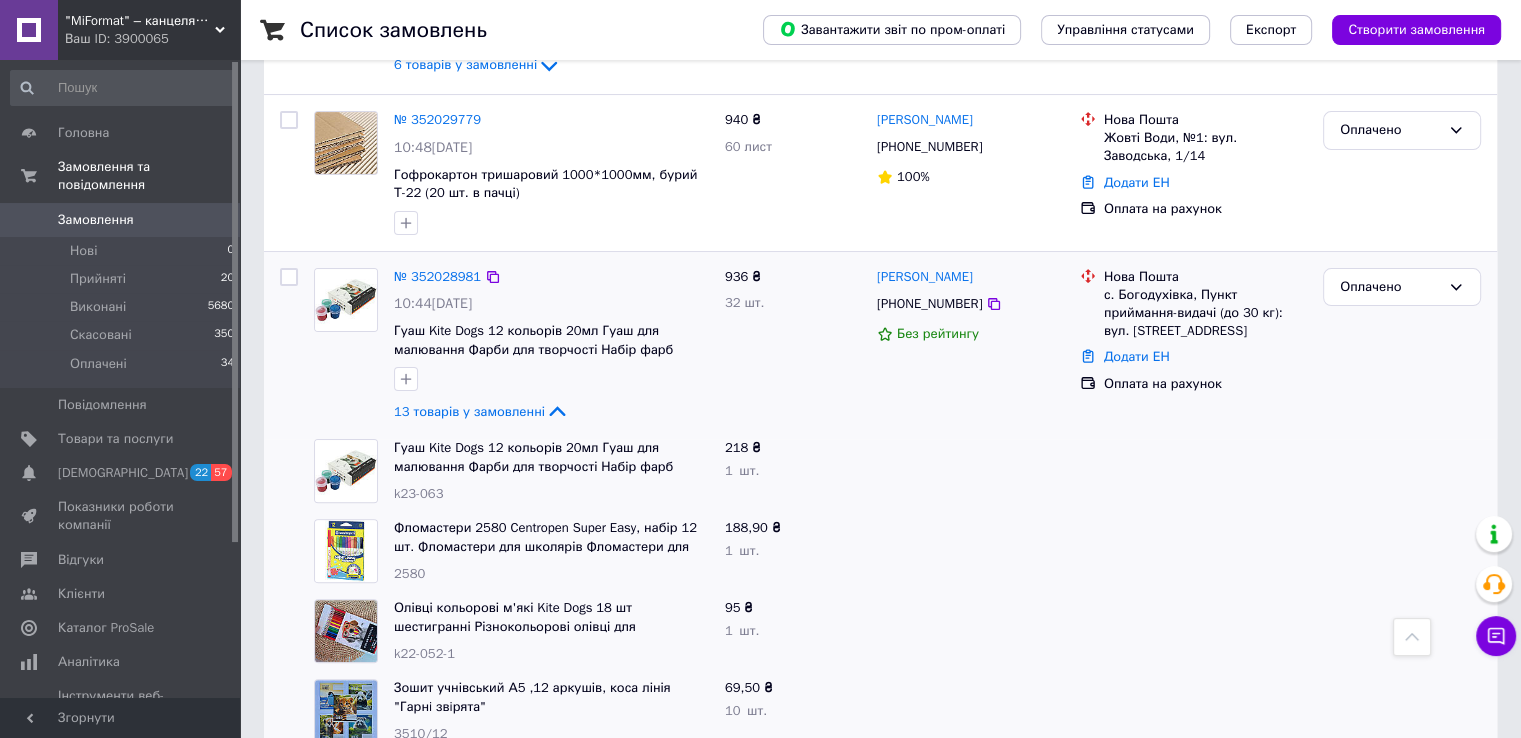 scroll, scrollTop: 500, scrollLeft: 0, axis: vertical 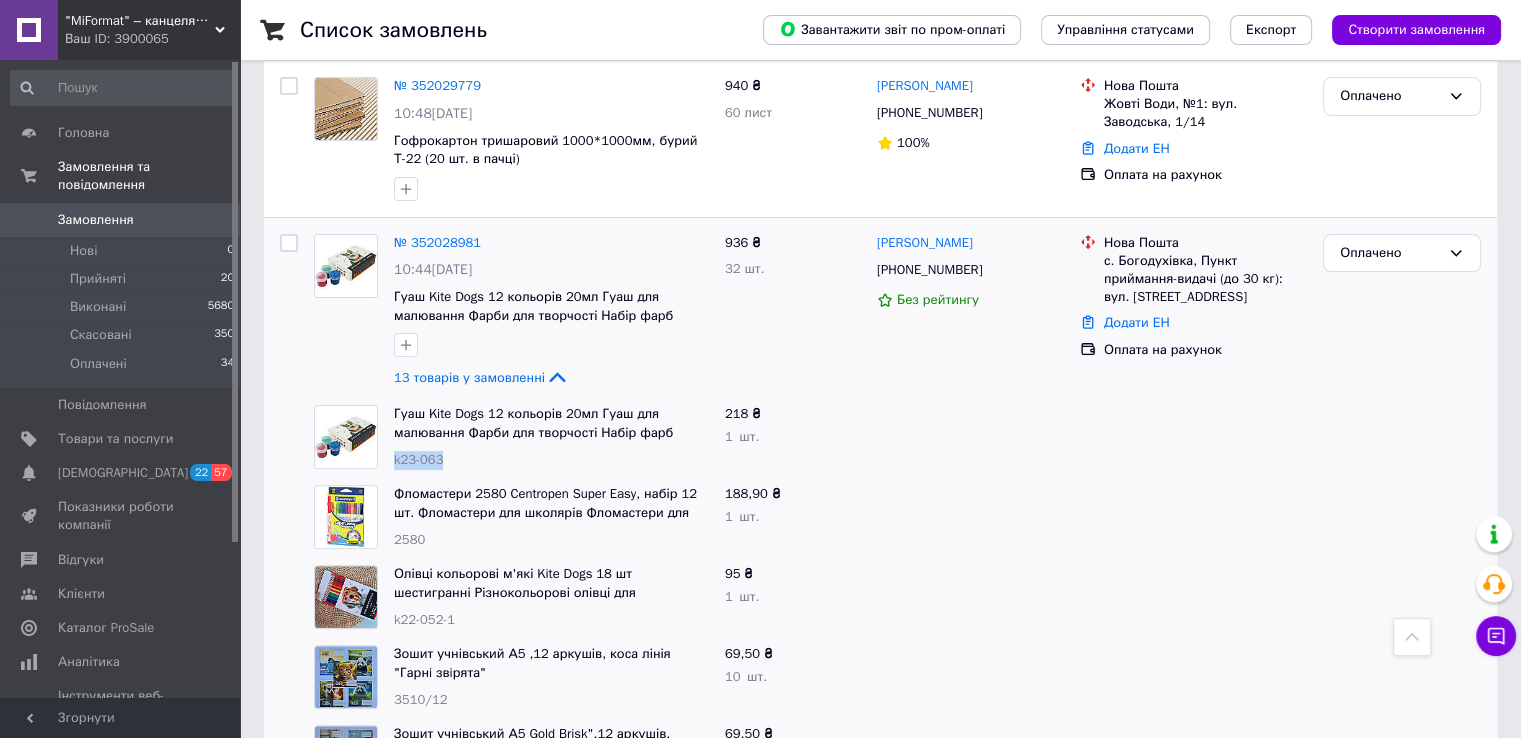 drag, startPoint x: 450, startPoint y: 466, endPoint x: 396, endPoint y: 451, distance: 56.044624 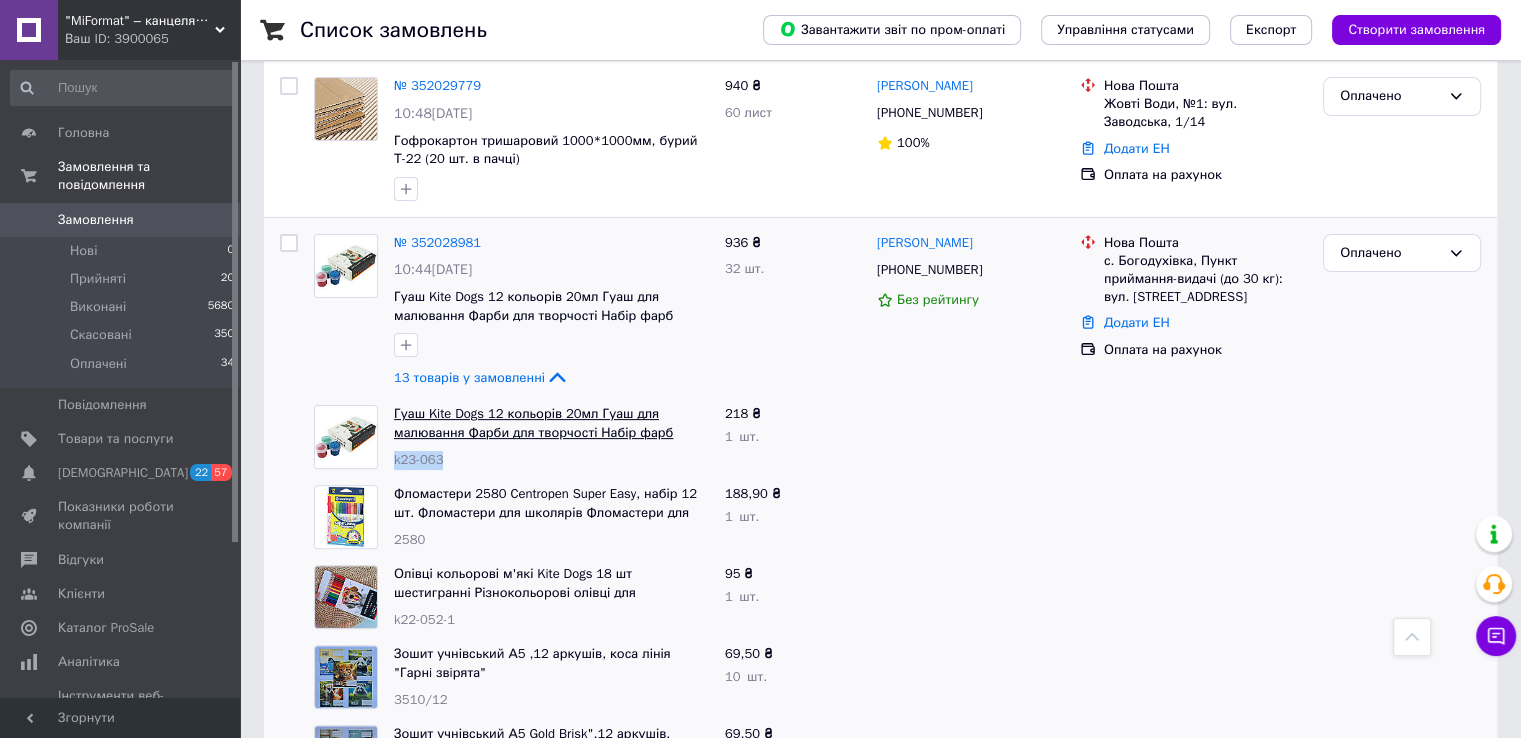 copy on "k23-063" 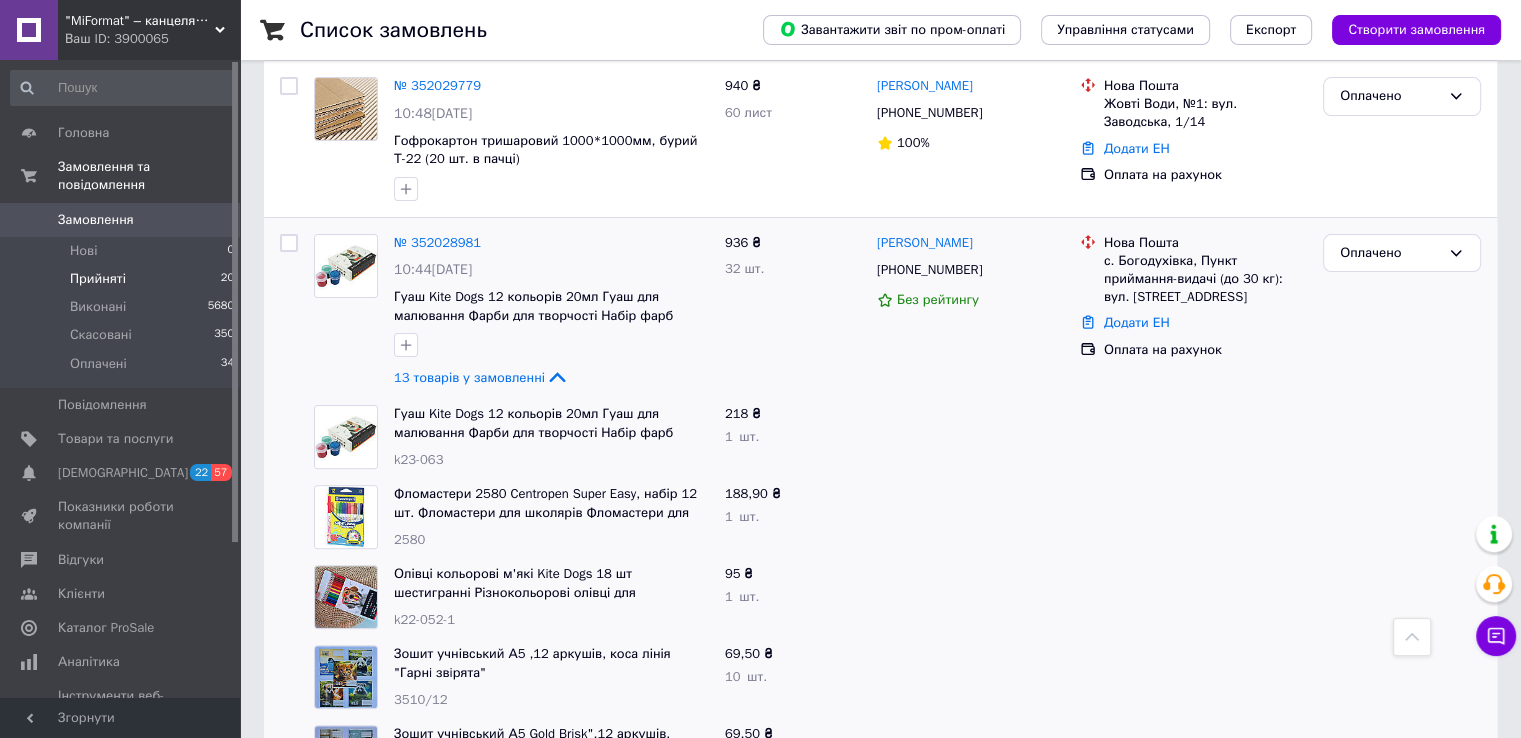 click on "Прийняті" at bounding box center [98, 279] 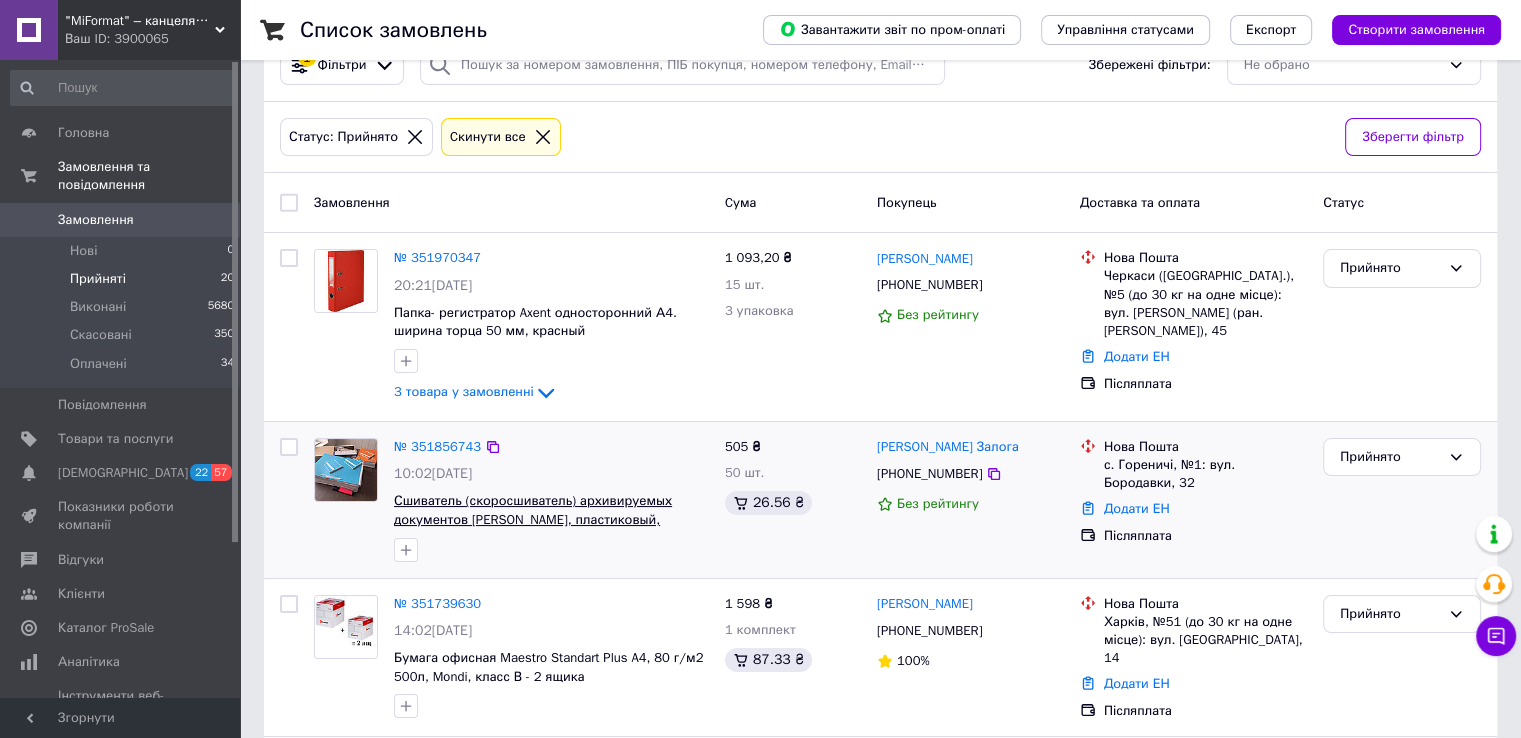 scroll, scrollTop: 0, scrollLeft: 0, axis: both 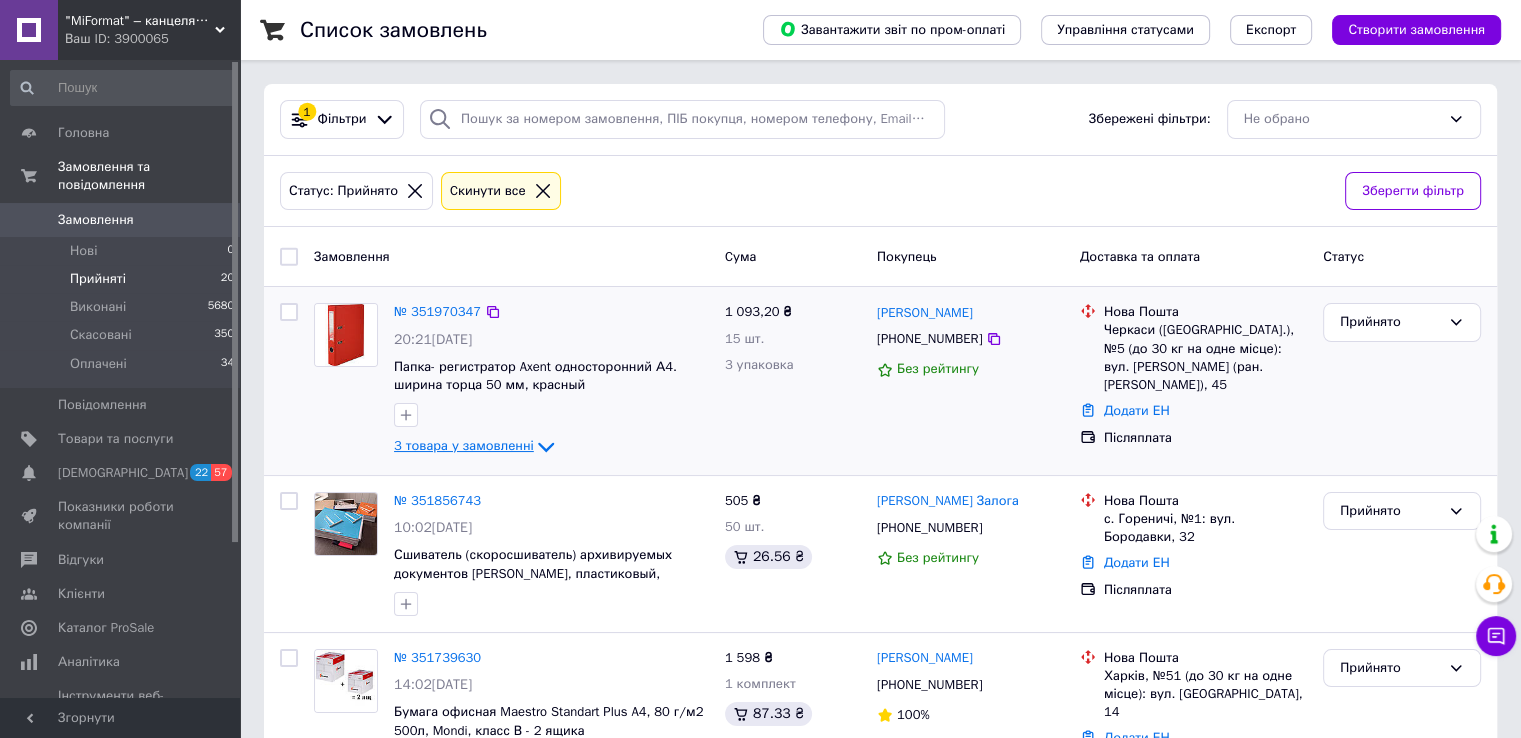 click on "3 товара у замовленні" at bounding box center (464, 446) 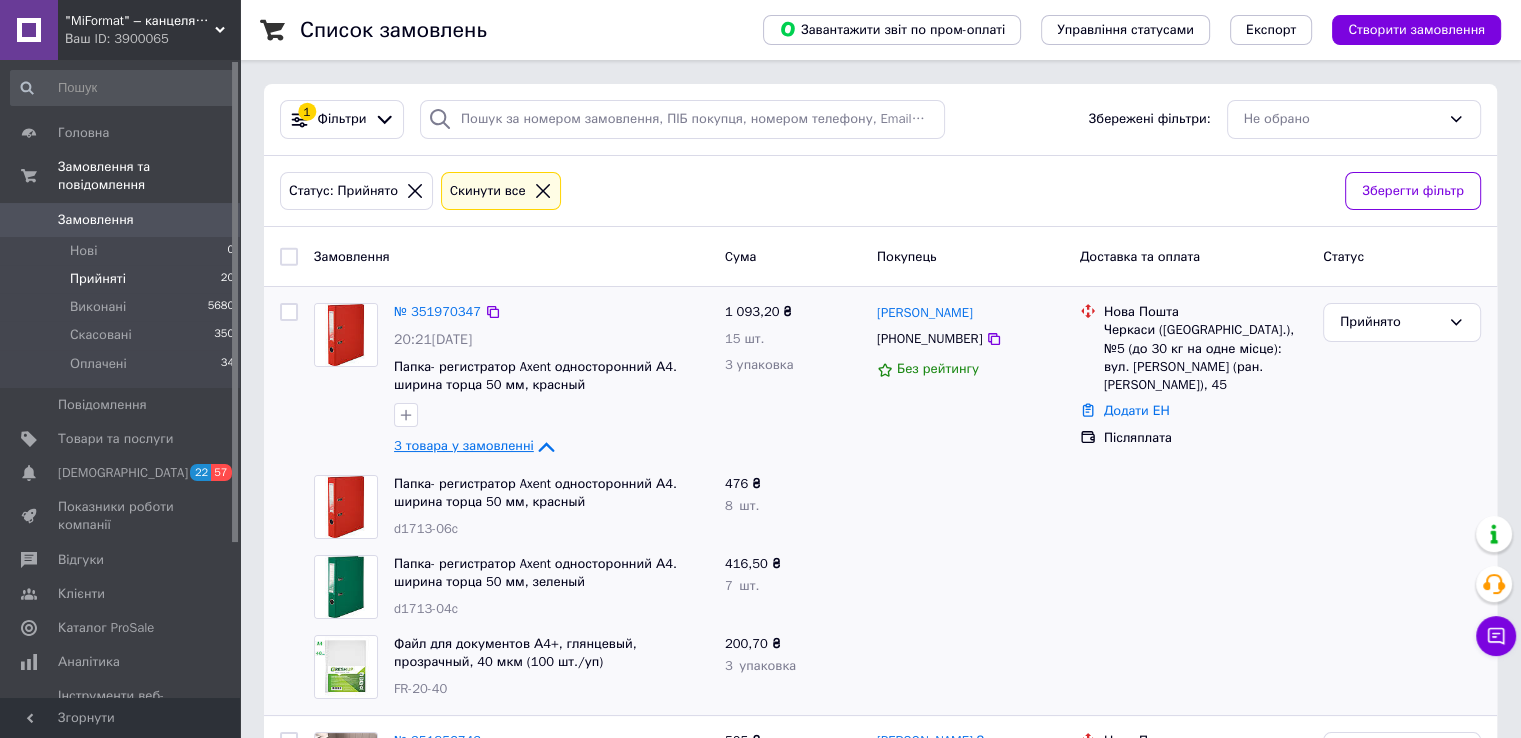 click on "3 товара у замовленні" at bounding box center [464, 446] 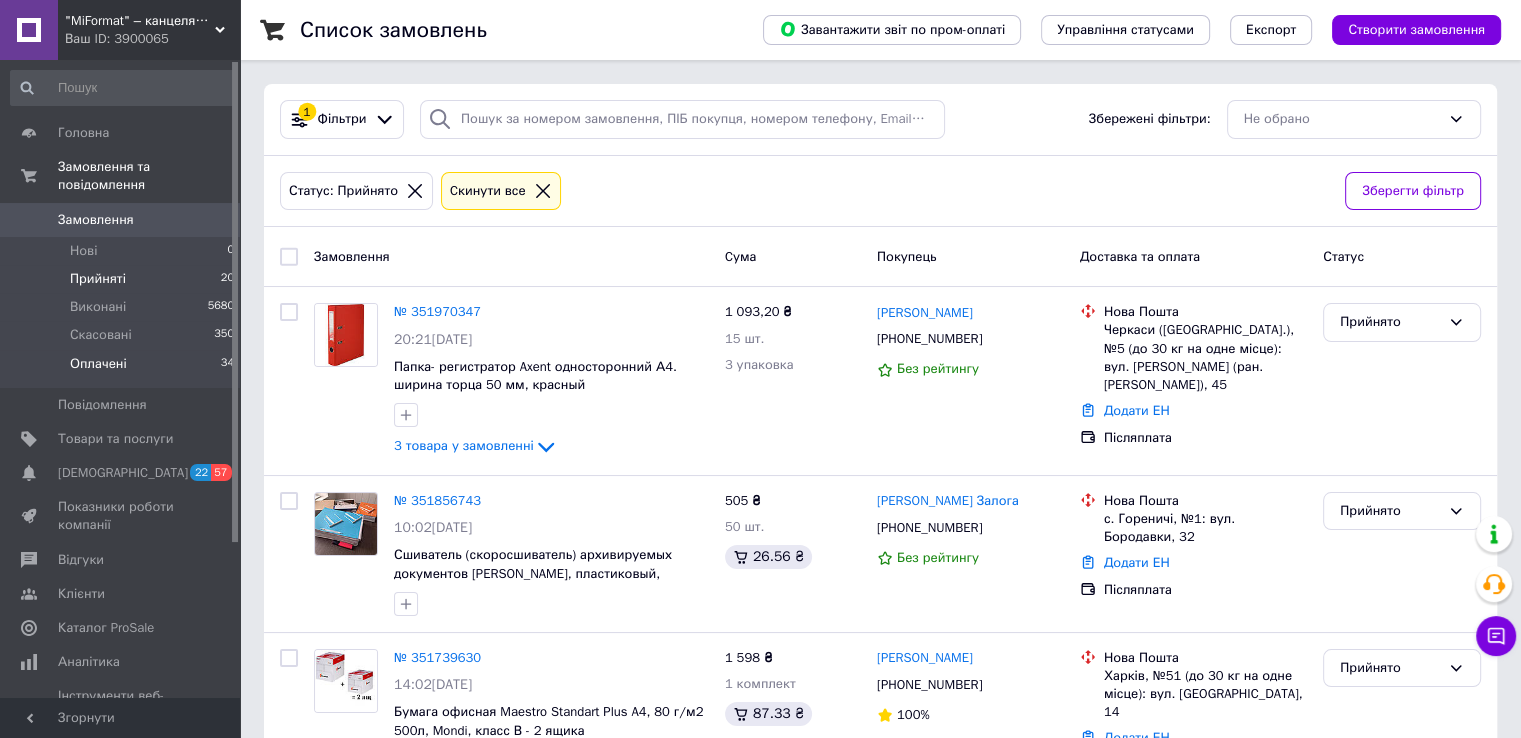 click on "Оплачені" at bounding box center (98, 364) 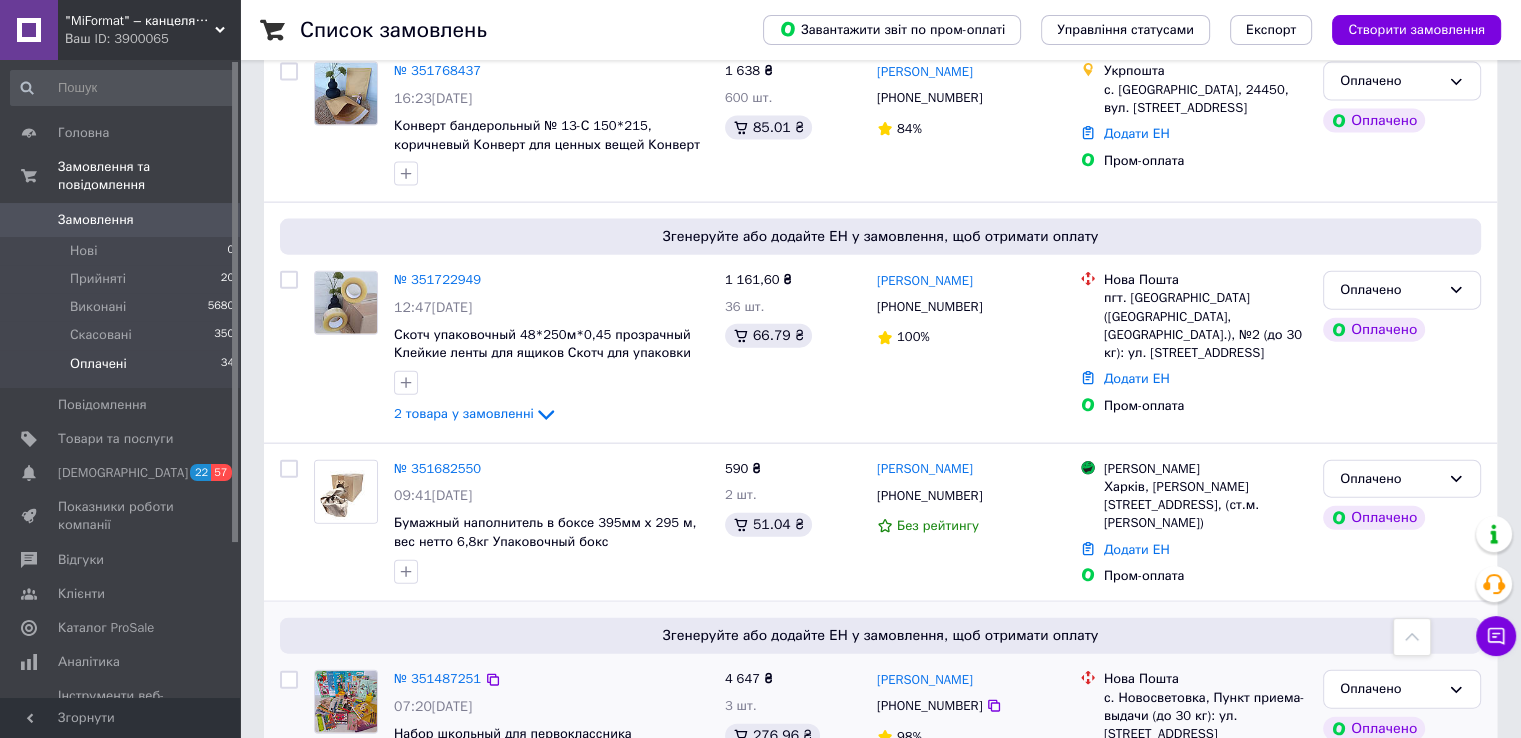 scroll, scrollTop: 4646, scrollLeft: 0, axis: vertical 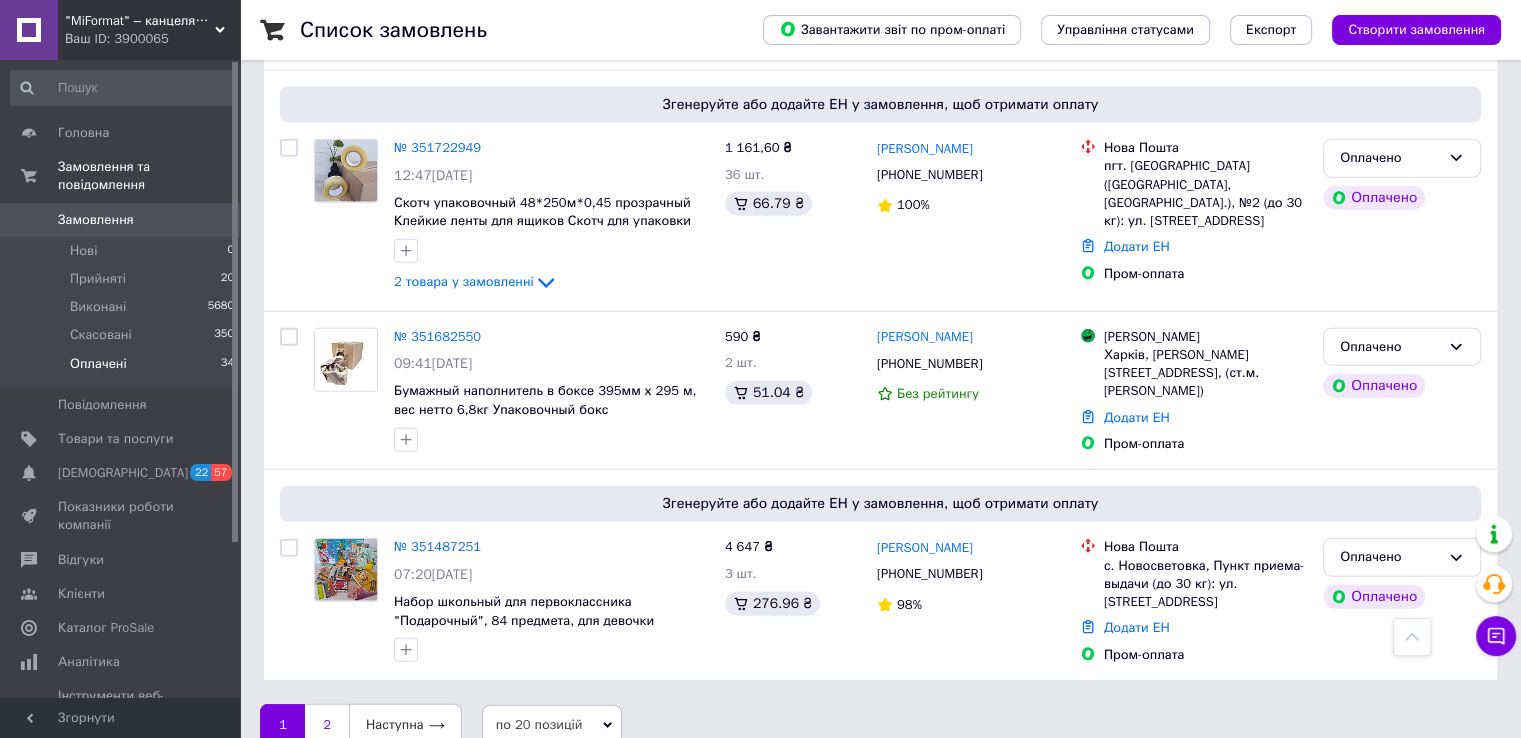 click on "2" at bounding box center [327, 725] 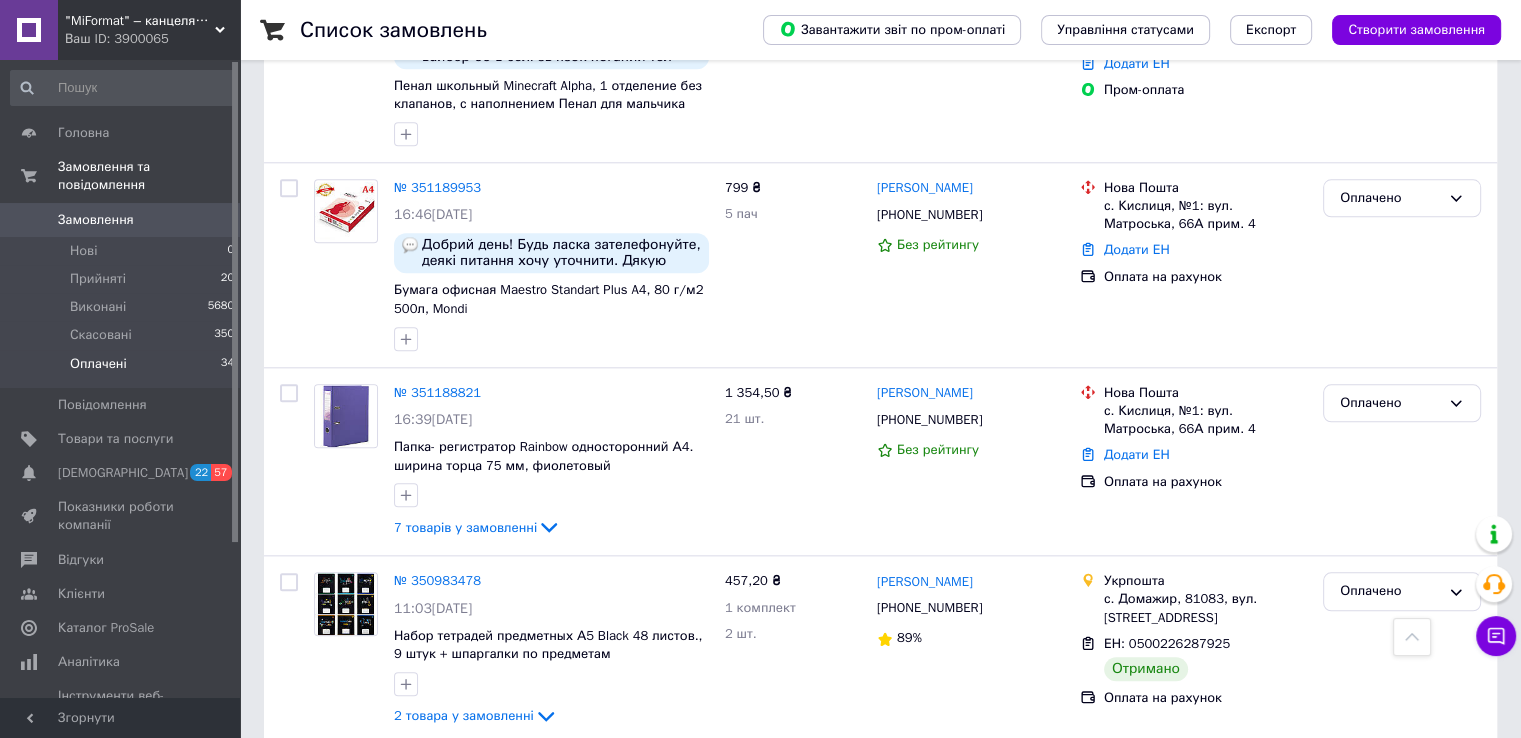 scroll, scrollTop: 2382, scrollLeft: 0, axis: vertical 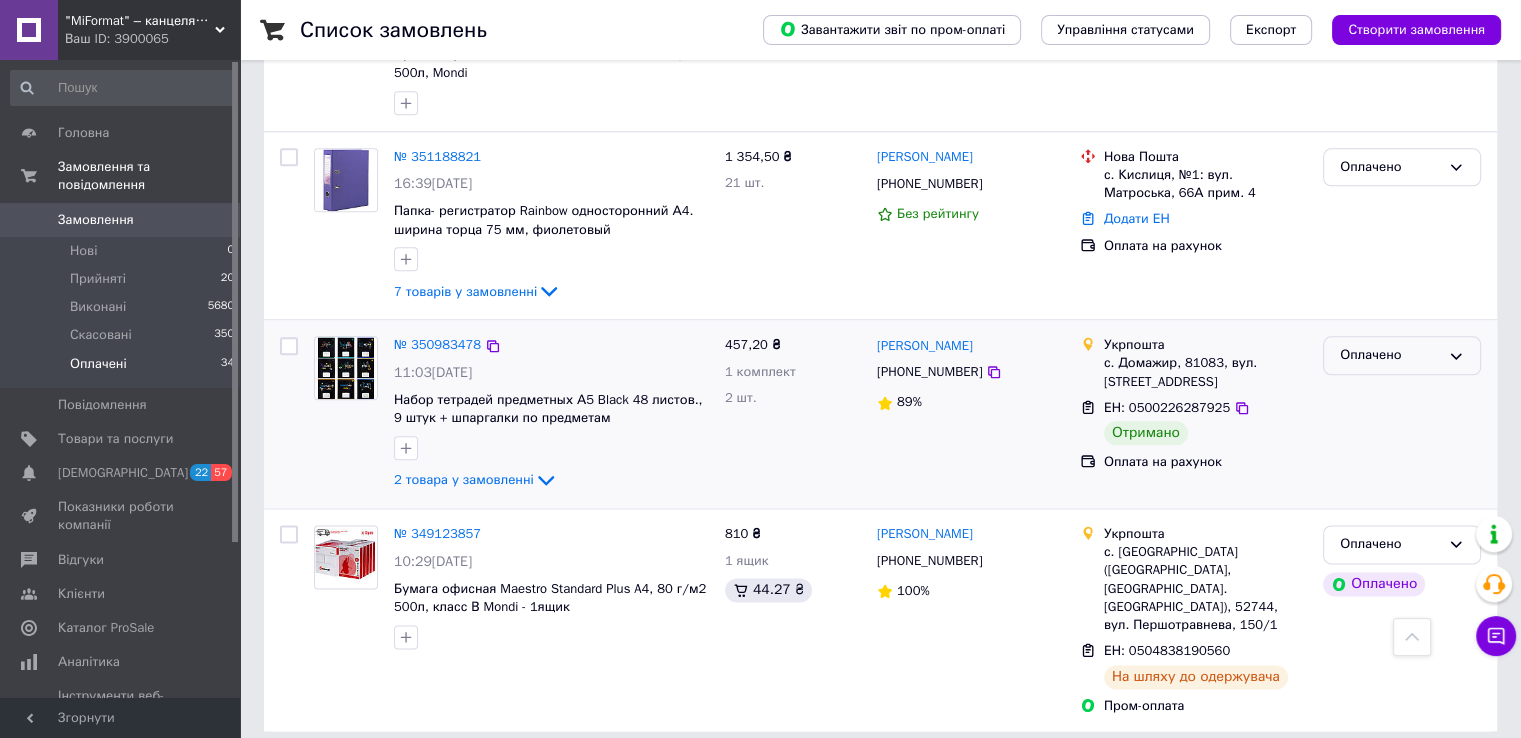 click on "Оплачено" at bounding box center (1390, 355) 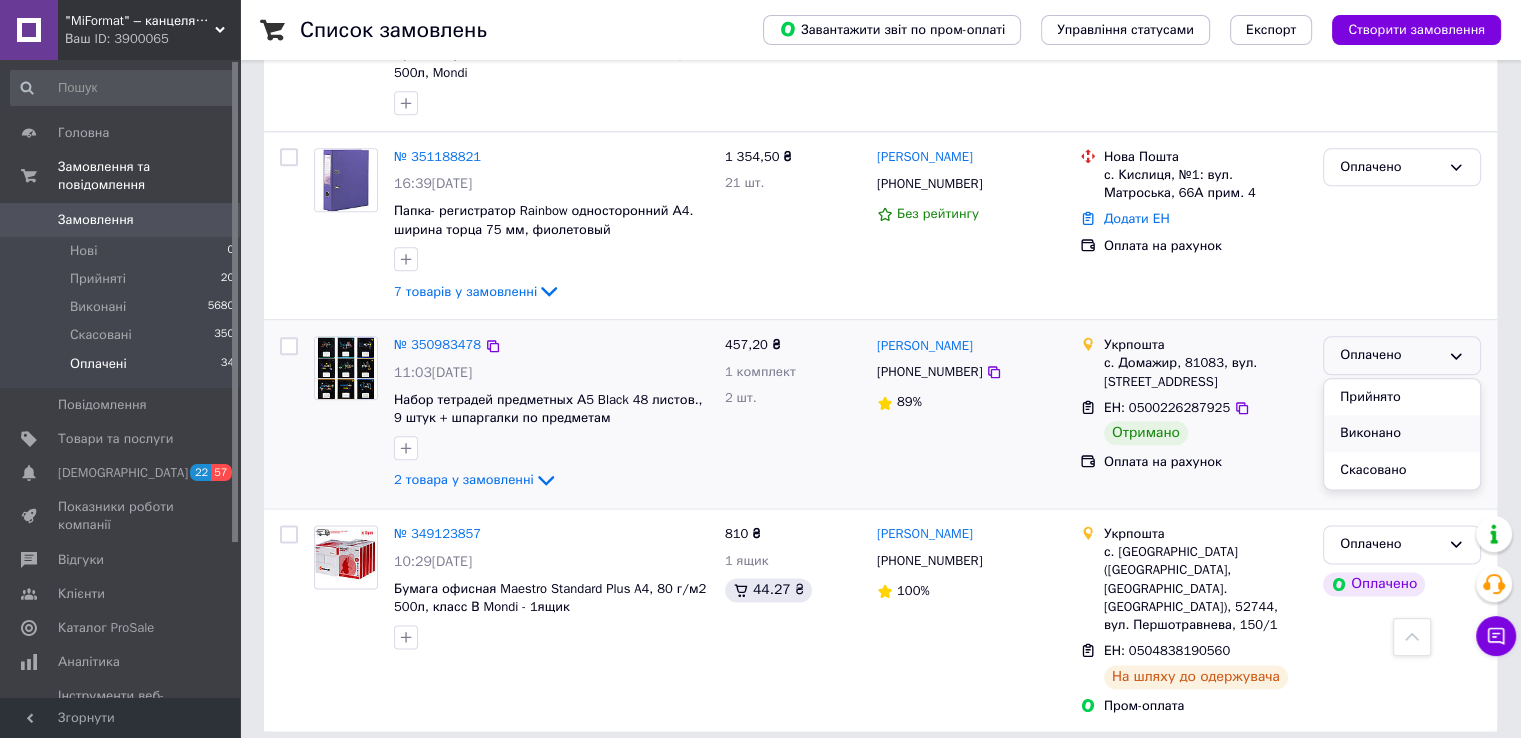 click on "Виконано" at bounding box center [1402, 433] 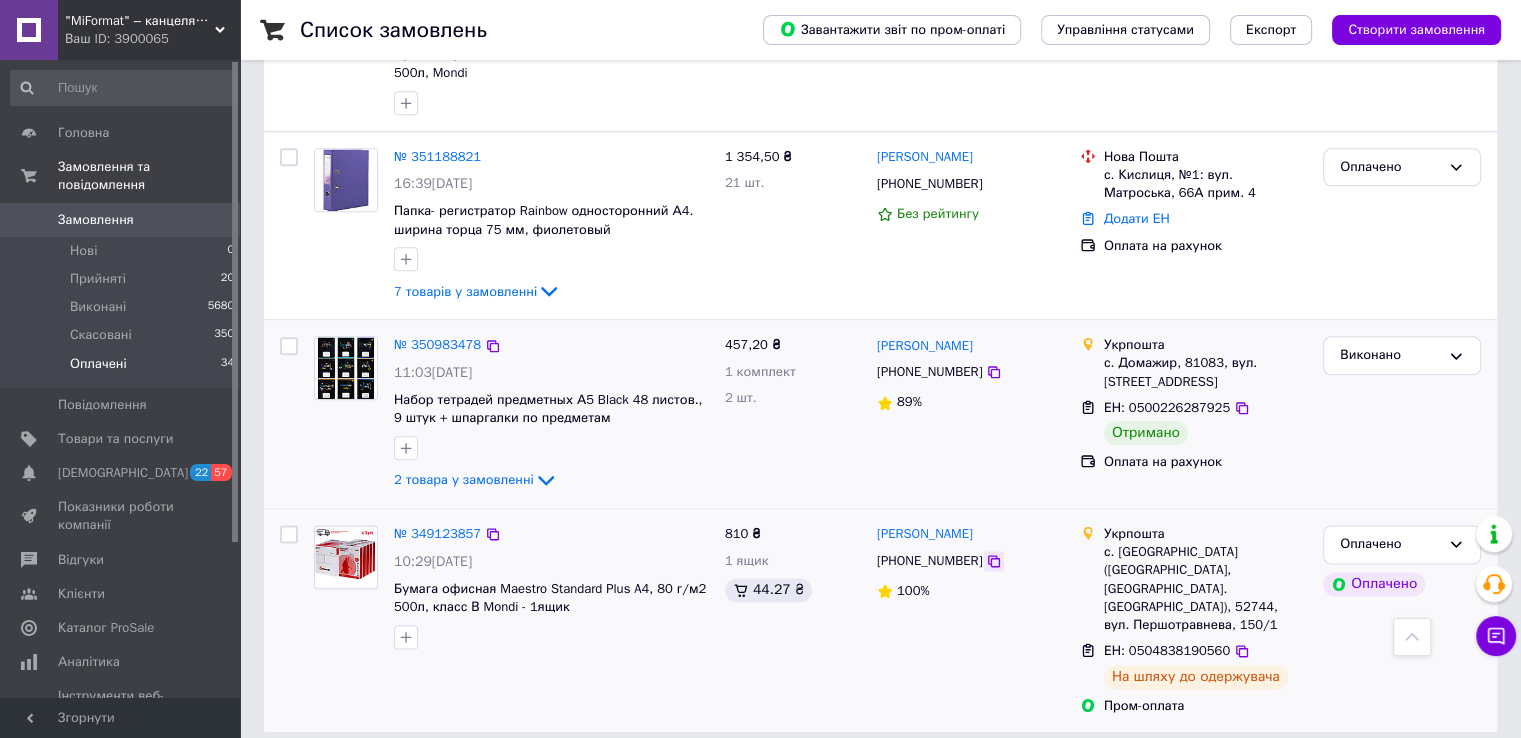 click 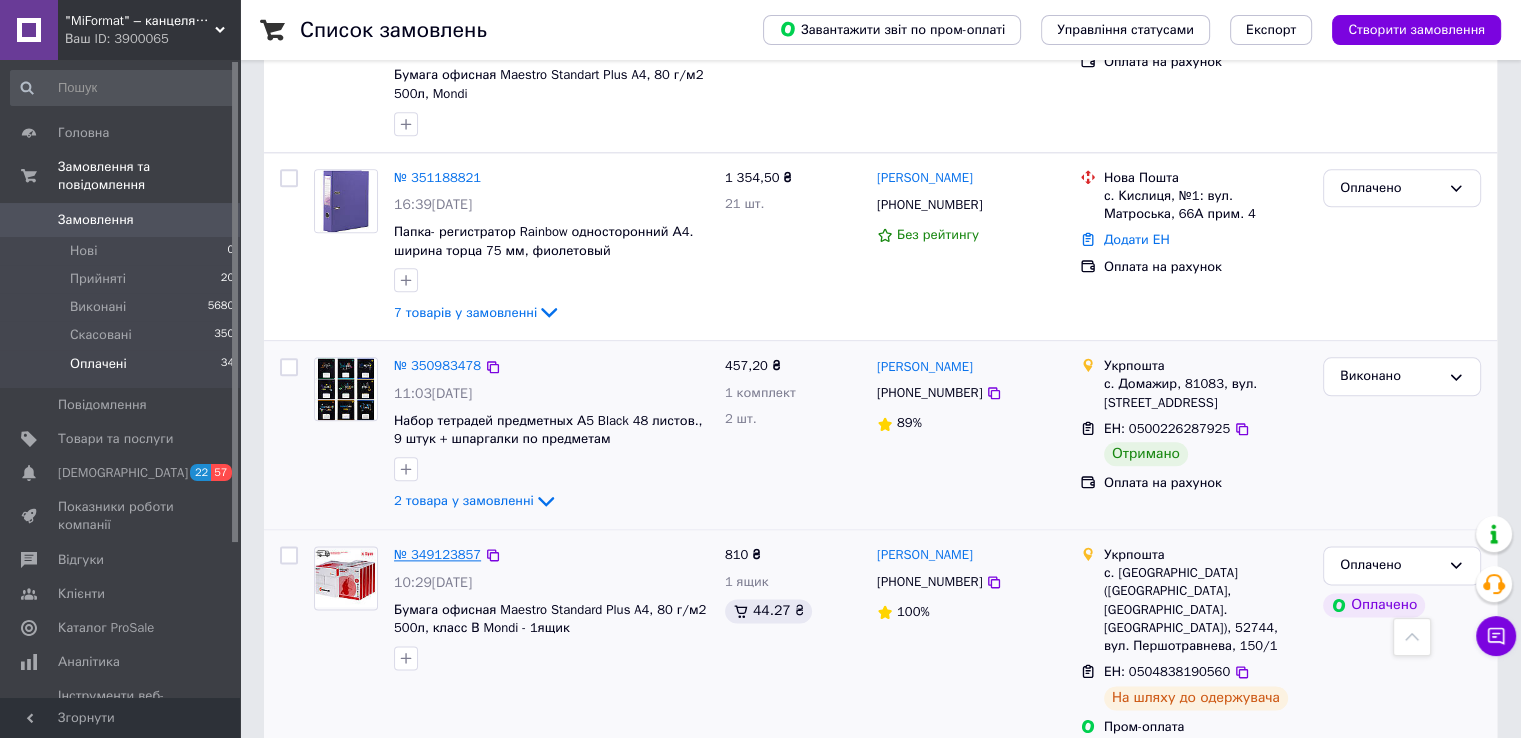scroll, scrollTop: 2382, scrollLeft: 0, axis: vertical 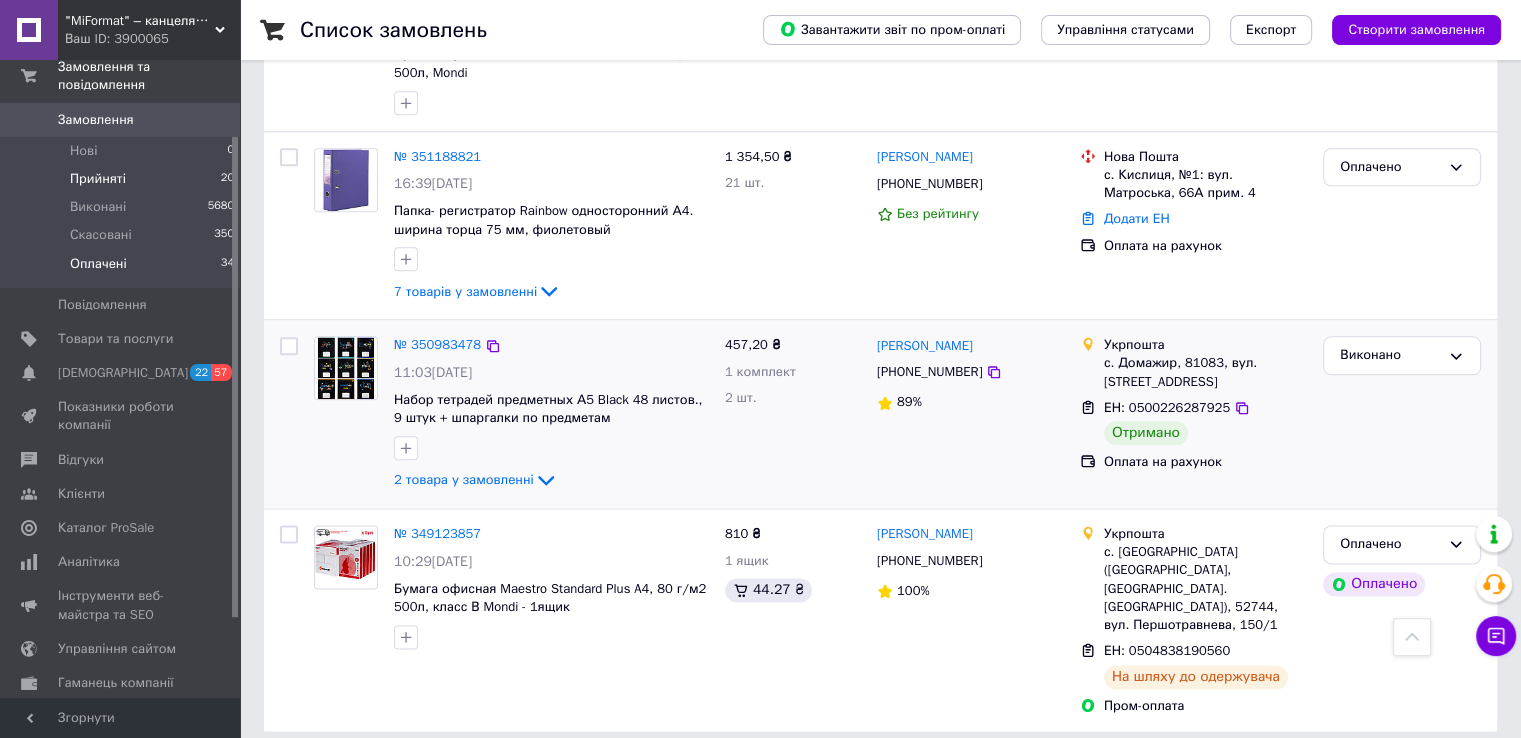 click on "Прийняті" at bounding box center (98, 179) 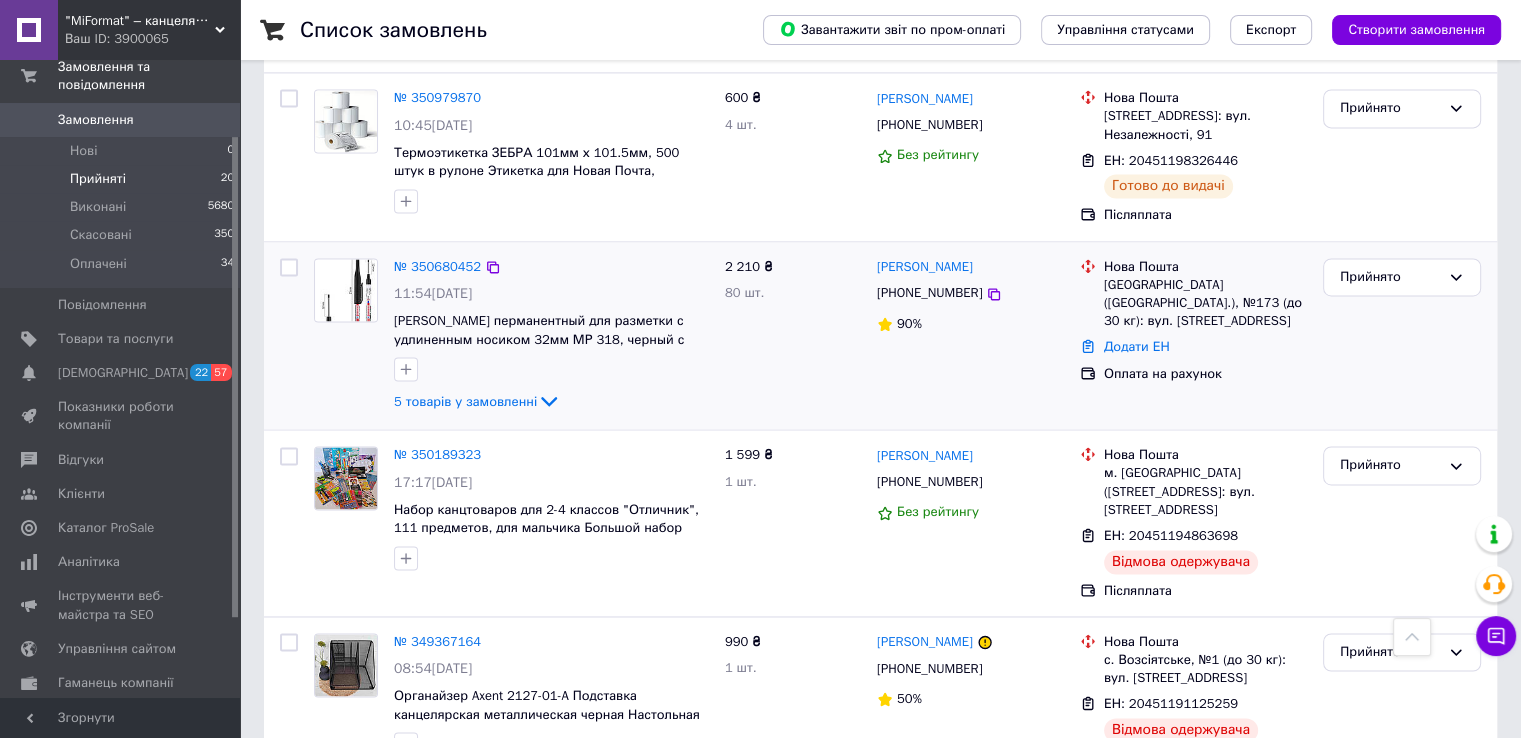 scroll, scrollTop: 2998, scrollLeft: 0, axis: vertical 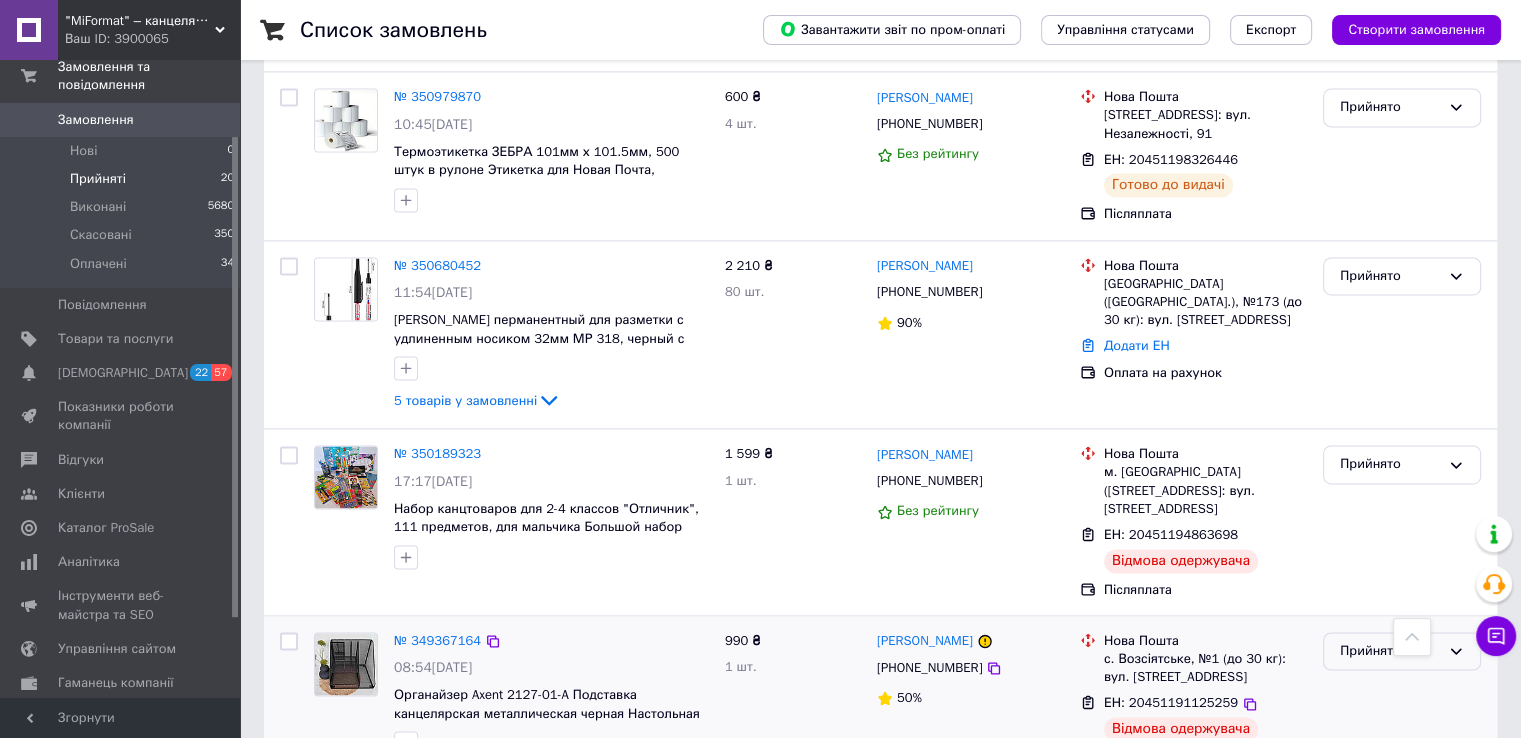 click on "Прийнято" at bounding box center [1390, 651] 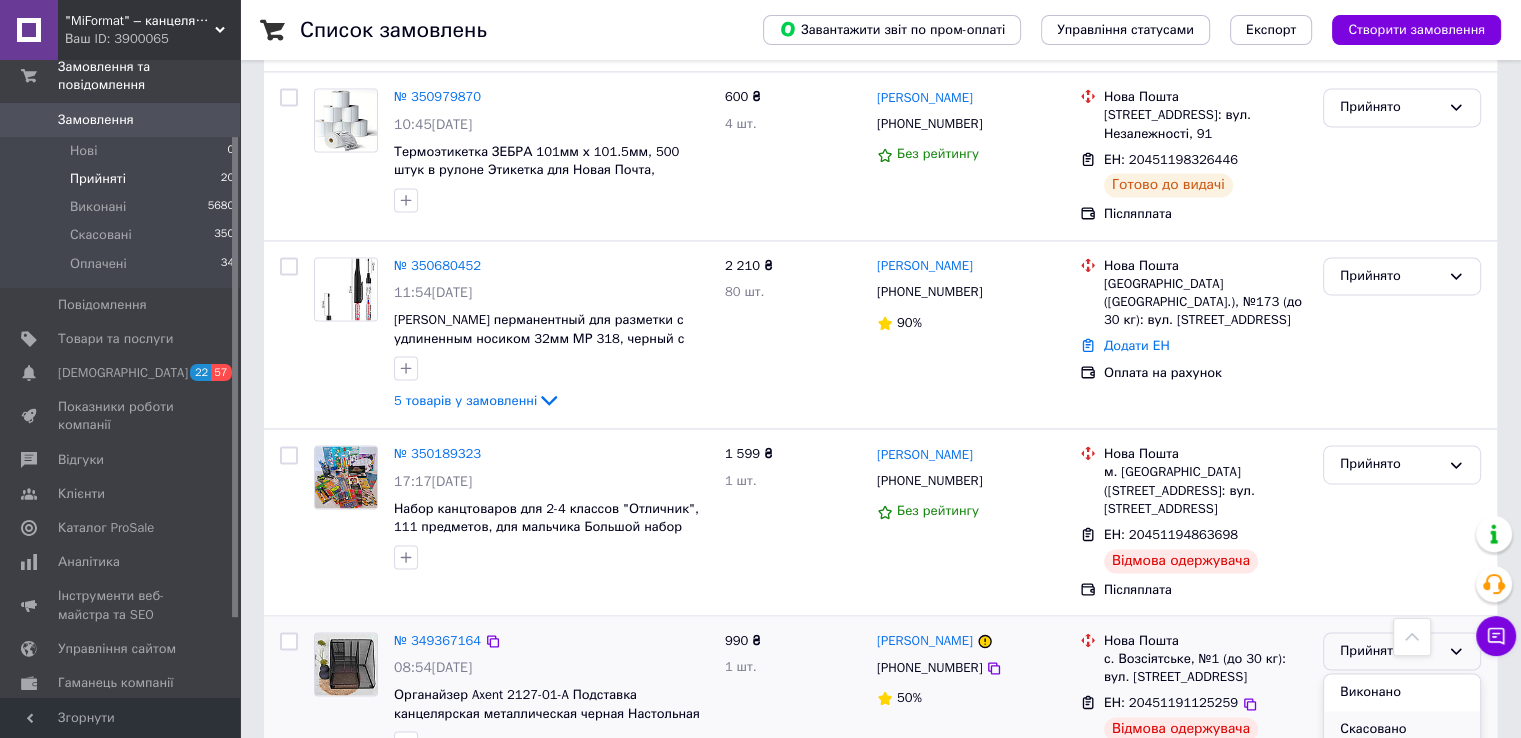 click on "Скасовано" at bounding box center [1402, 729] 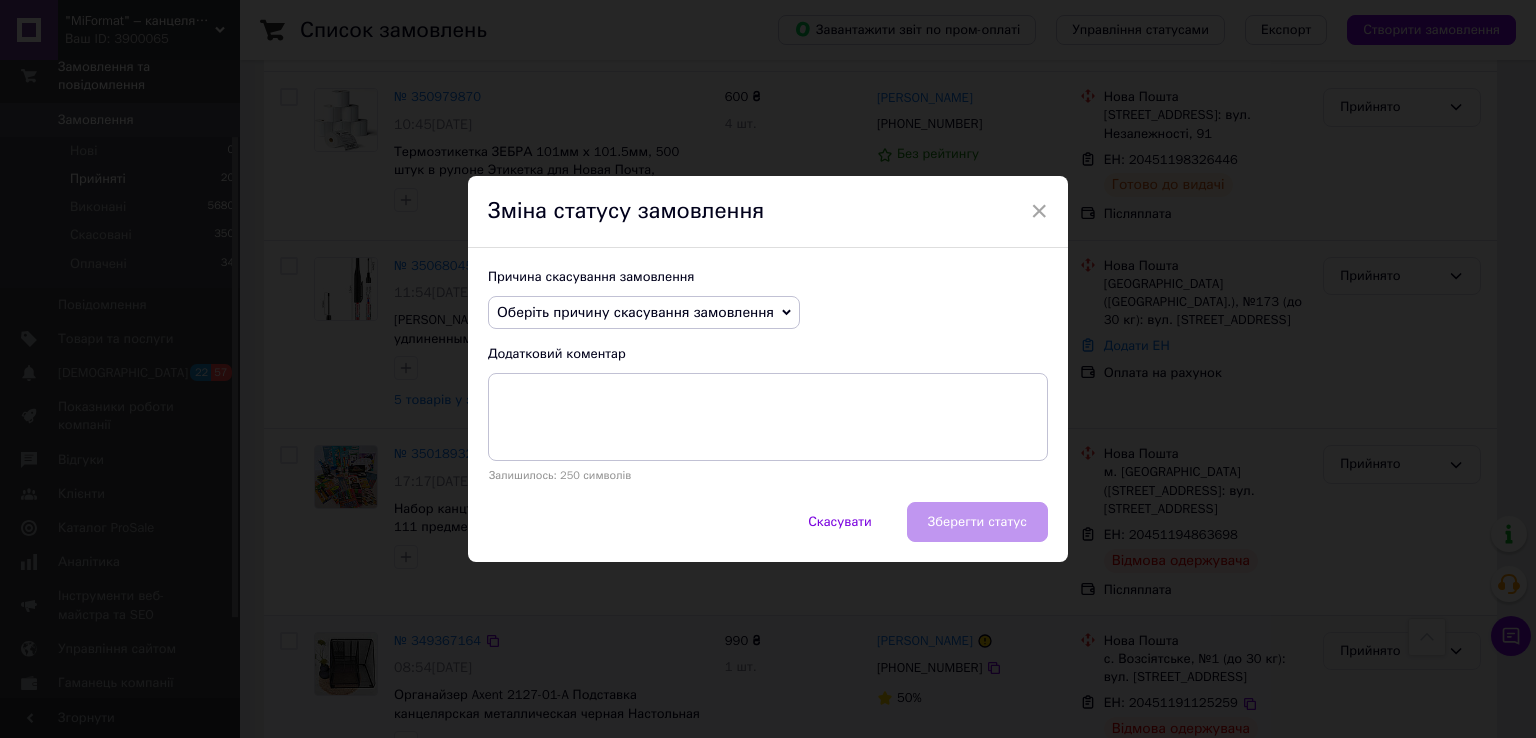 click on "Оберіть причину скасування замовлення" at bounding box center (635, 312) 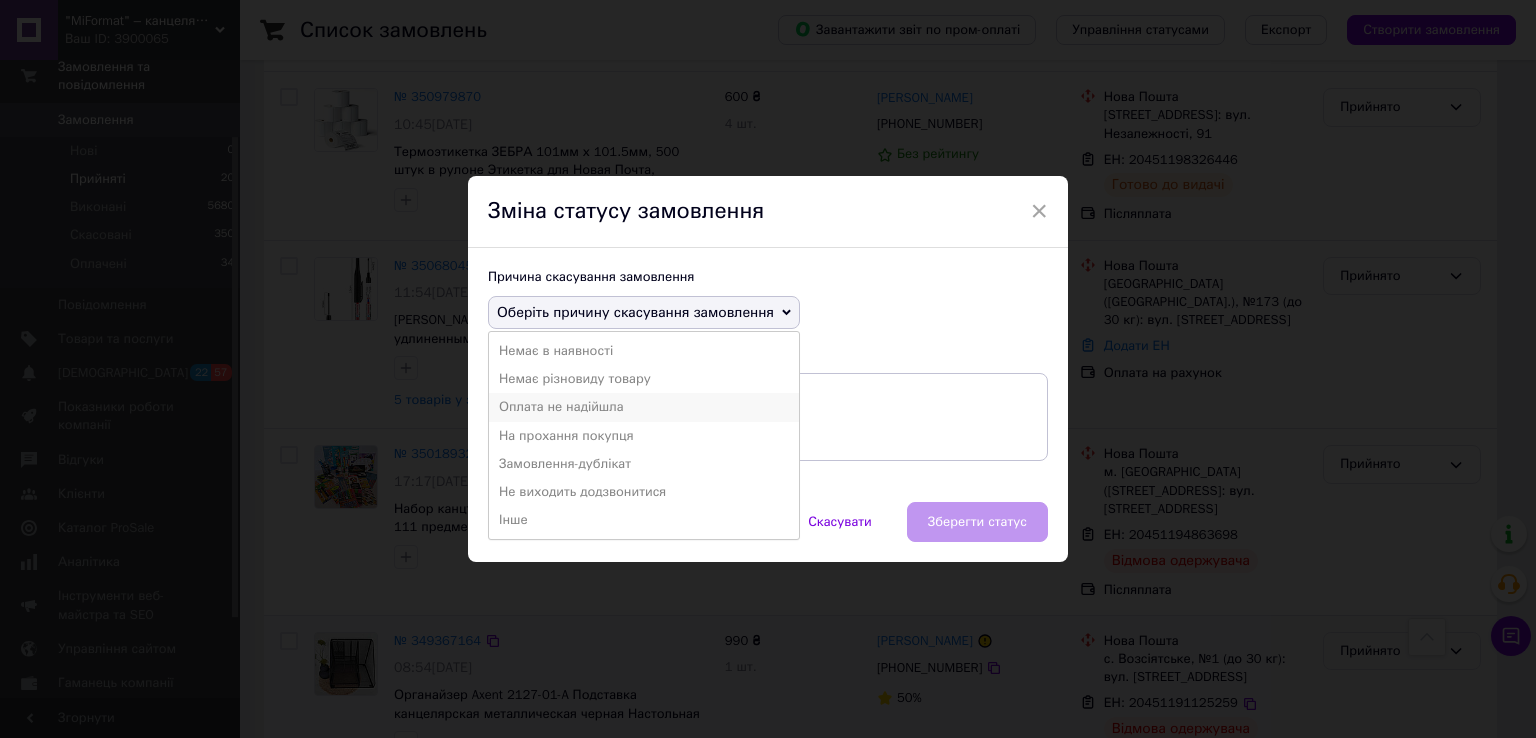 click on "Оплата не надійшла" at bounding box center [644, 407] 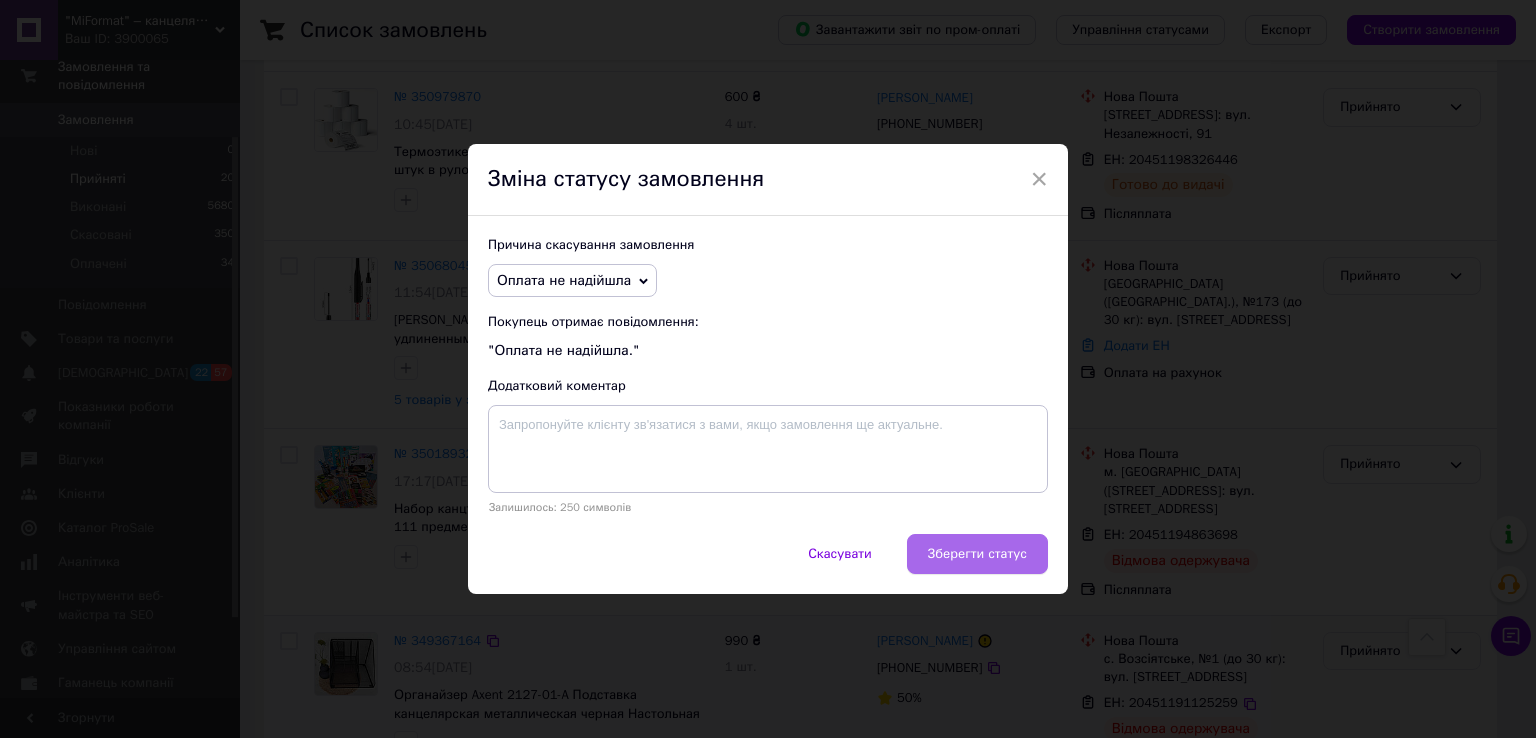 click on "Зберегти статус" at bounding box center [977, 554] 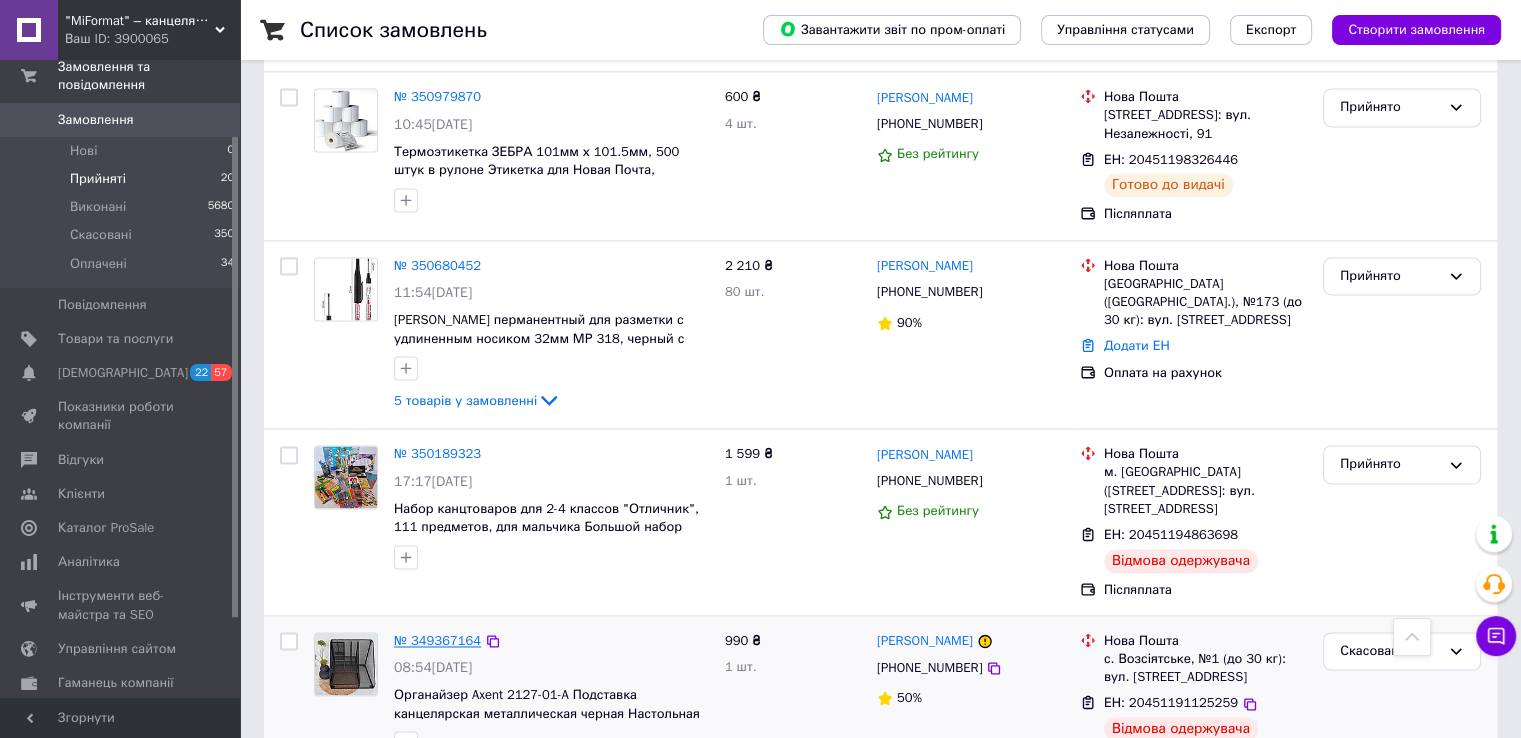 click on "№ 349367164" at bounding box center [437, 640] 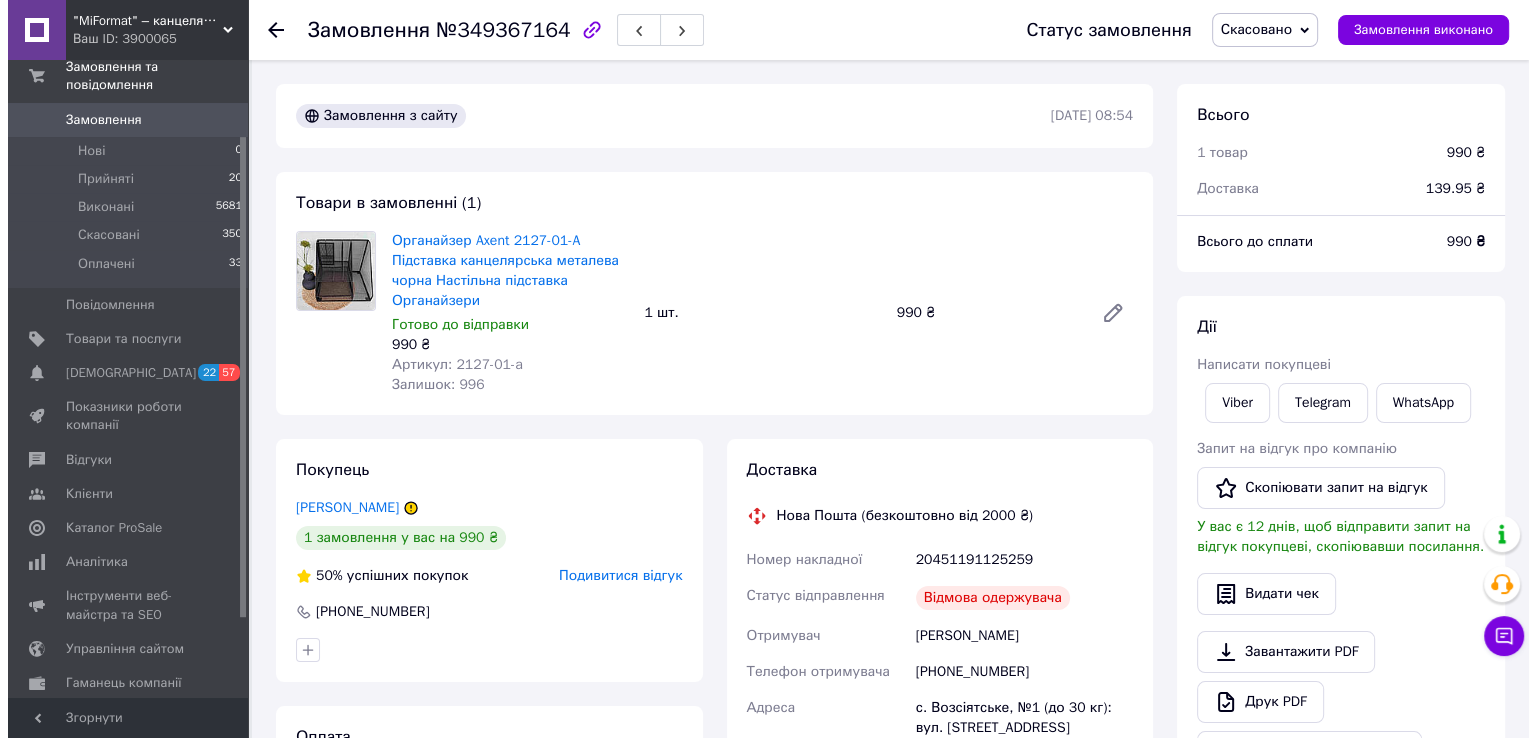scroll, scrollTop: 0, scrollLeft: 0, axis: both 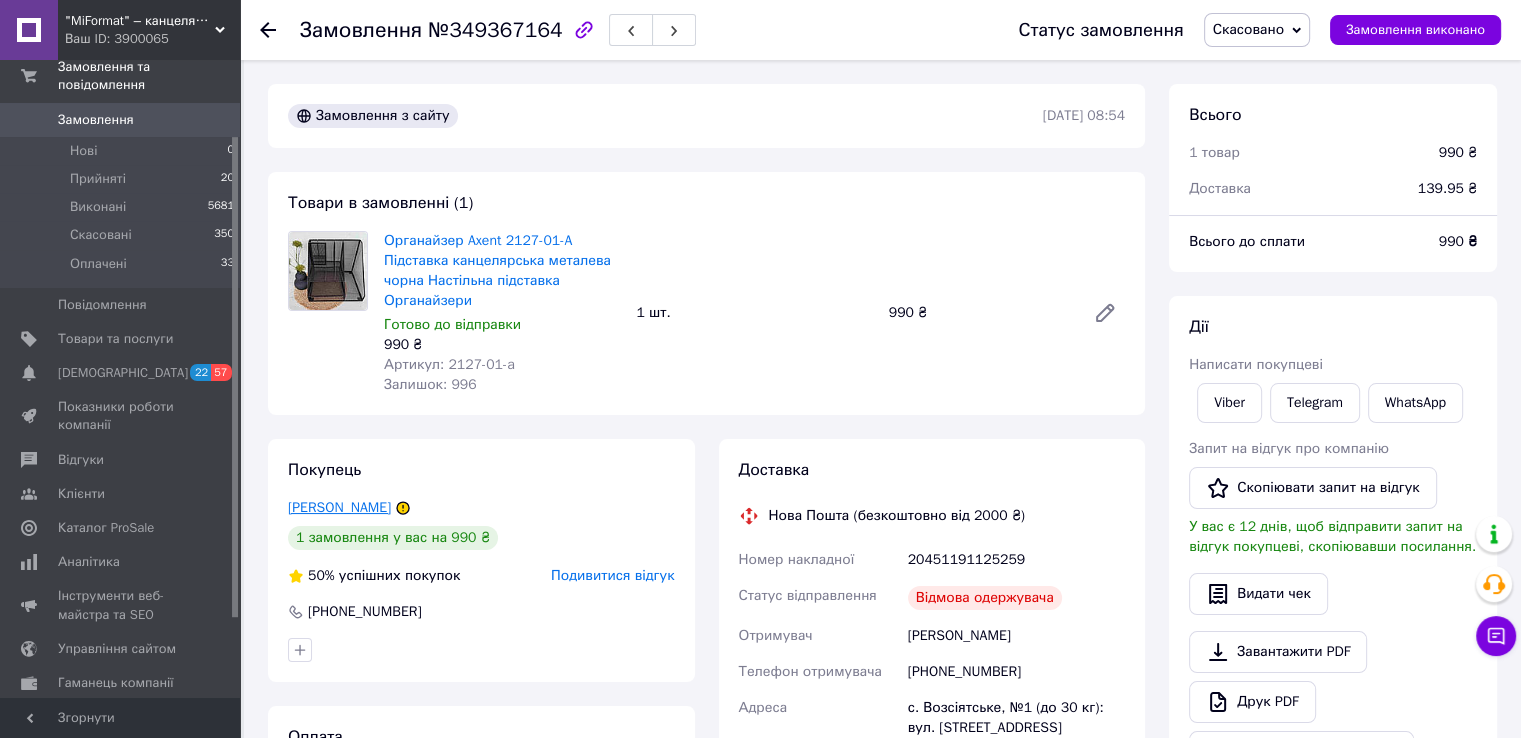 click on "Сербул Катерина" at bounding box center (339, 507) 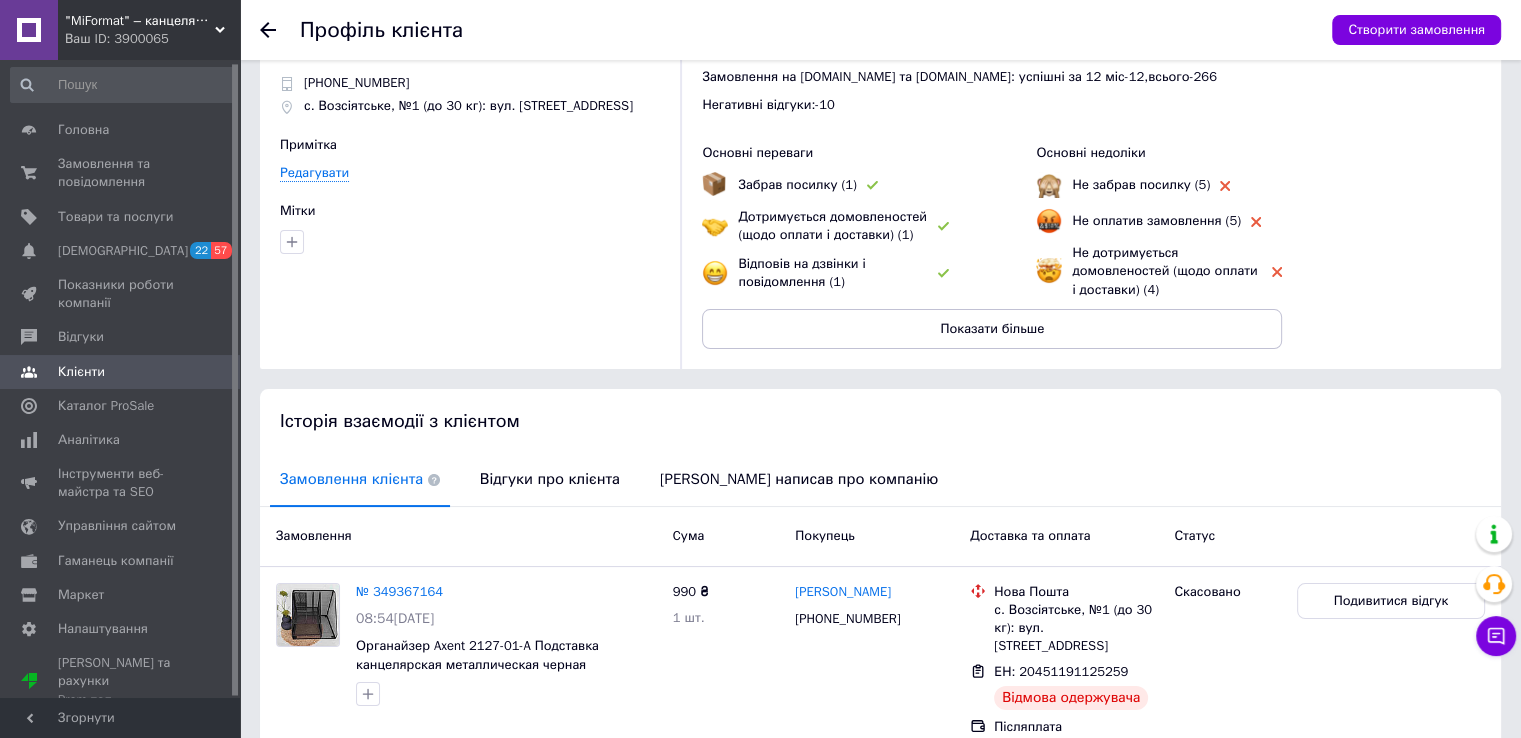 scroll, scrollTop: 141, scrollLeft: 0, axis: vertical 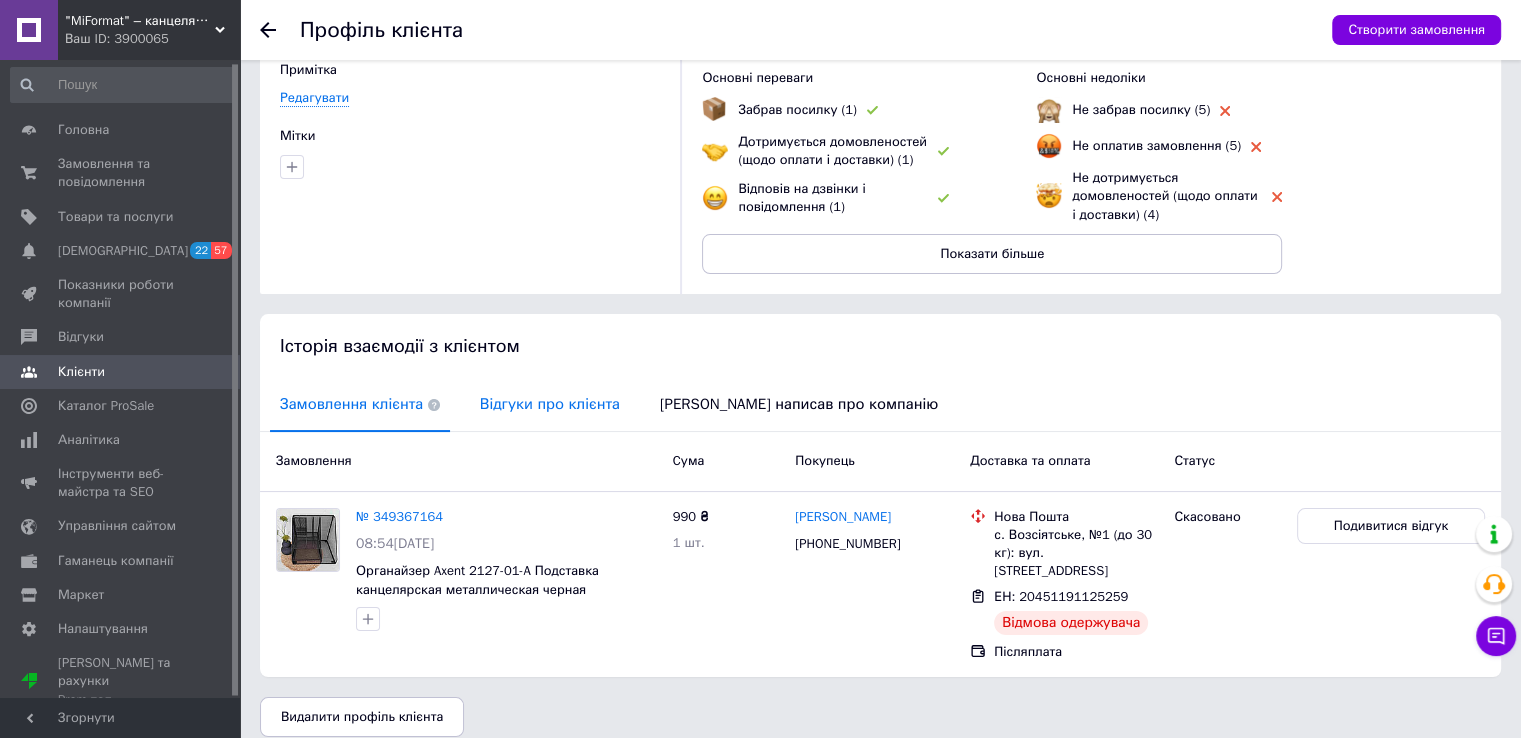 click on "Відгуки про клієнта" at bounding box center (550, 404) 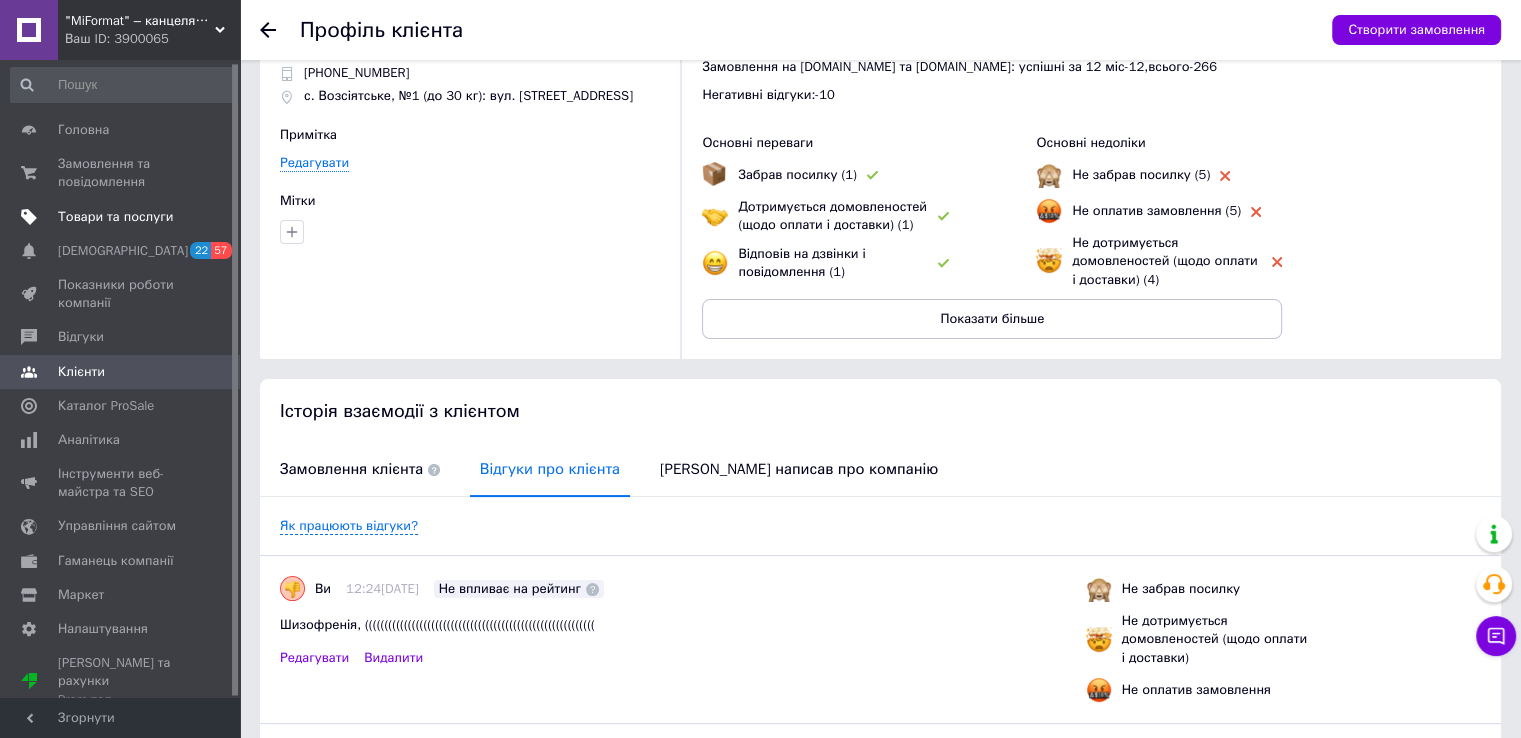 scroll, scrollTop: 0, scrollLeft: 0, axis: both 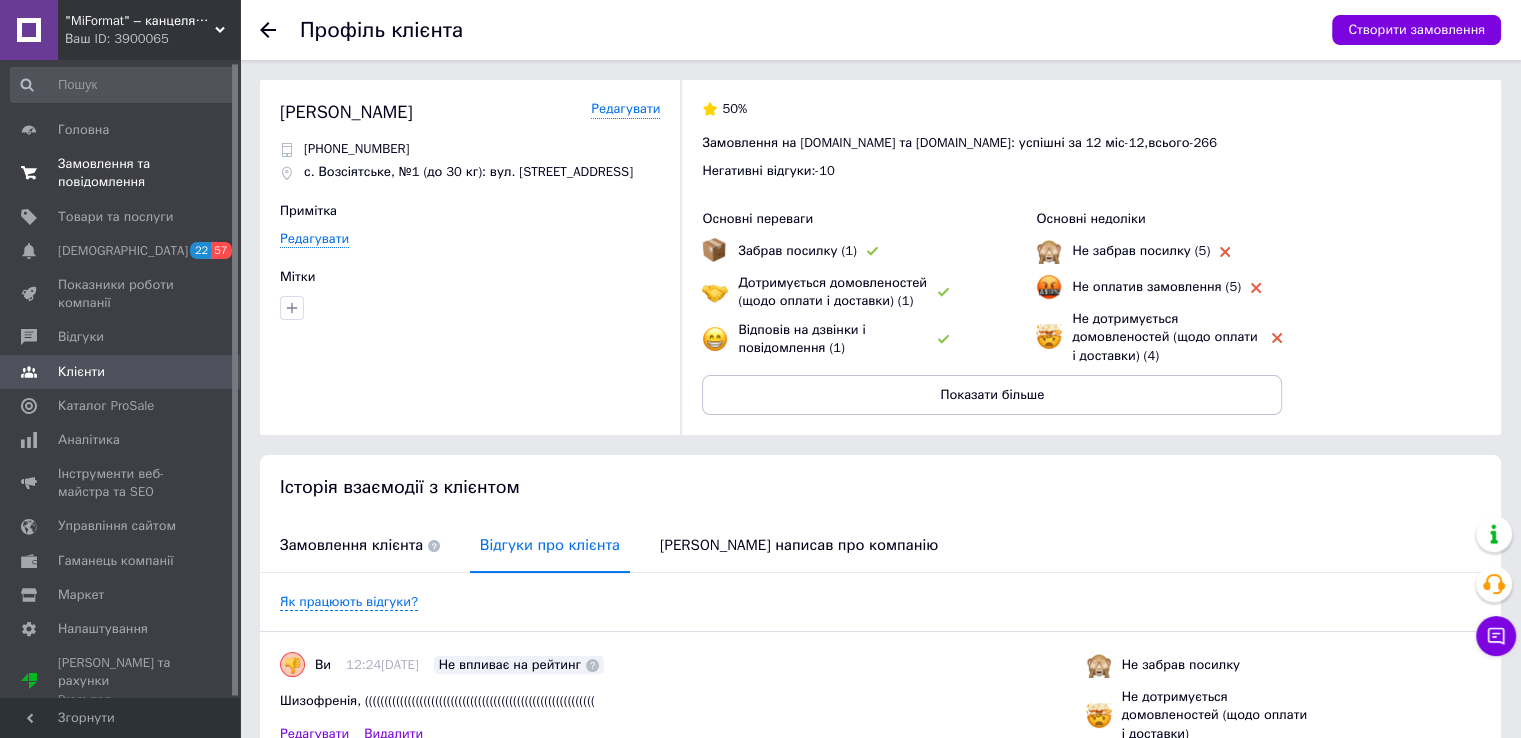 click on "Замовлення та повідомлення" at bounding box center (121, 173) 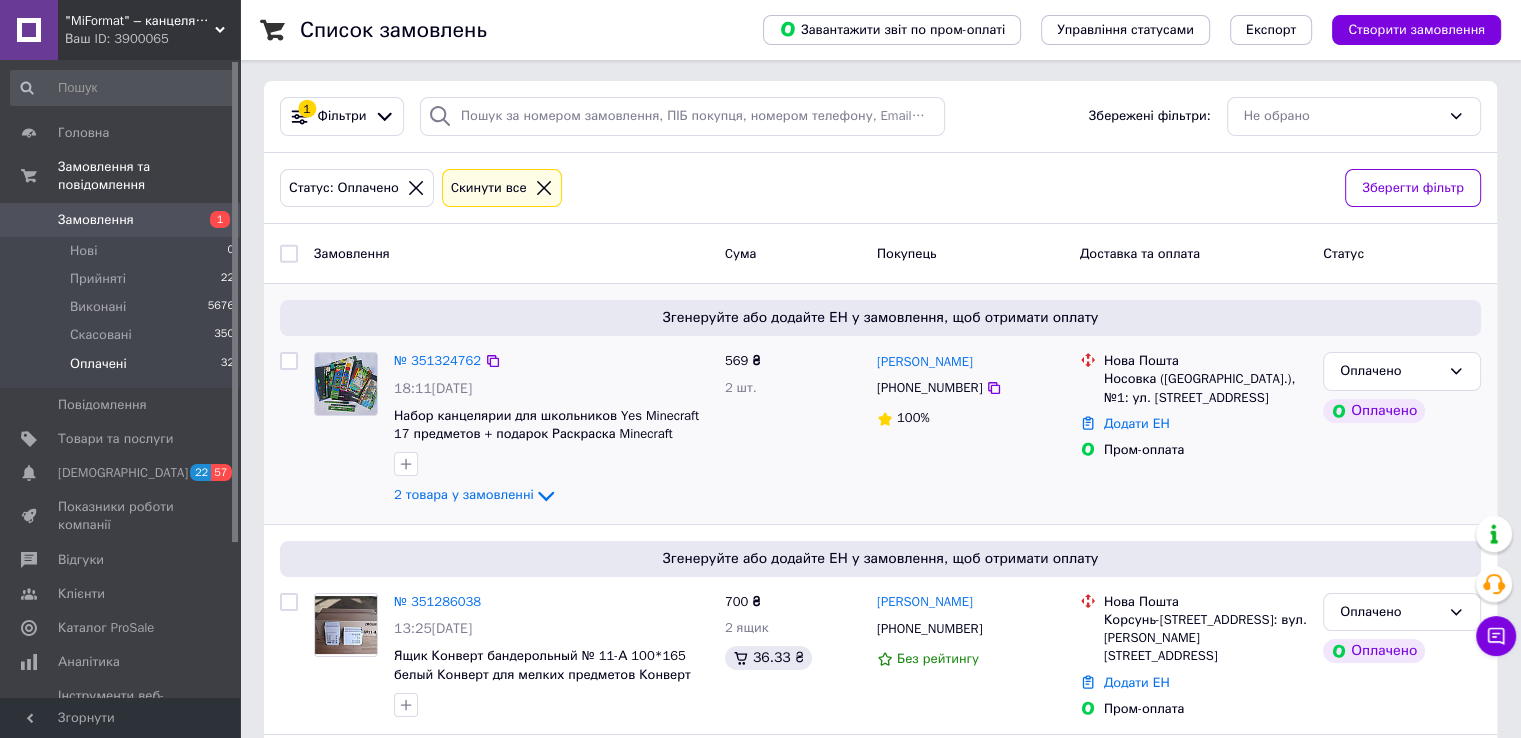 scroll, scrollTop: 0, scrollLeft: 0, axis: both 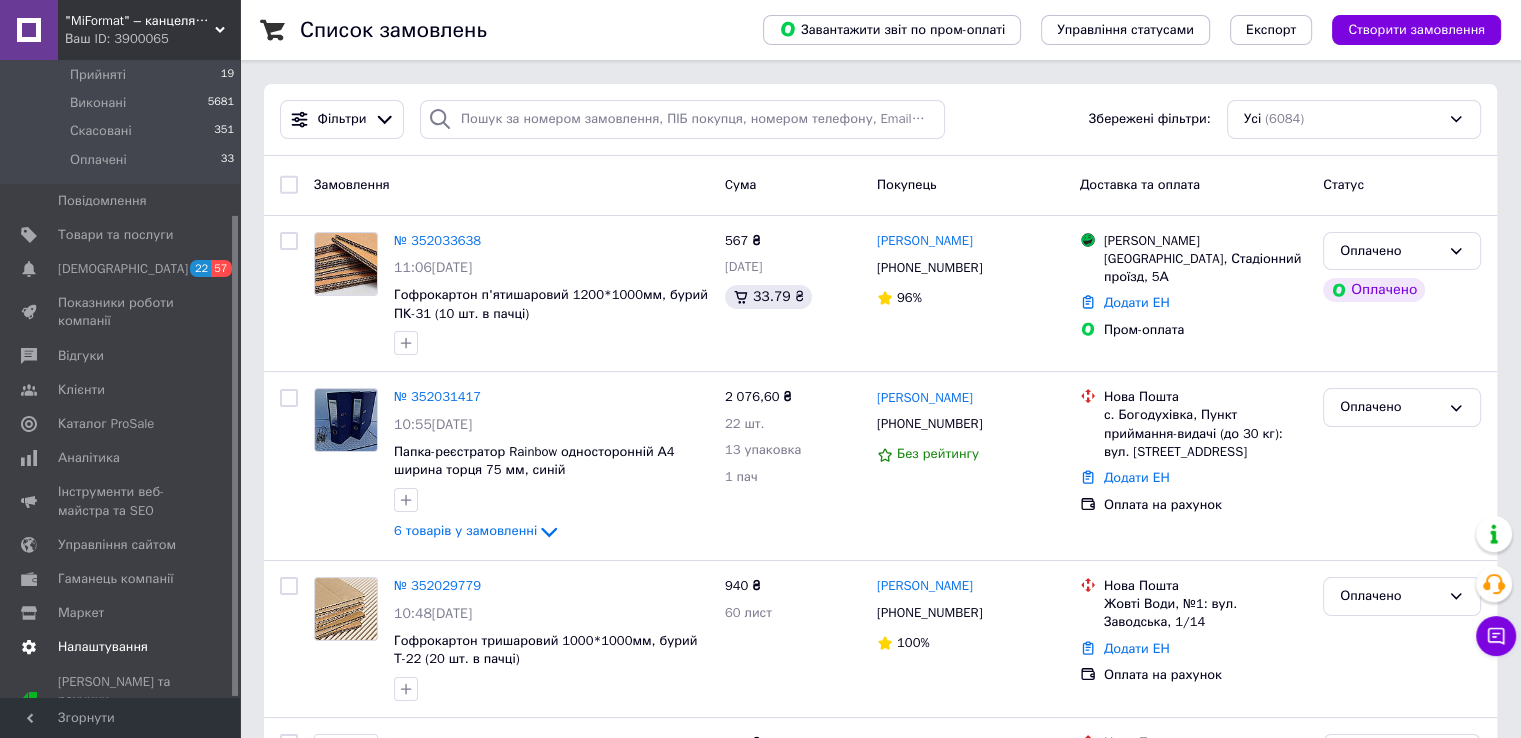 click on "Налаштування" at bounding box center (103, 647) 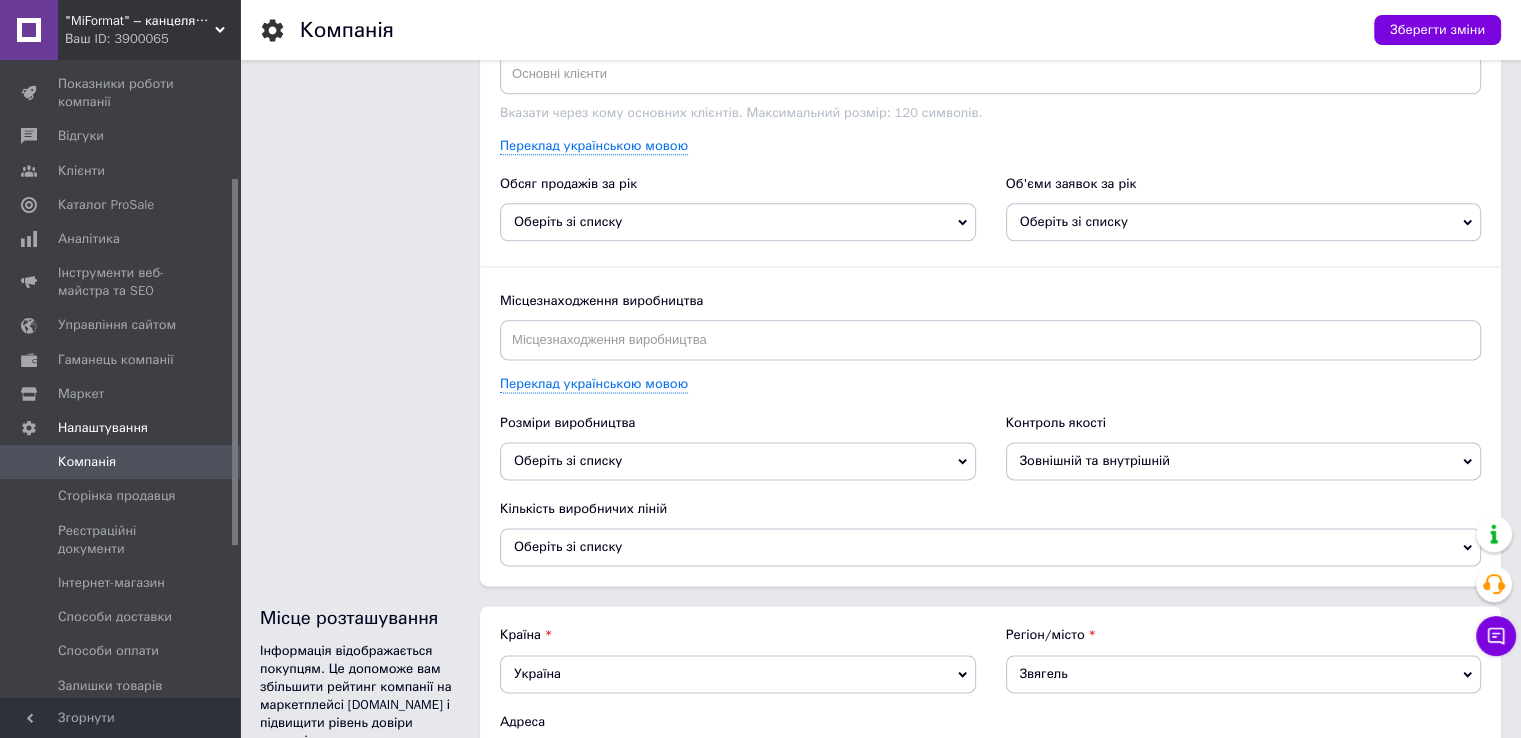 scroll, scrollTop: 2240, scrollLeft: 0, axis: vertical 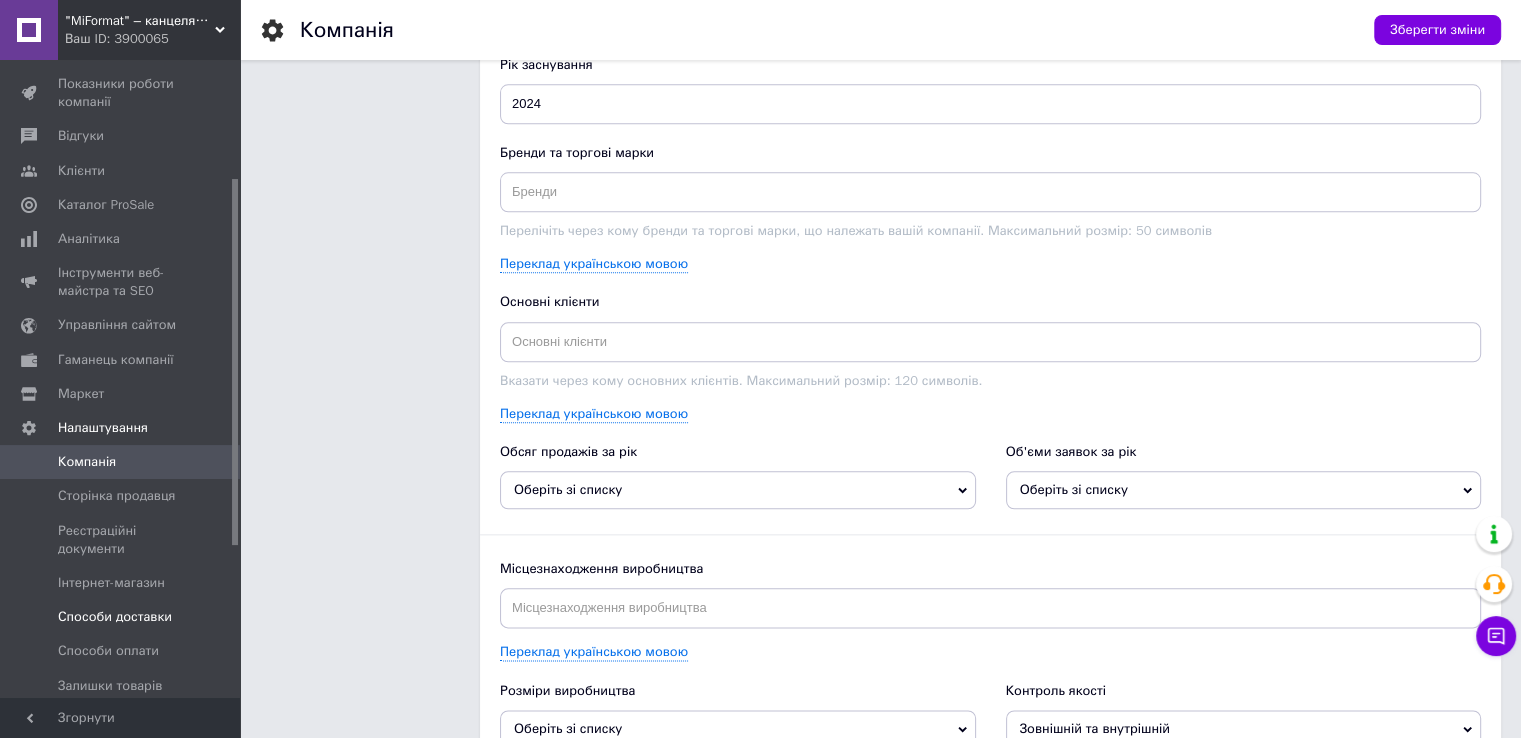 click on "Способи доставки" at bounding box center [115, 617] 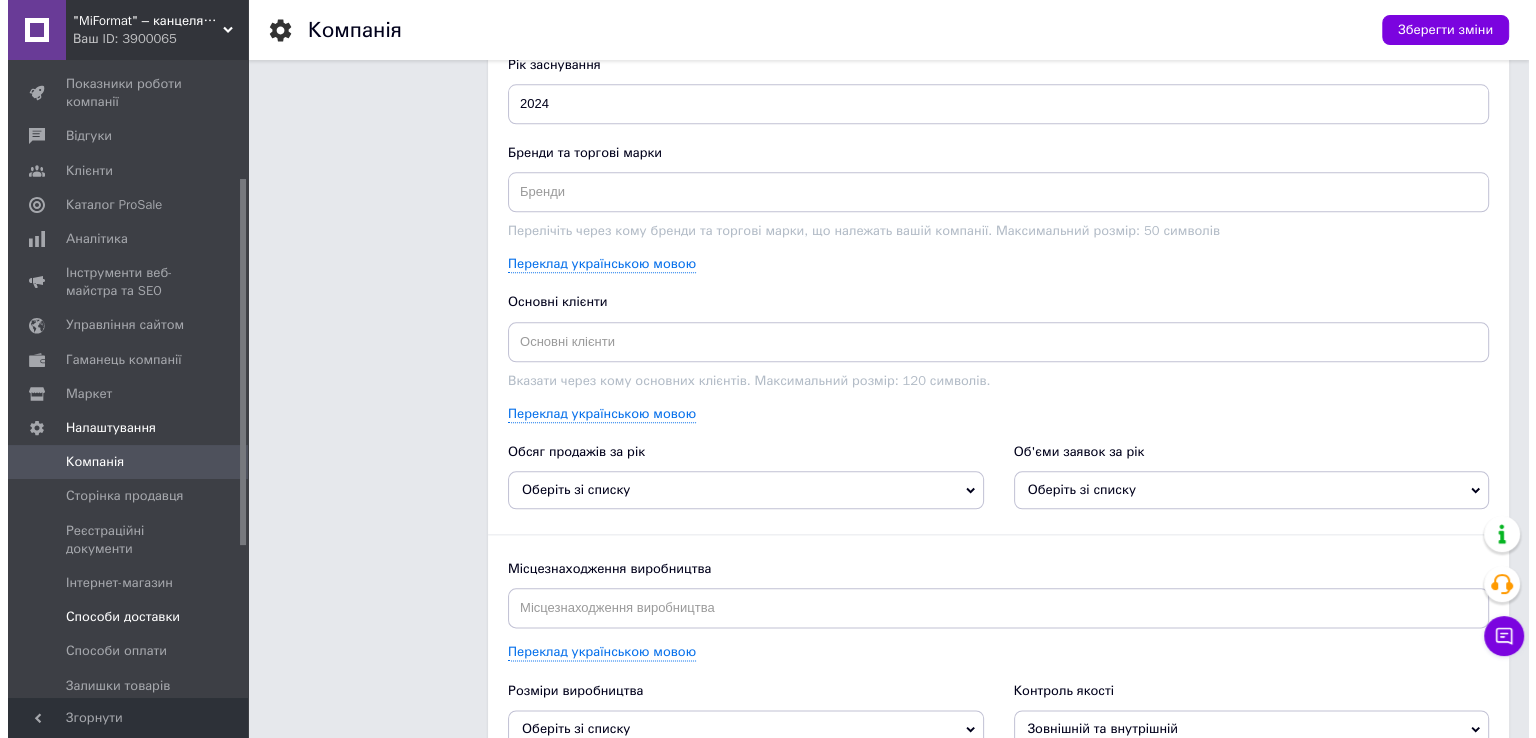 scroll, scrollTop: 0, scrollLeft: 0, axis: both 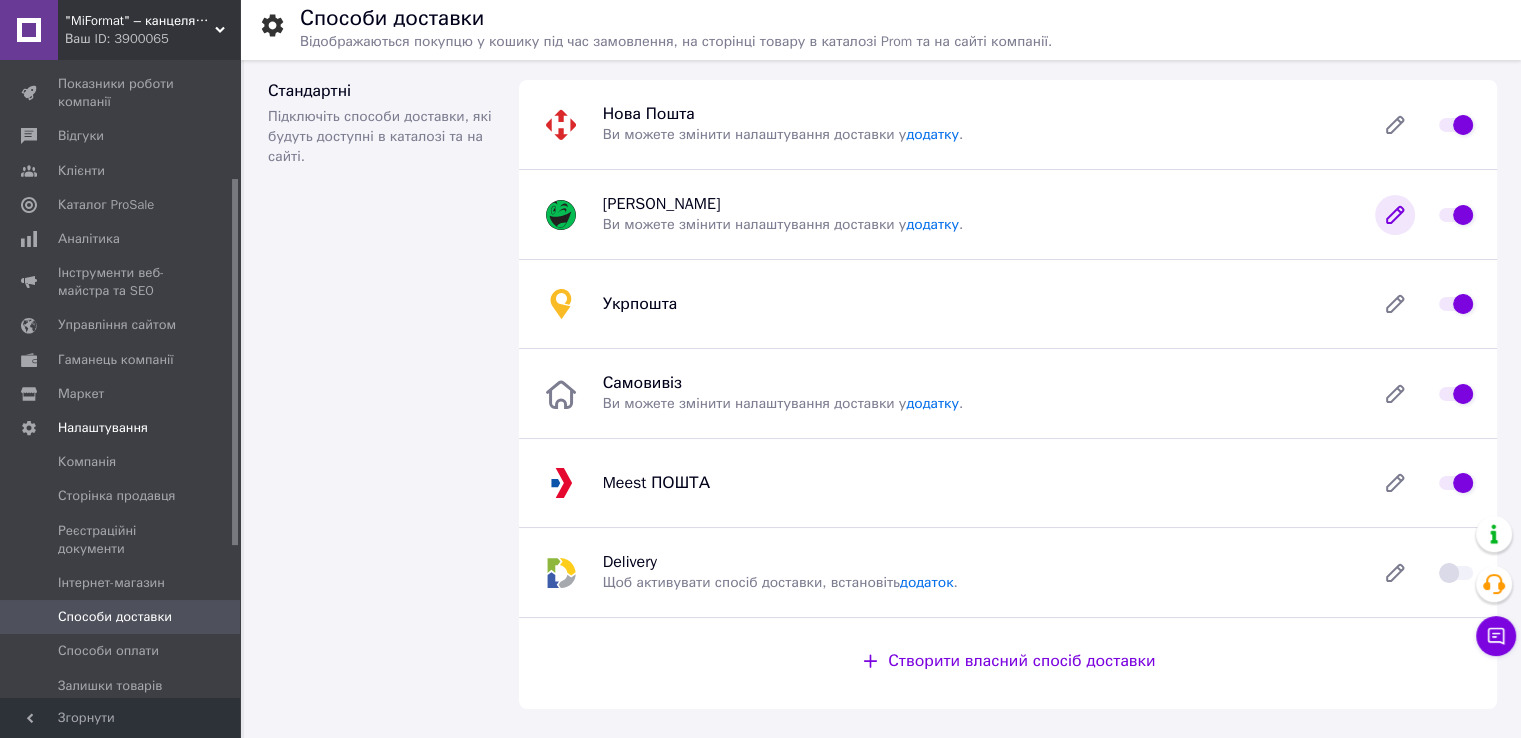 click 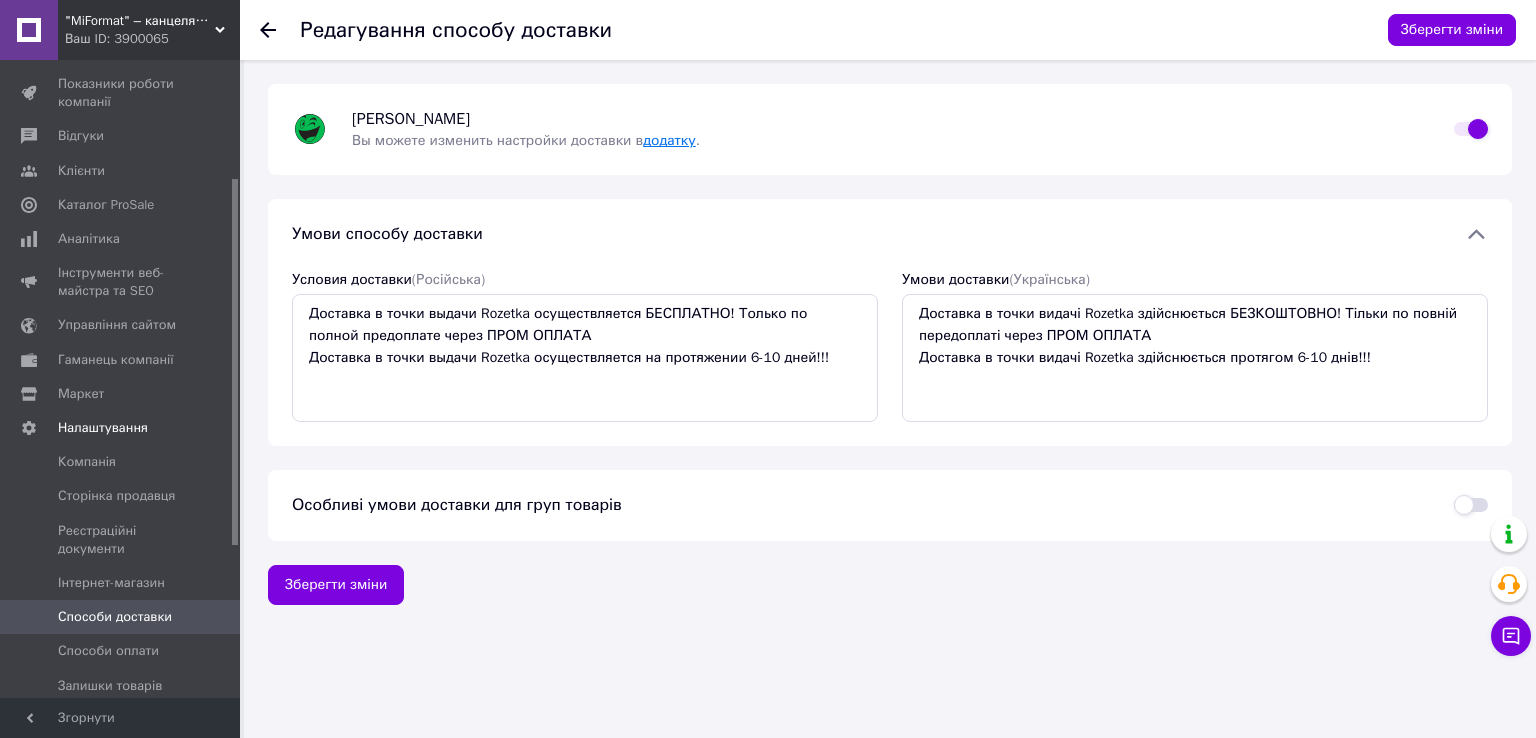 click on "додатку" at bounding box center [669, 140] 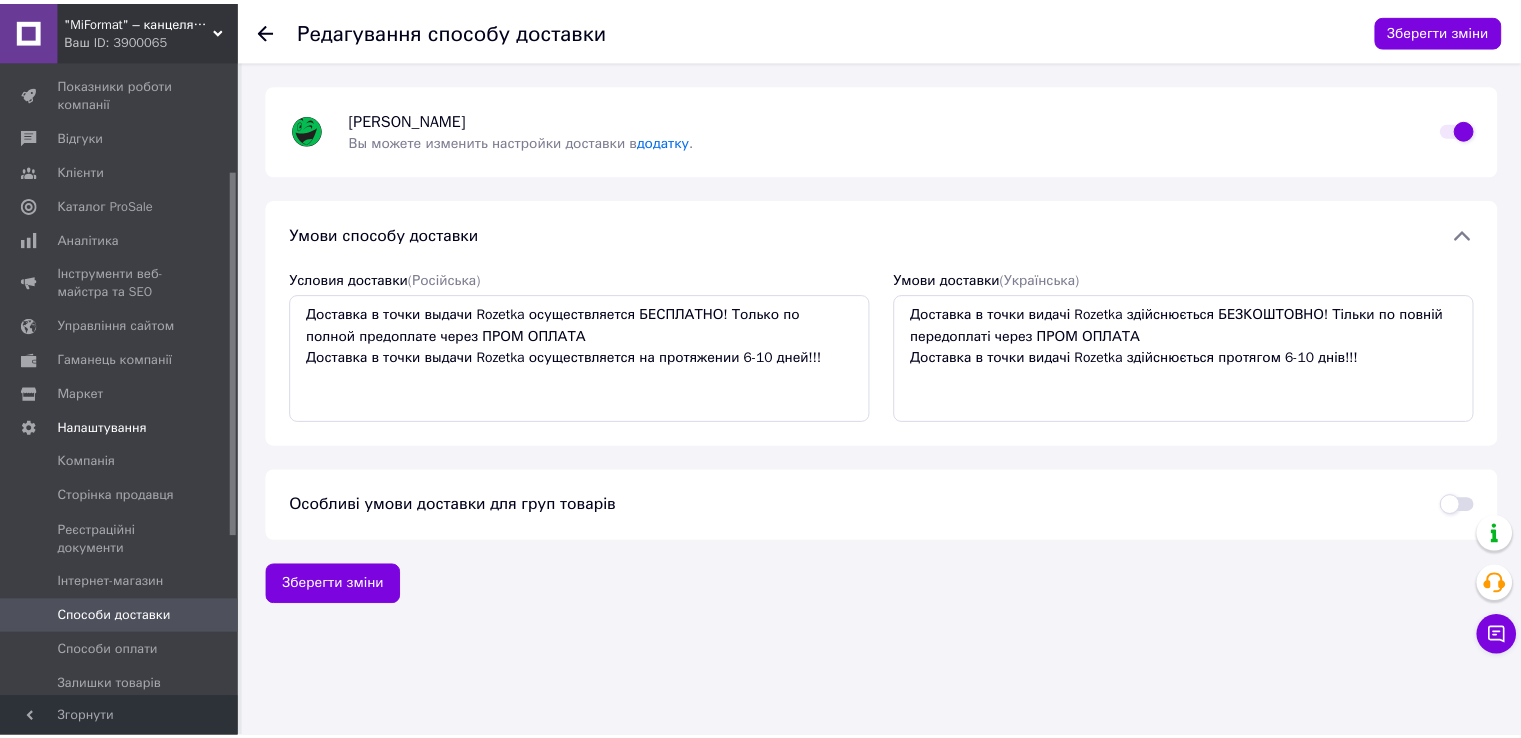 scroll, scrollTop: 0, scrollLeft: 0, axis: both 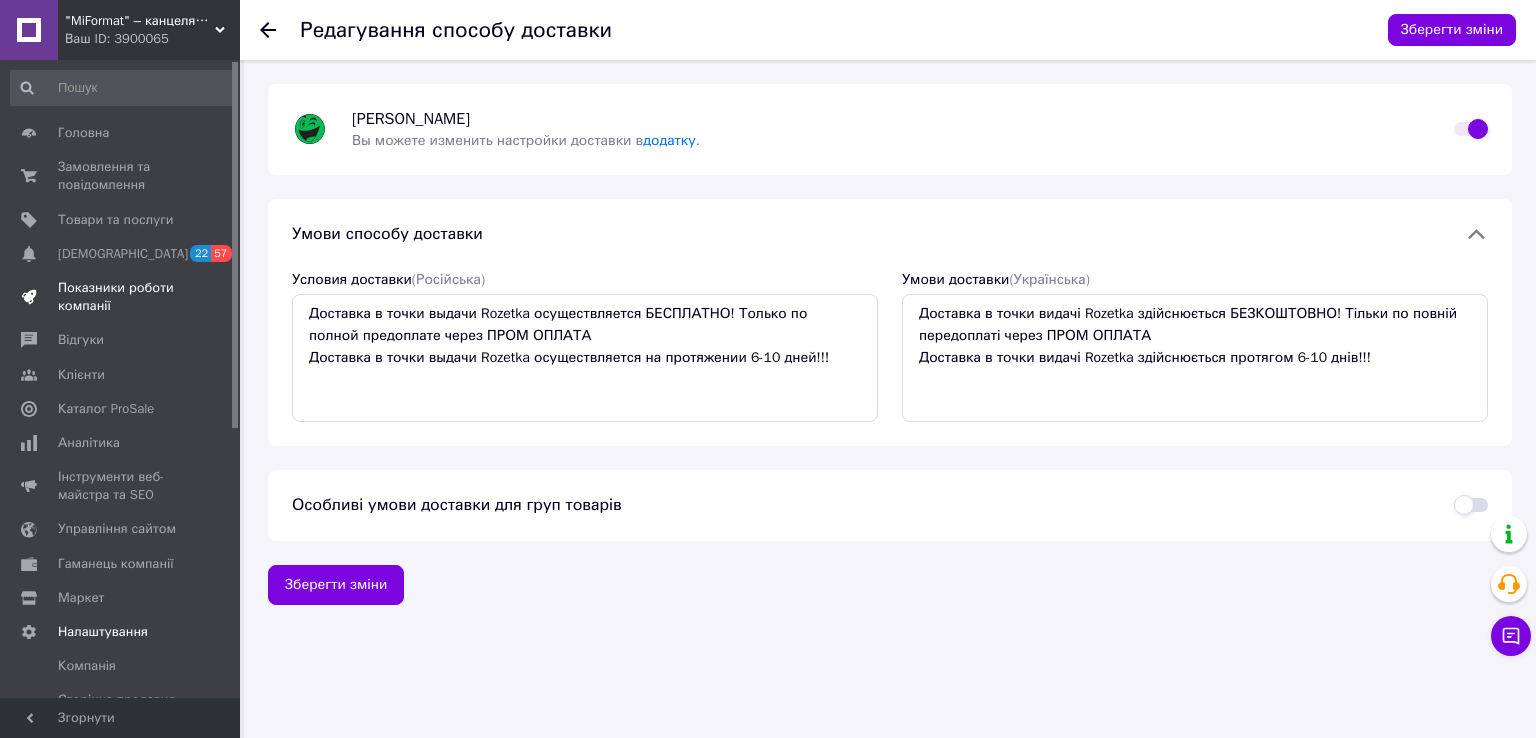 click on "Показники роботи компанії" at bounding box center (121, 297) 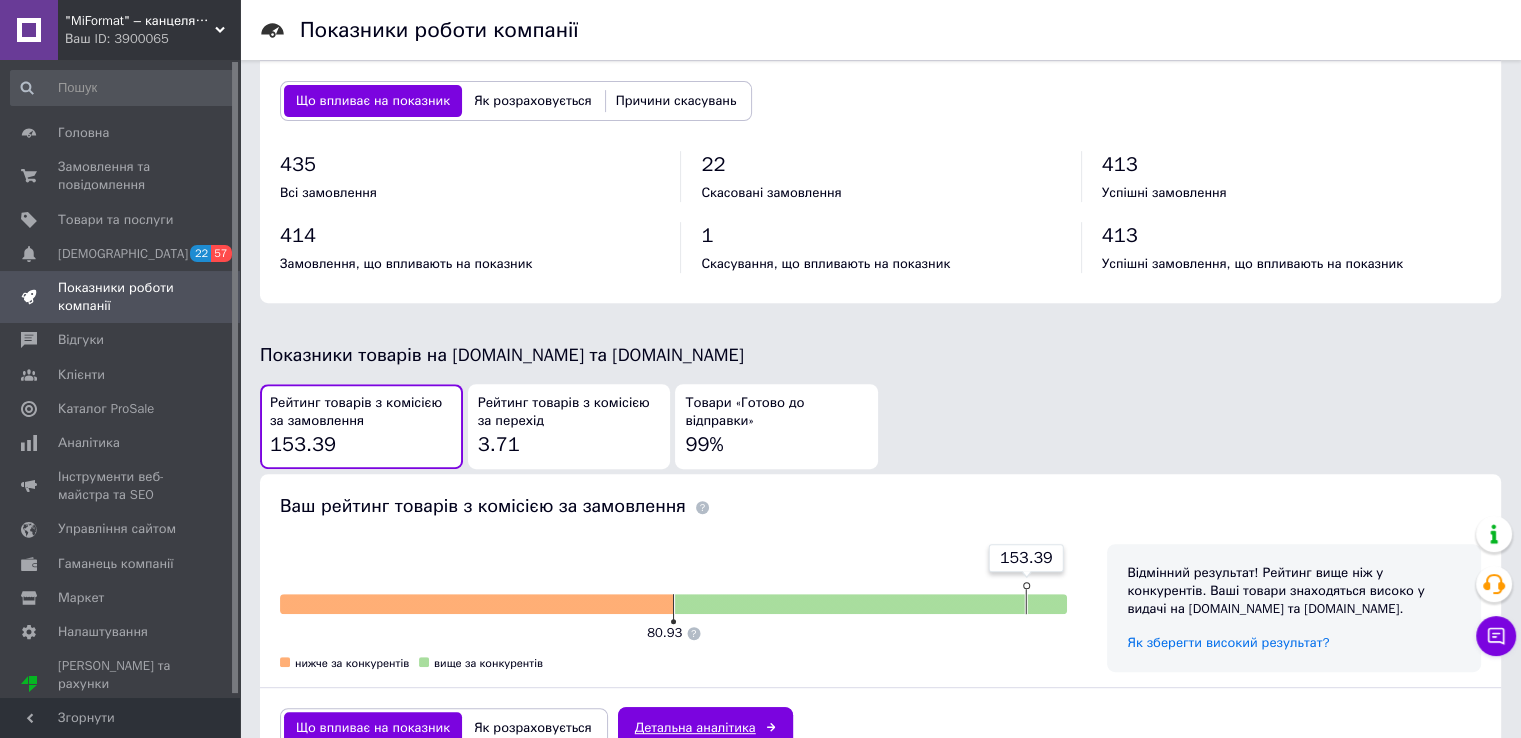 scroll, scrollTop: 1000, scrollLeft: 0, axis: vertical 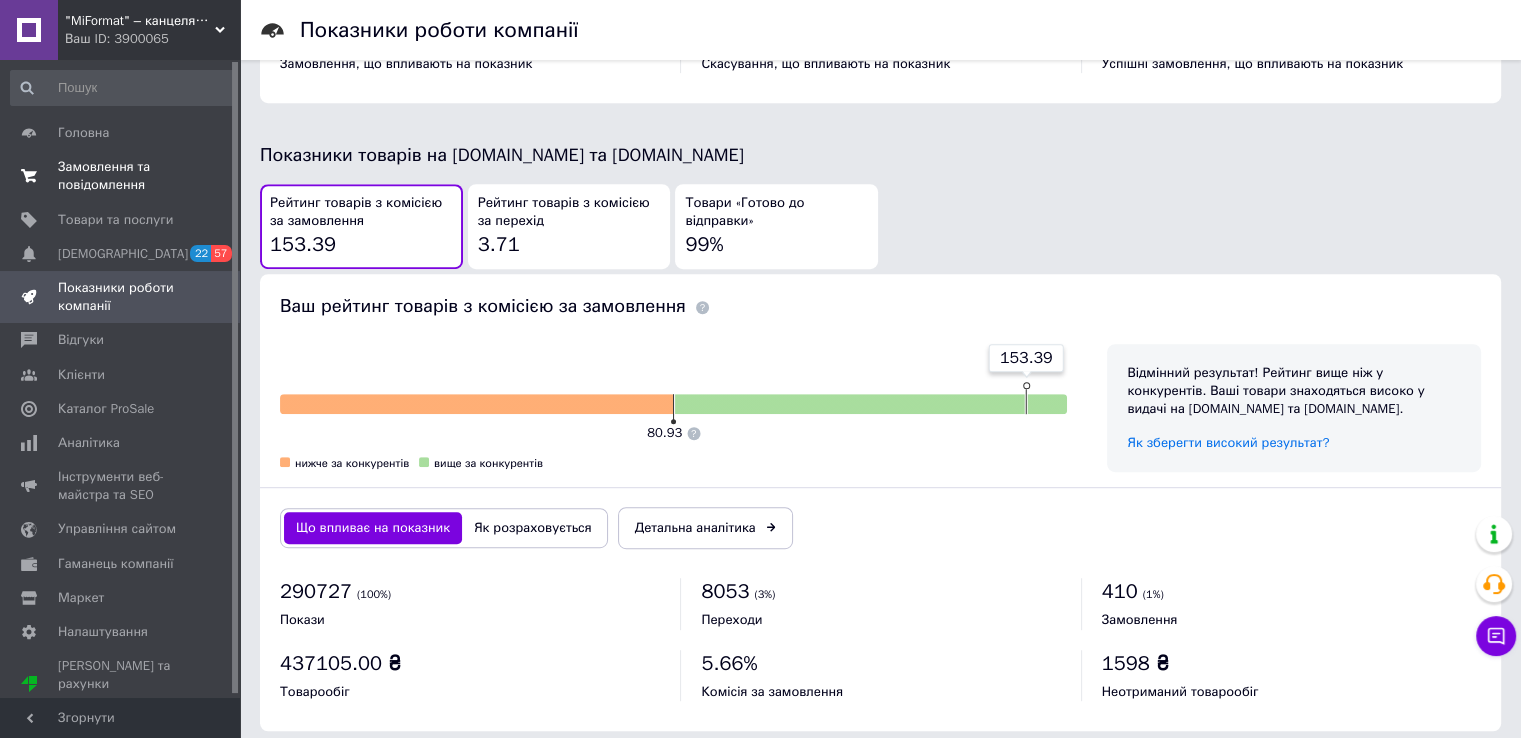 click on "Замовлення та повідомлення" at bounding box center (121, 176) 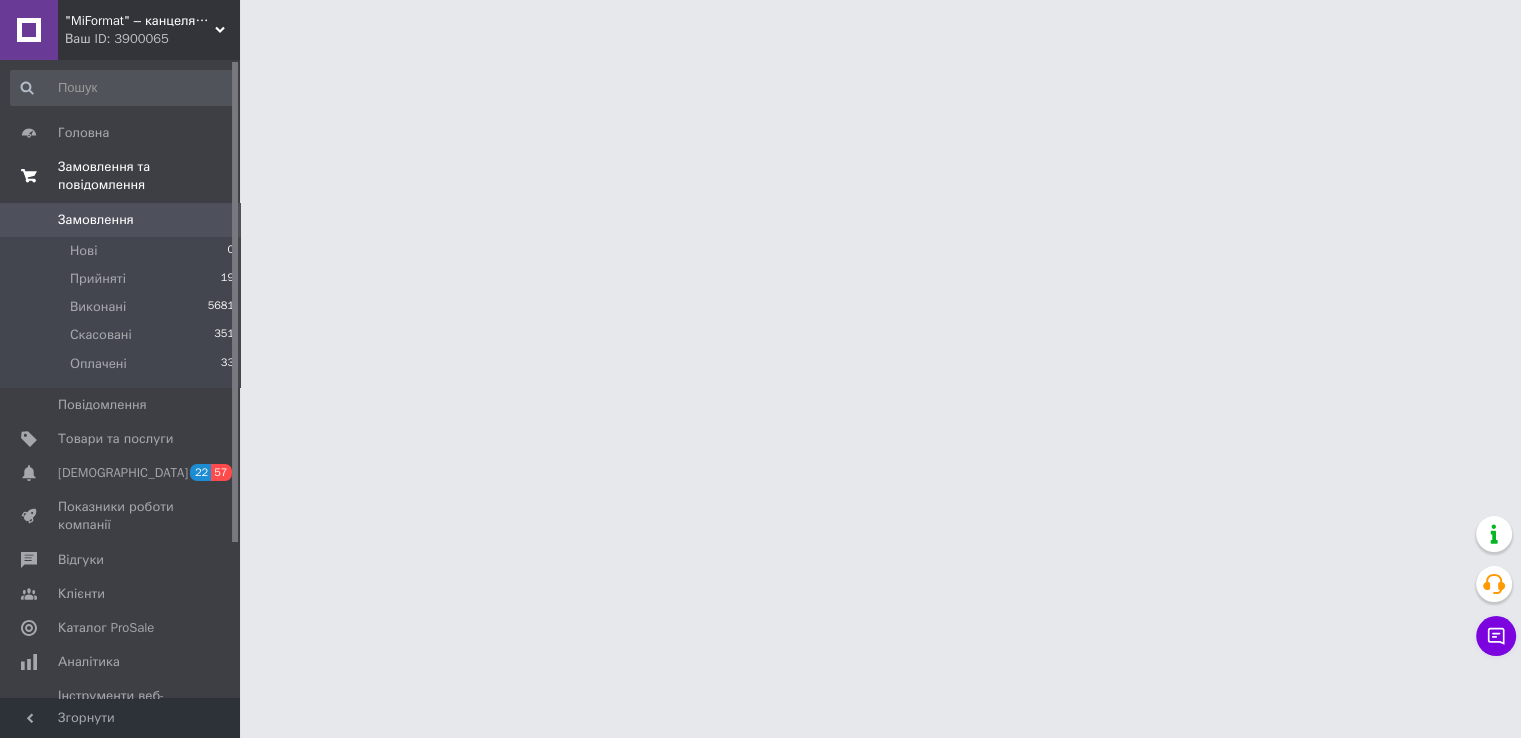 scroll, scrollTop: 0, scrollLeft: 0, axis: both 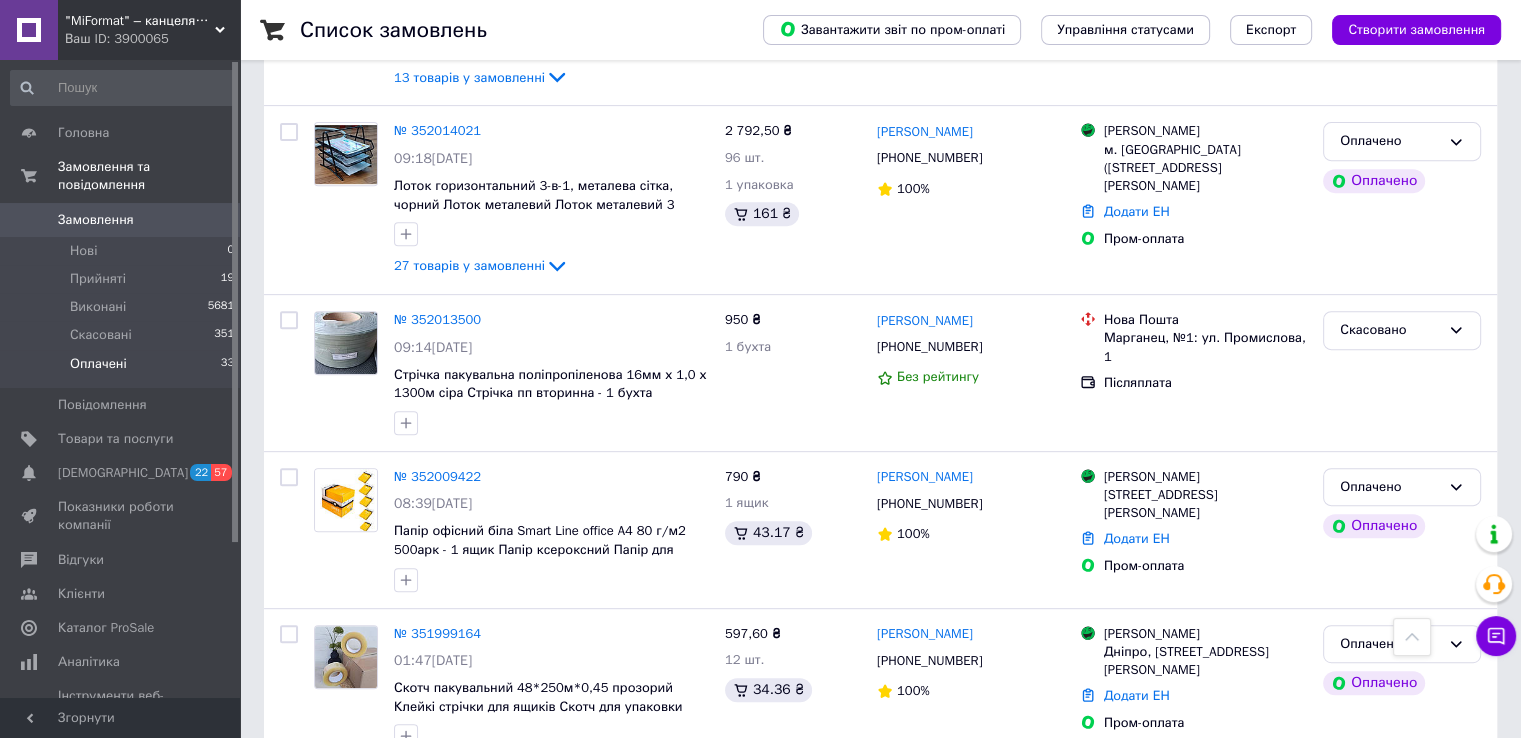 click on "Оплачені" at bounding box center [98, 364] 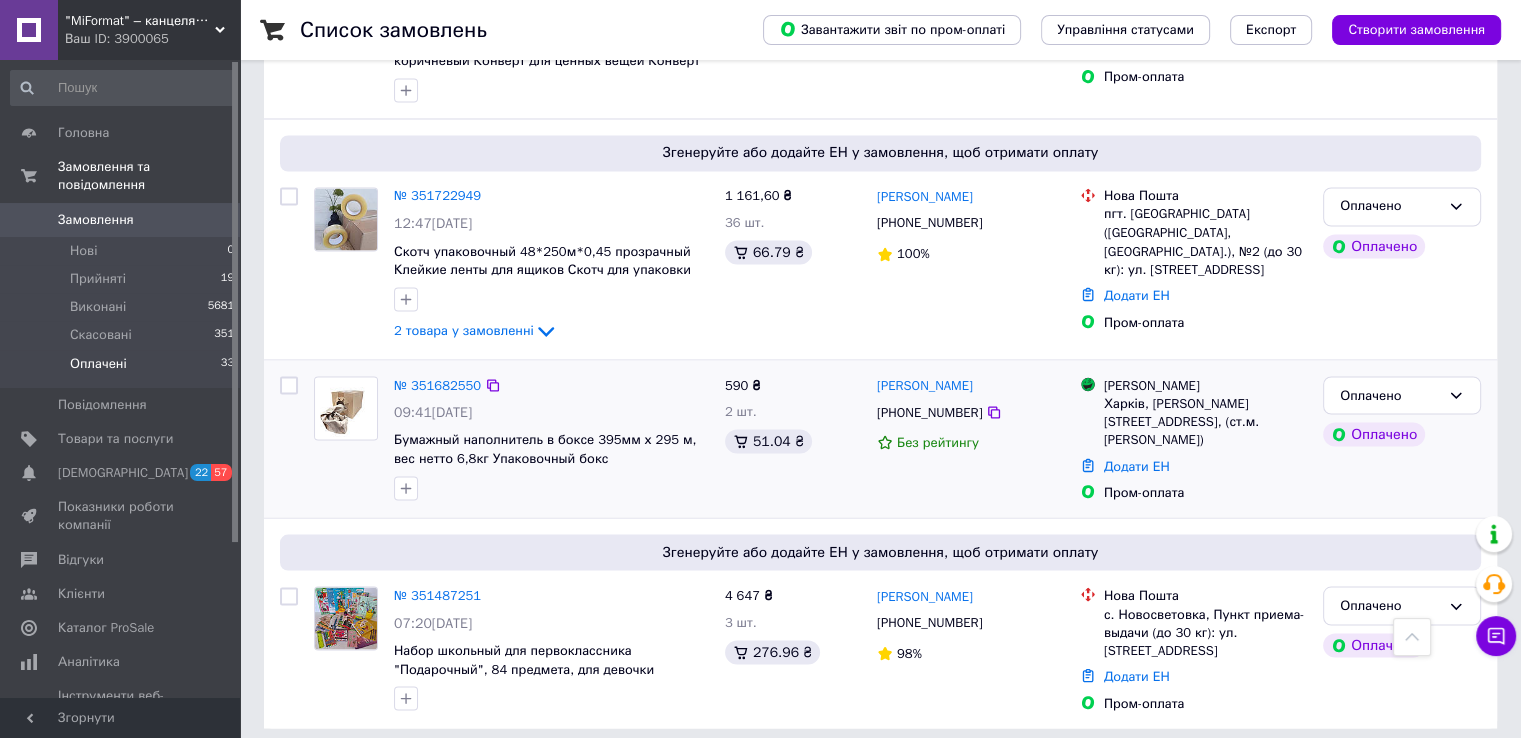 scroll, scrollTop: 3606, scrollLeft: 0, axis: vertical 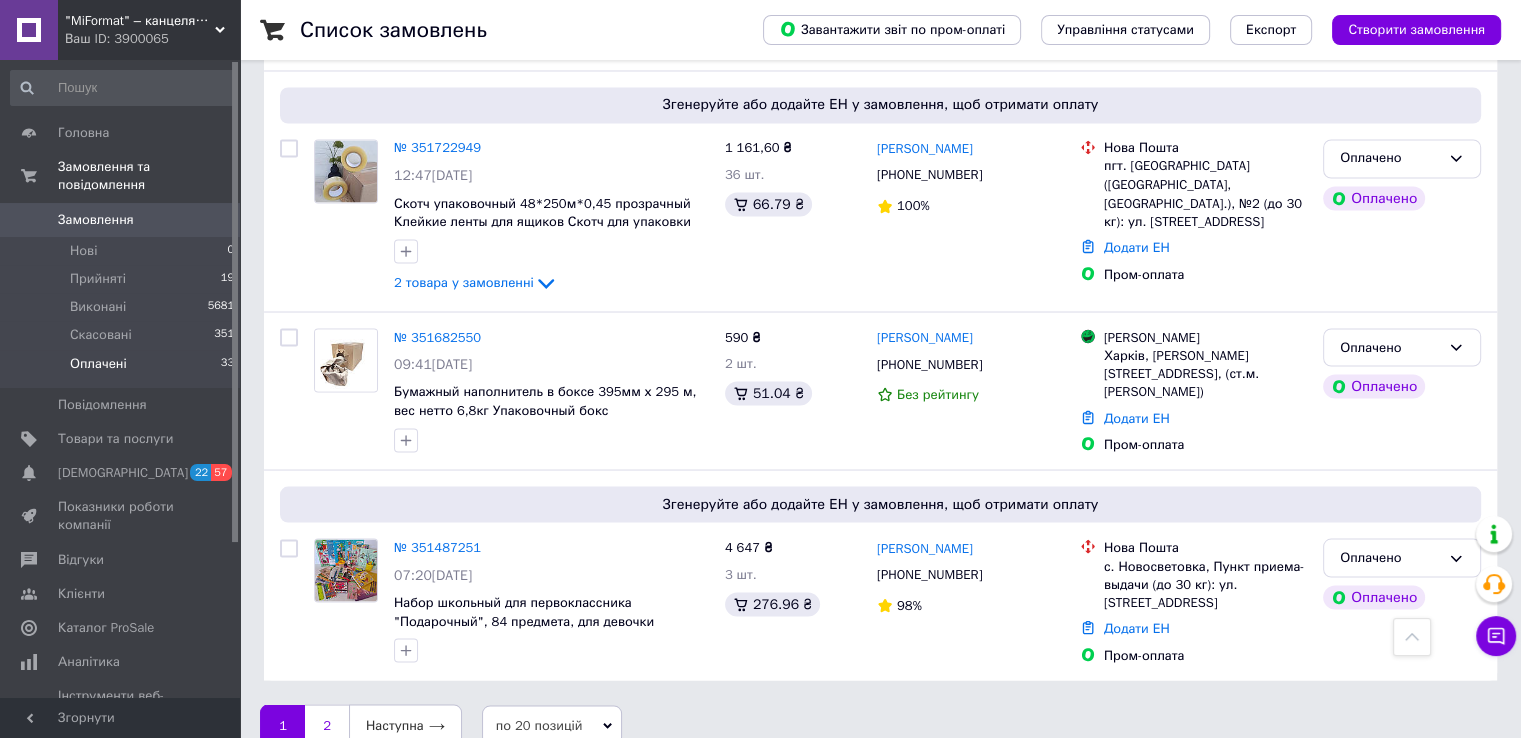 click on "2" at bounding box center (327, 725) 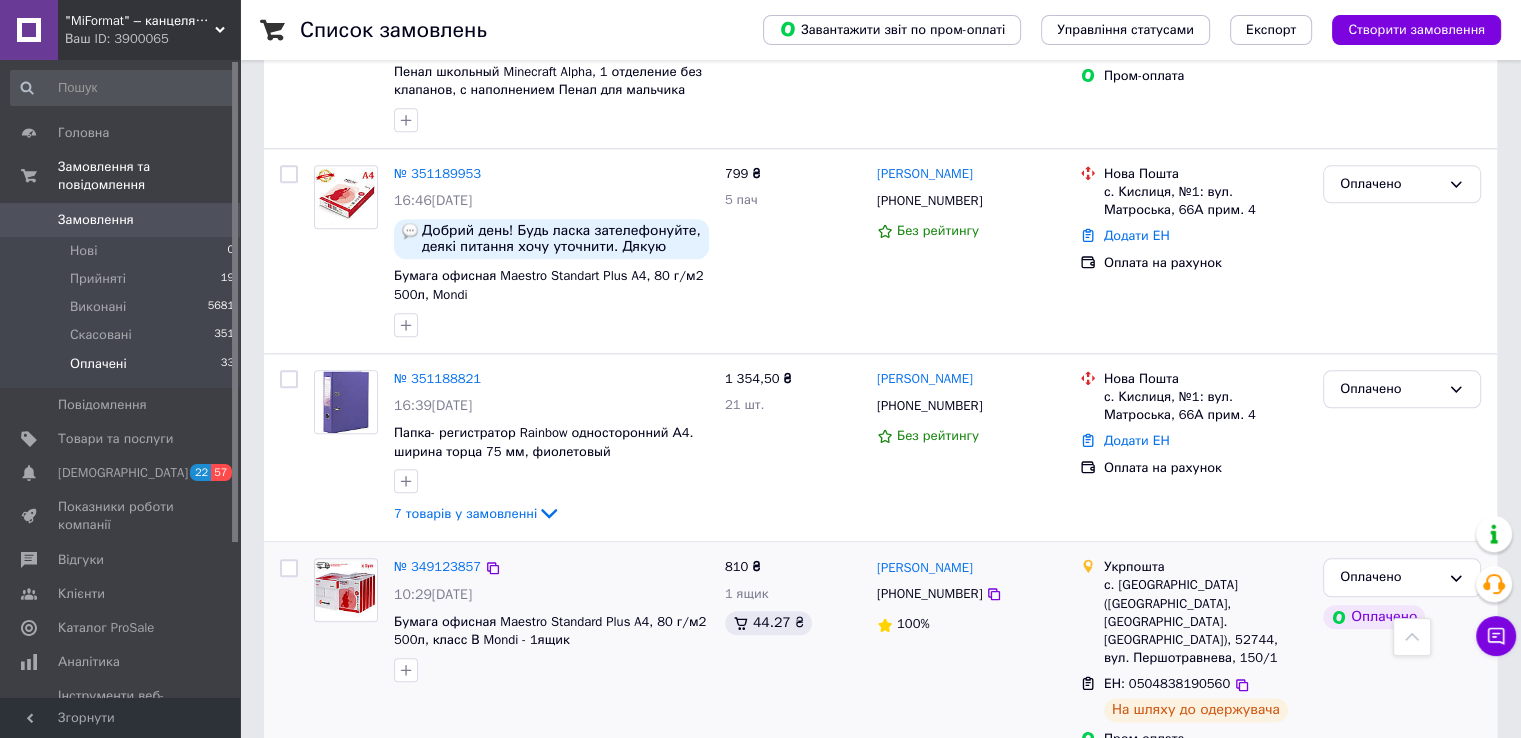 scroll, scrollTop: 2193, scrollLeft: 0, axis: vertical 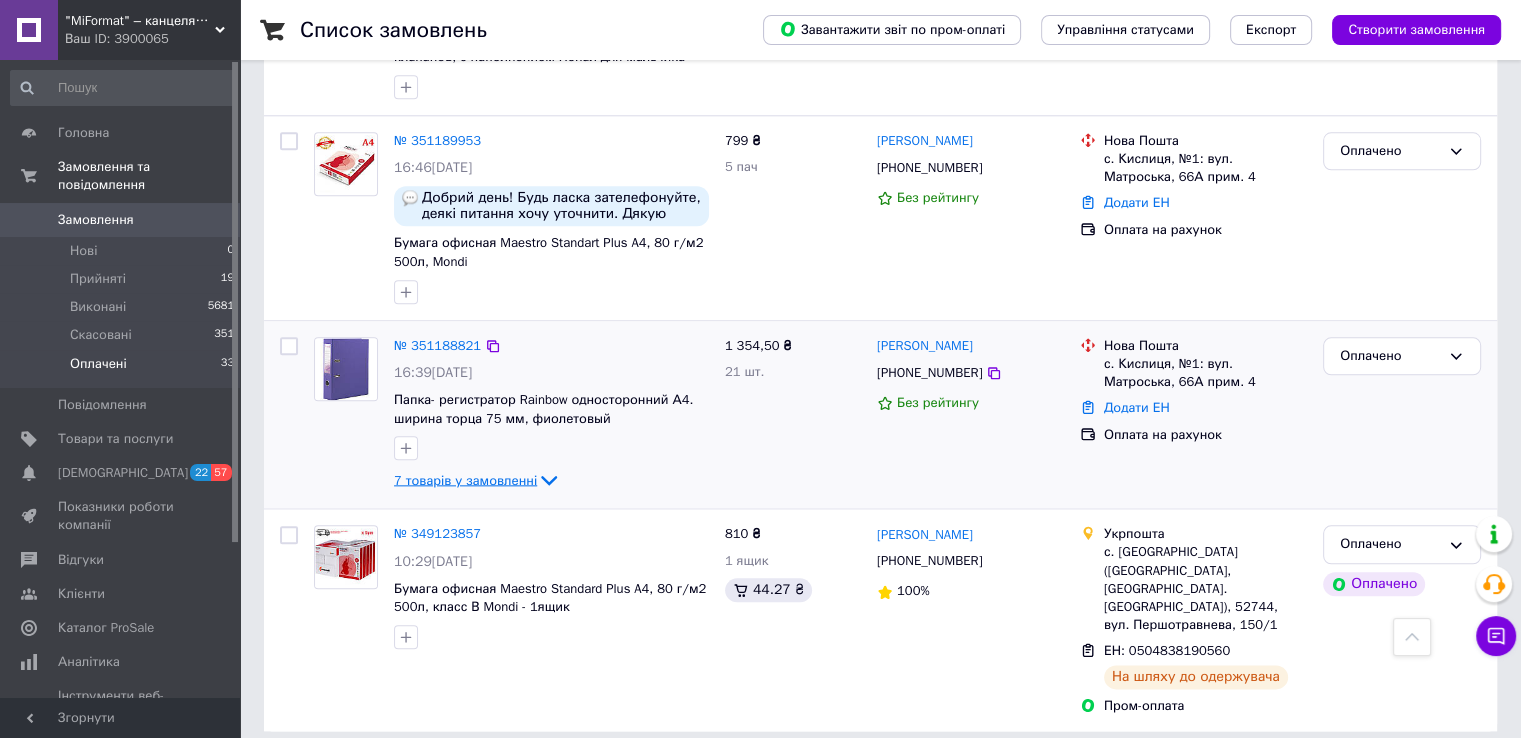 click on "7 товарів у замовленні" at bounding box center [465, 479] 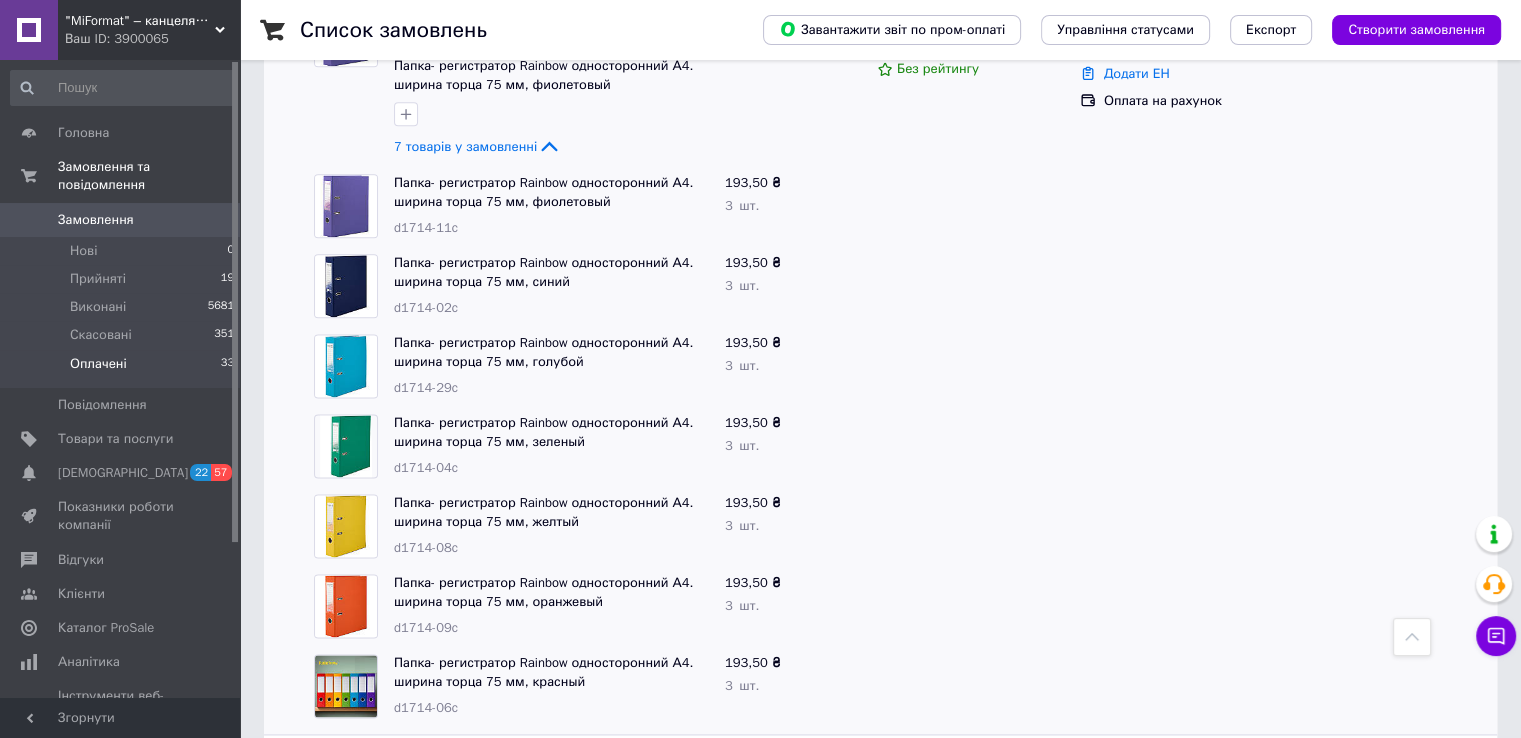 scroll, scrollTop: 2493, scrollLeft: 0, axis: vertical 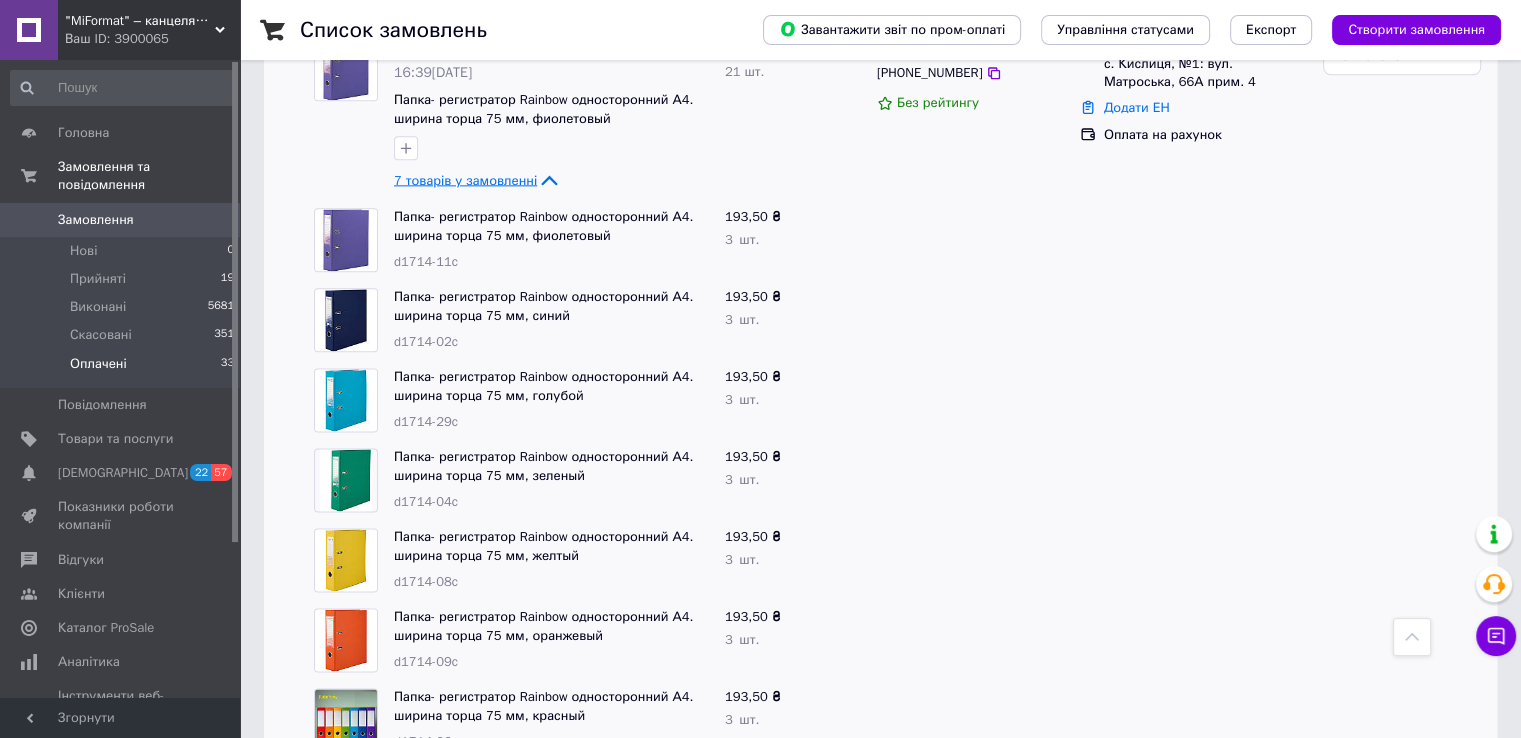 click on "7 товарів у замовленні" at bounding box center (465, 179) 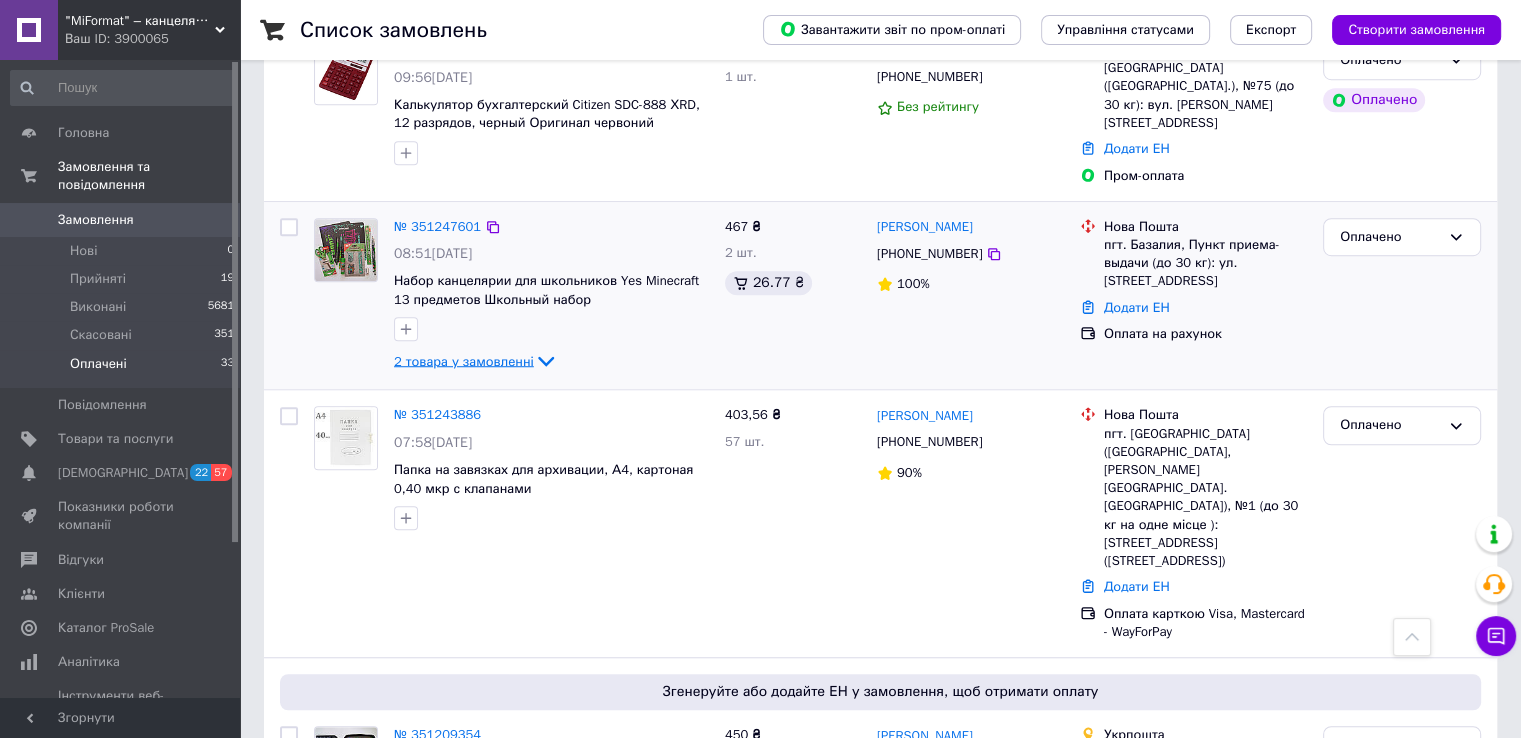 scroll, scrollTop: 1393, scrollLeft: 0, axis: vertical 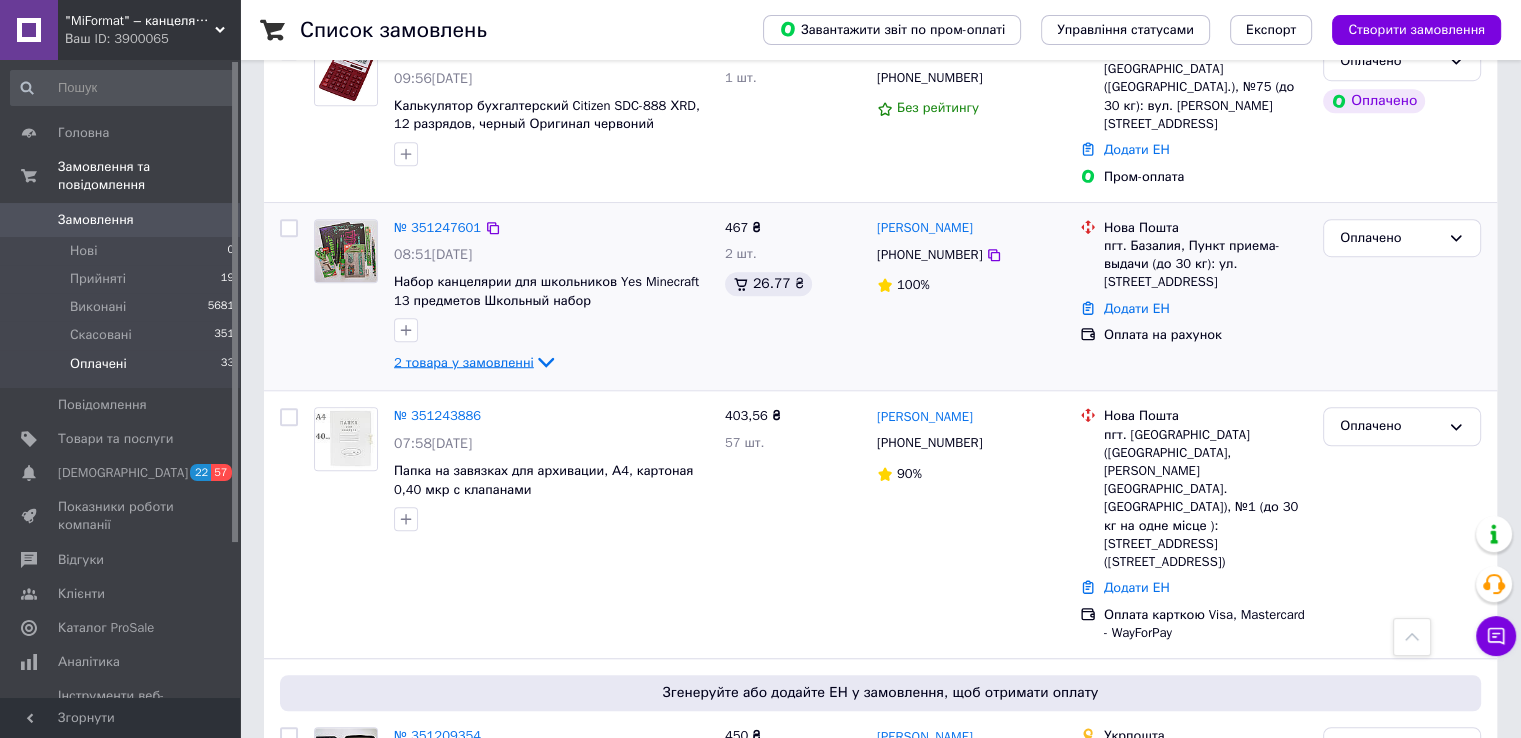 click on "2 товара у замовленні" at bounding box center (464, 361) 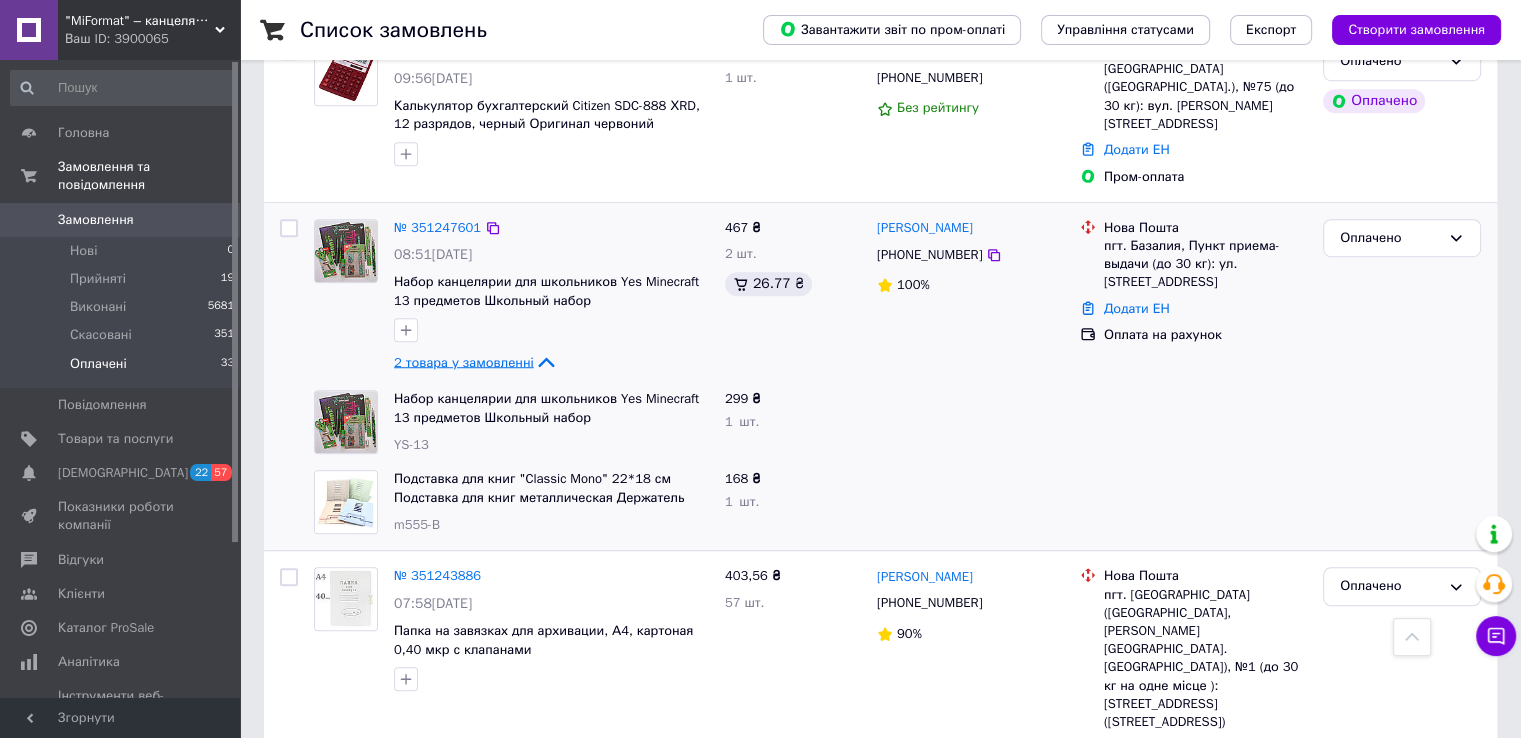 click on "2 товара у замовленні" at bounding box center (464, 361) 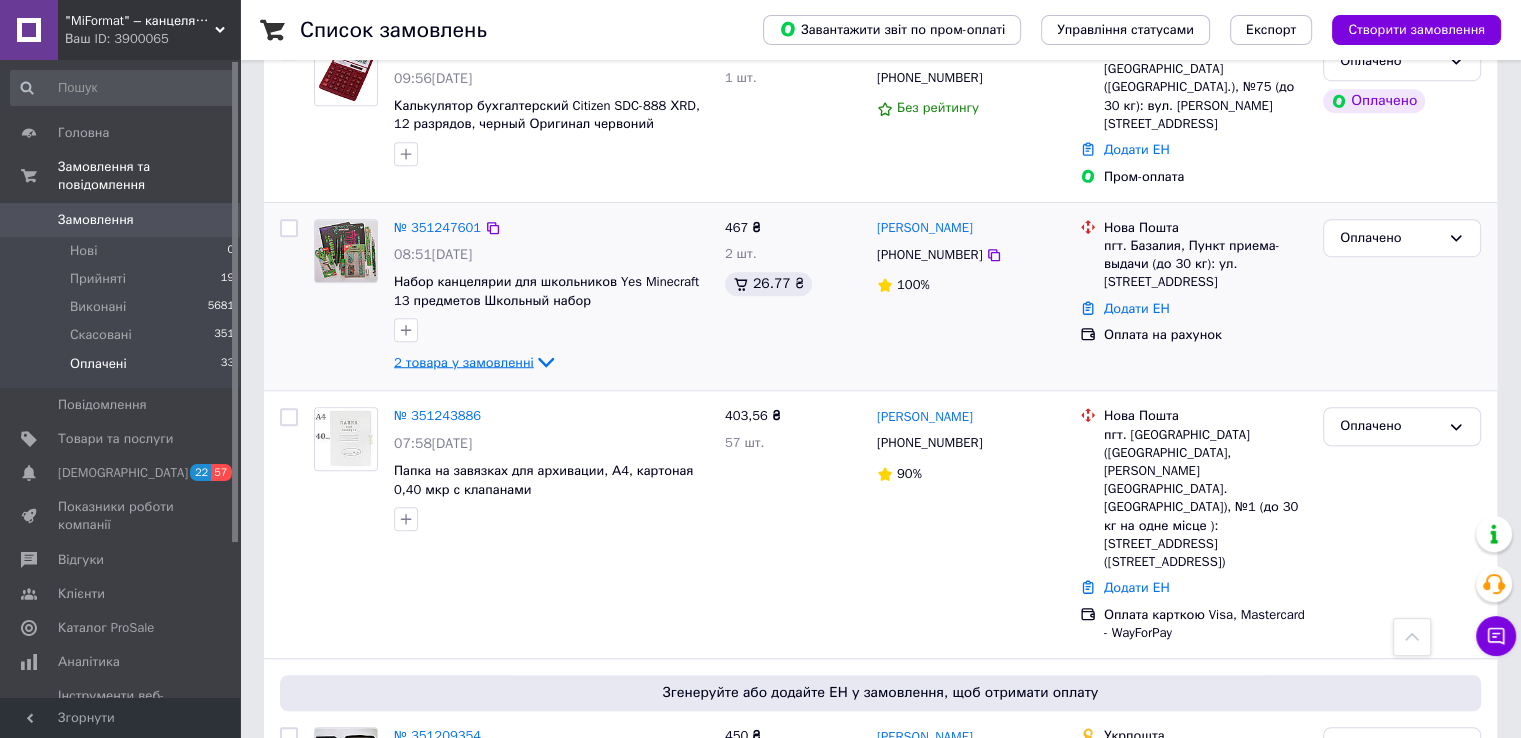 click on "2 товара у замовленні" at bounding box center [464, 361] 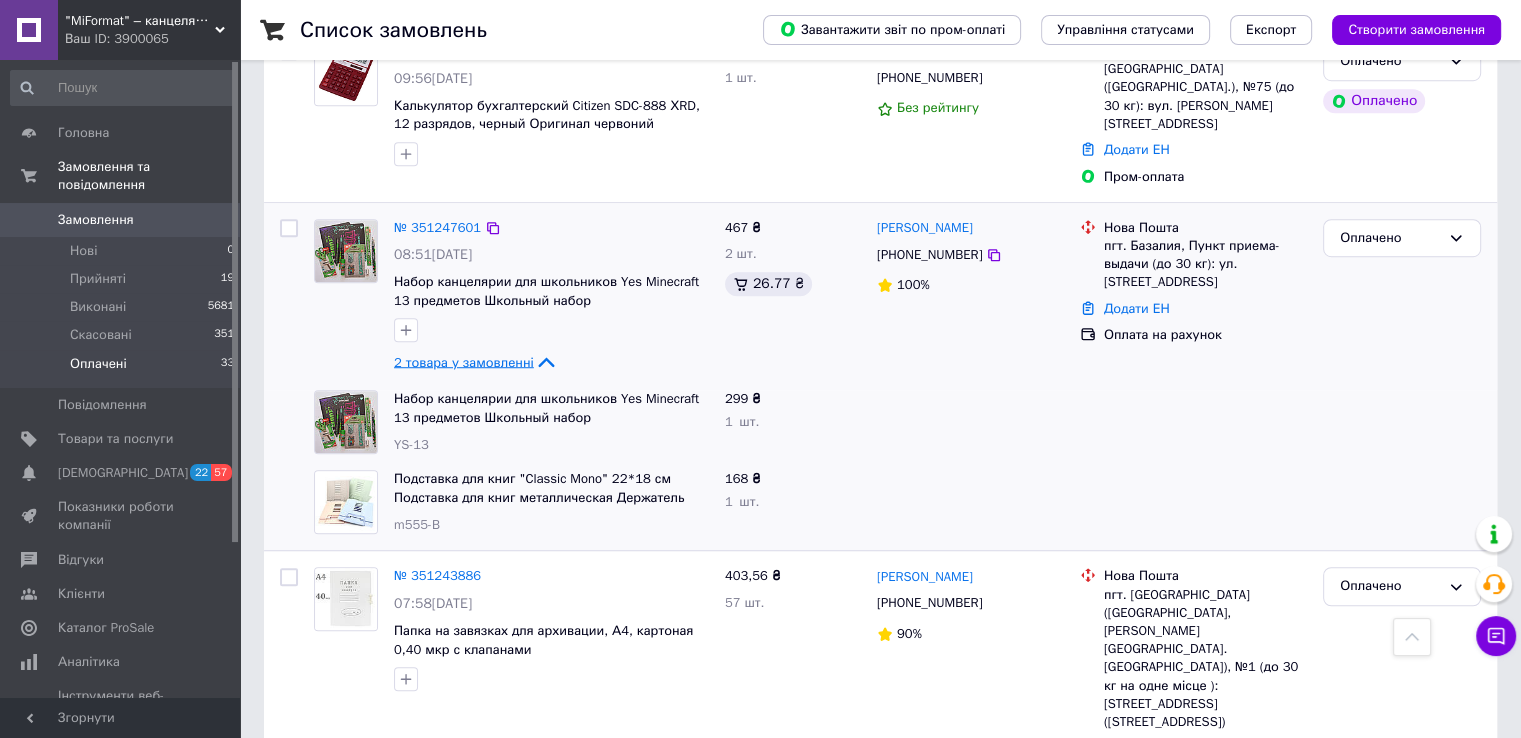 click on "2 товара у замовленні" at bounding box center [464, 361] 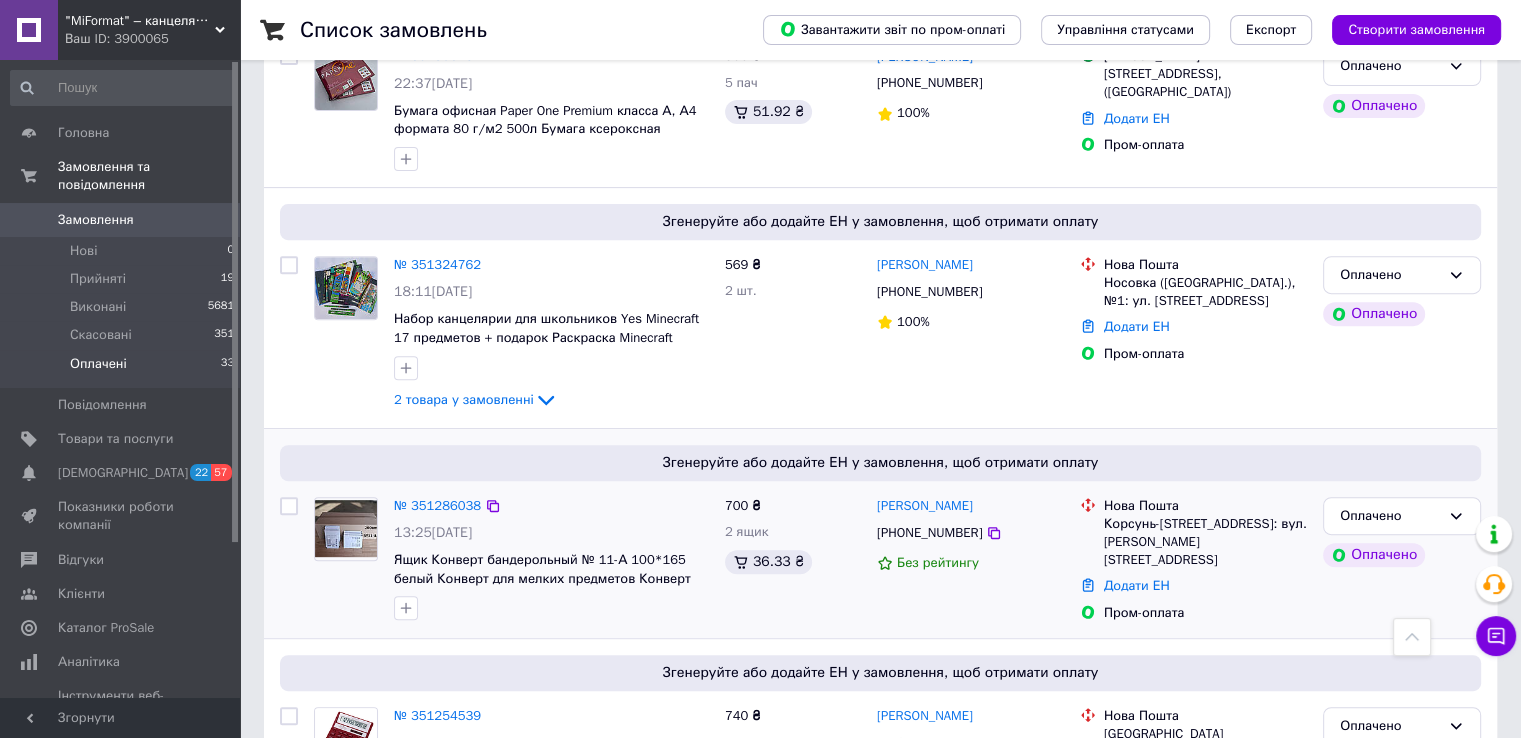 scroll, scrollTop: 693, scrollLeft: 0, axis: vertical 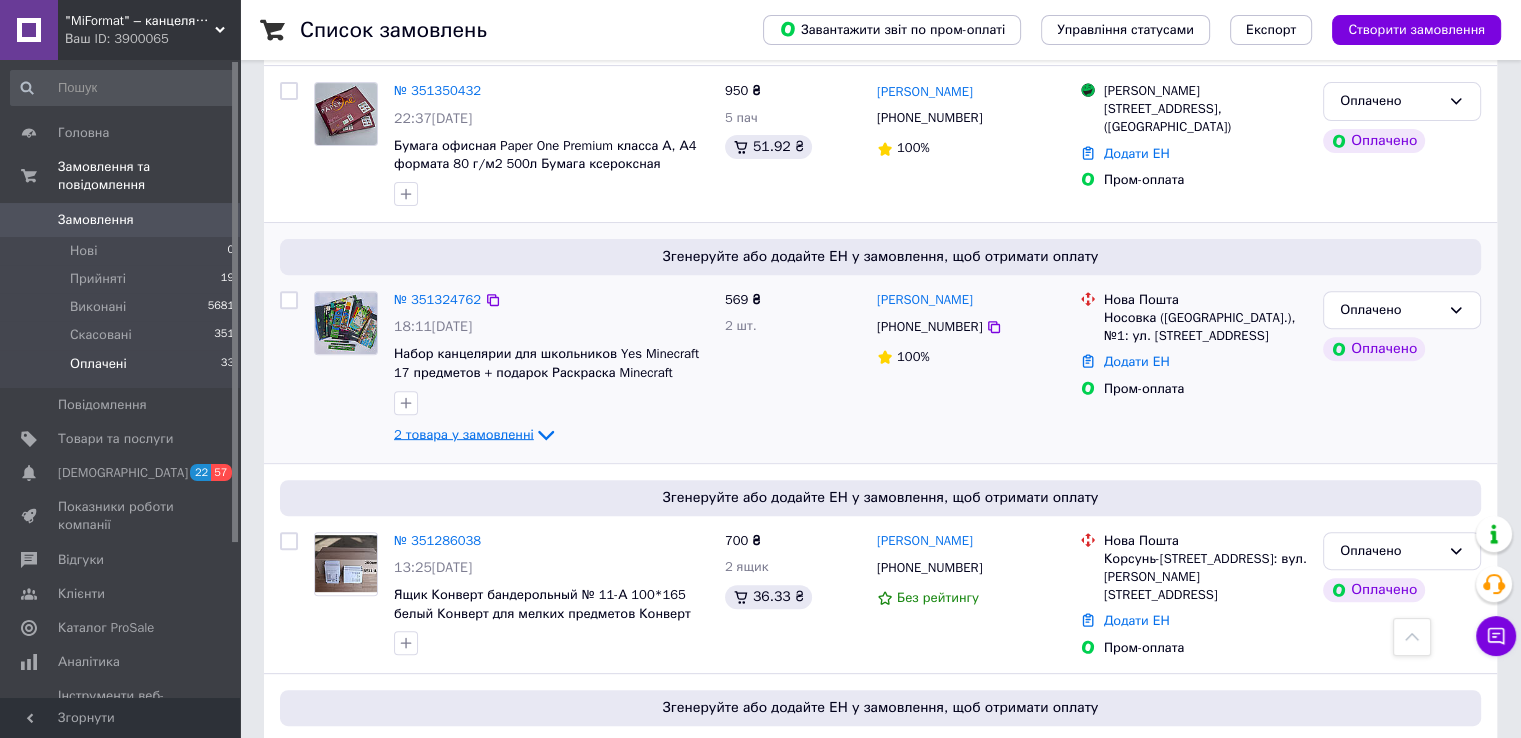 click on "2 товара у замовленні" at bounding box center [464, 433] 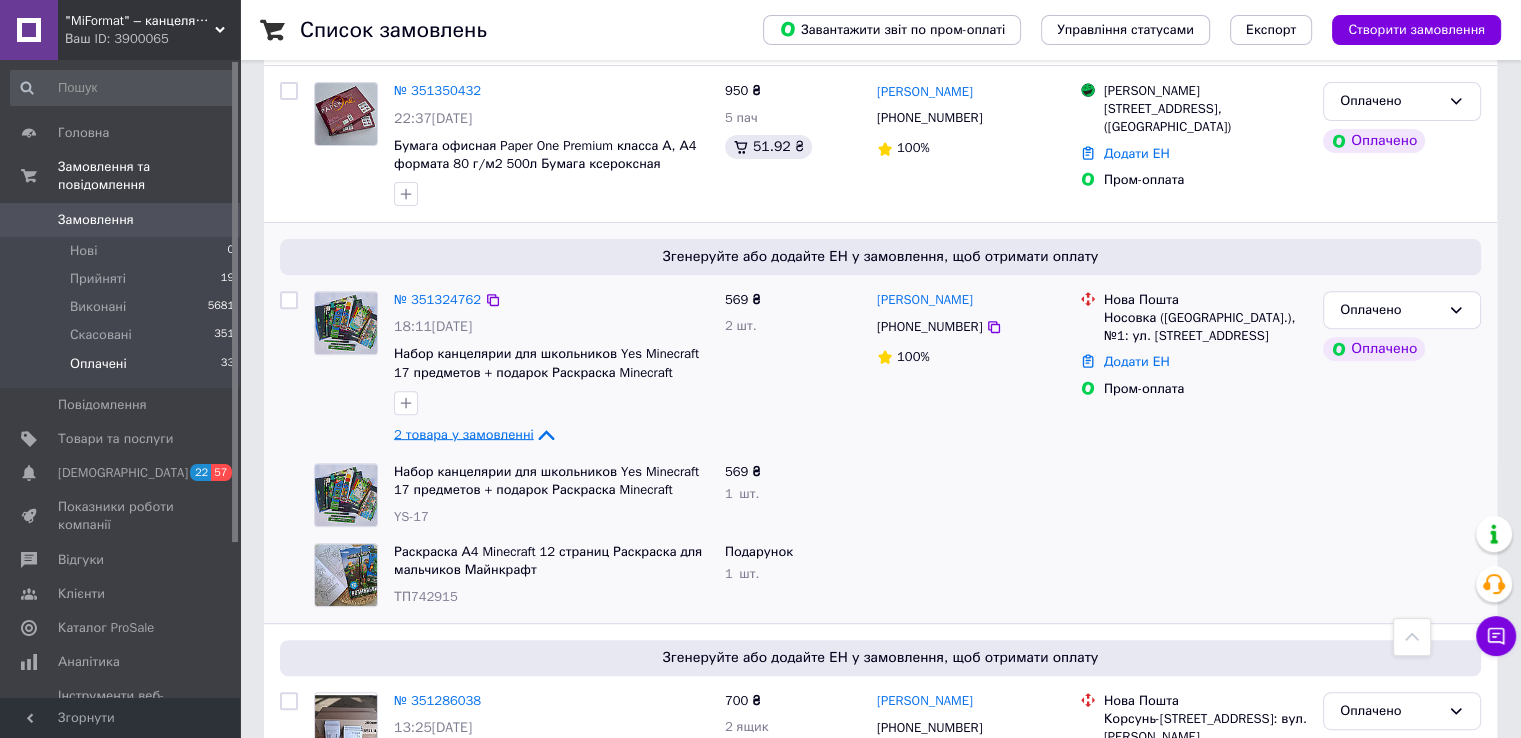 click on "2 товара у замовленні" at bounding box center (464, 433) 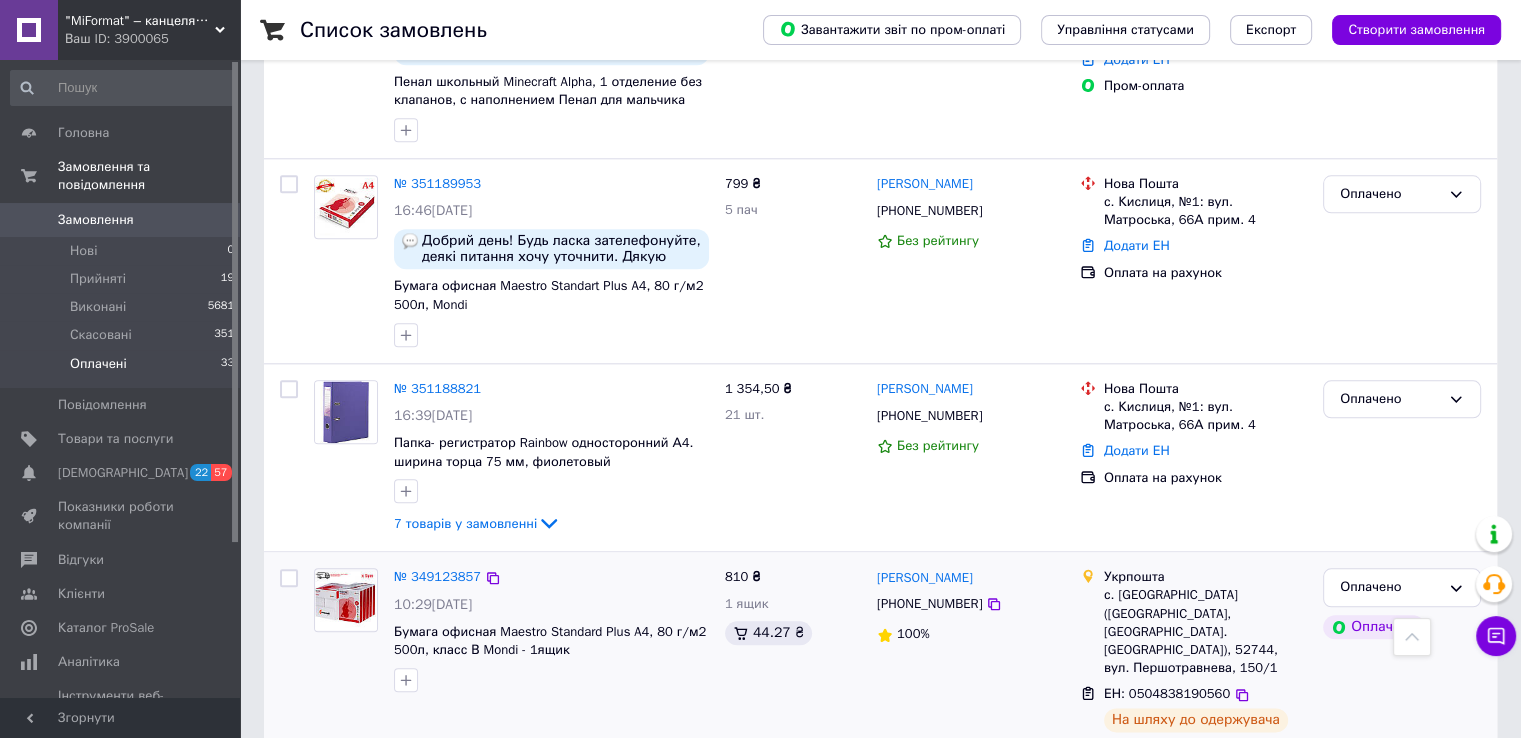 scroll, scrollTop: 2193, scrollLeft: 0, axis: vertical 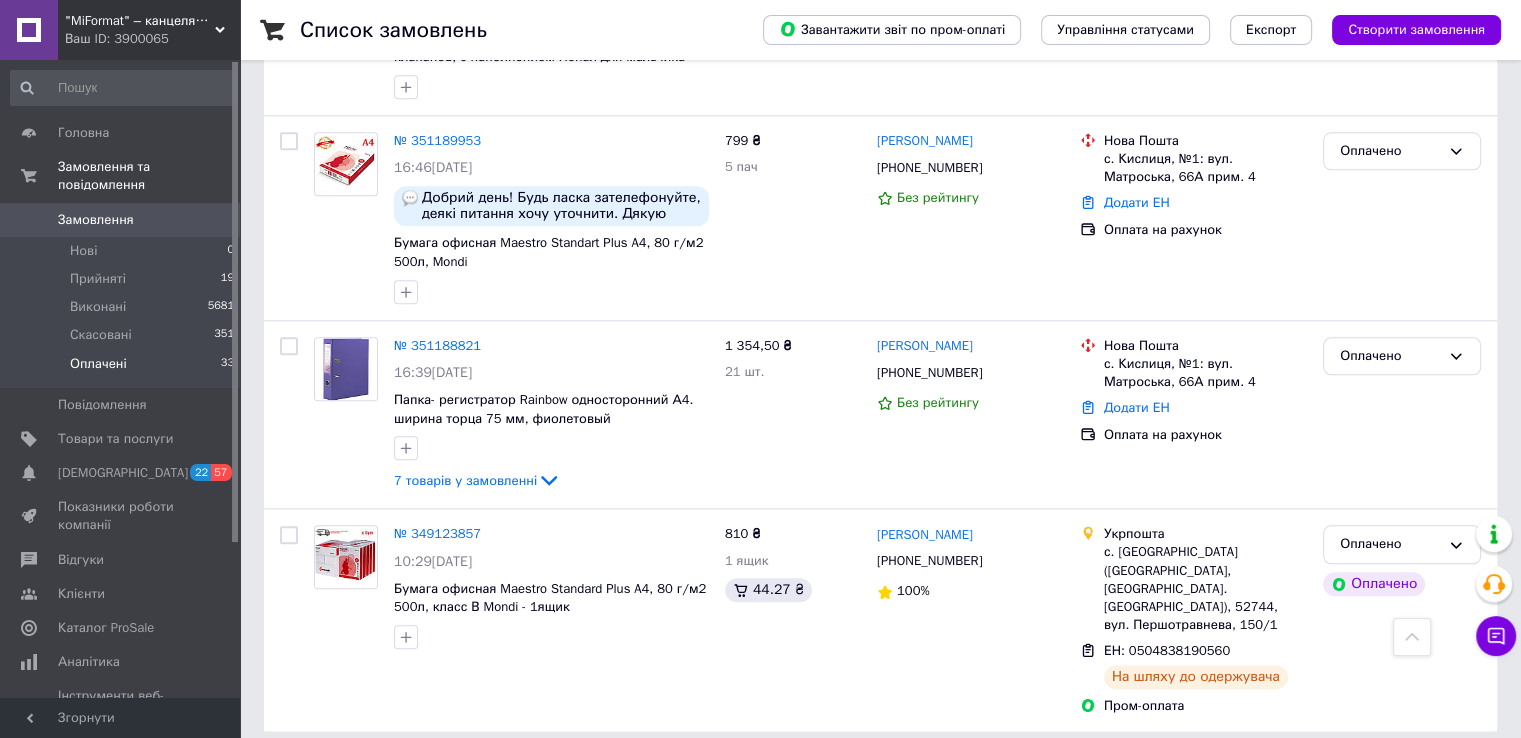 click on "1" at bounding box center [404, 776] 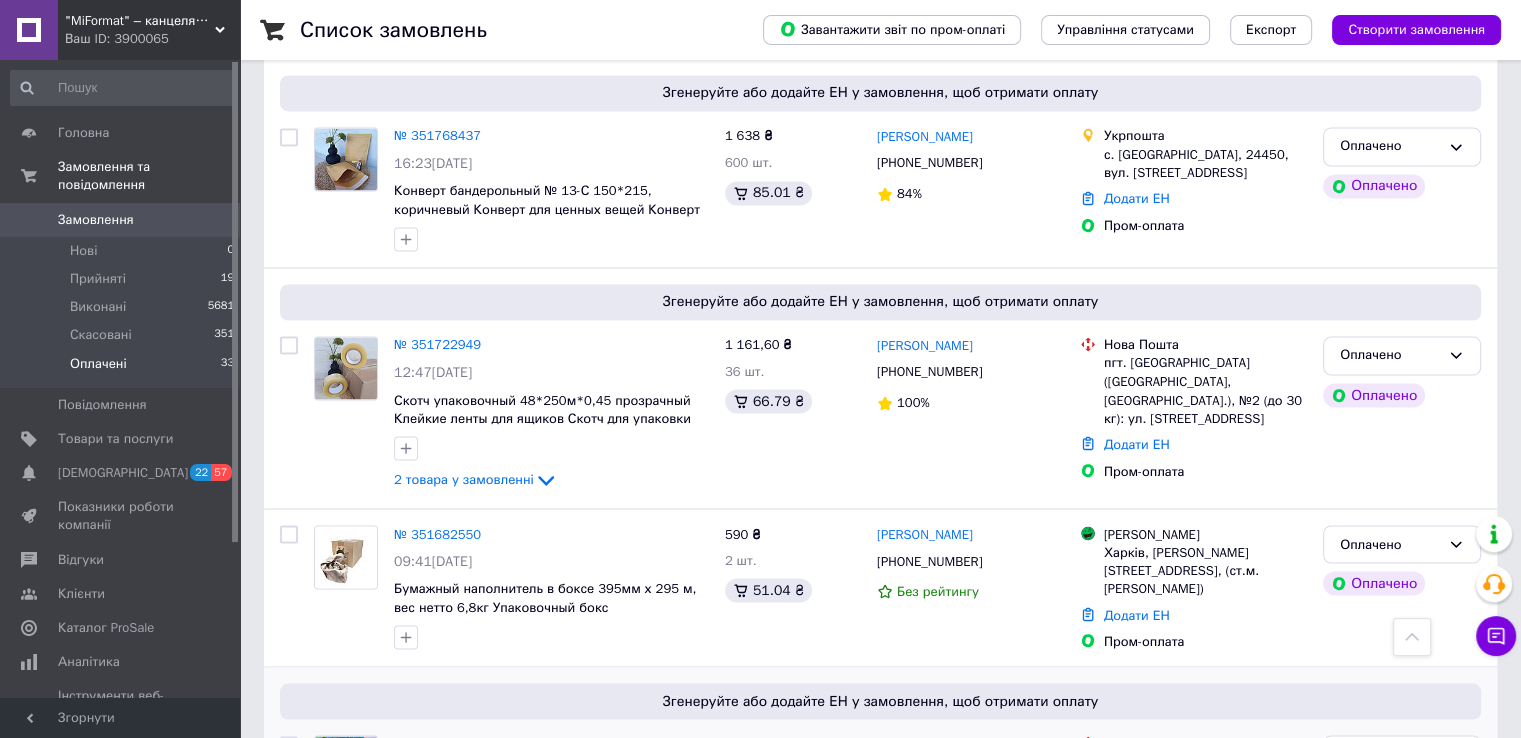 scroll, scrollTop: 3406, scrollLeft: 0, axis: vertical 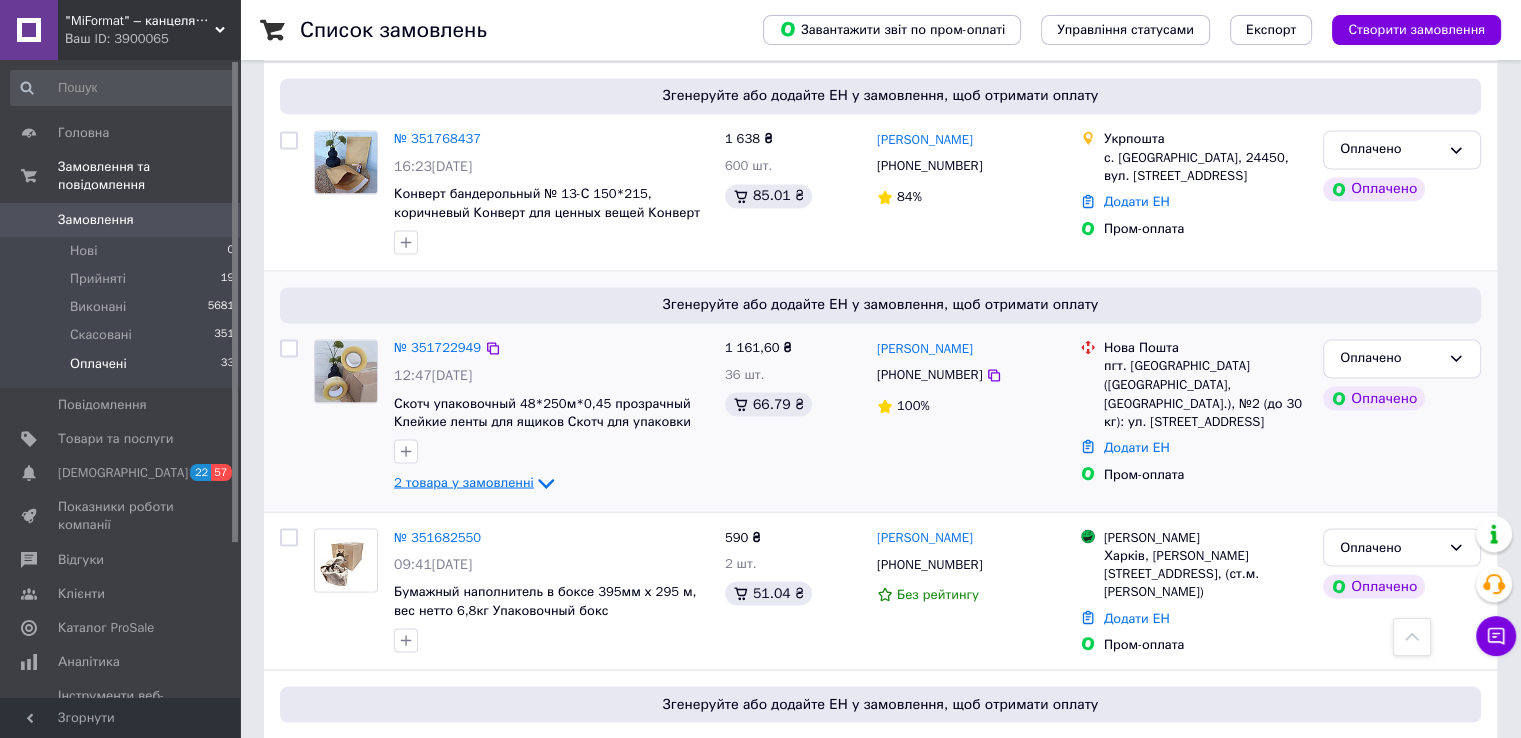 click on "2 товара у замовленні" at bounding box center (464, 482) 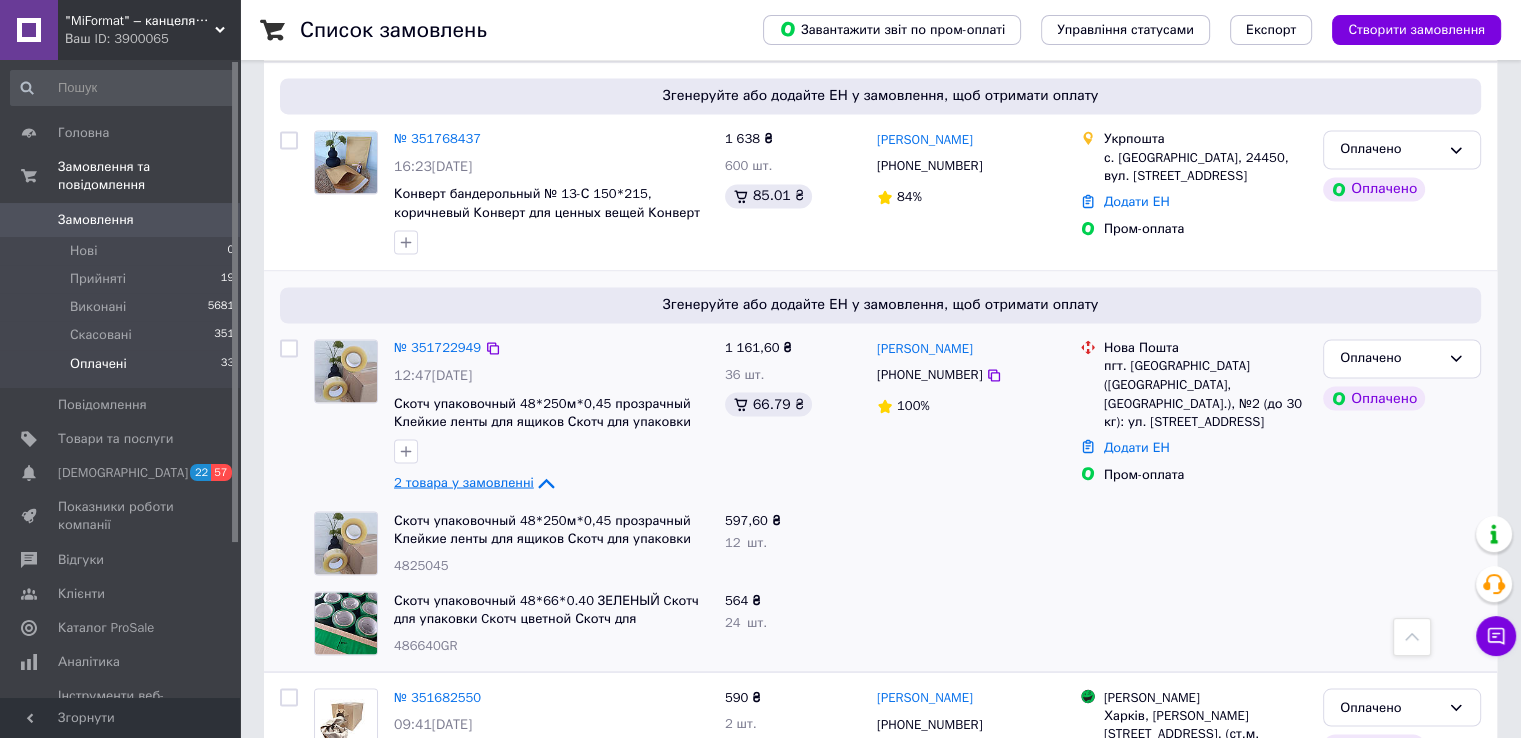 click on "2 товара у замовленні" at bounding box center (464, 482) 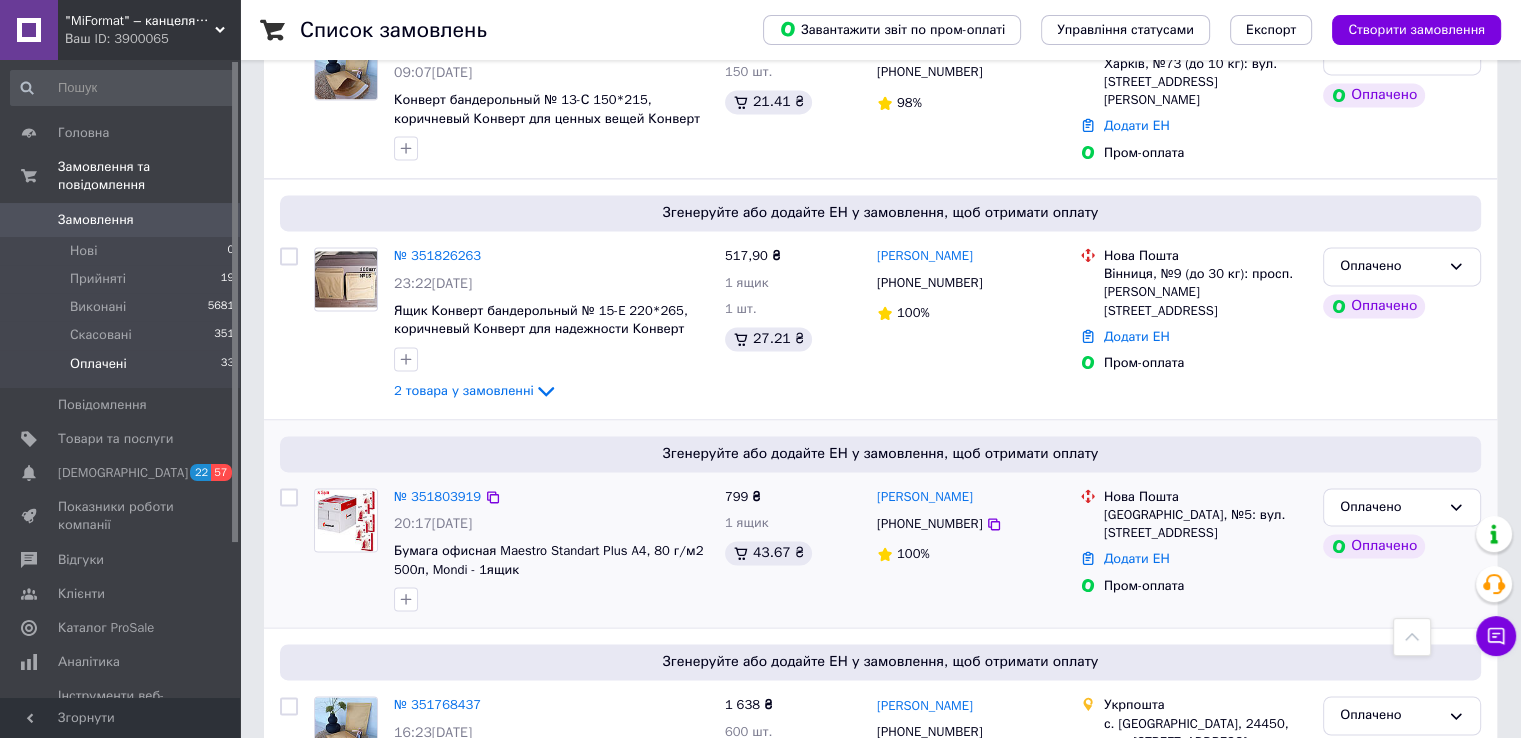 scroll, scrollTop: 2806, scrollLeft: 0, axis: vertical 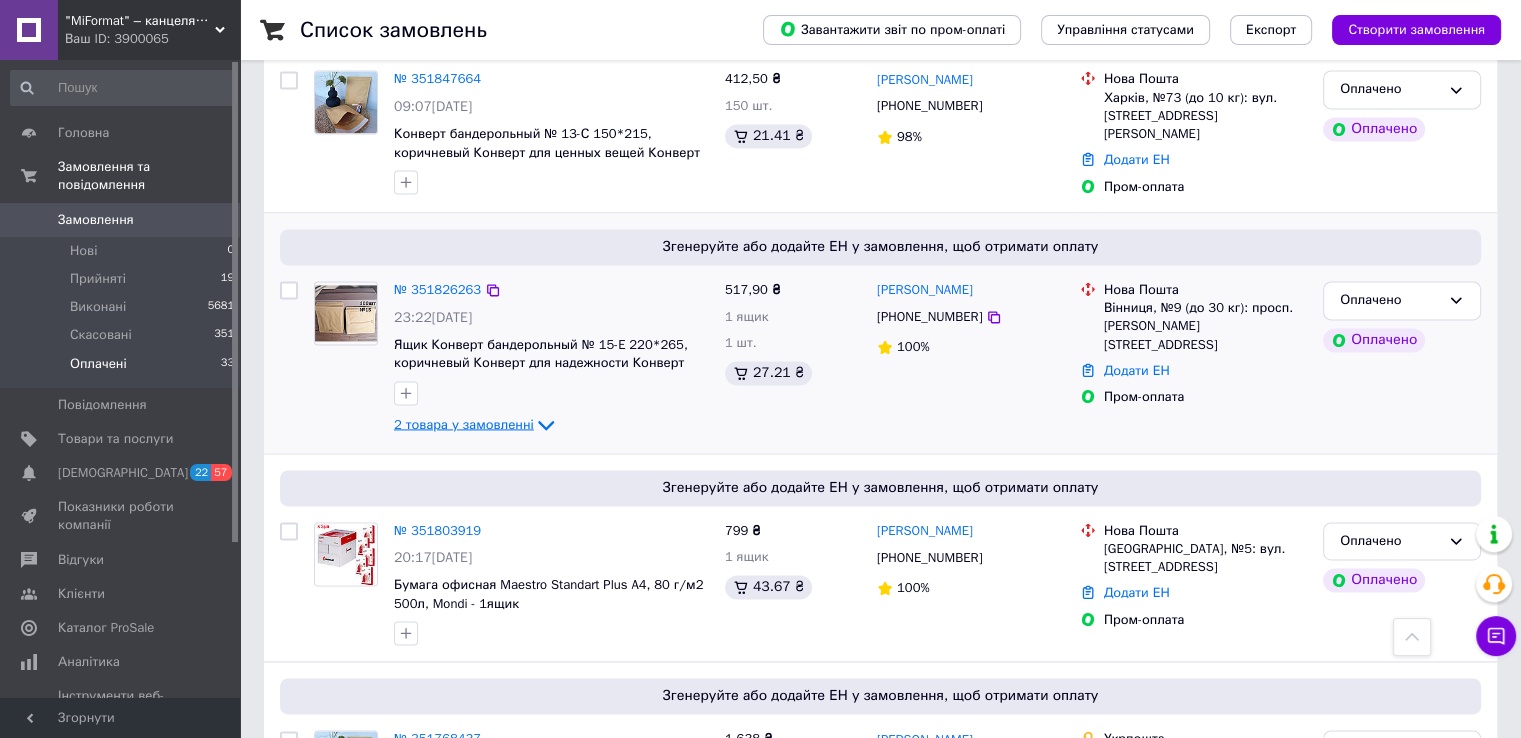 click on "2 товара у замовленні" at bounding box center [464, 423] 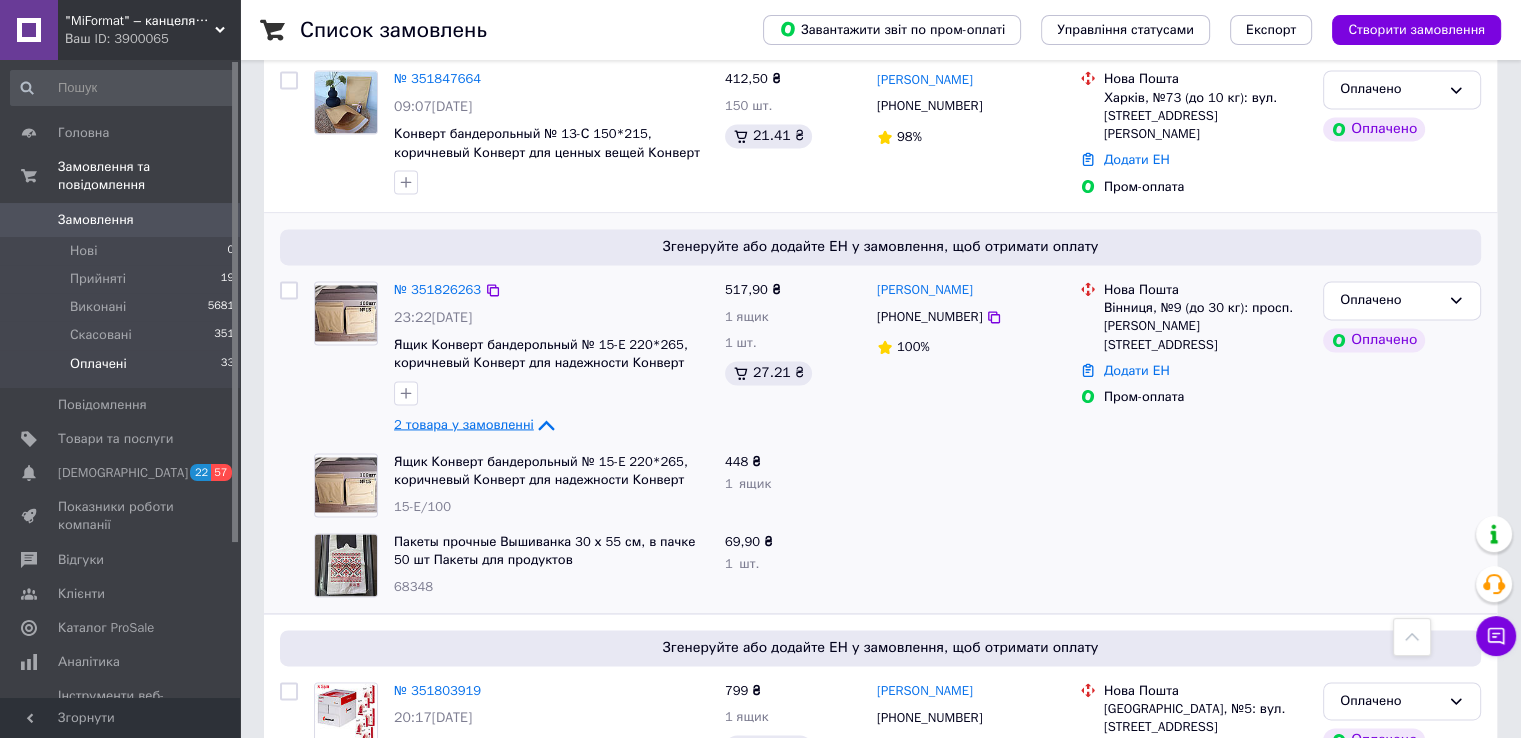 click on "2 товара у замовленні" at bounding box center [464, 423] 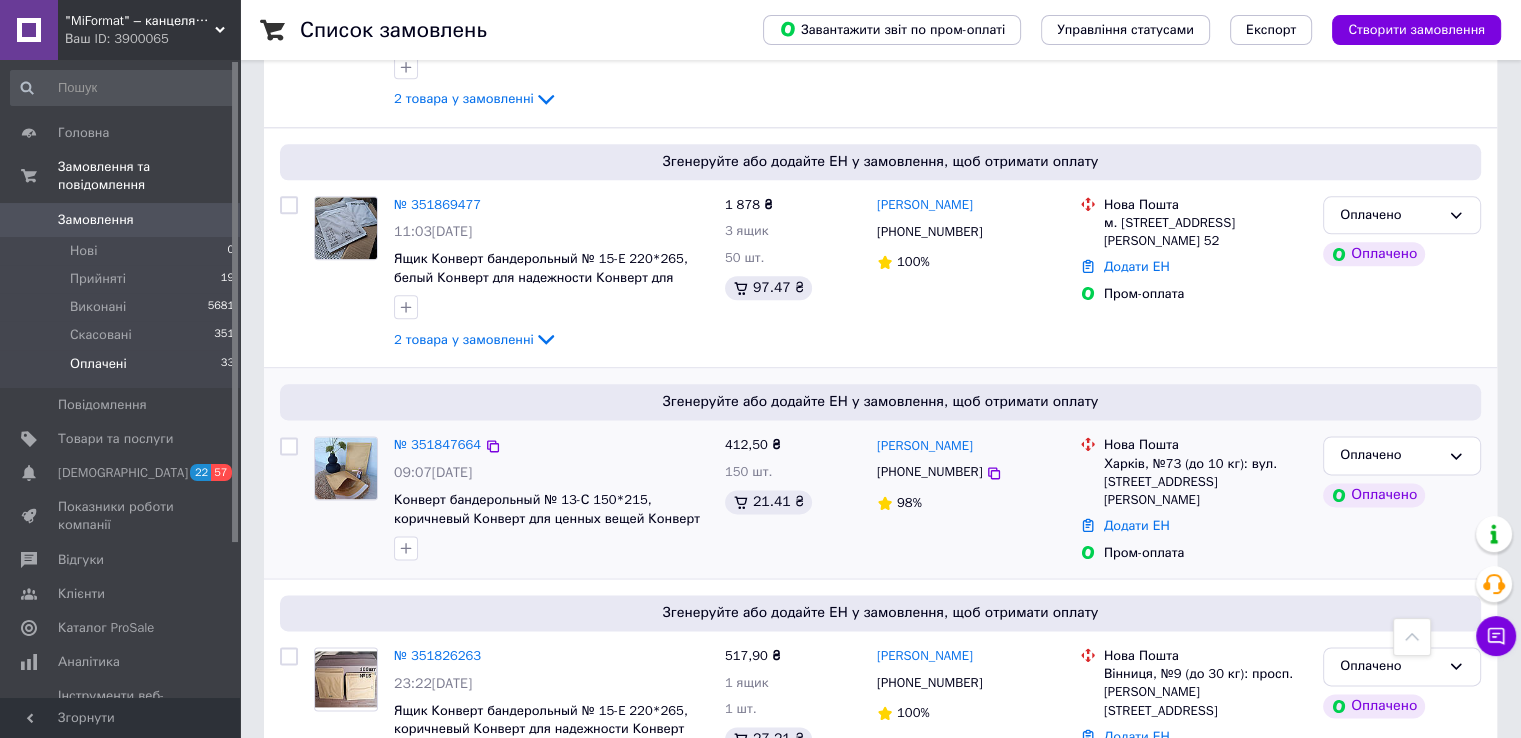 scroll, scrollTop: 2406, scrollLeft: 0, axis: vertical 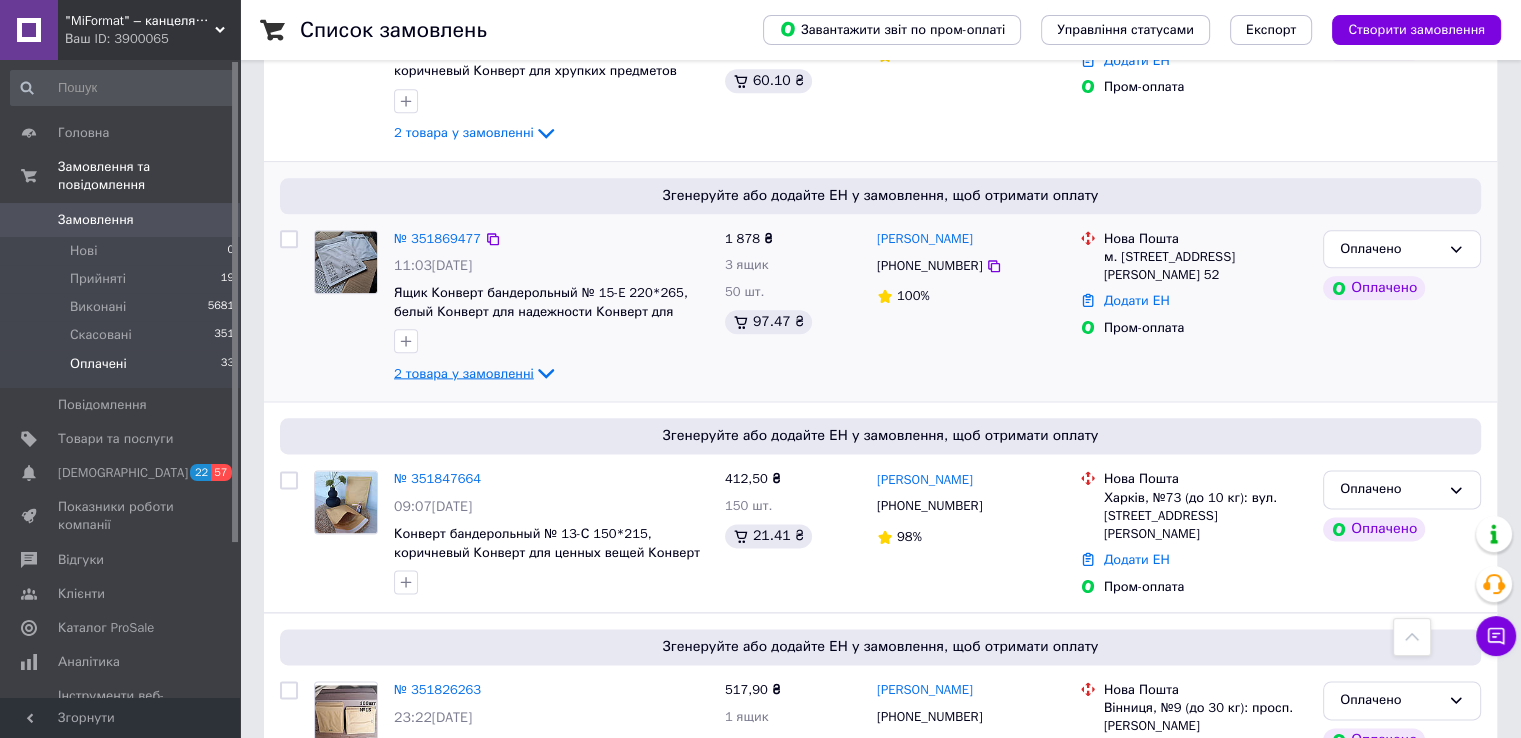 click on "2 товара у замовленні" at bounding box center (464, 372) 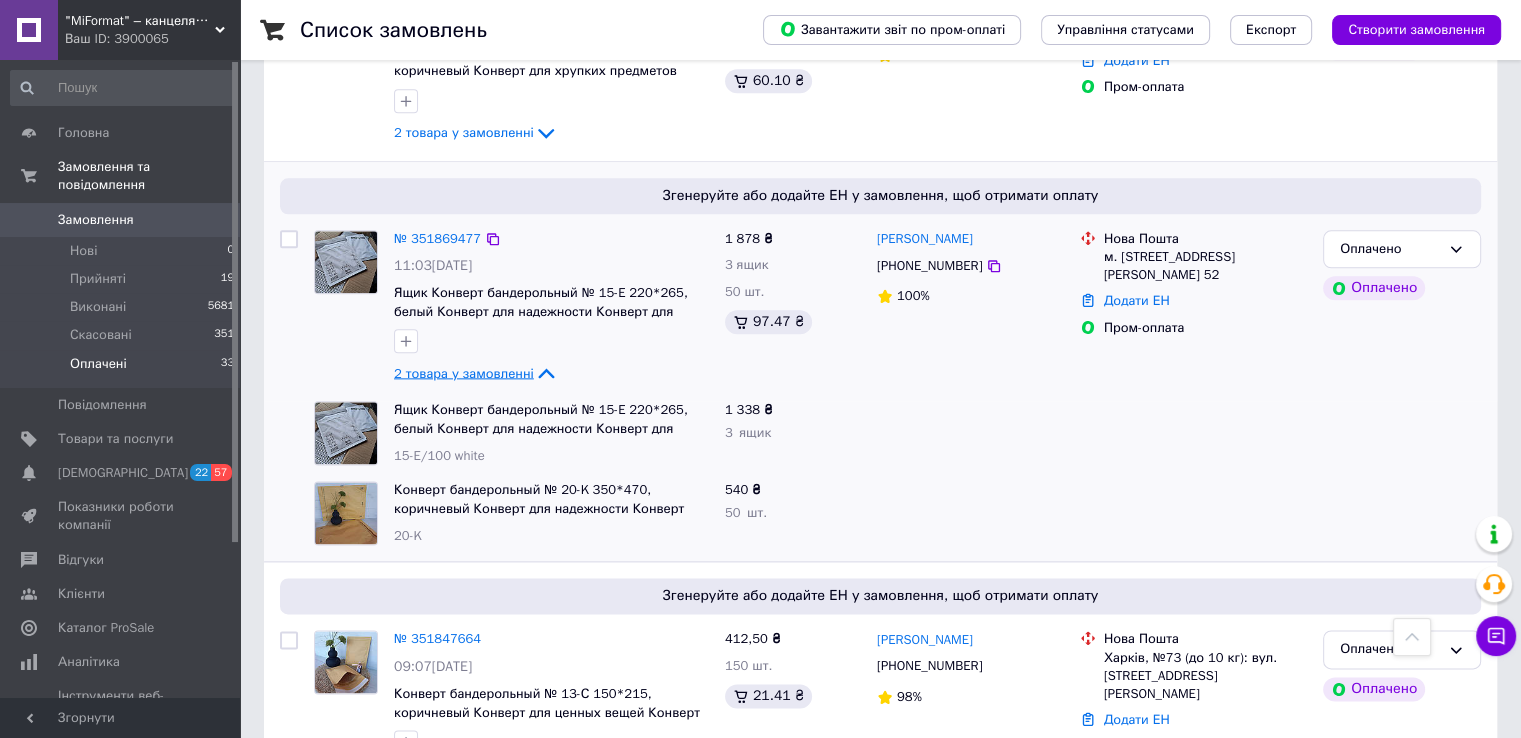 click on "2 товара у замовленні" at bounding box center (464, 372) 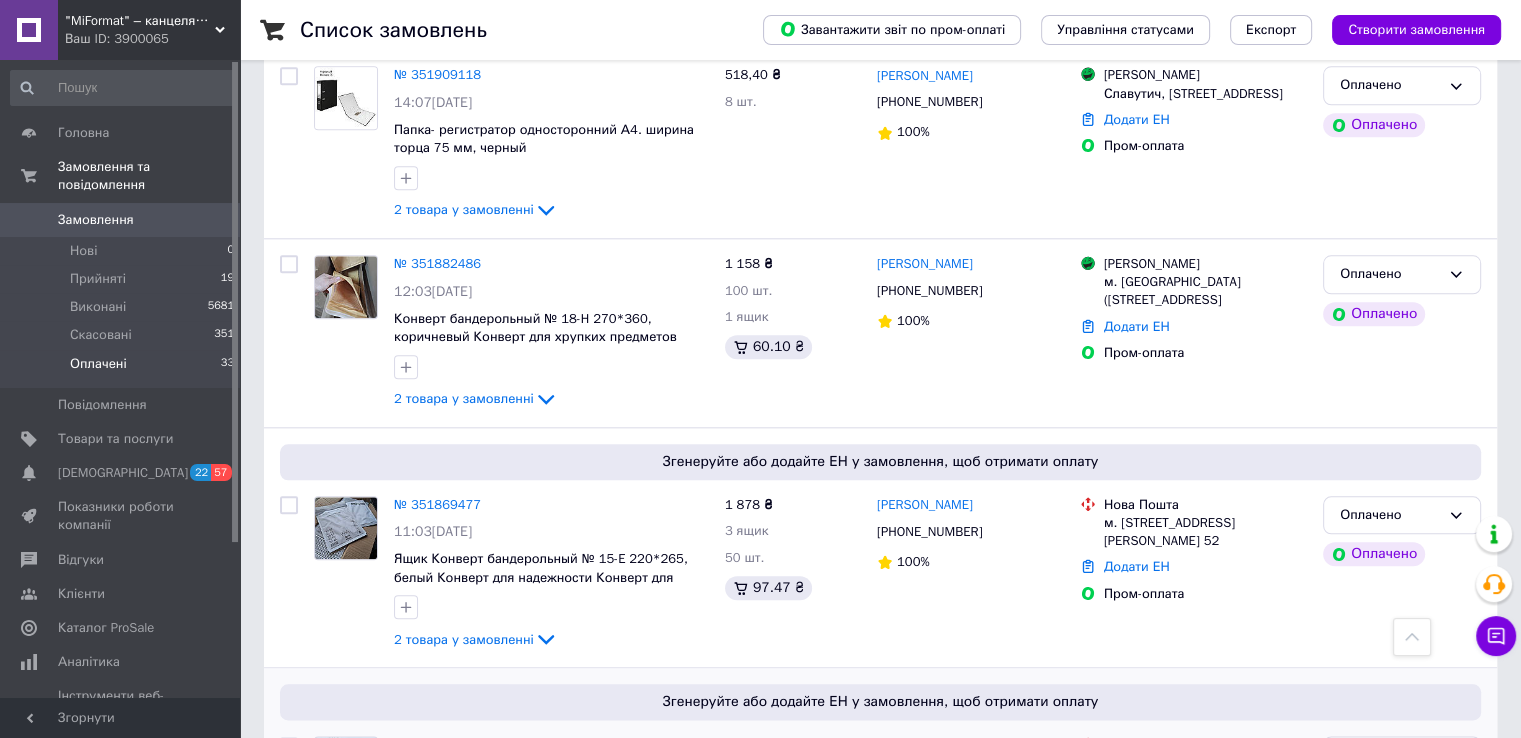 scroll, scrollTop: 2106, scrollLeft: 0, axis: vertical 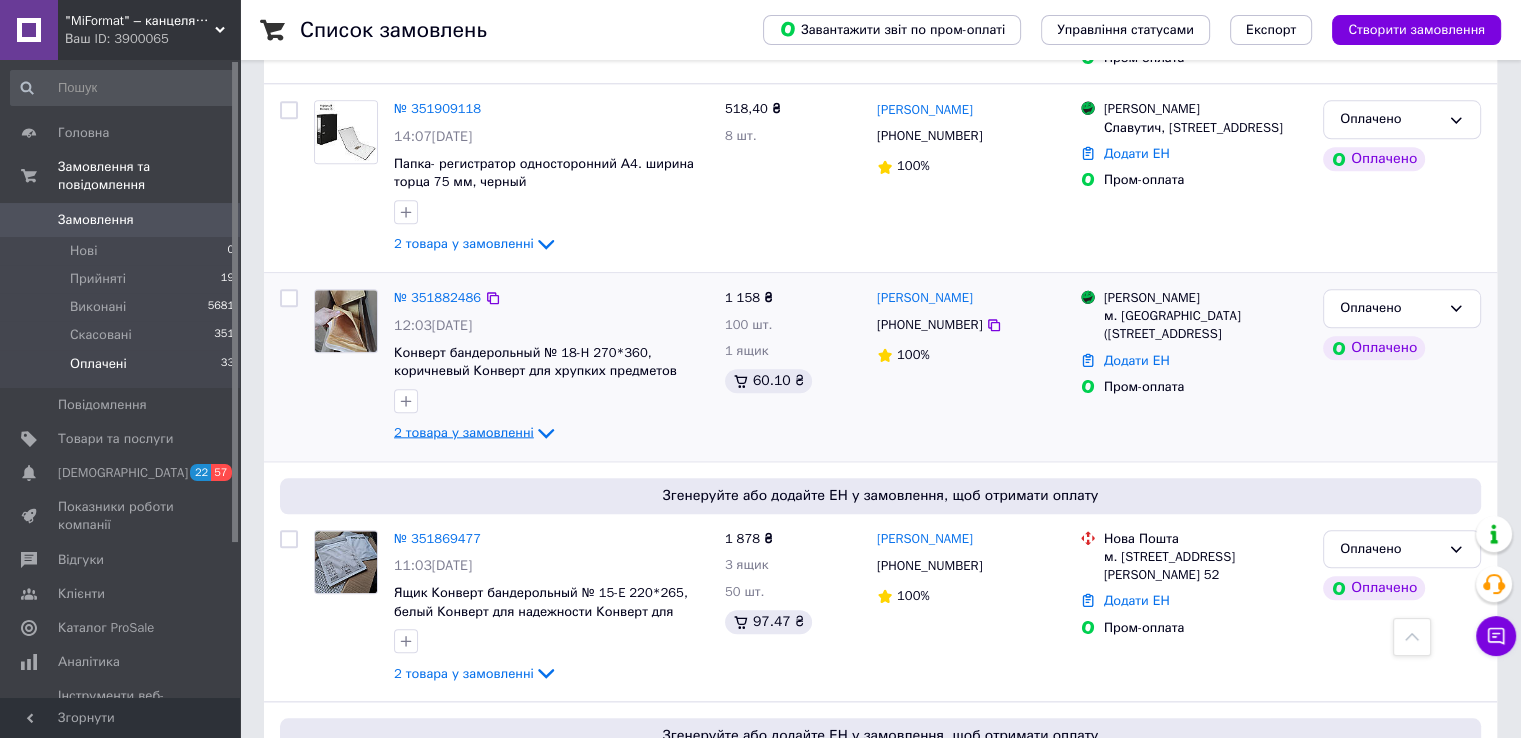 click on "2 товара у замовленні" at bounding box center (464, 431) 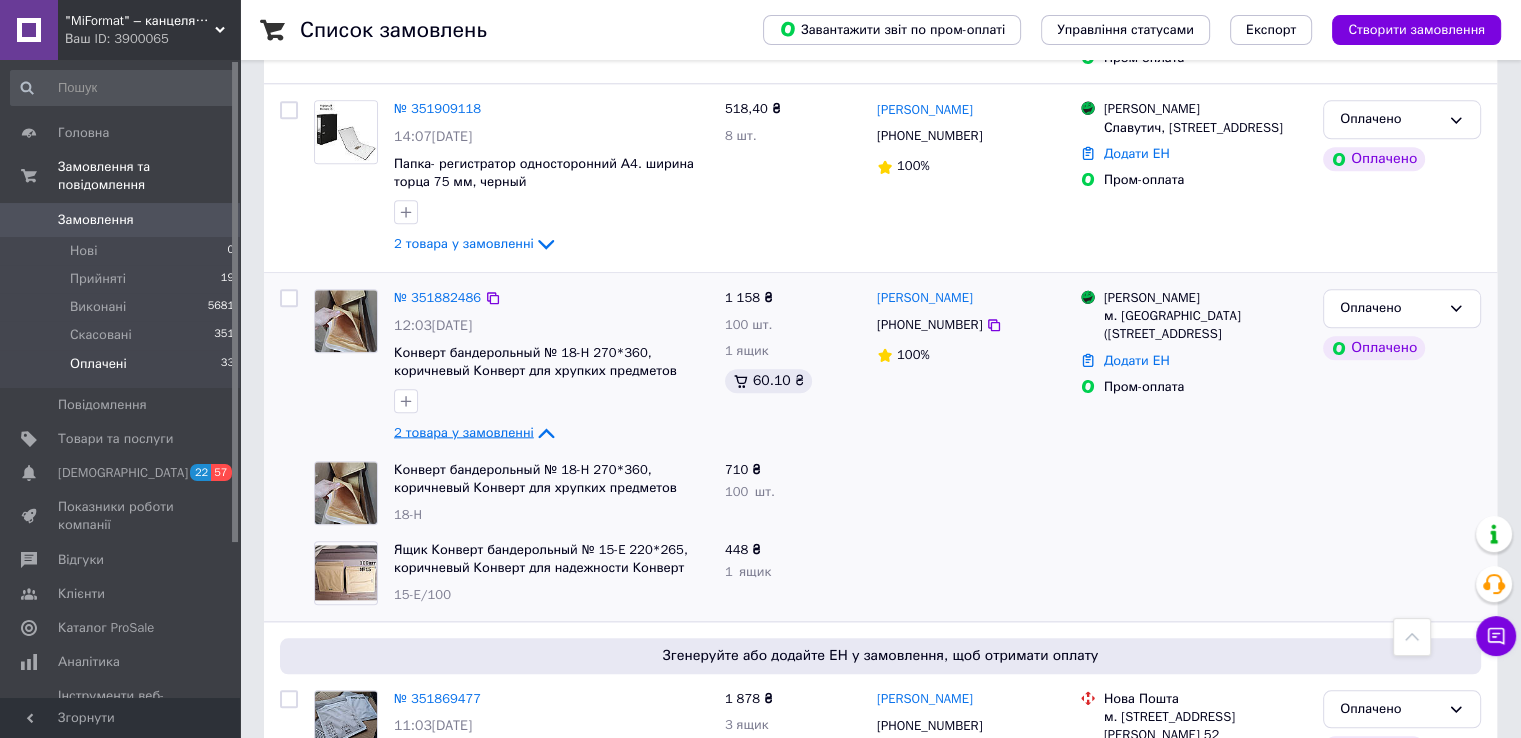 click on "2 товара у замовленні" at bounding box center (464, 431) 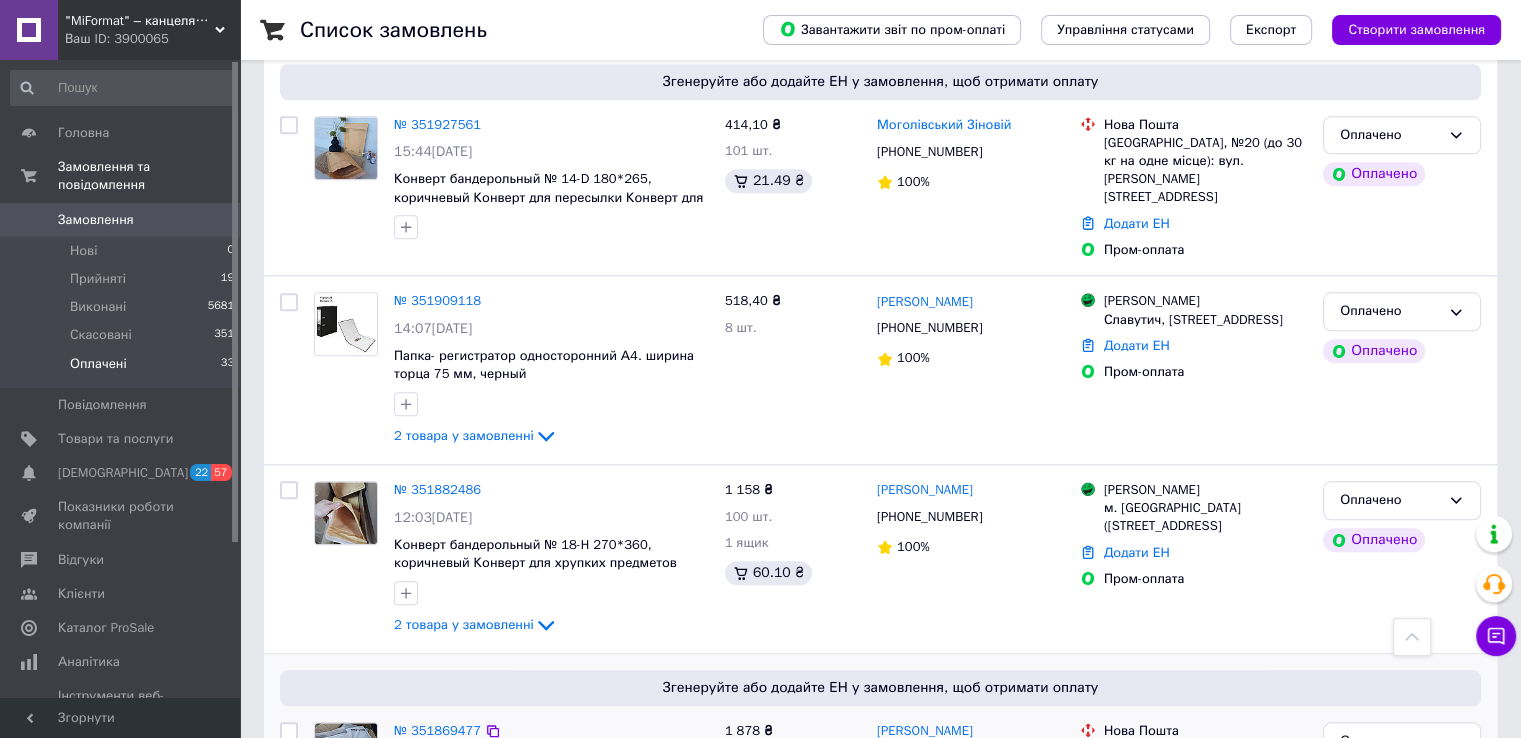 scroll, scrollTop: 1906, scrollLeft: 0, axis: vertical 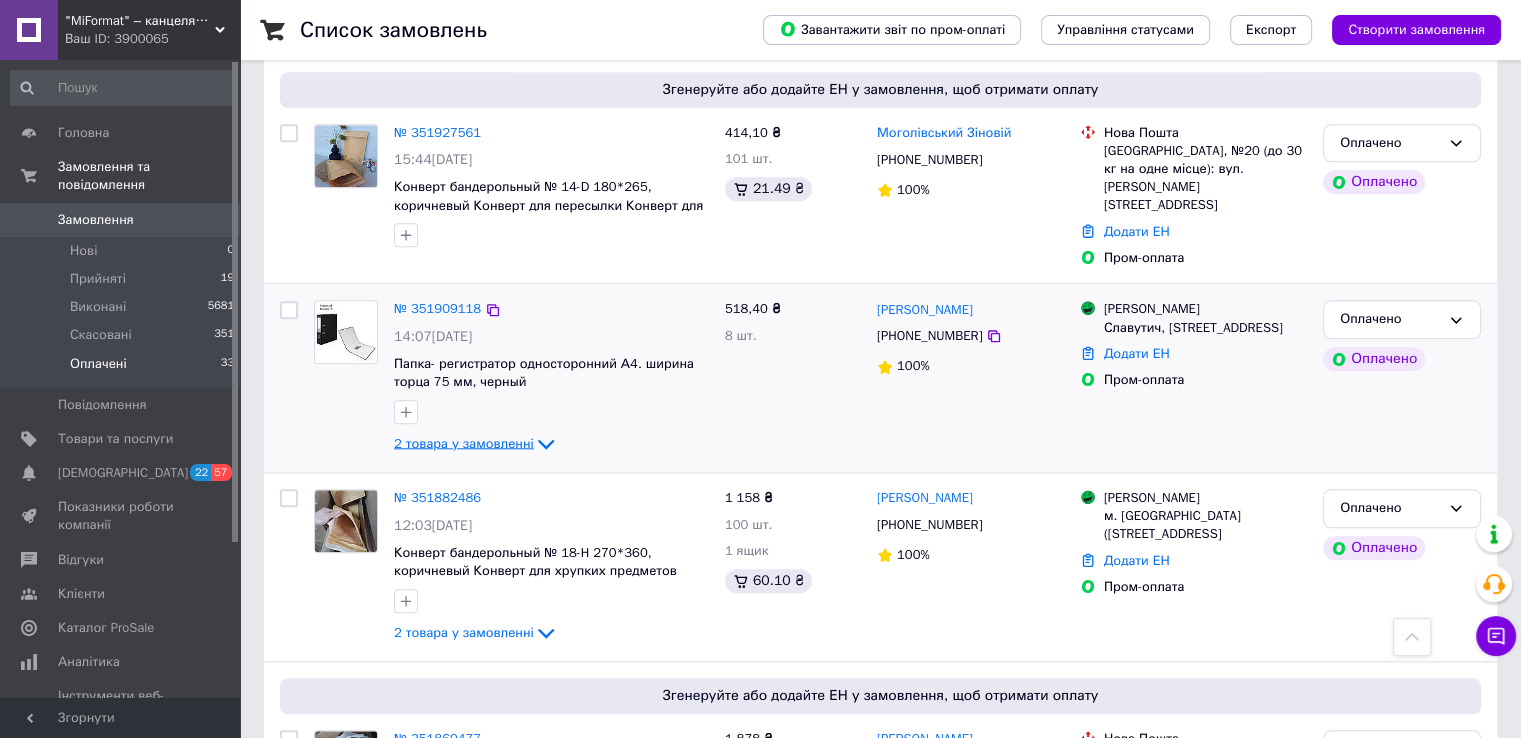 click on "2 товара у замовленні" at bounding box center [464, 443] 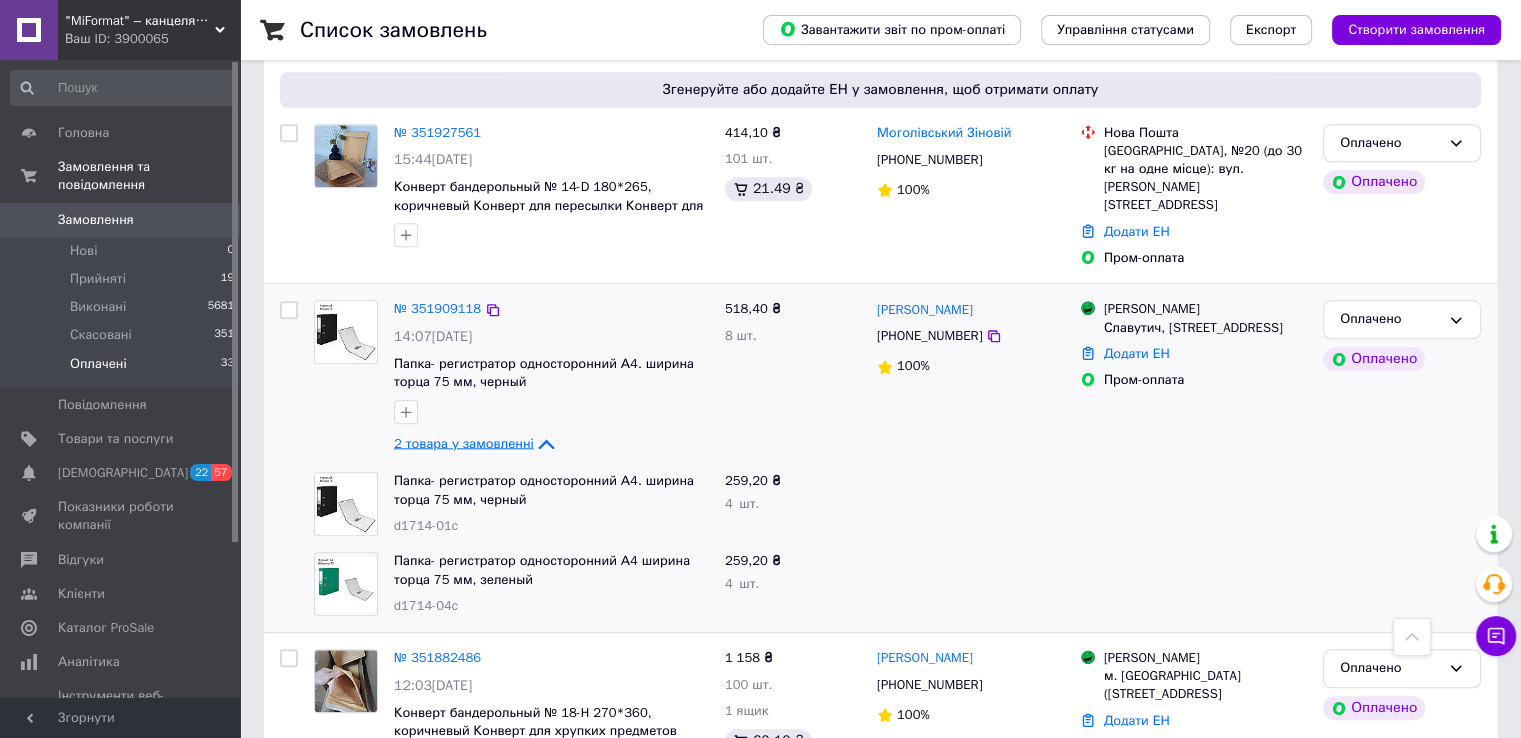 click on "2 товара у замовленні" at bounding box center [464, 443] 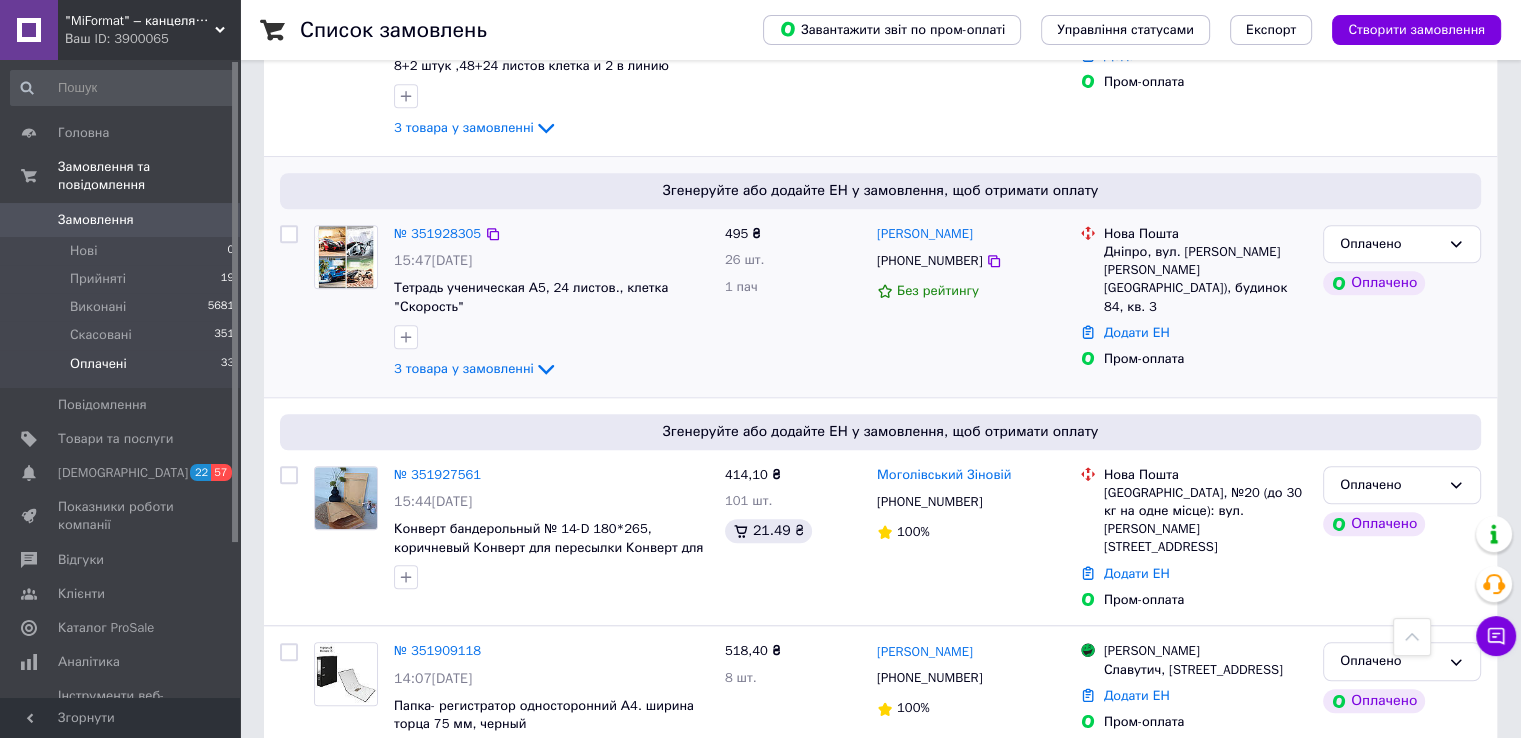 scroll, scrollTop: 1506, scrollLeft: 0, axis: vertical 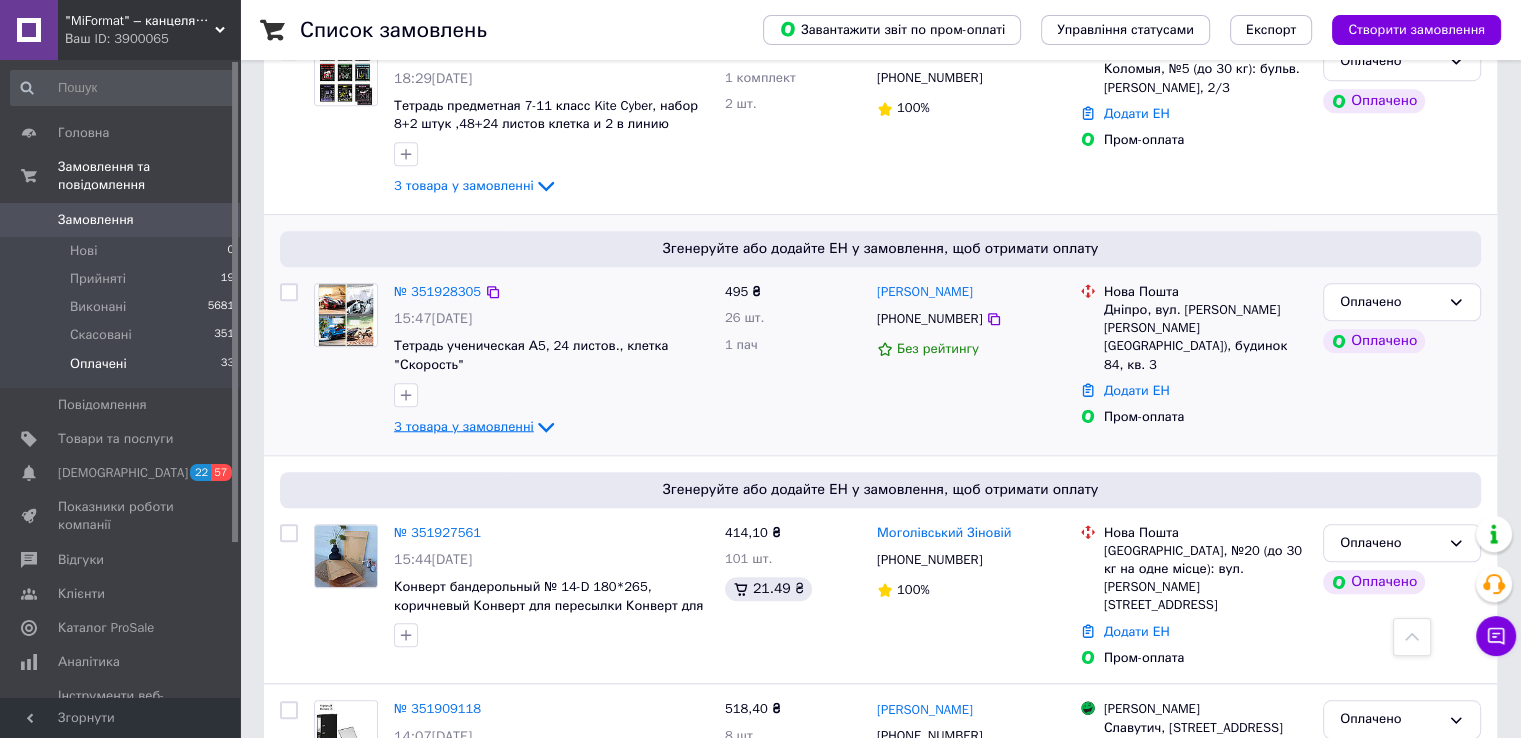 click on "3 товара у замовленні" at bounding box center (464, 425) 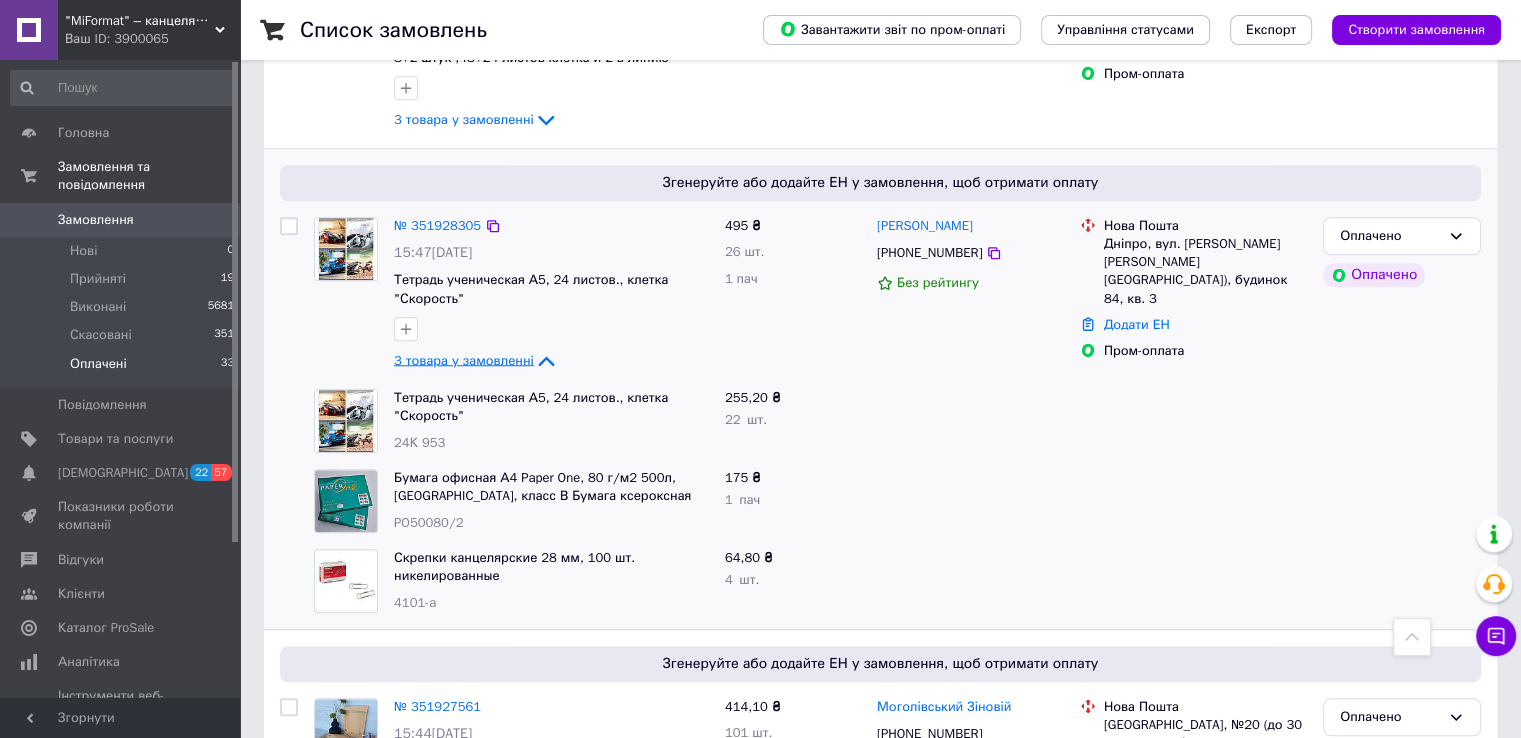scroll, scrollTop: 1606, scrollLeft: 0, axis: vertical 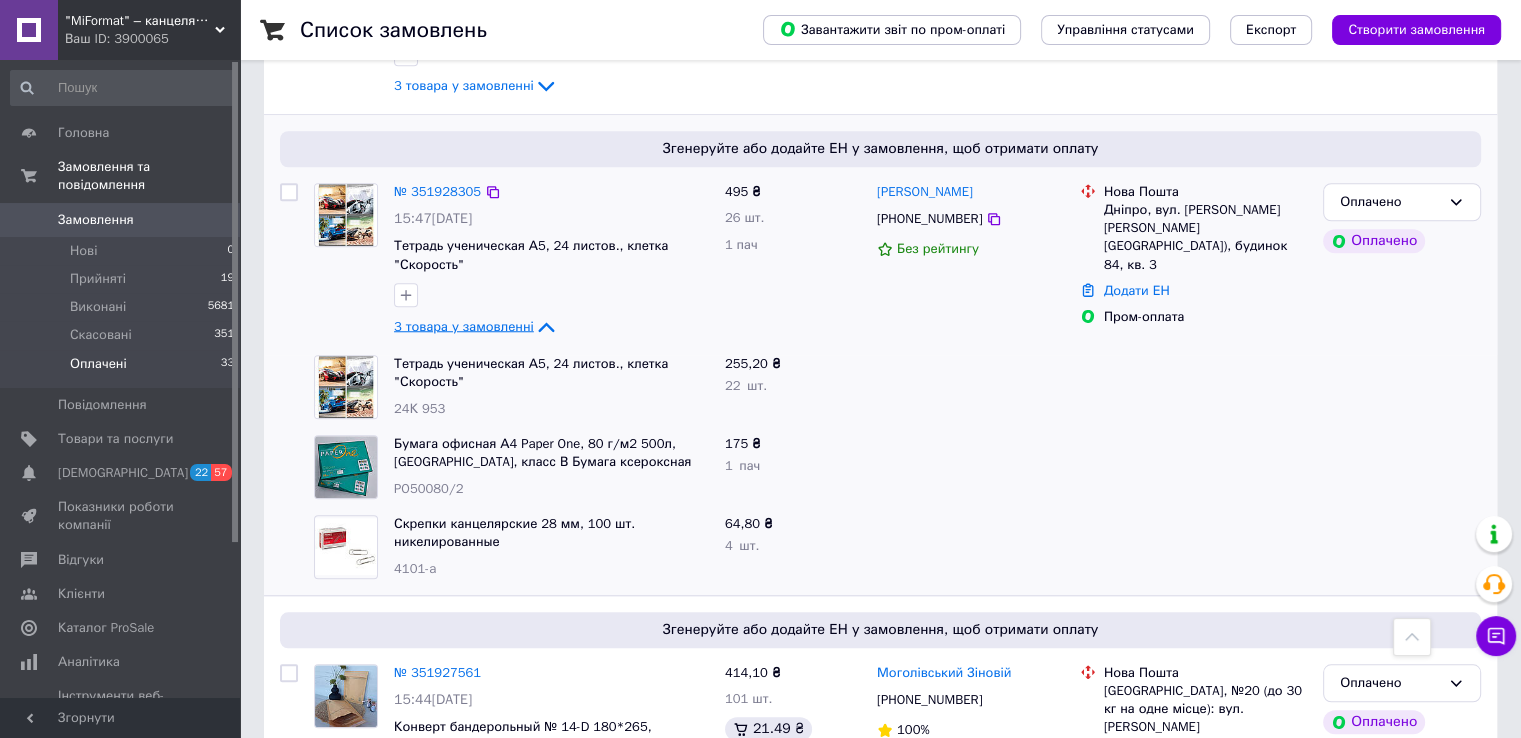 click on "3 товара у замовленні" at bounding box center (464, 325) 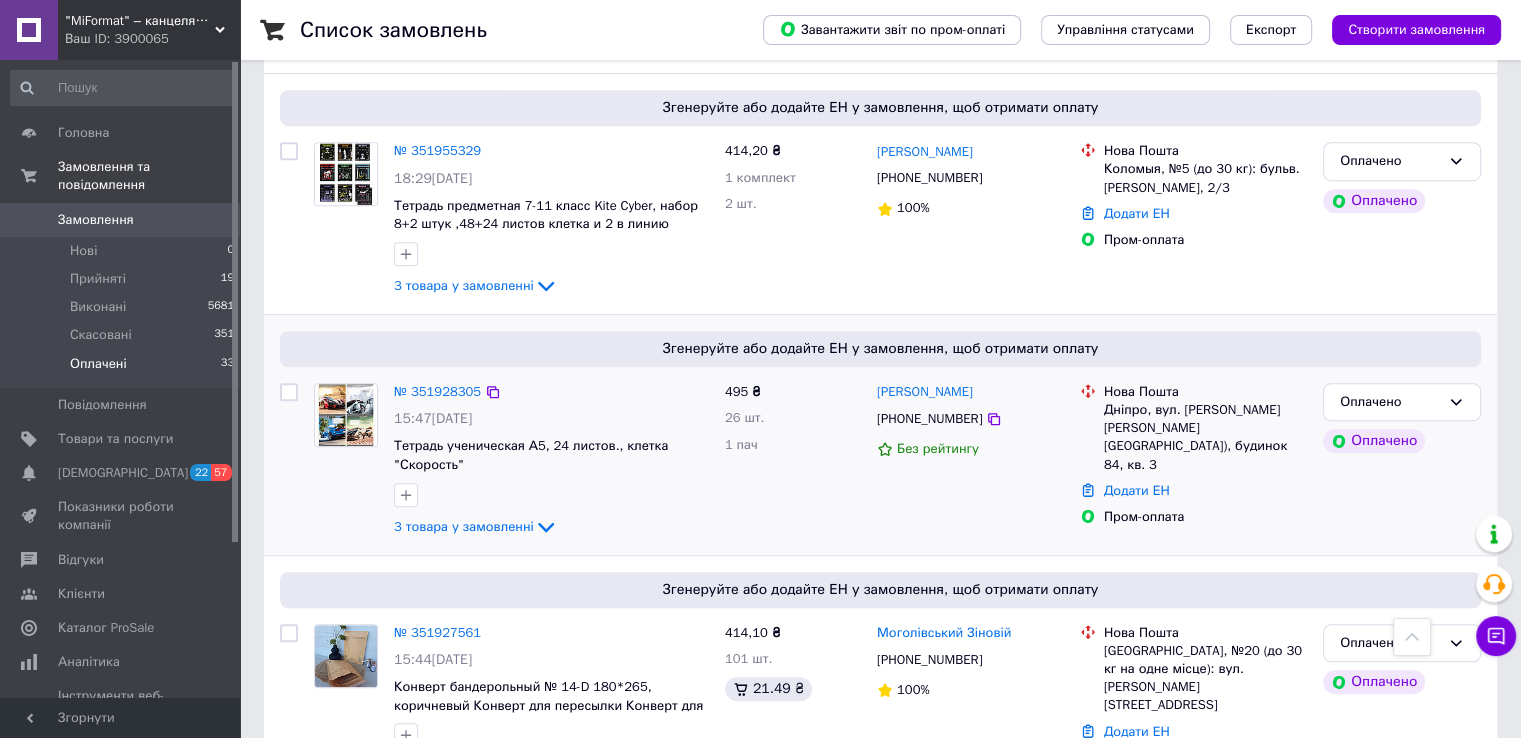 scroll, scrollTop: 1306, scrollLeft: 0, axis: vertical 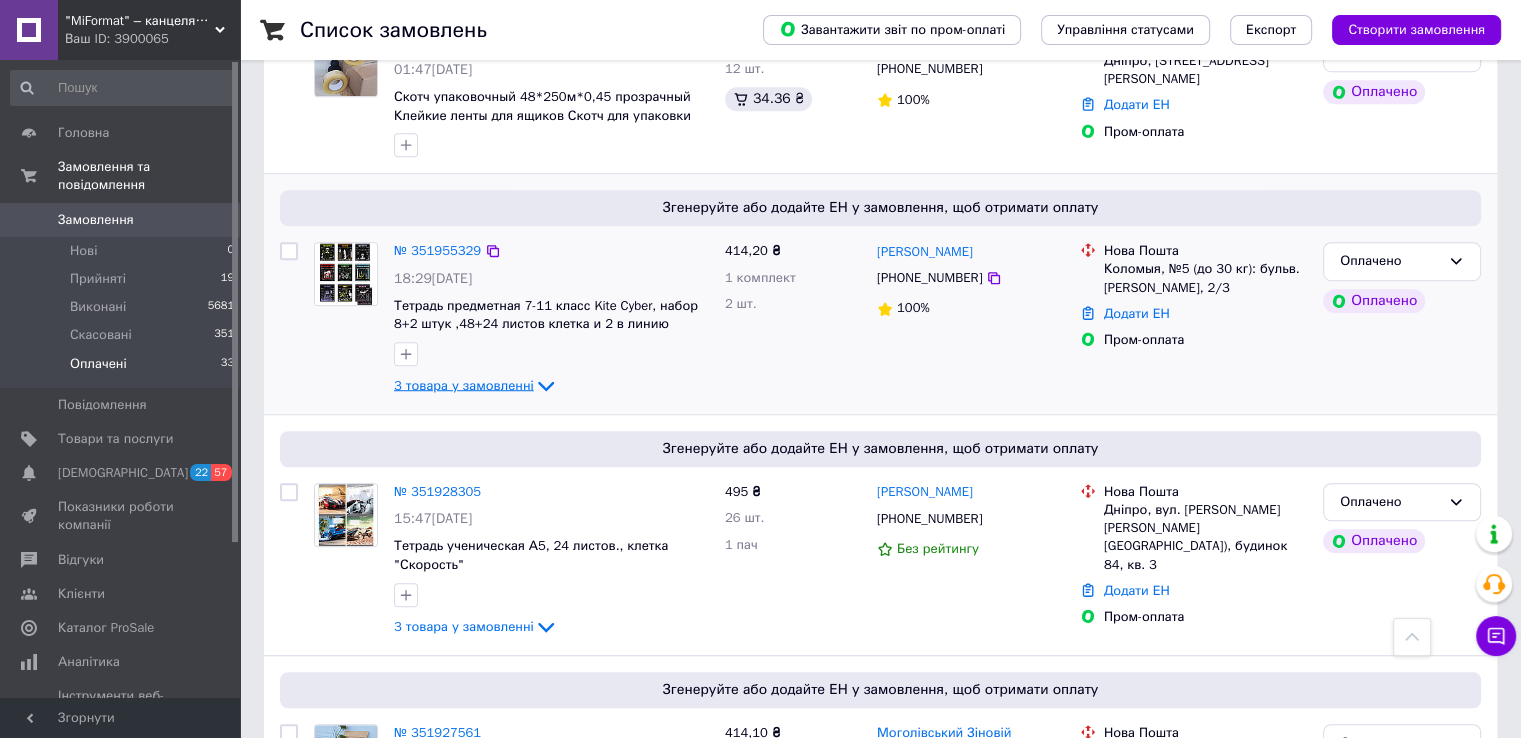 click on "3 товара у замовленні" at bounding box center [464, 385] 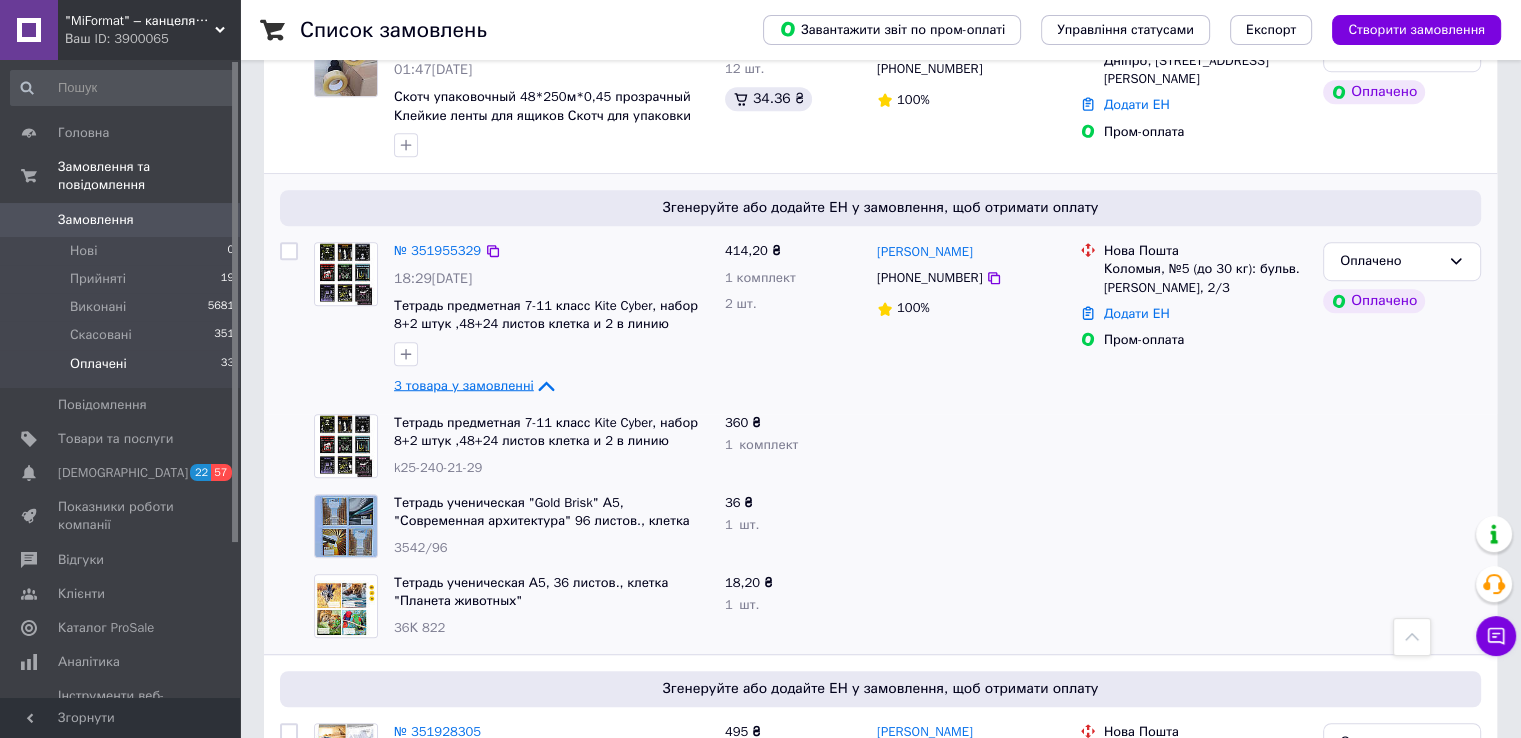 click on "3 товара у замовленні" at bounding box center (464, 385) 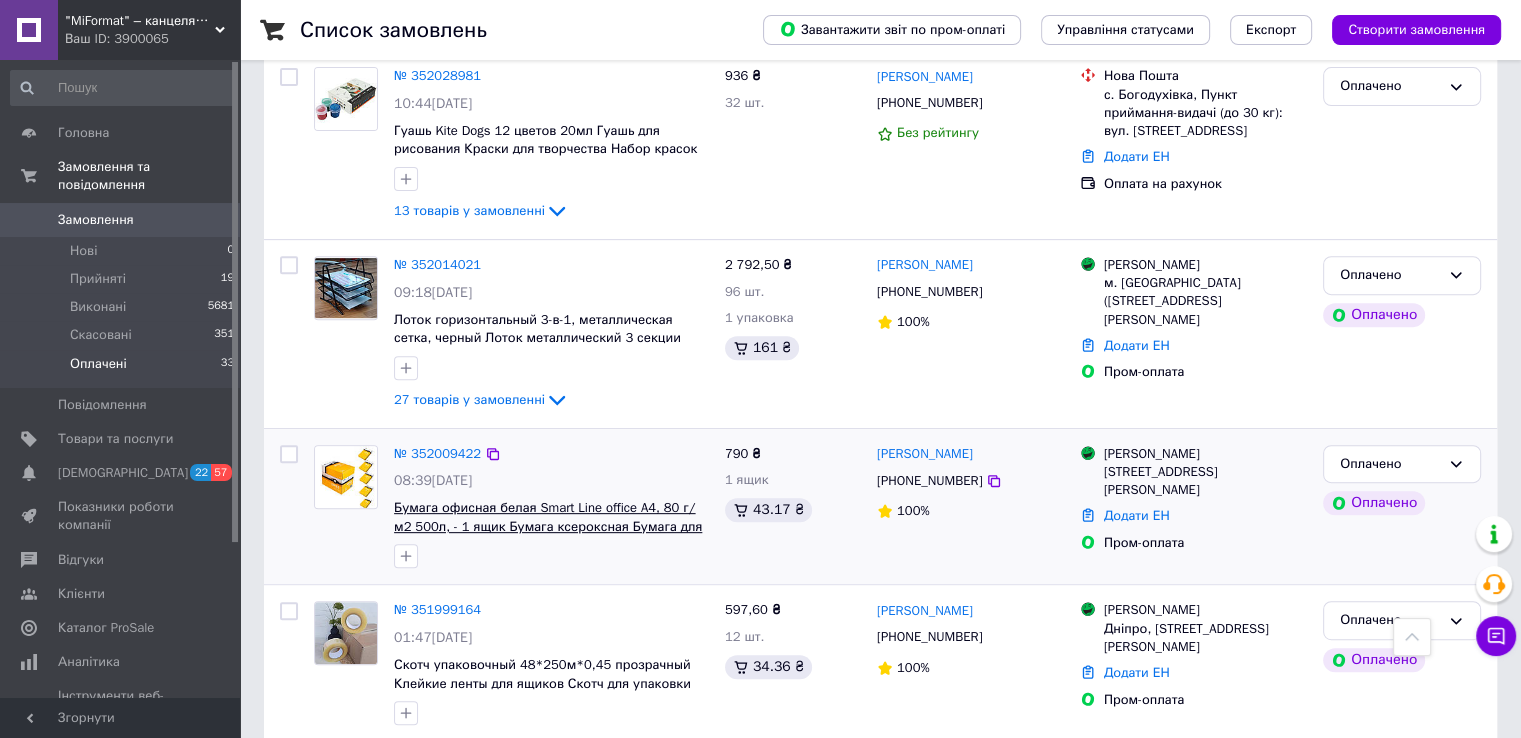 scroll, scrollTop: 706, scrollLeft: 0, axis: vertical 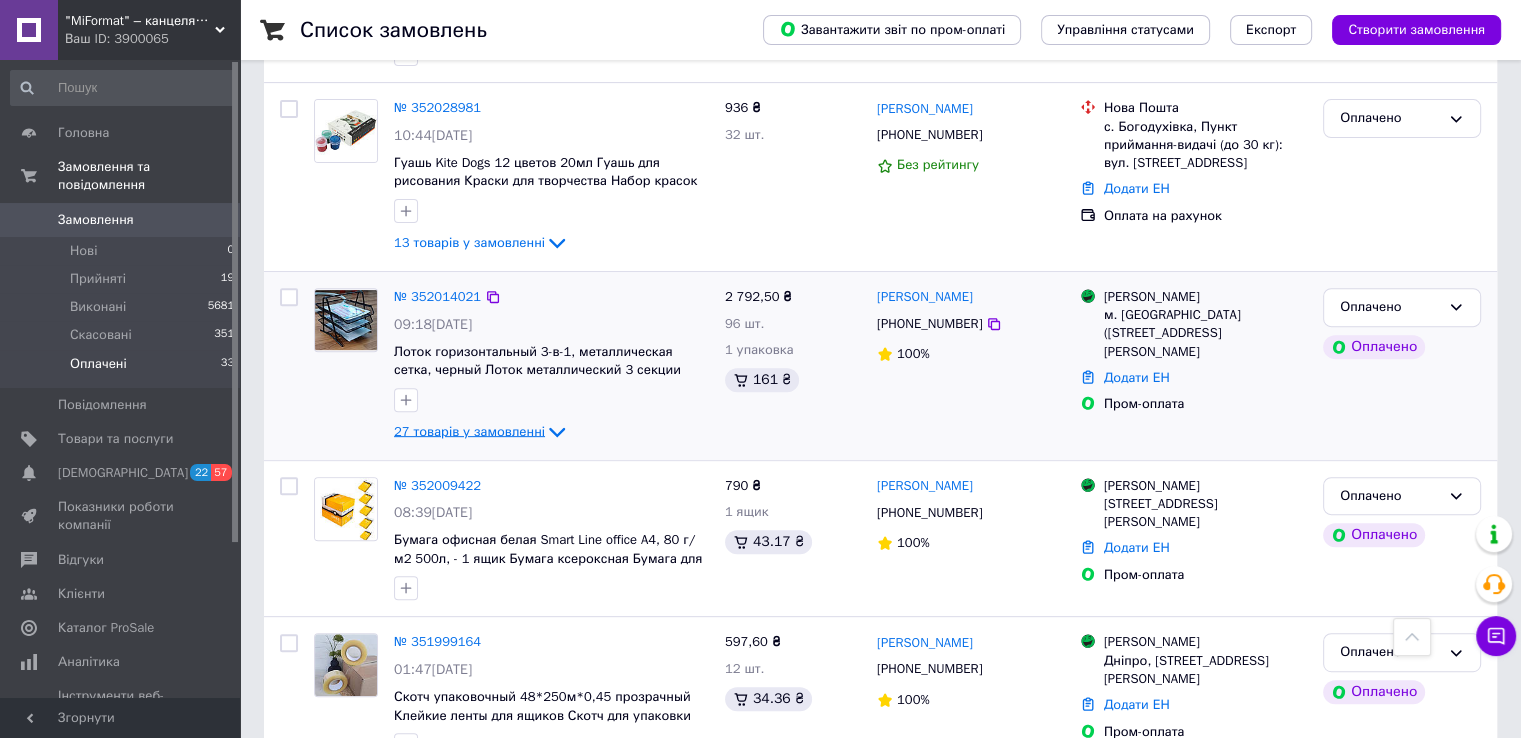 click on "27 товарів у замовленні" at bounding box center [469, 430] 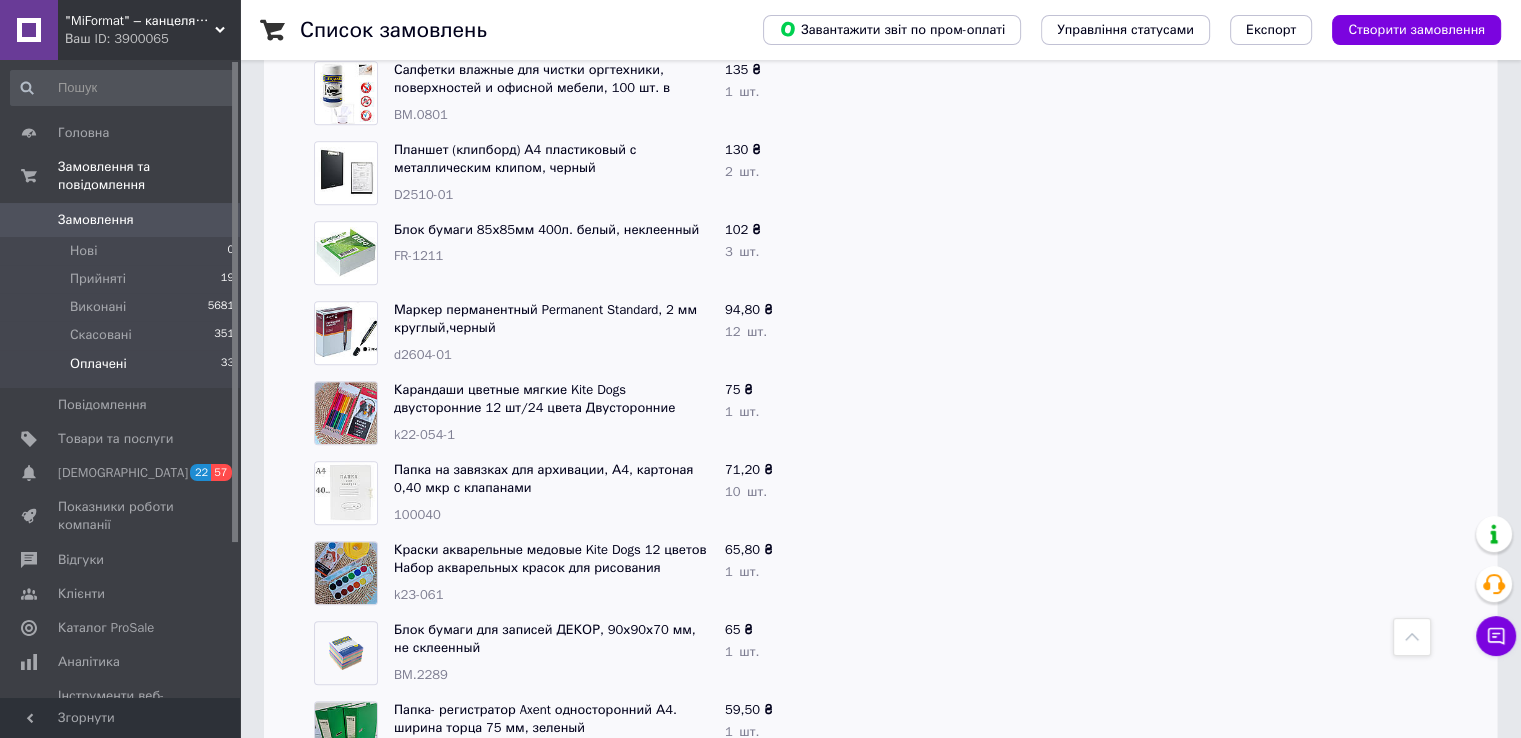 scroll, scrollTop: 1506, scrollLeft: 0, axis: vertical 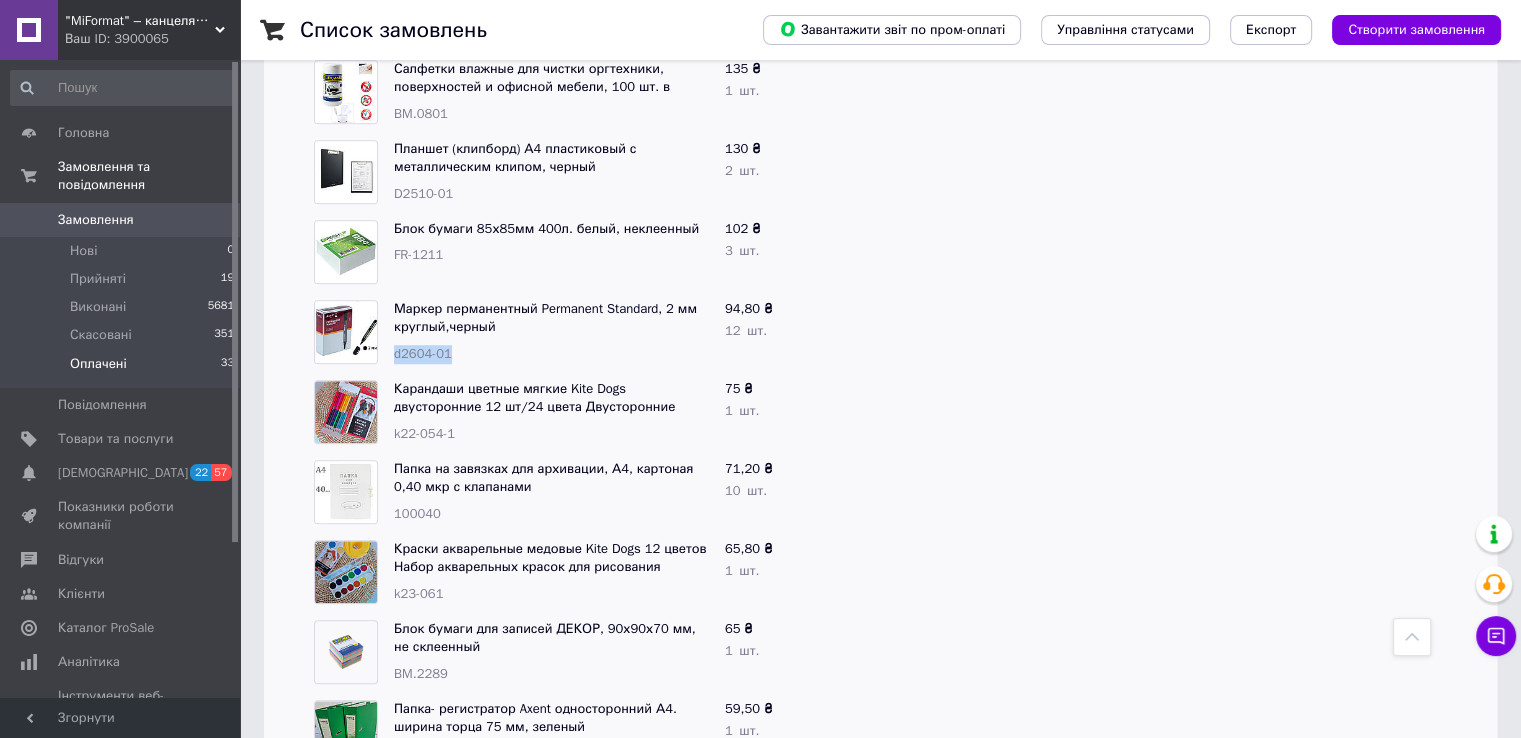 drag, startPoint x: 479, startPoint y: 353, endPoint x: 385, endPoint y: 349, distance: 94.08507 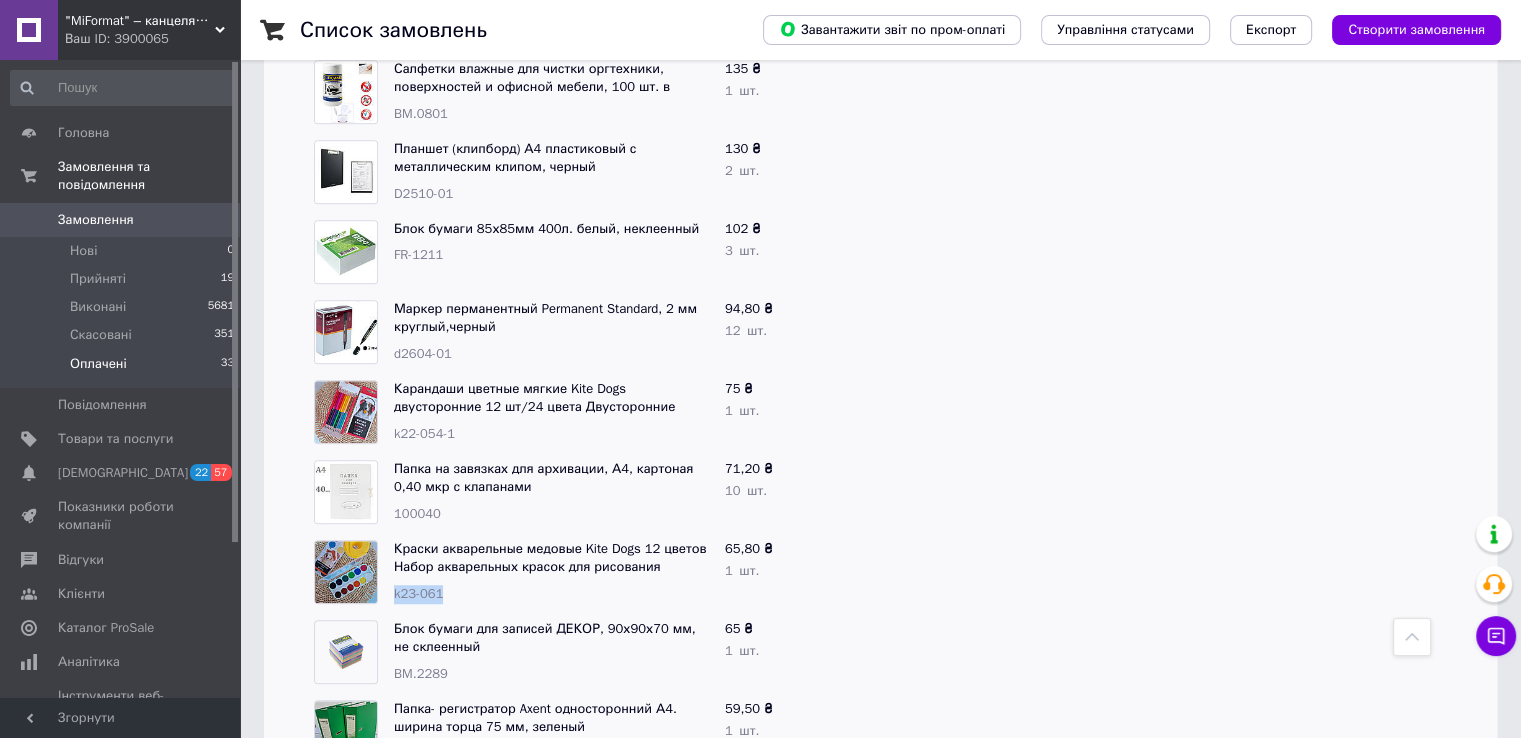 drag, startPoint x: 407, startPoint y: 585, endPoint x: 388, endPoint y: 587, distance: 19.104973 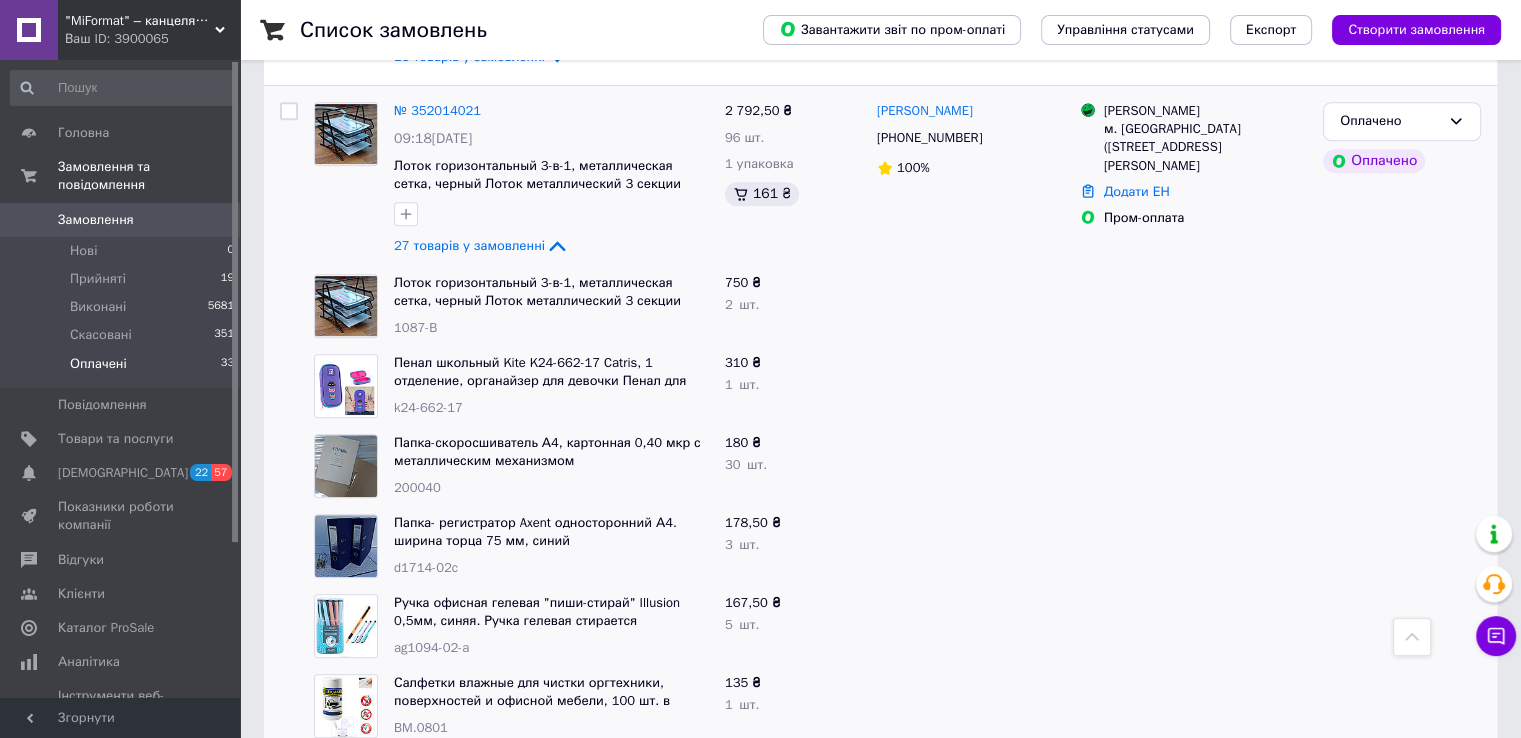 scroll, scrollTop: 706, scrollLeft: 0, axis: vertical 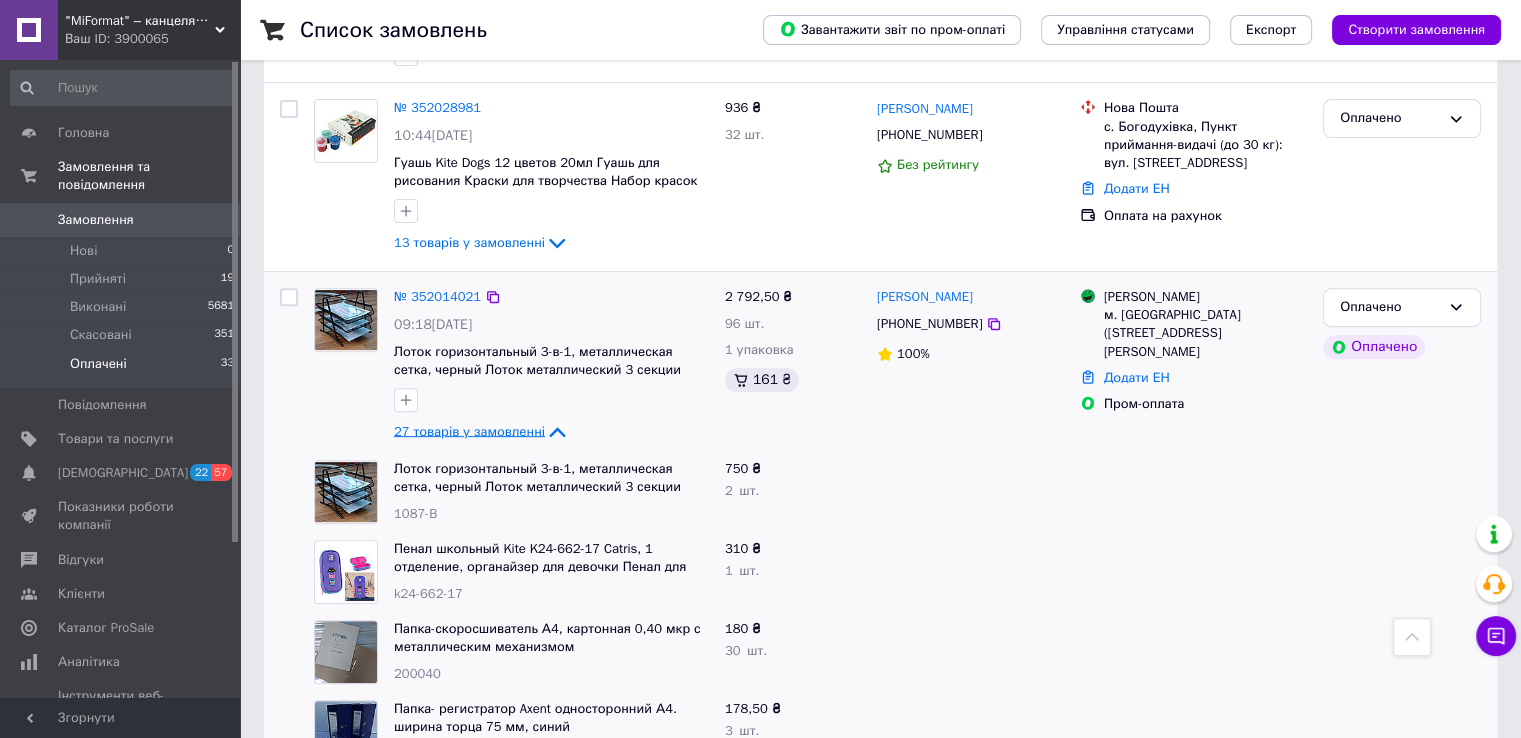 click on "27 товарів у замовленні" at bounding box center (469, 430) 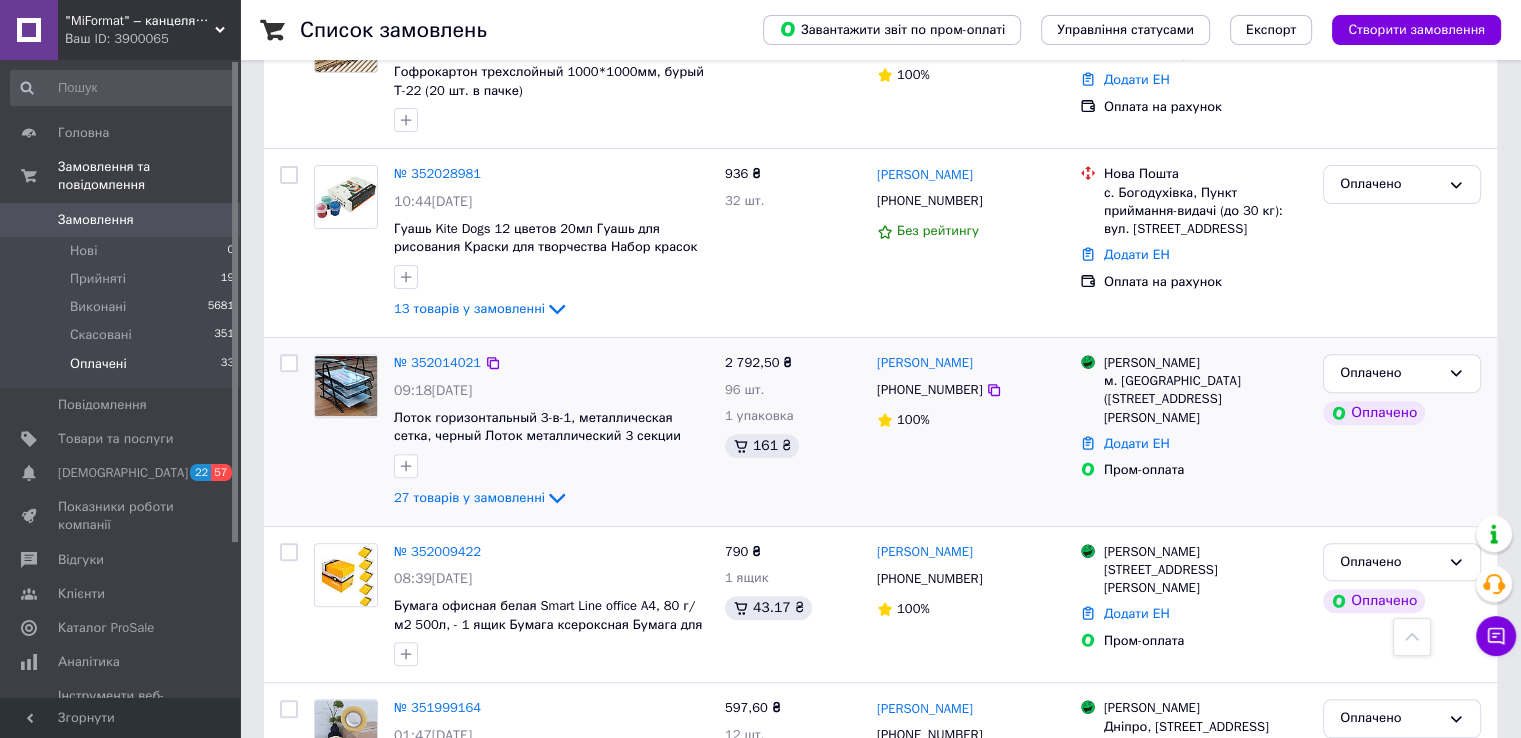 scroll, scrollTop: 606, scrollLeft: 0, axis: vertical 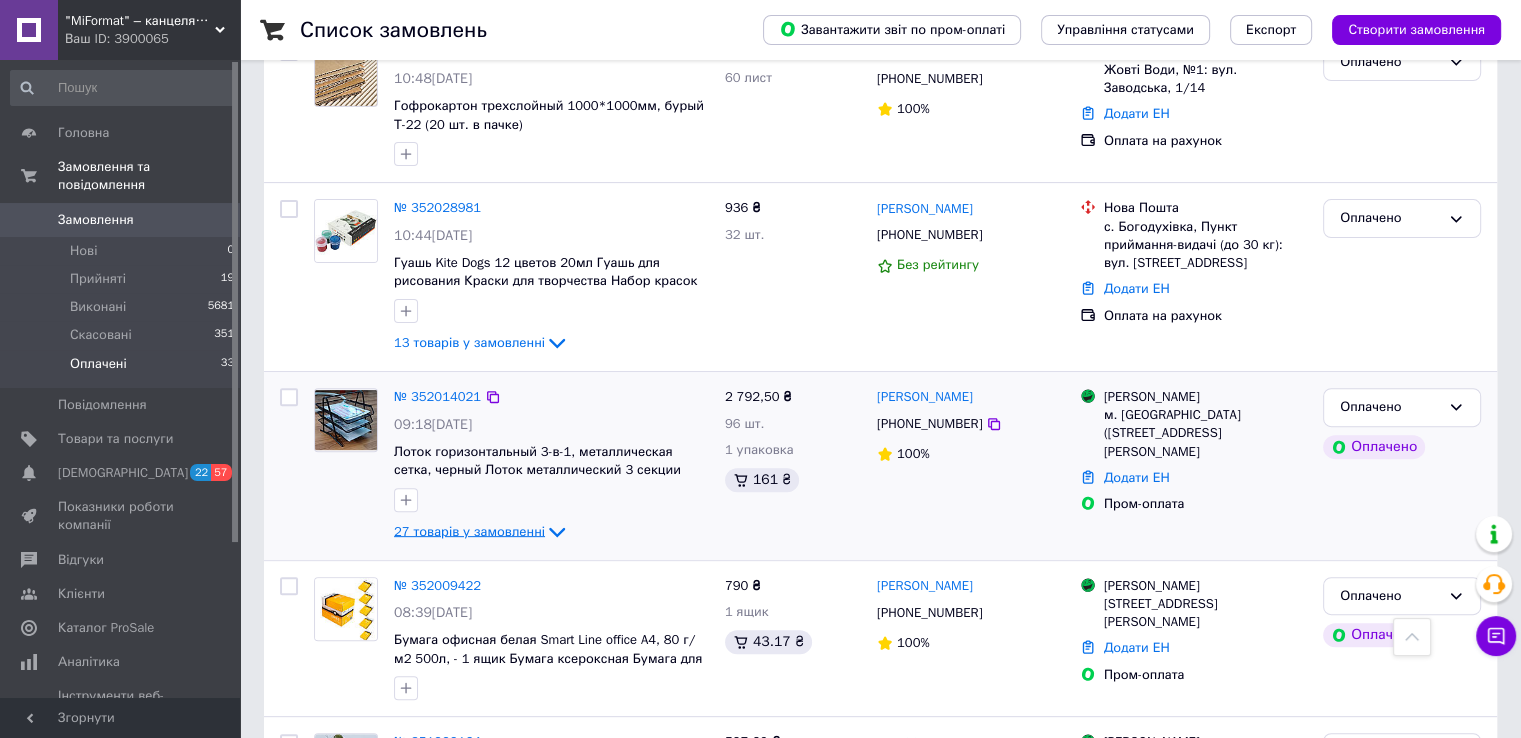 click on "27 товарів у замовленні" at bounding box center (469, 530) 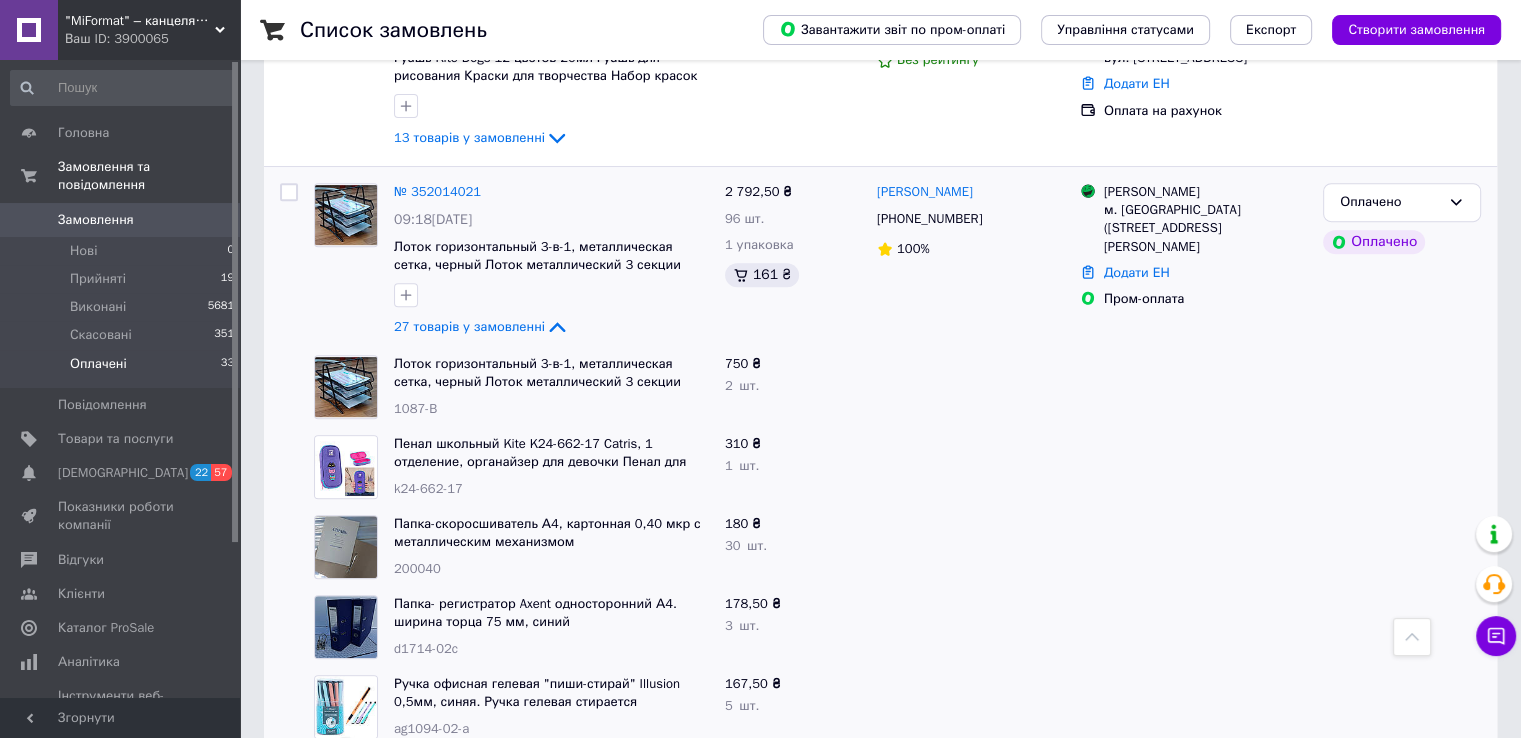 scroll, scrollTop: 706, scrollLeft: 0, axis: vertical 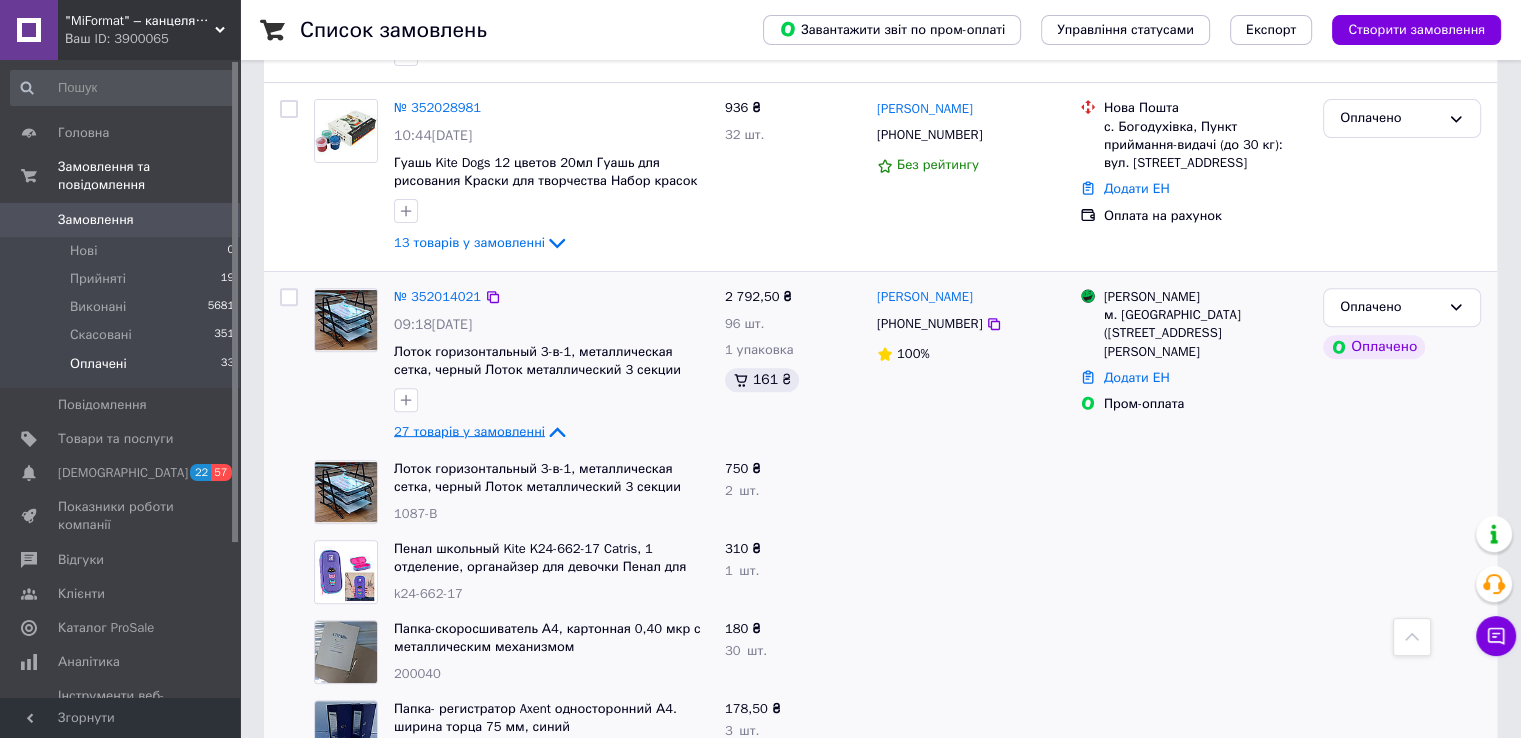 click on "27 товарів у замовленні" at bounding box center (469, 430) 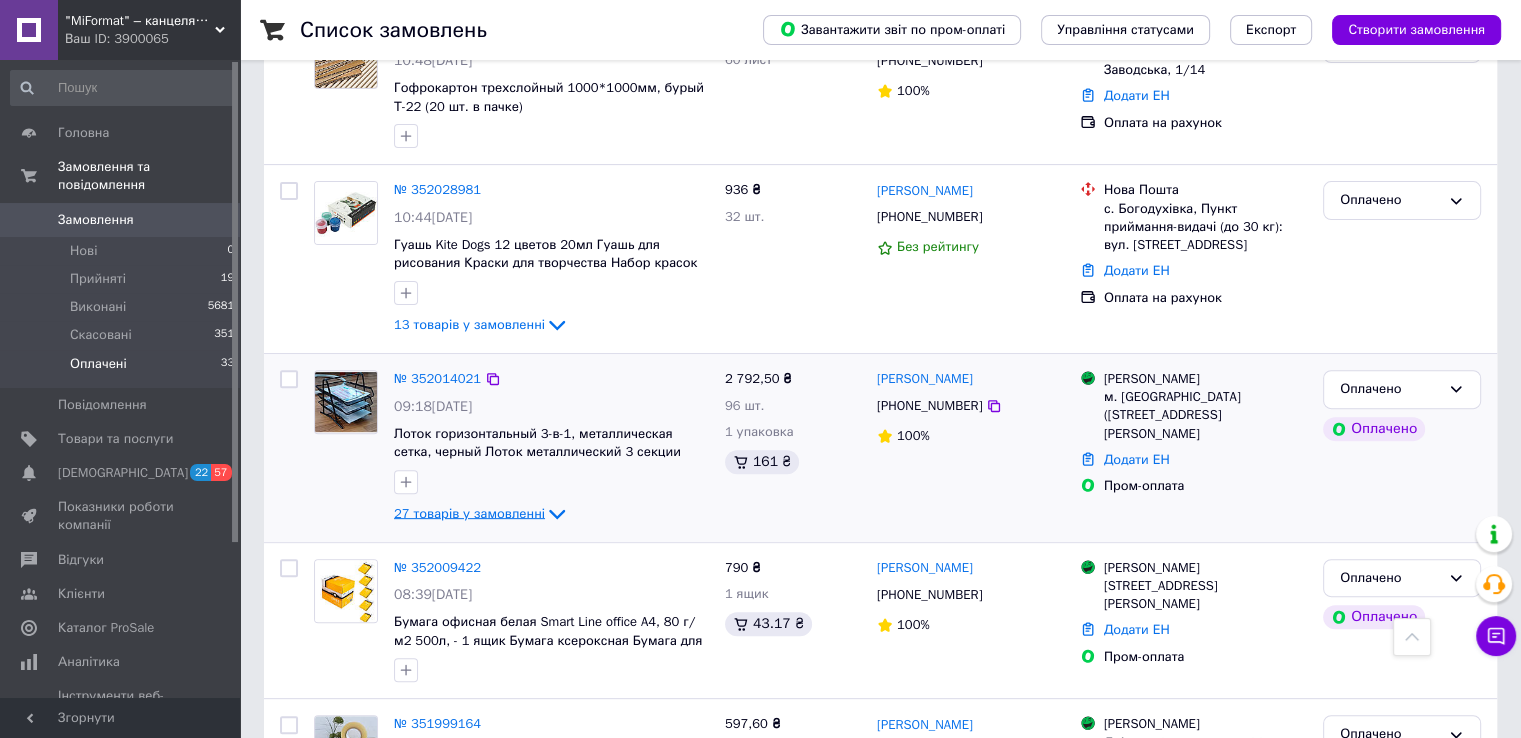 scroll, scrollTop: 506, scrollLeft: 0, axis: vertical 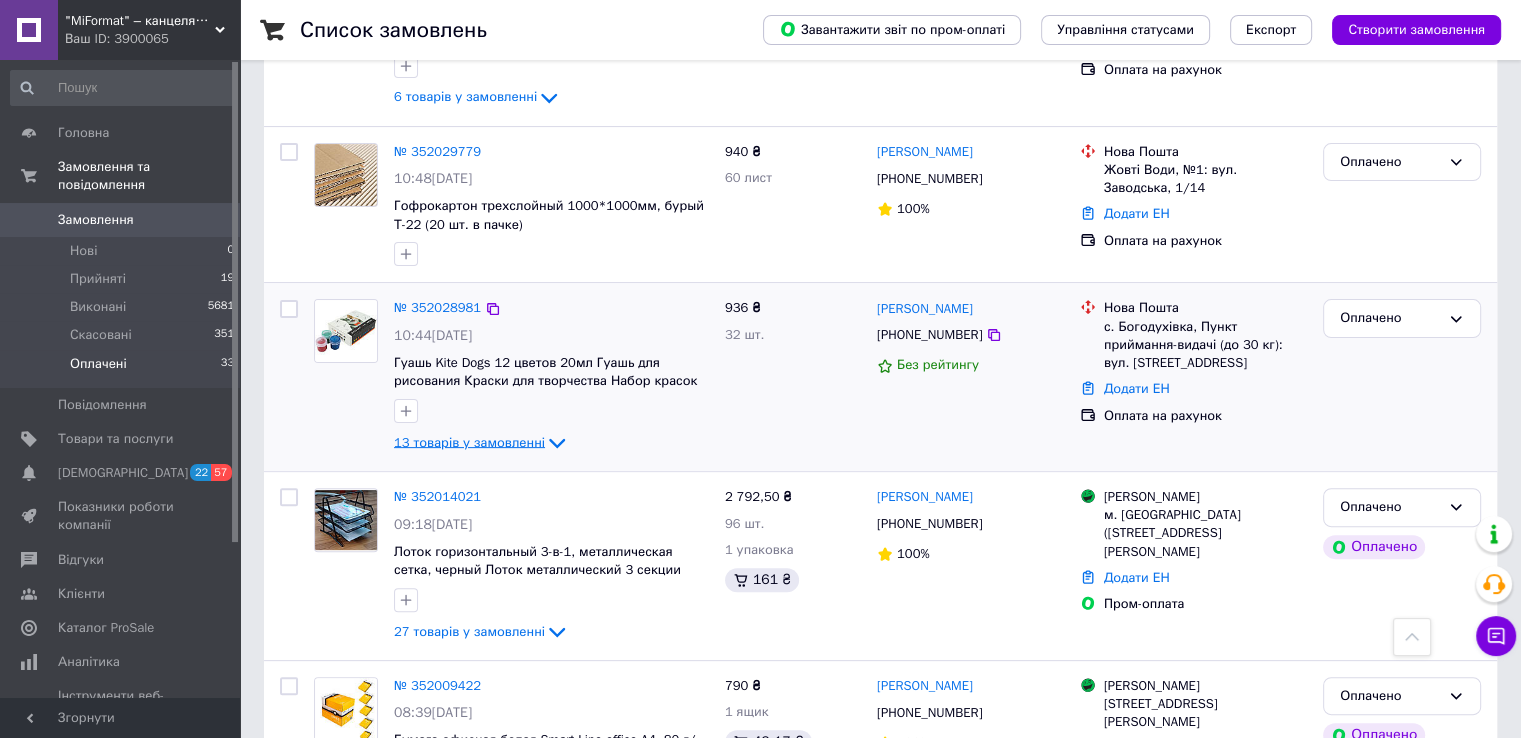 click on "13 товарів у замовленні" at bounding box center [469, 442] 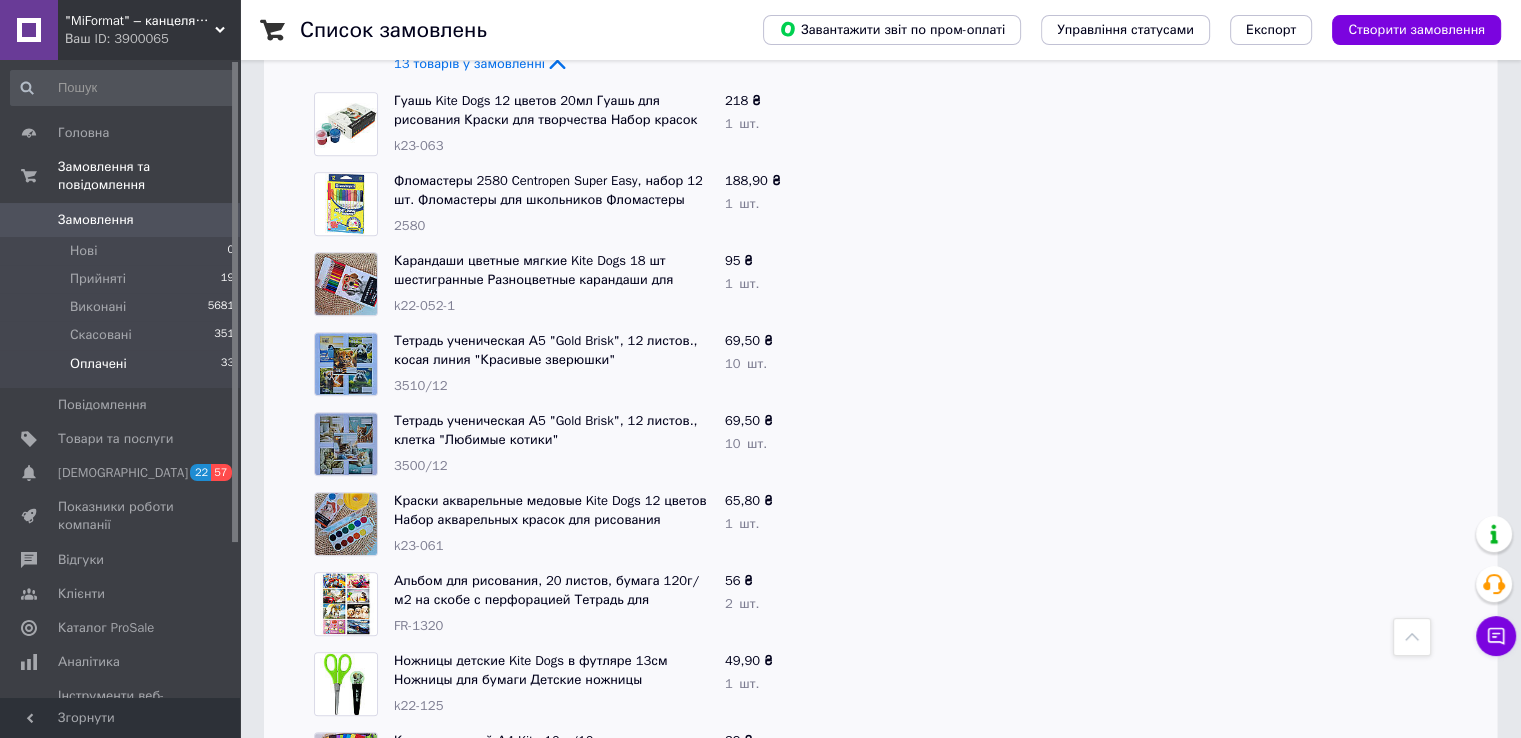 scroll, scrollTop: 906, scrollLeft: 0, axis: vertical 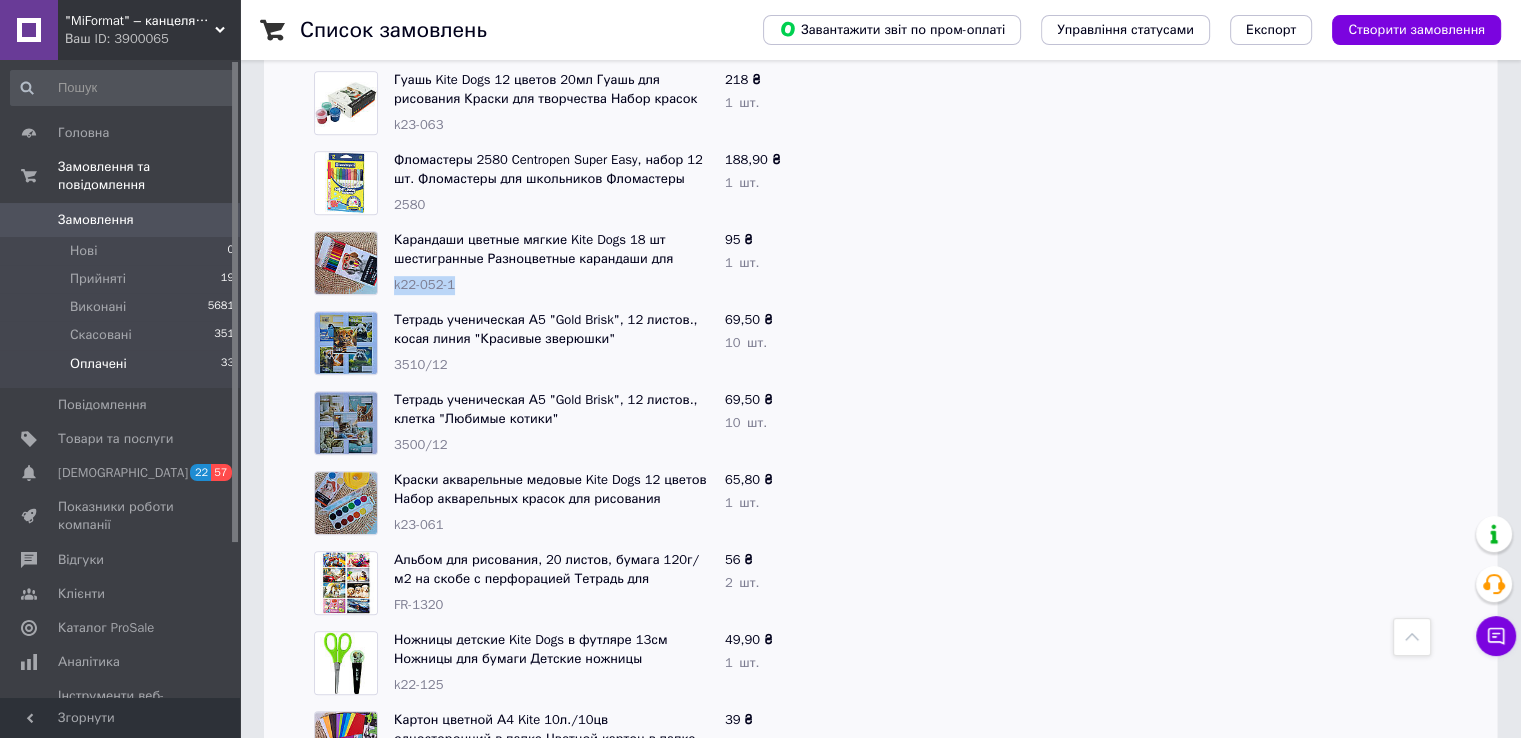 drag, startPoint x: 457, startPoint y: 281, endPoint x: 394, endPoint y: 270, distance: 63.953106 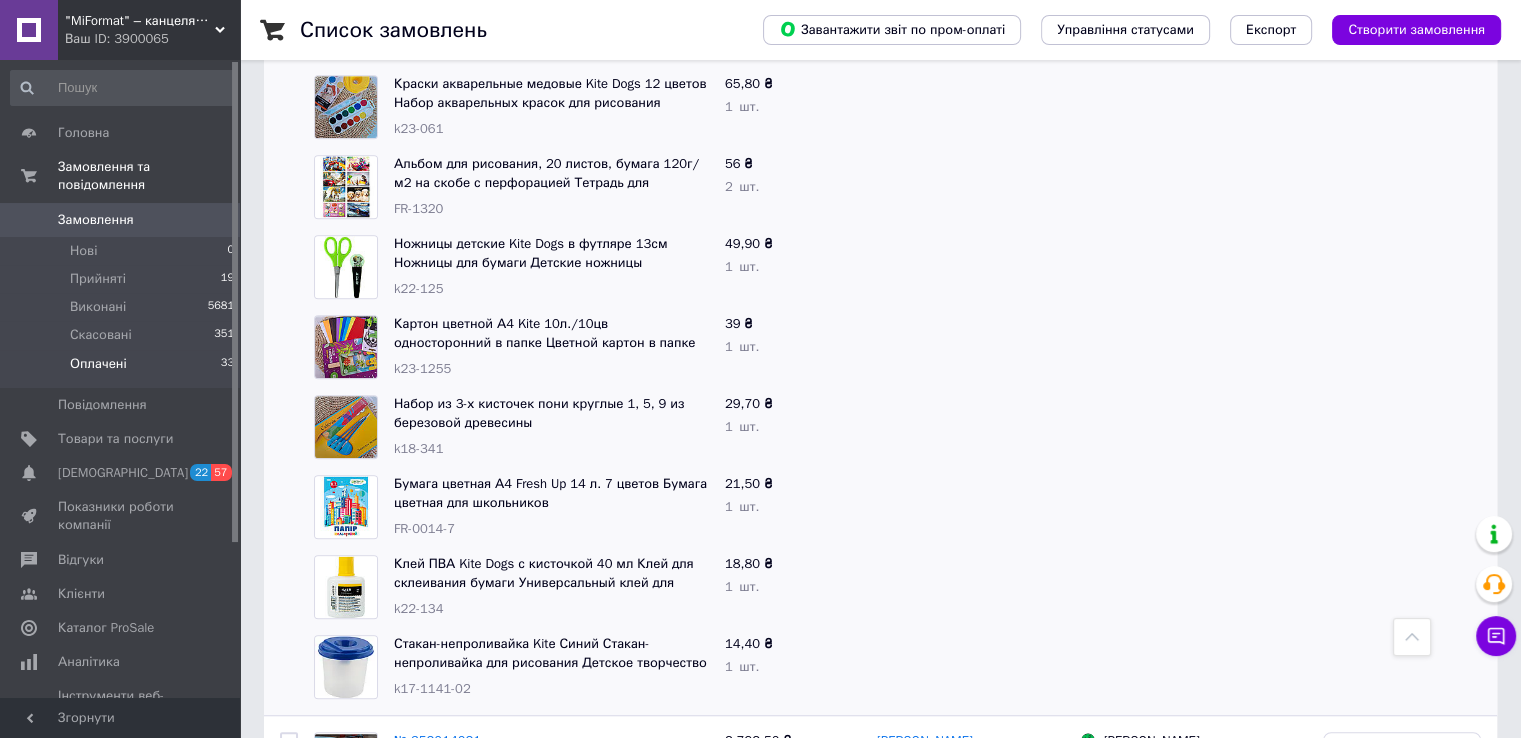 scroll, scrollTop: 1306, scrollLeft: 0, axis: vertical 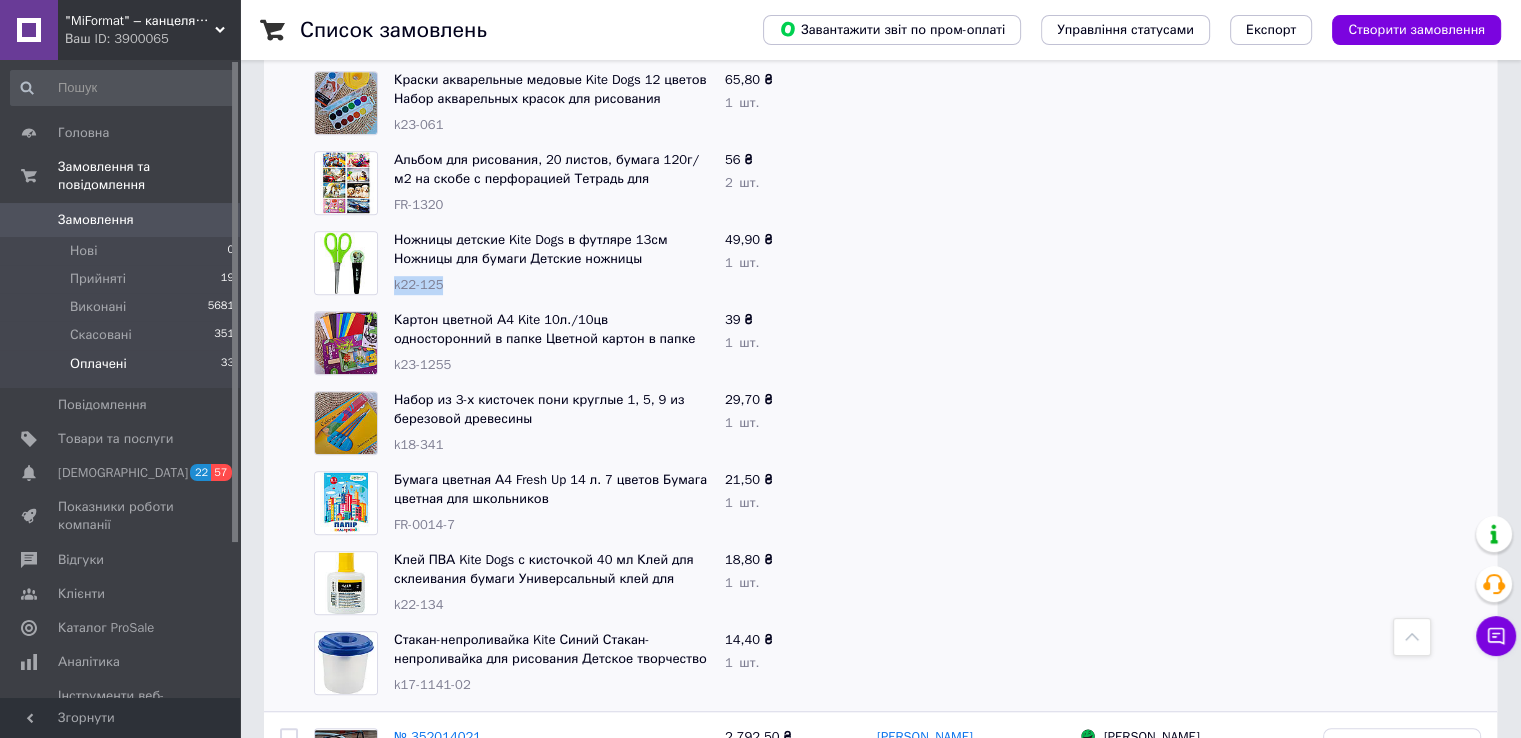 drag, startPoint x: 451, startPoint y: 289, endPoint x: 390, endPoint y: 286, distance: 61.073727 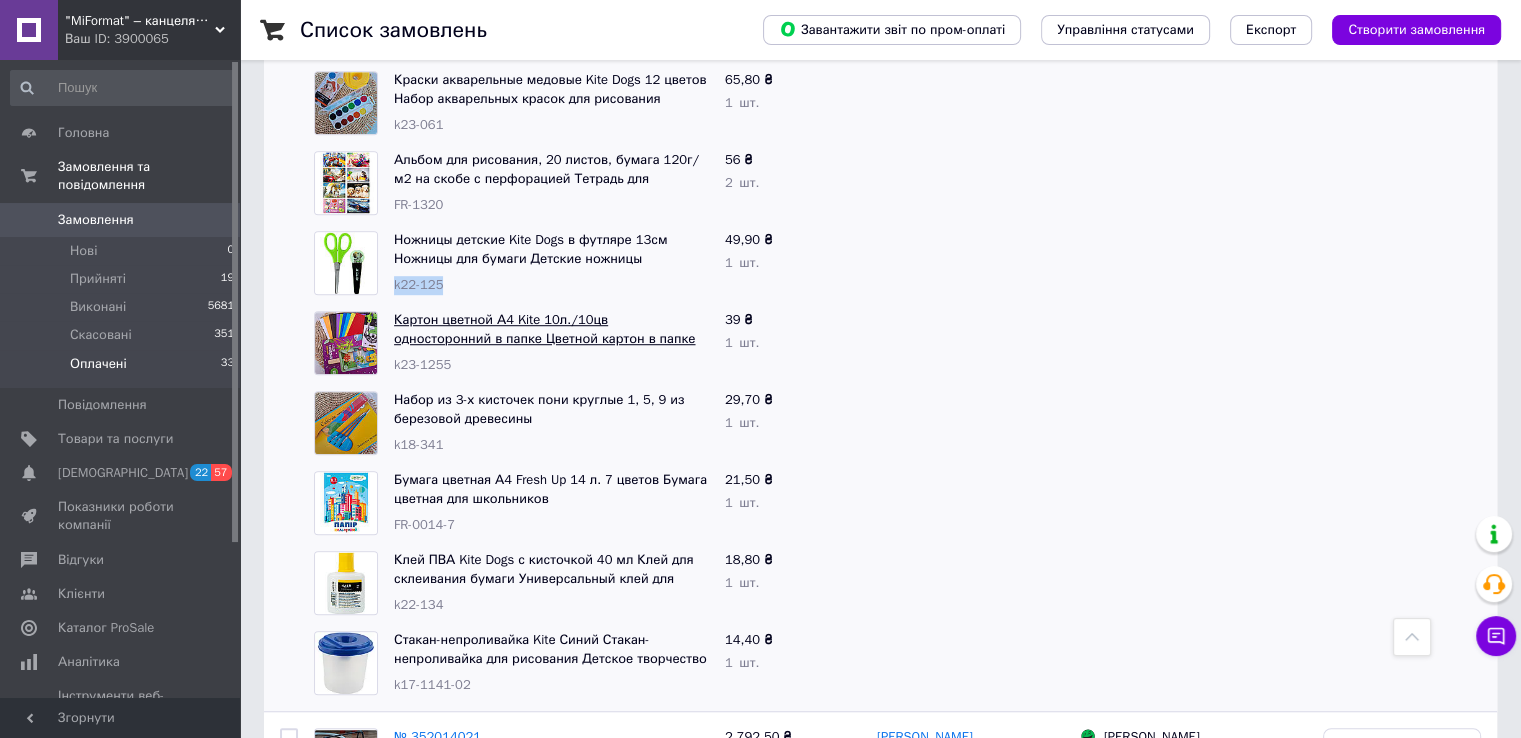 copy on "k22-125" 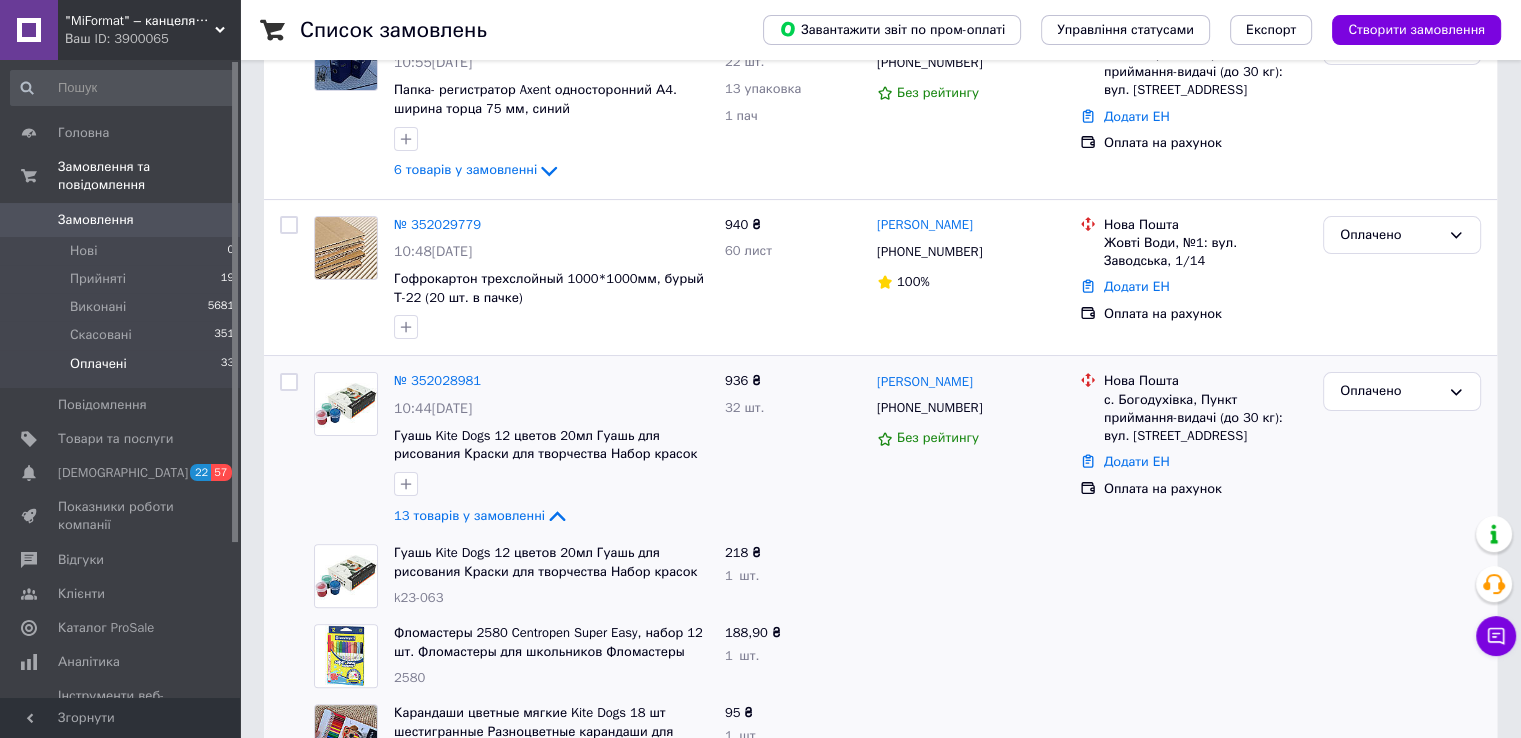 scroll, scrollTop: 606, scrollLeft: 0, axis: vertical 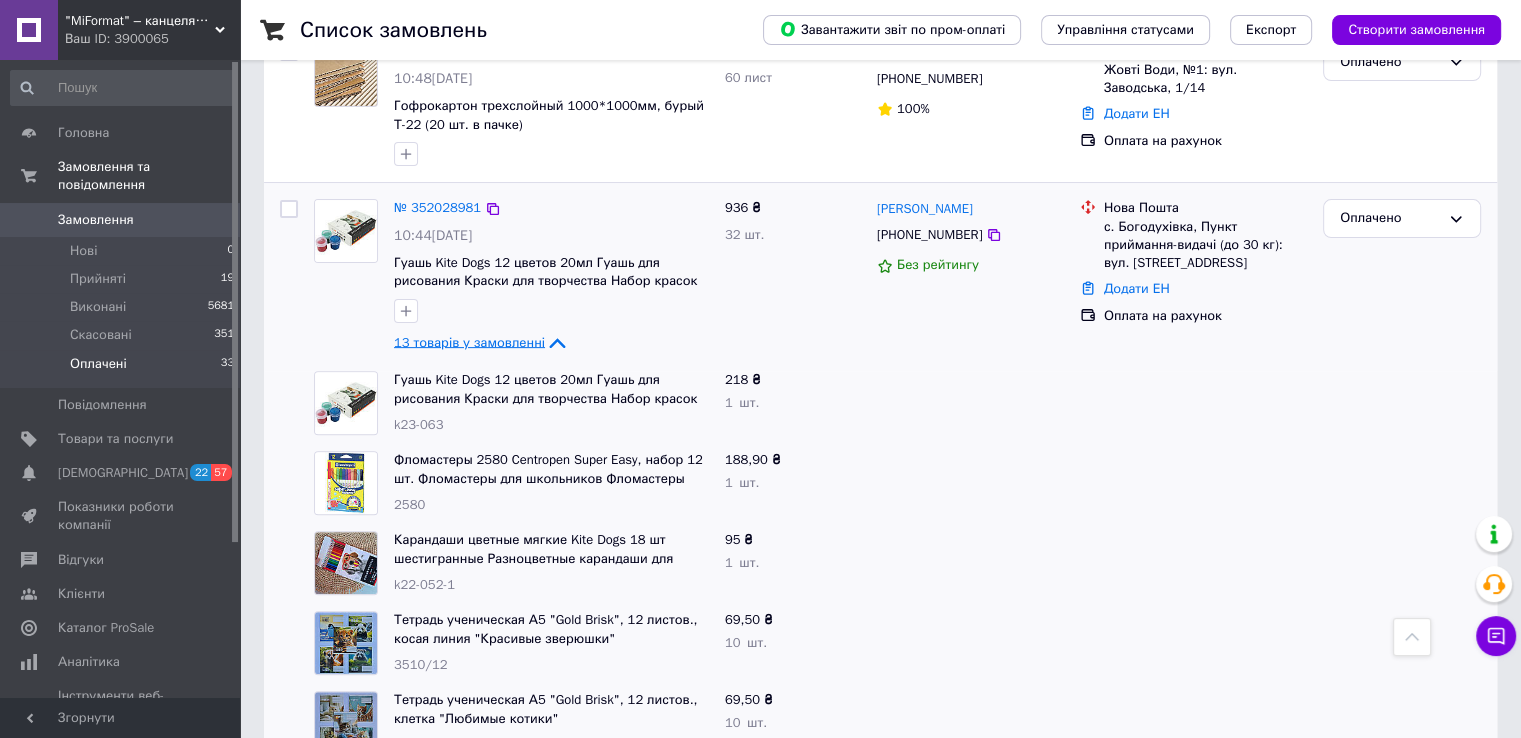 click on "13 товарів у замовленні" at bounding box center (469, 342) 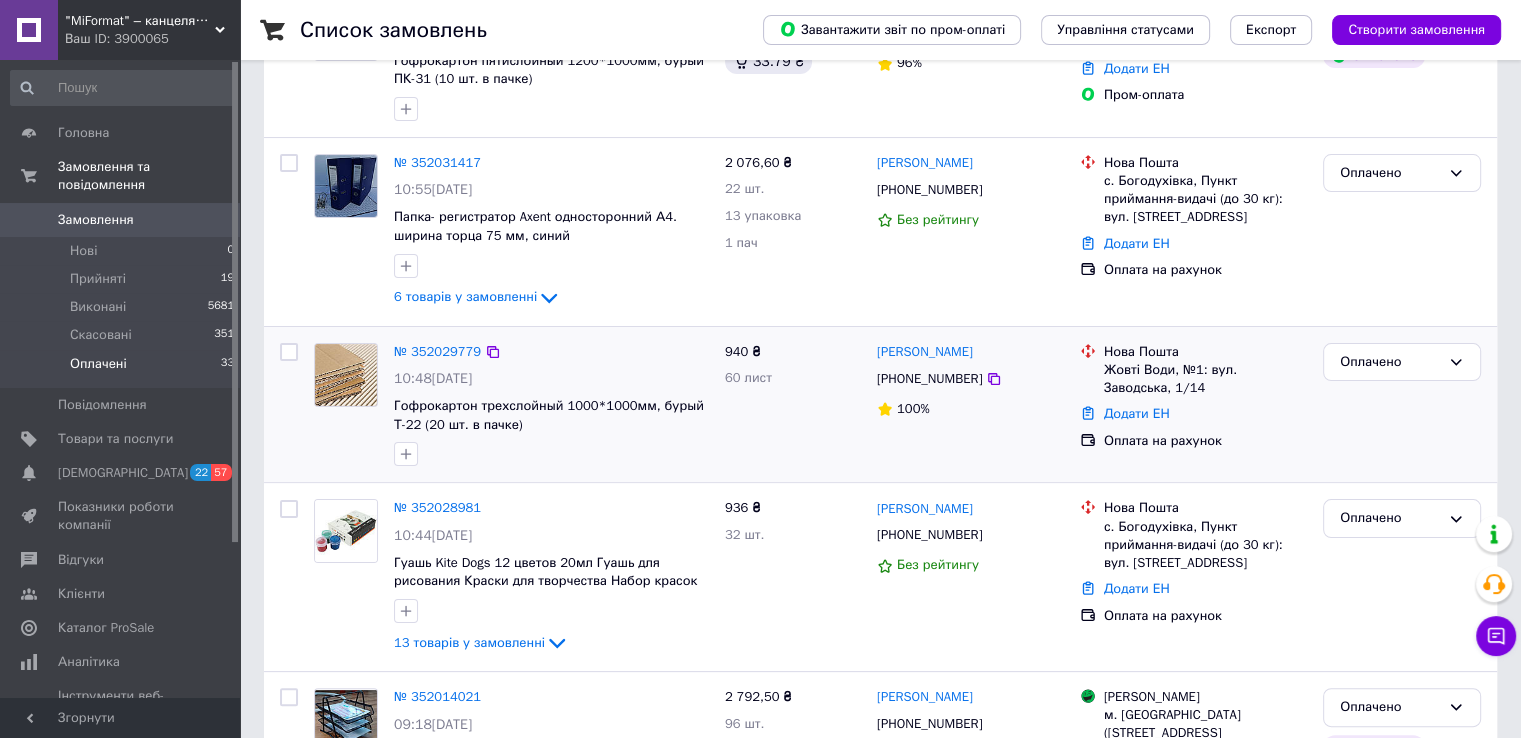 scroll, scrollTop: 206, scrollLeft: 0, axis: vertical 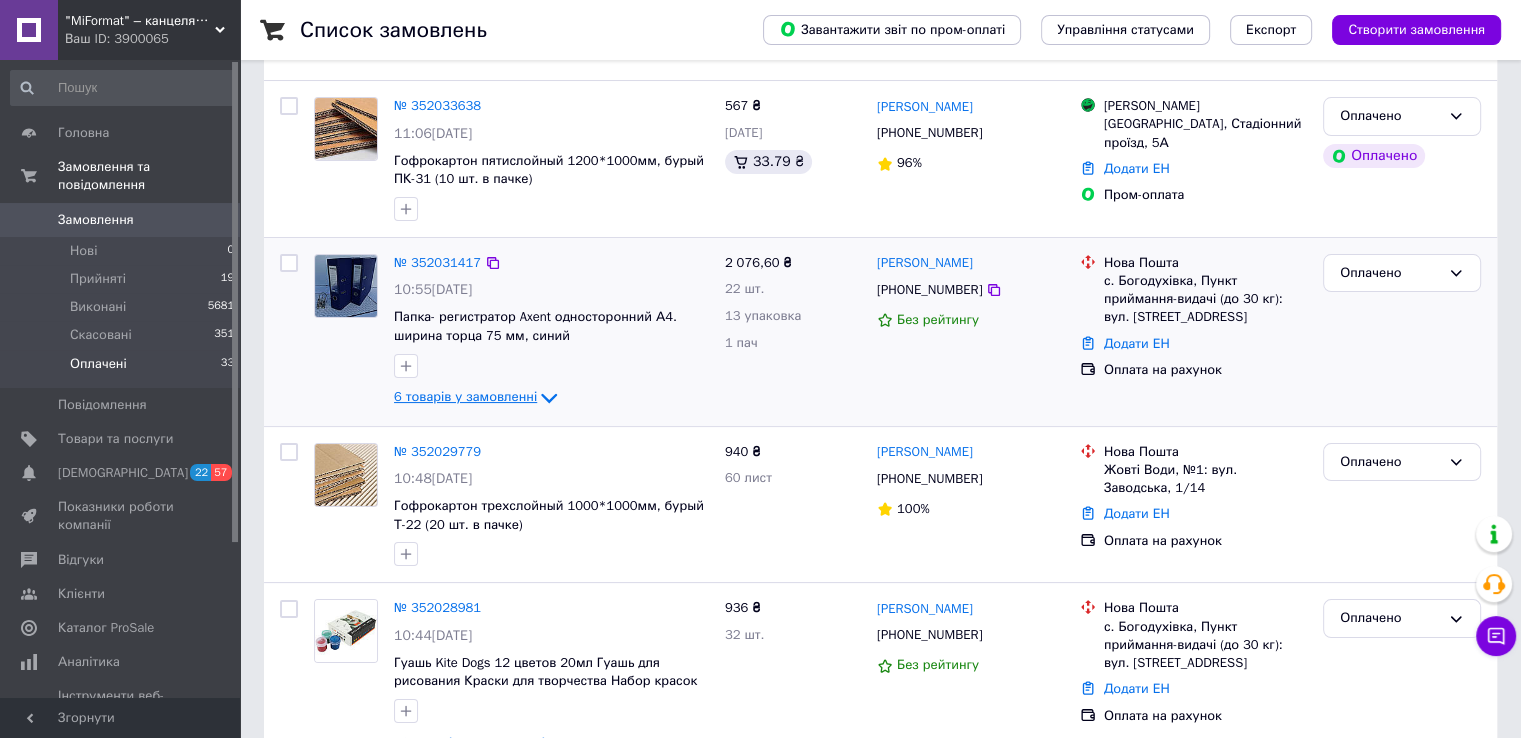 click on "6 товарів у замовленні" at bounding box center (465, 396) 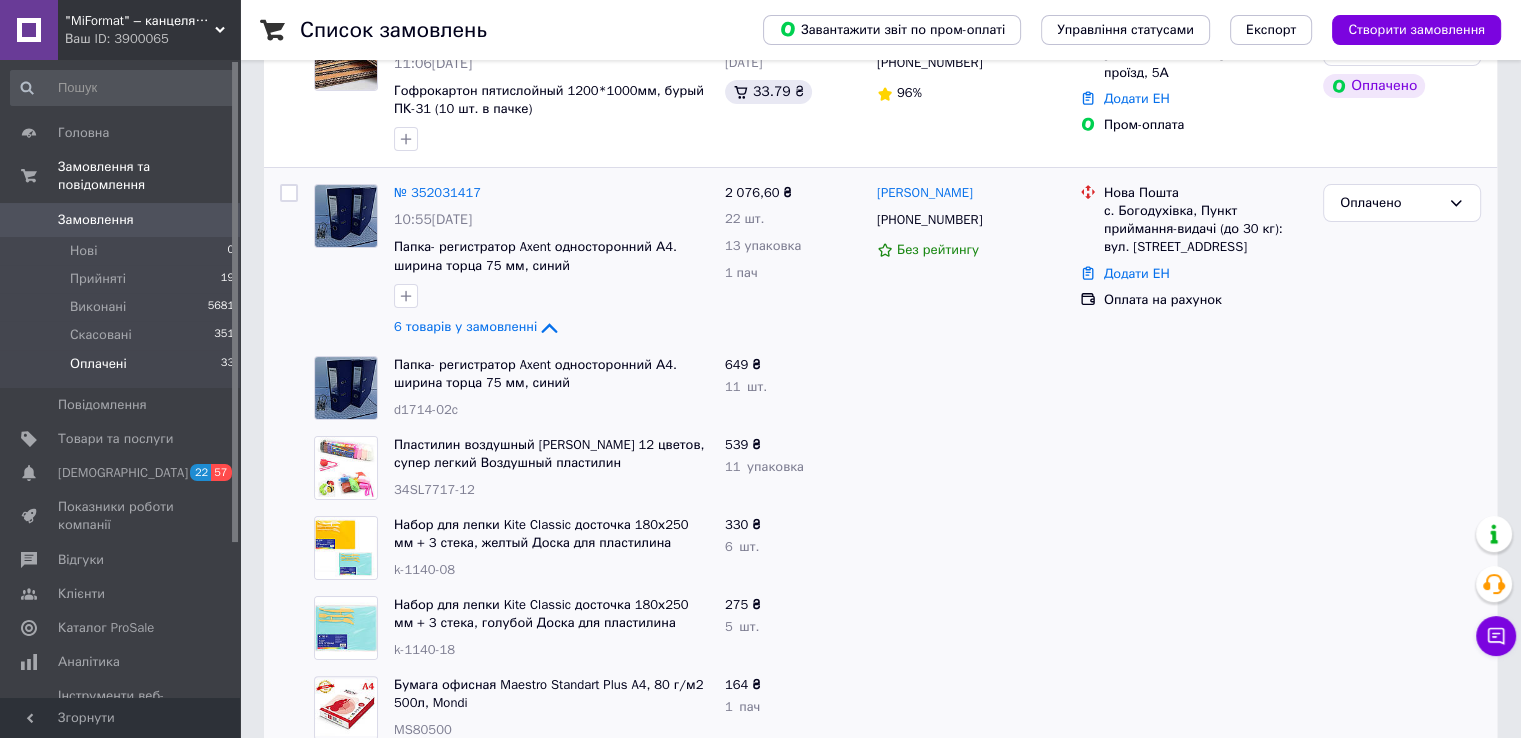 scroll, scrollTop: 206, scrollLeft: 0, axis: vertical 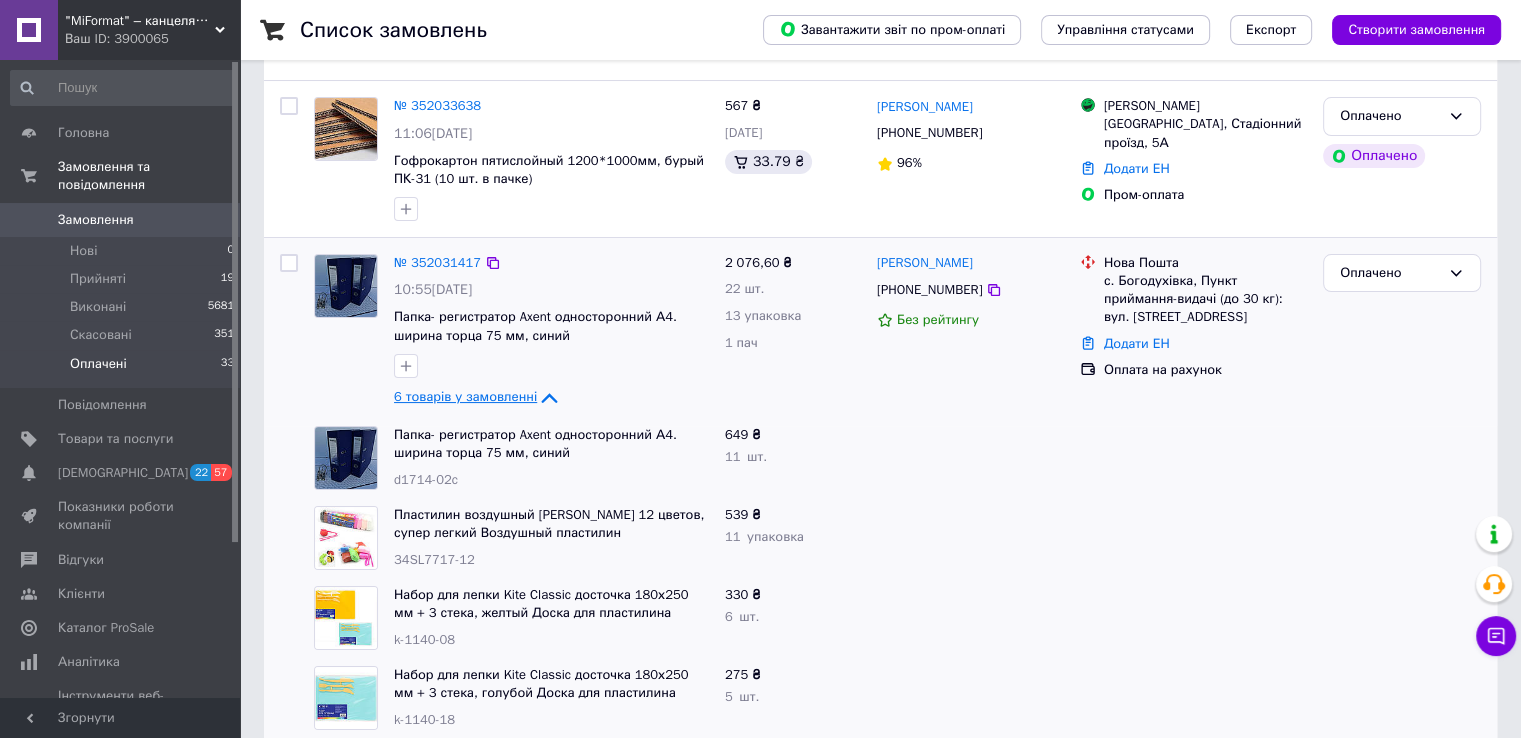 click on "6 товарів у замовленні" at bounding box center (465, 396) 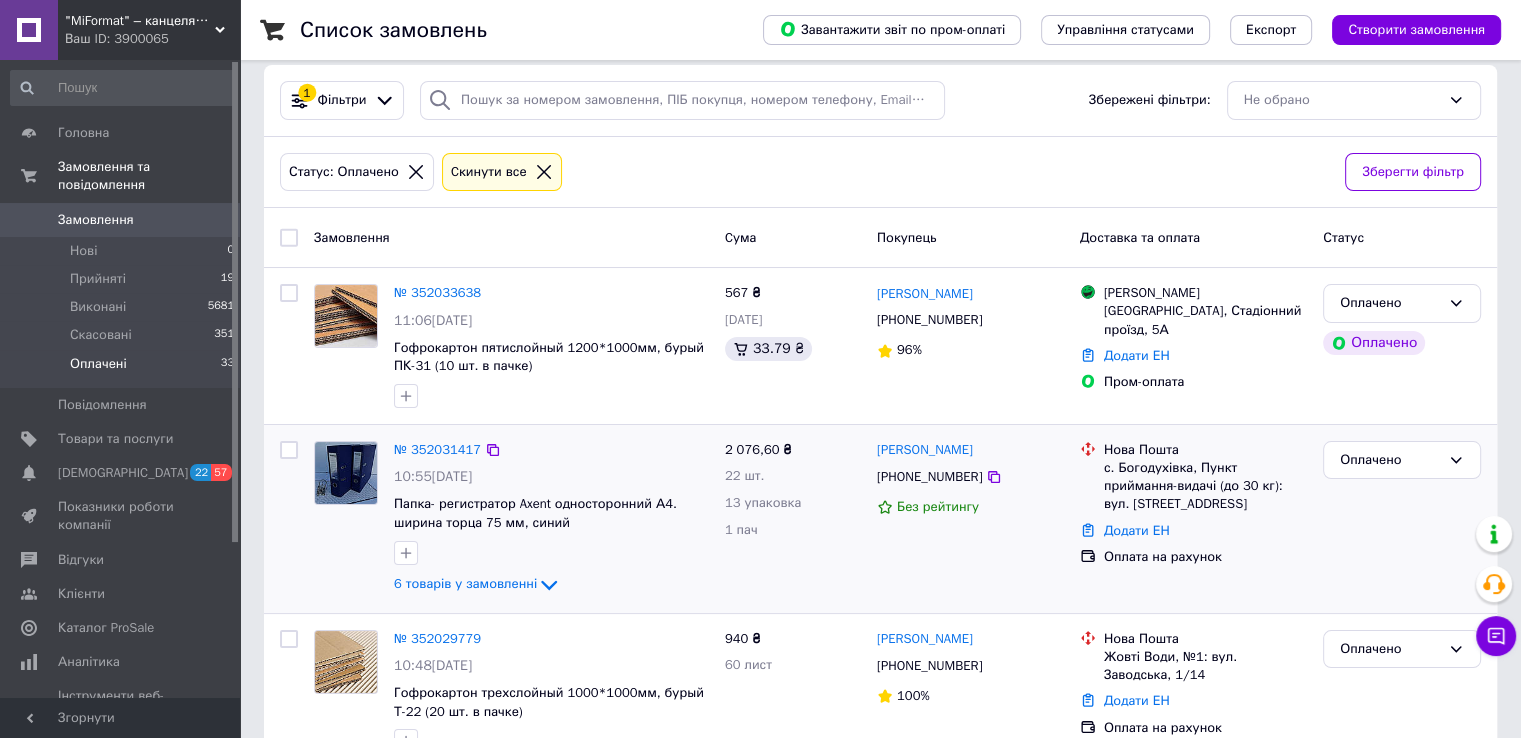 scroll, scrollTop: 6, scrollLeft: 0, axis: vertical 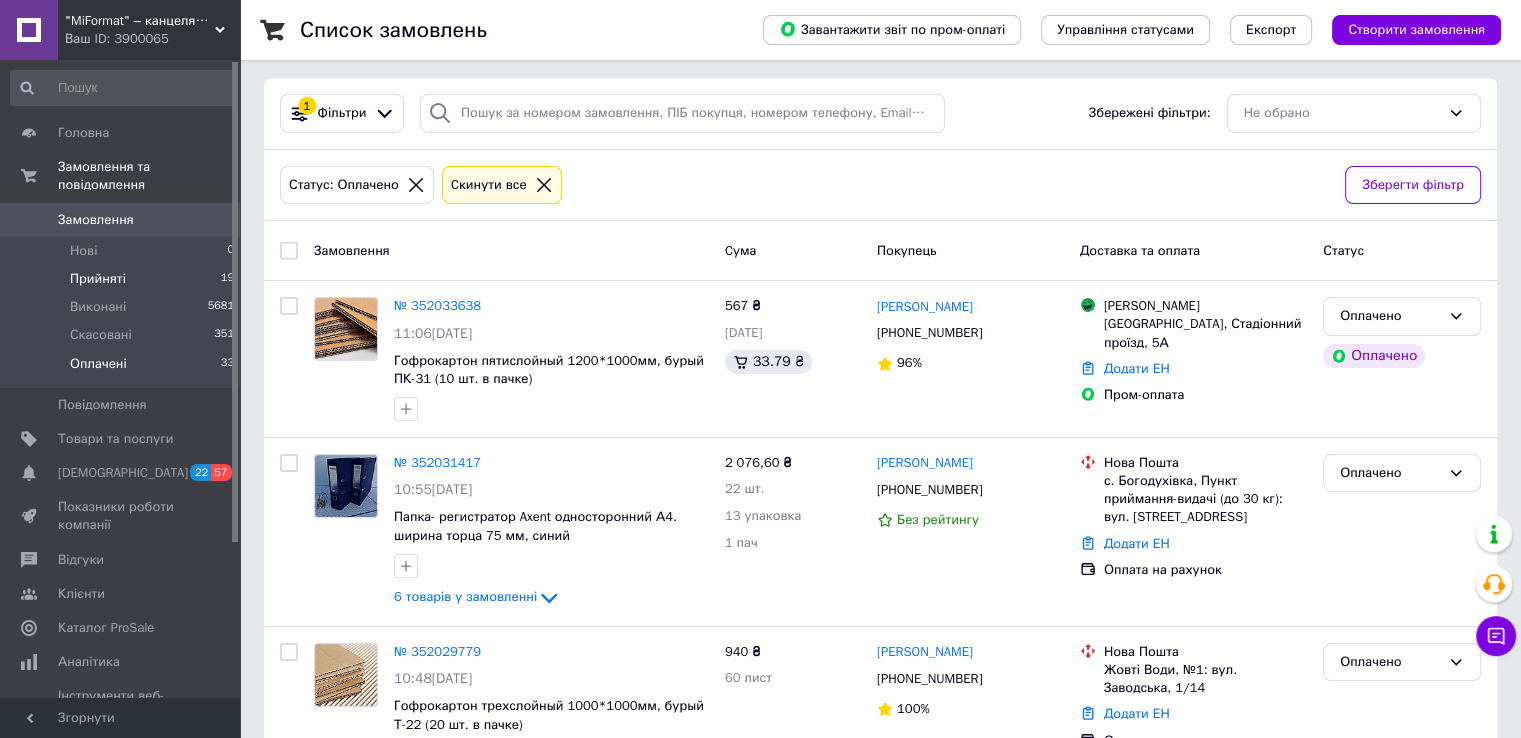 click on "Прийняті" at bounding box center [98, 279] 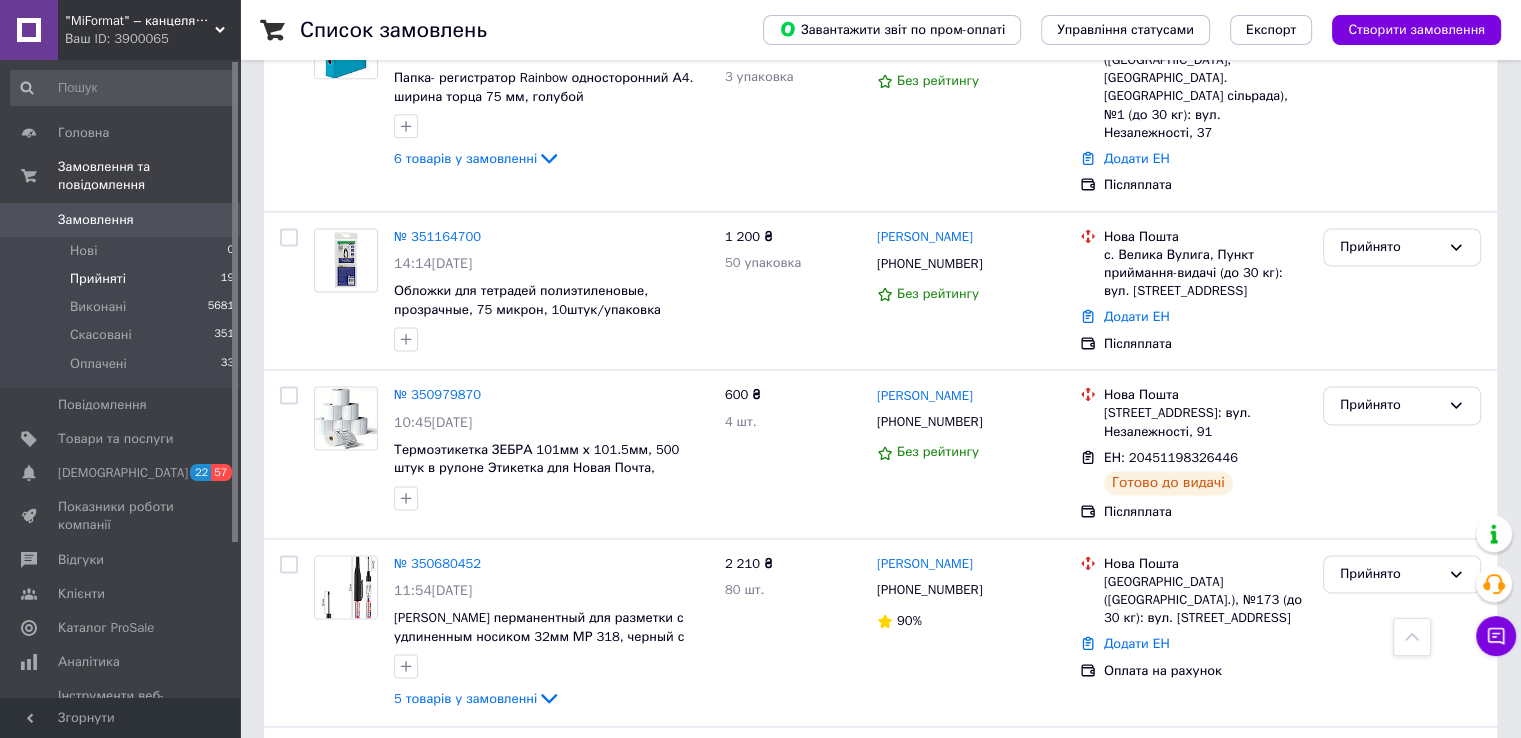 scroll, scrollTop: 2830, scrollLeft: 0, axis: vertical 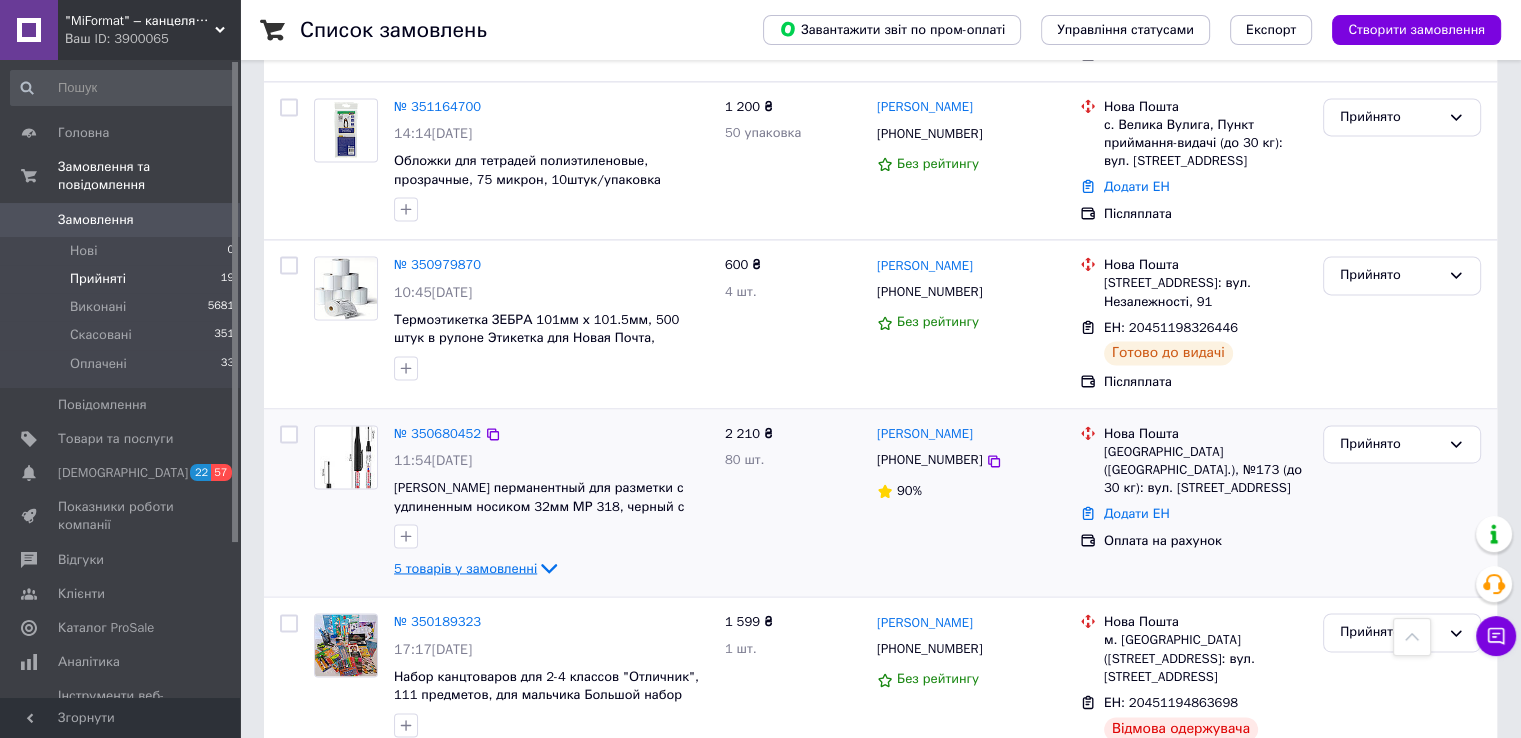 click on "5 товарів у замовленні" at bounding box center (465, 567) 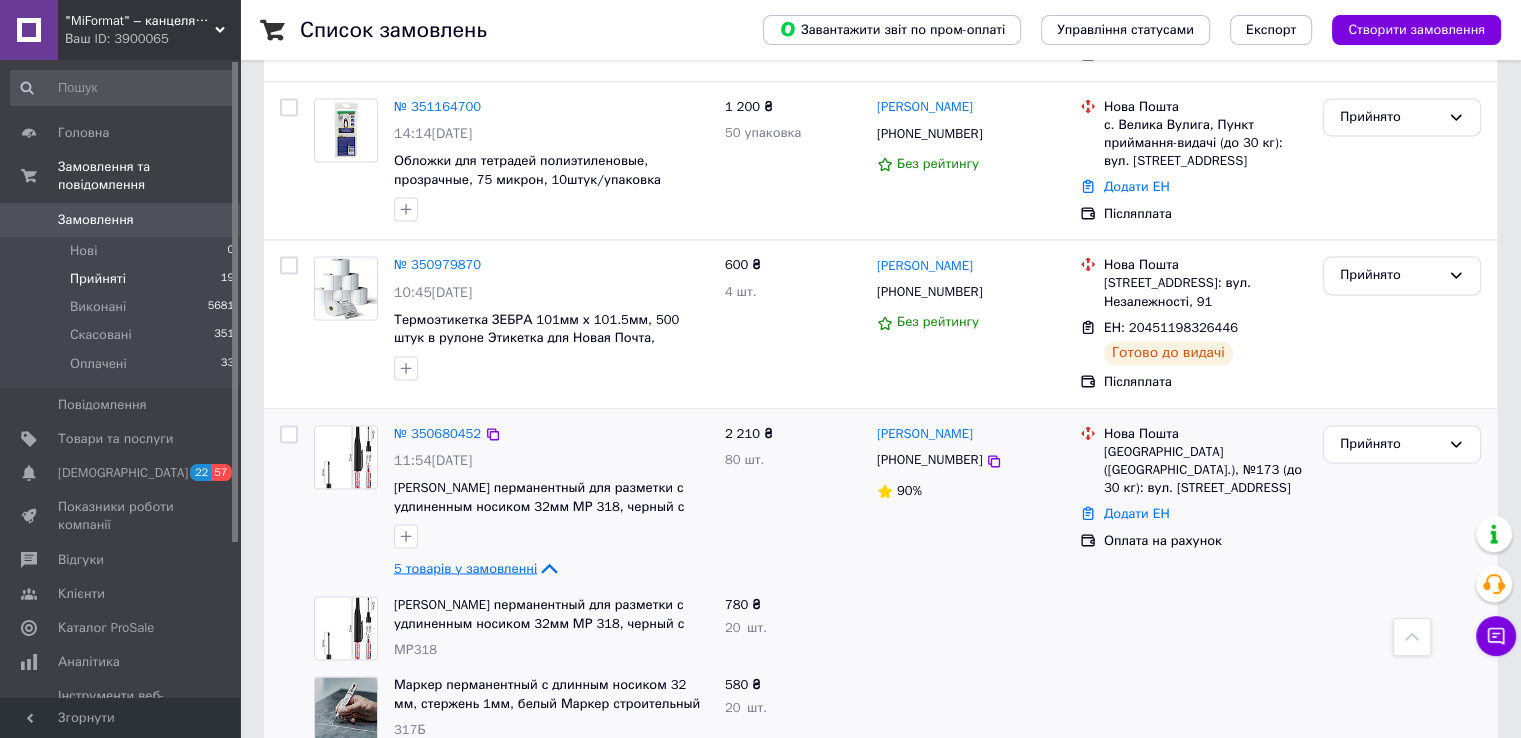 click on "5 товарів у замовленні" at bounding box center (465, 567) 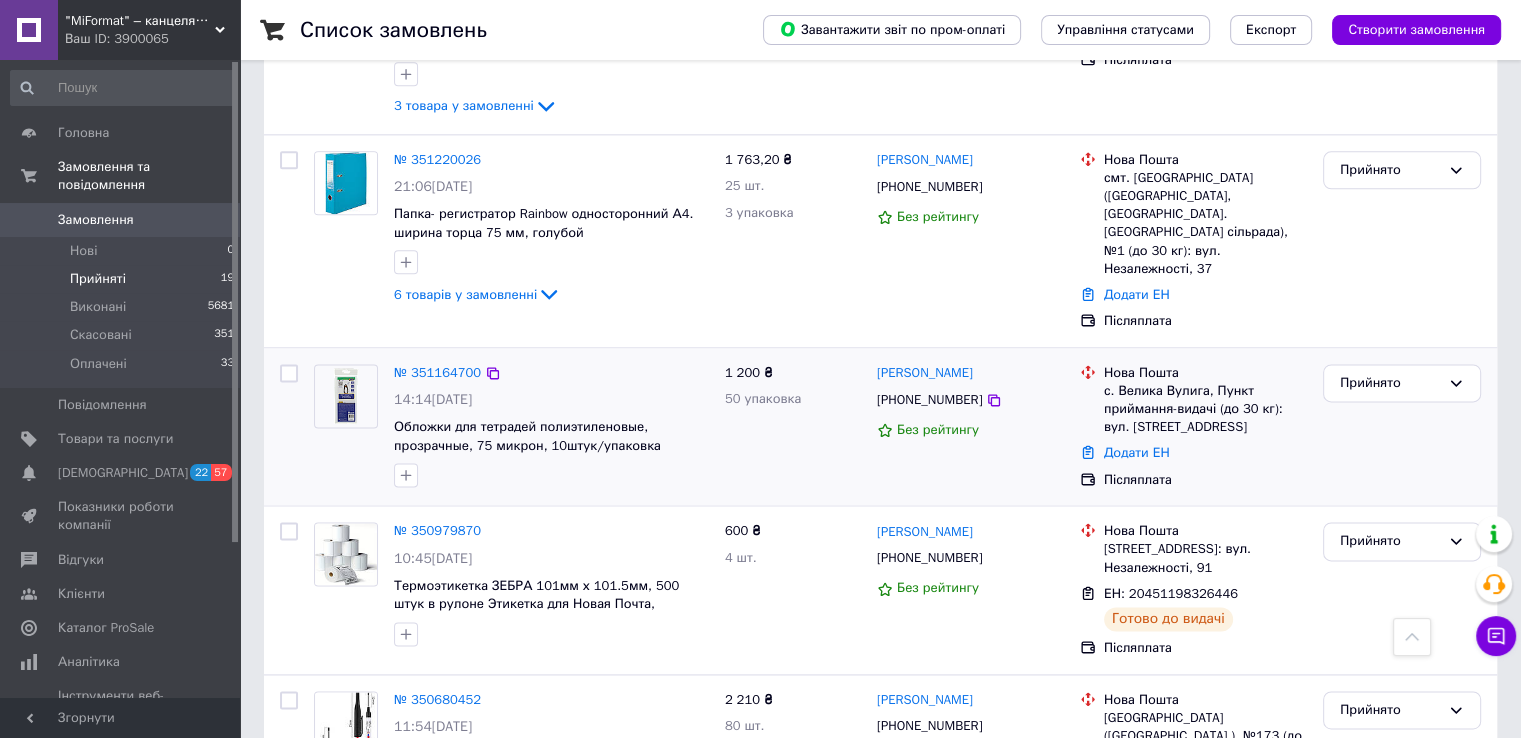 scroll, scrollTop: 2530, scrollLeft: 0, axis: vertical 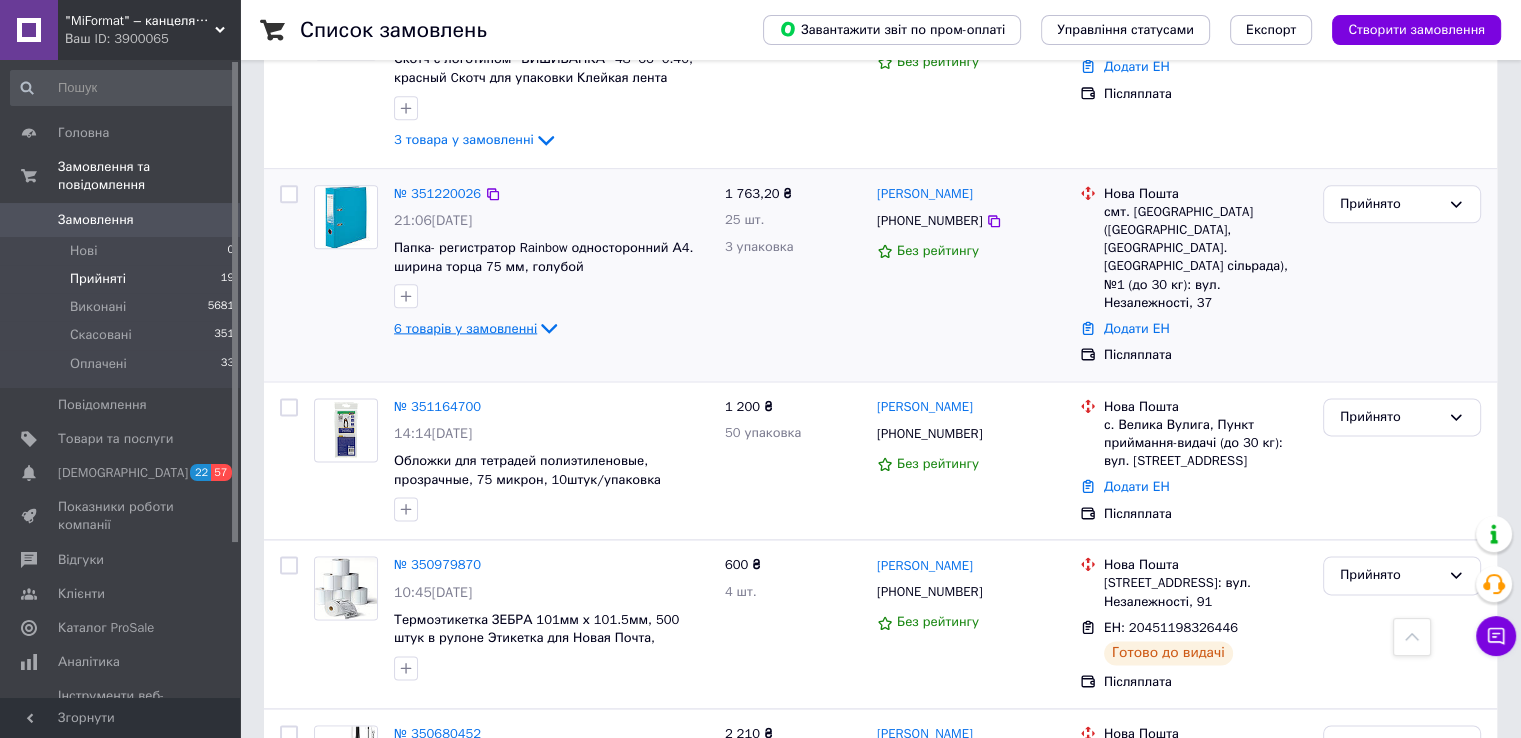 click on "6 товарів у замовленні" at bounding box center (465, 327) 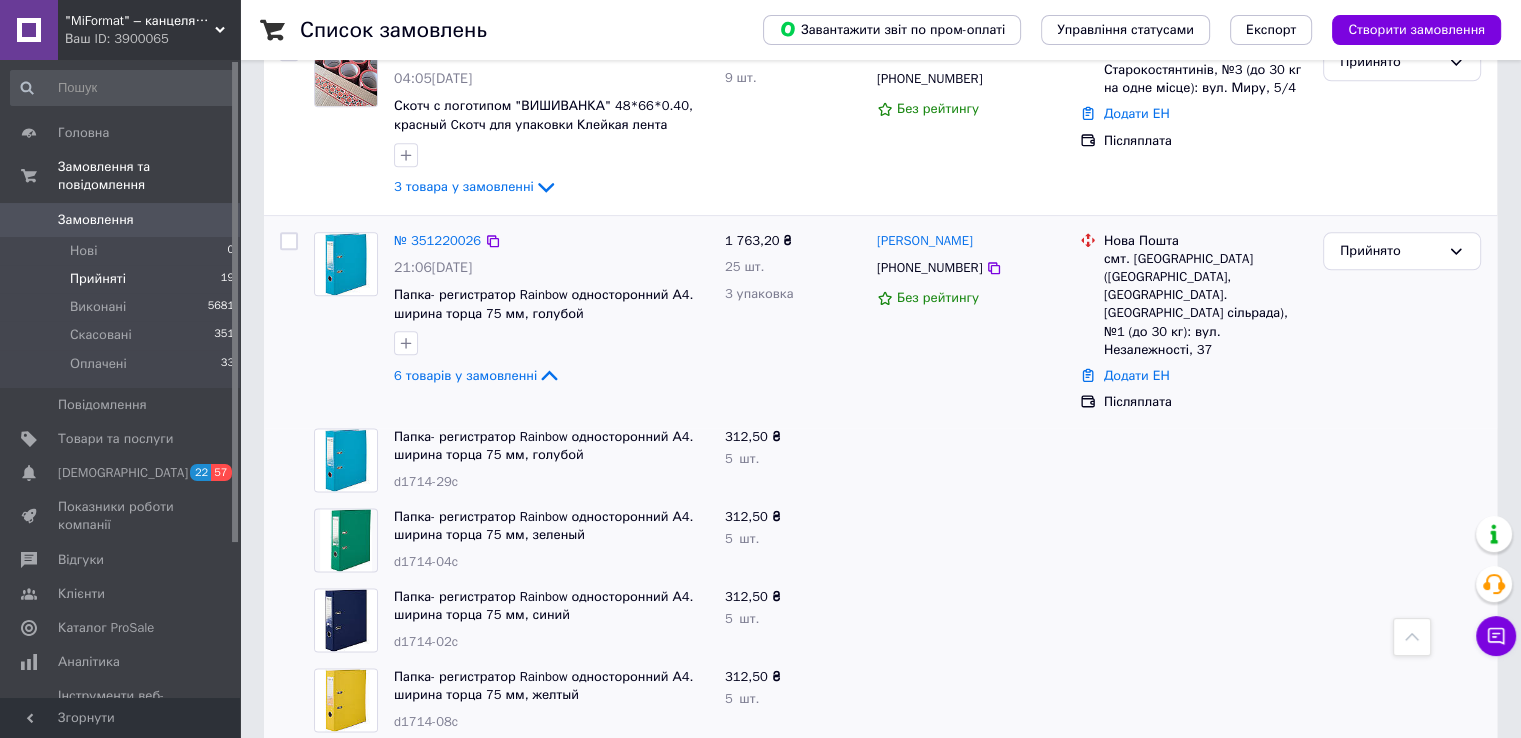 scroll, scrollTop: 2430, scrollLeft: 0, axis: vertical 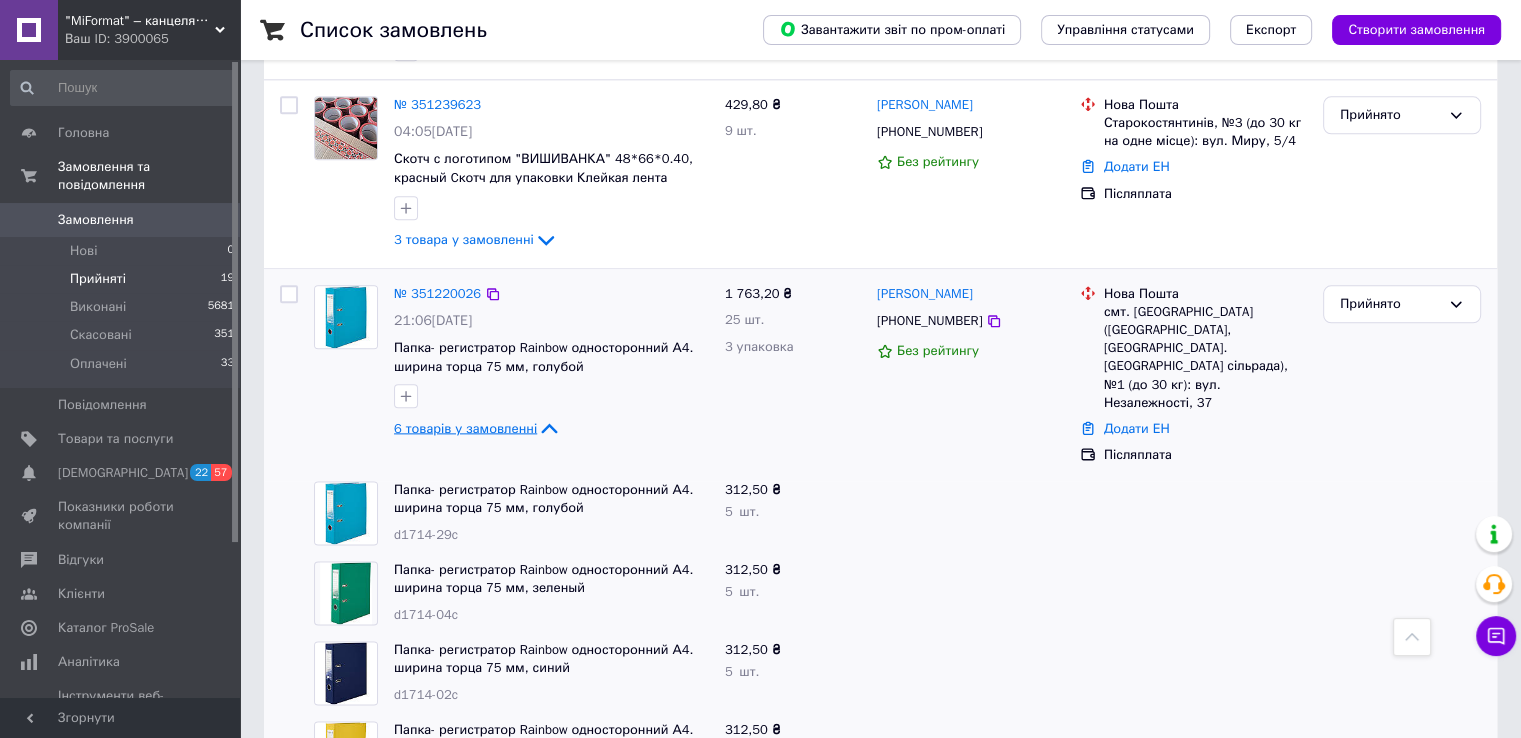 click on "6 товарів у замовленні" at bounding box center (465, 427) 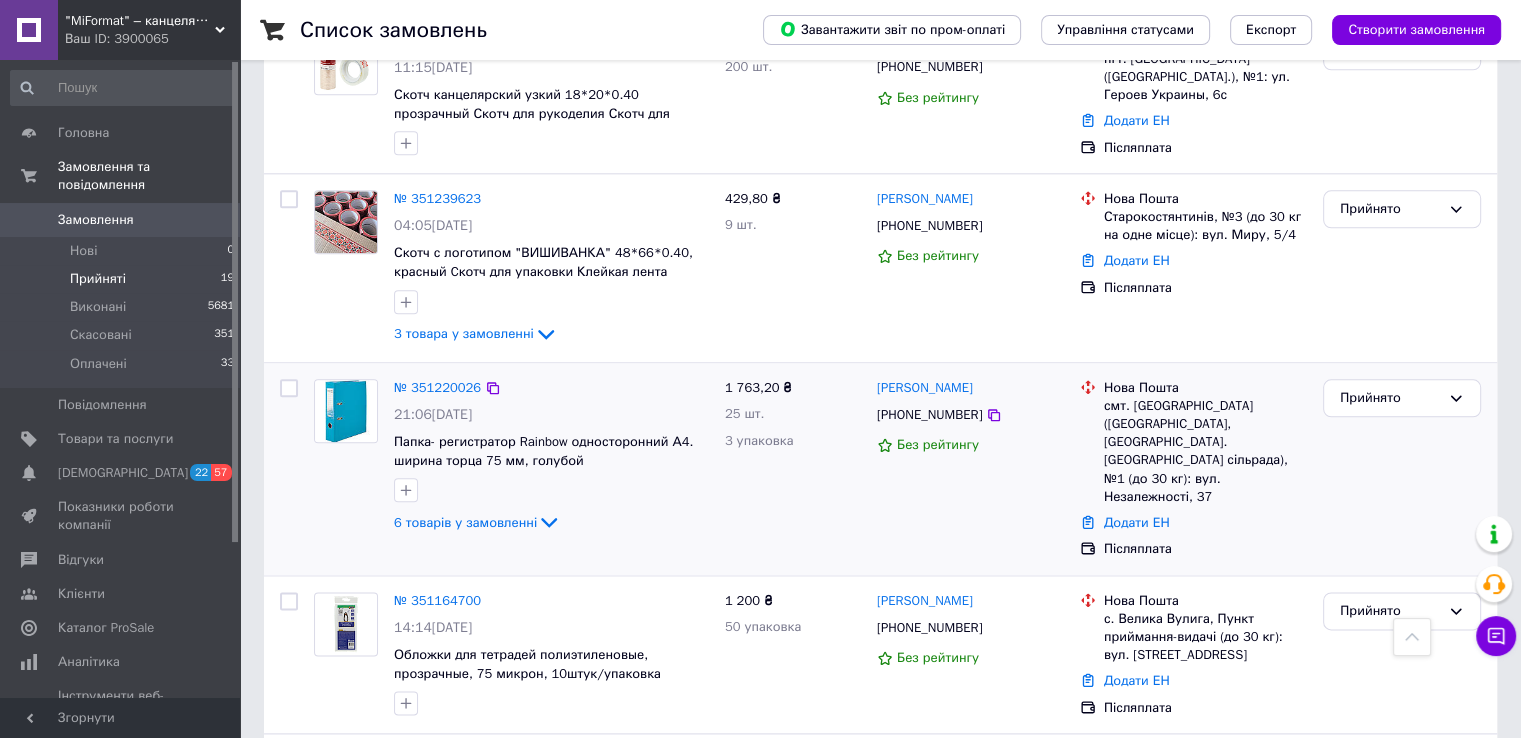 scroll, scrollTop: 2130, scrollLeft: 0, axis: vertical 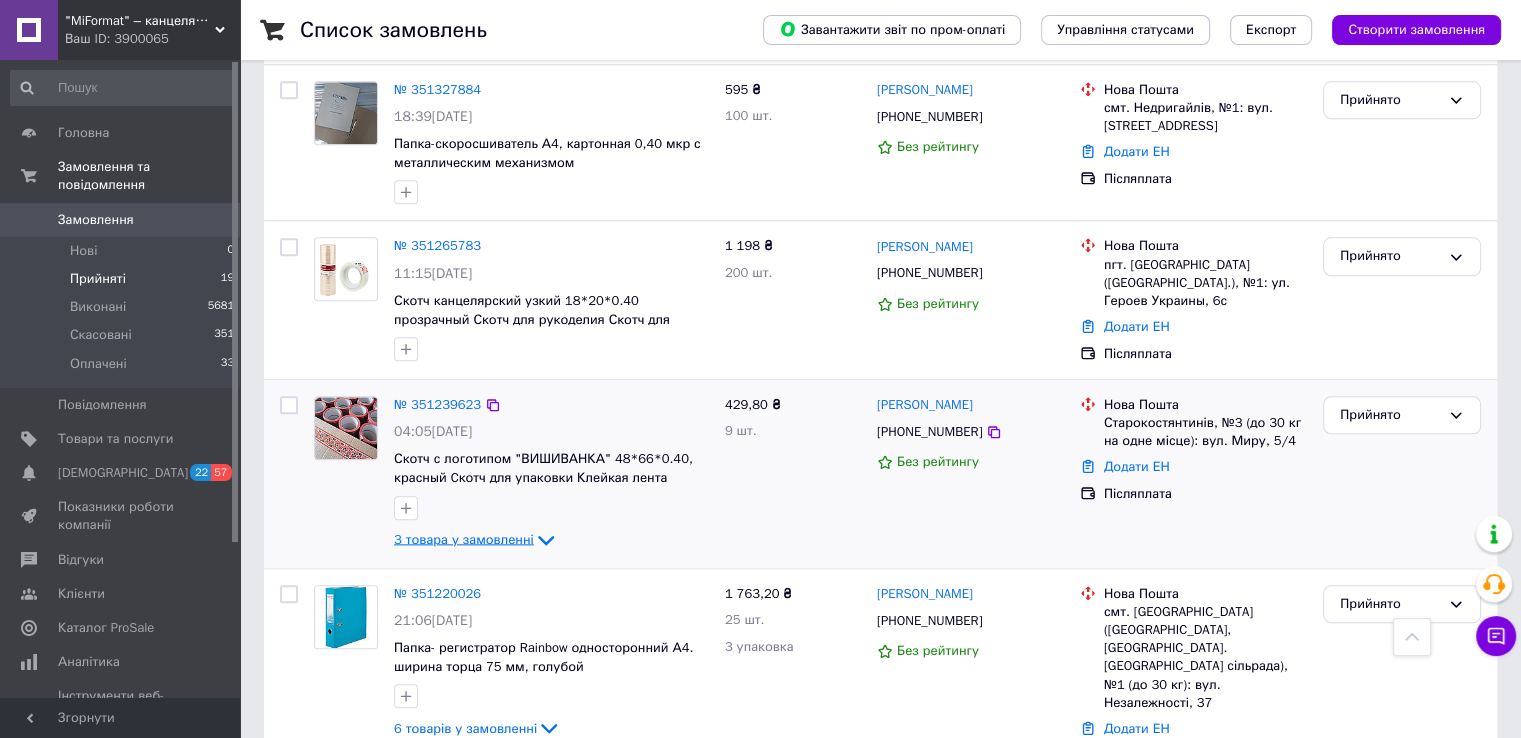 click on "3 товара у замовленні" at bounding box center (464, 538) 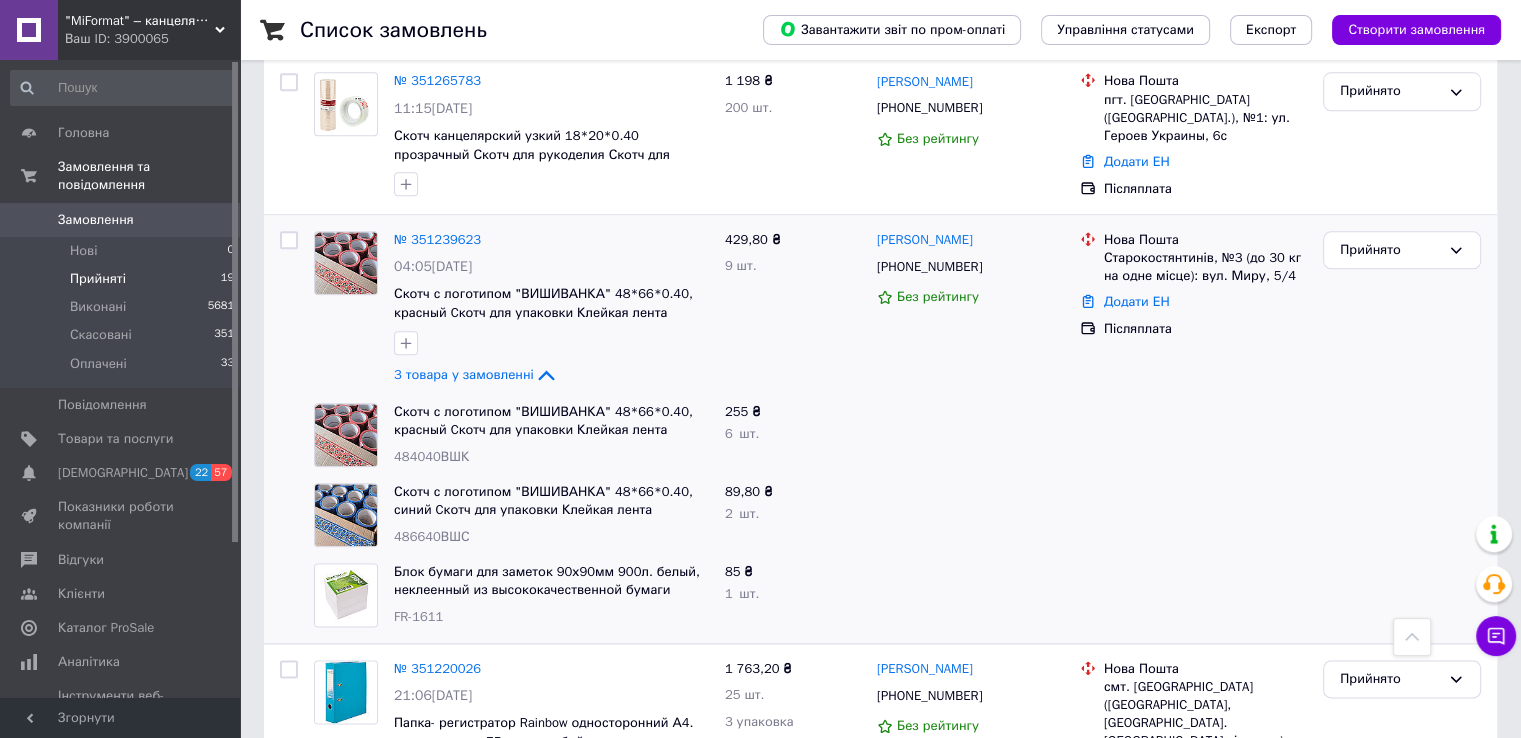 scroll, scrollTop: 2430, scrollLeft: 0, axis: vertical 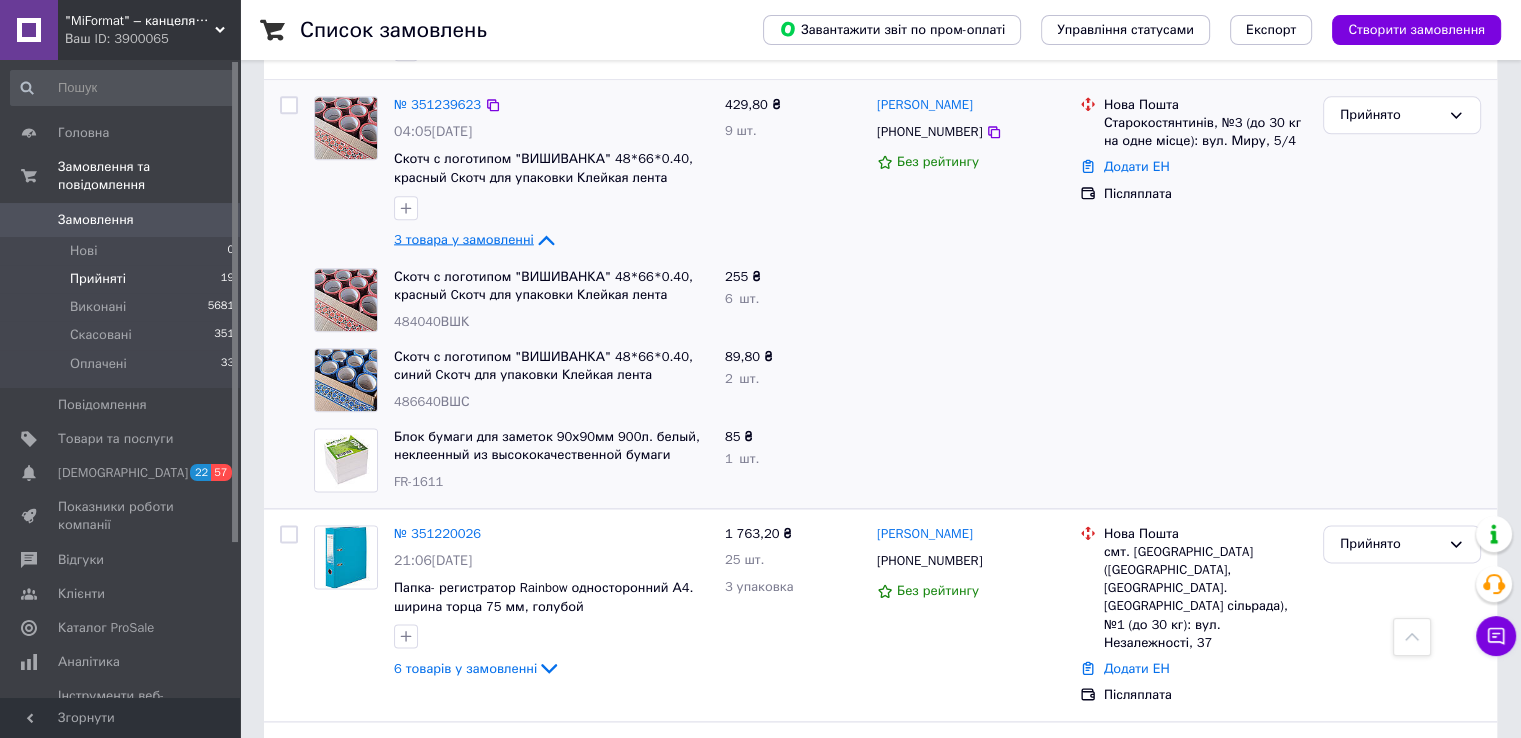 click on "3 товара у замовленні" at bounding box center [464, 238] 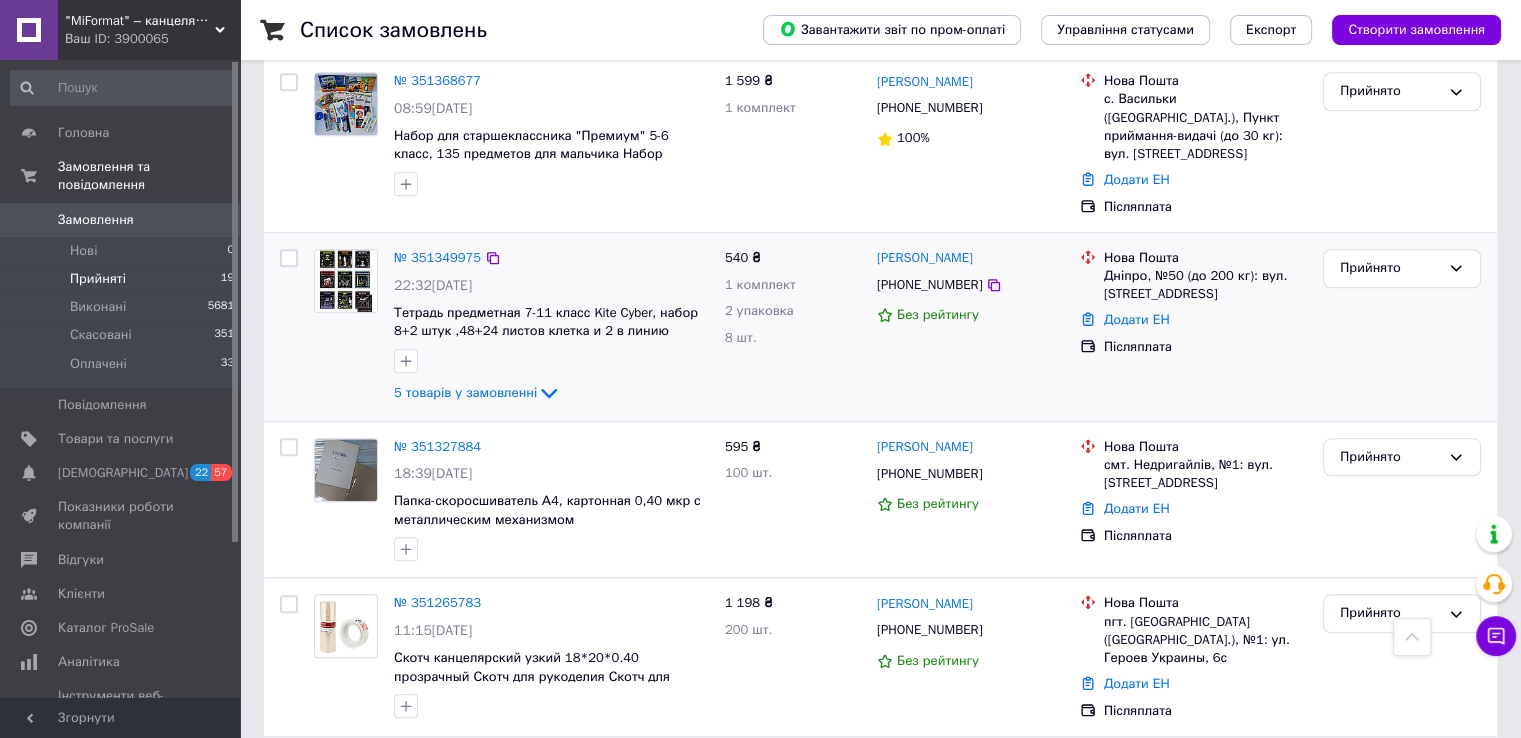 scroll, scrollTop: 1730, scrollLeft: 0, axis: vertical 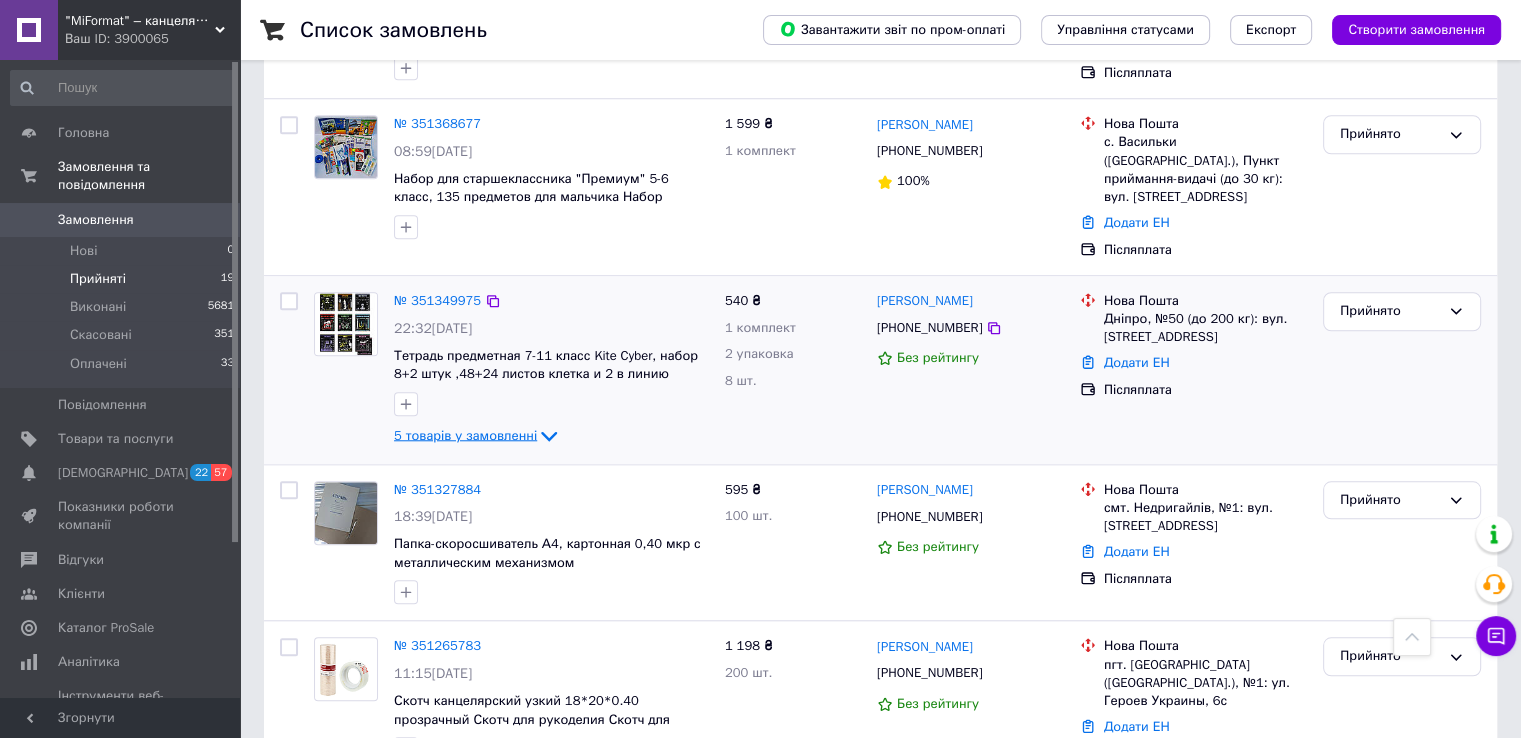 click on "5 товарів у замовленні" at bounding box center (465, 434) 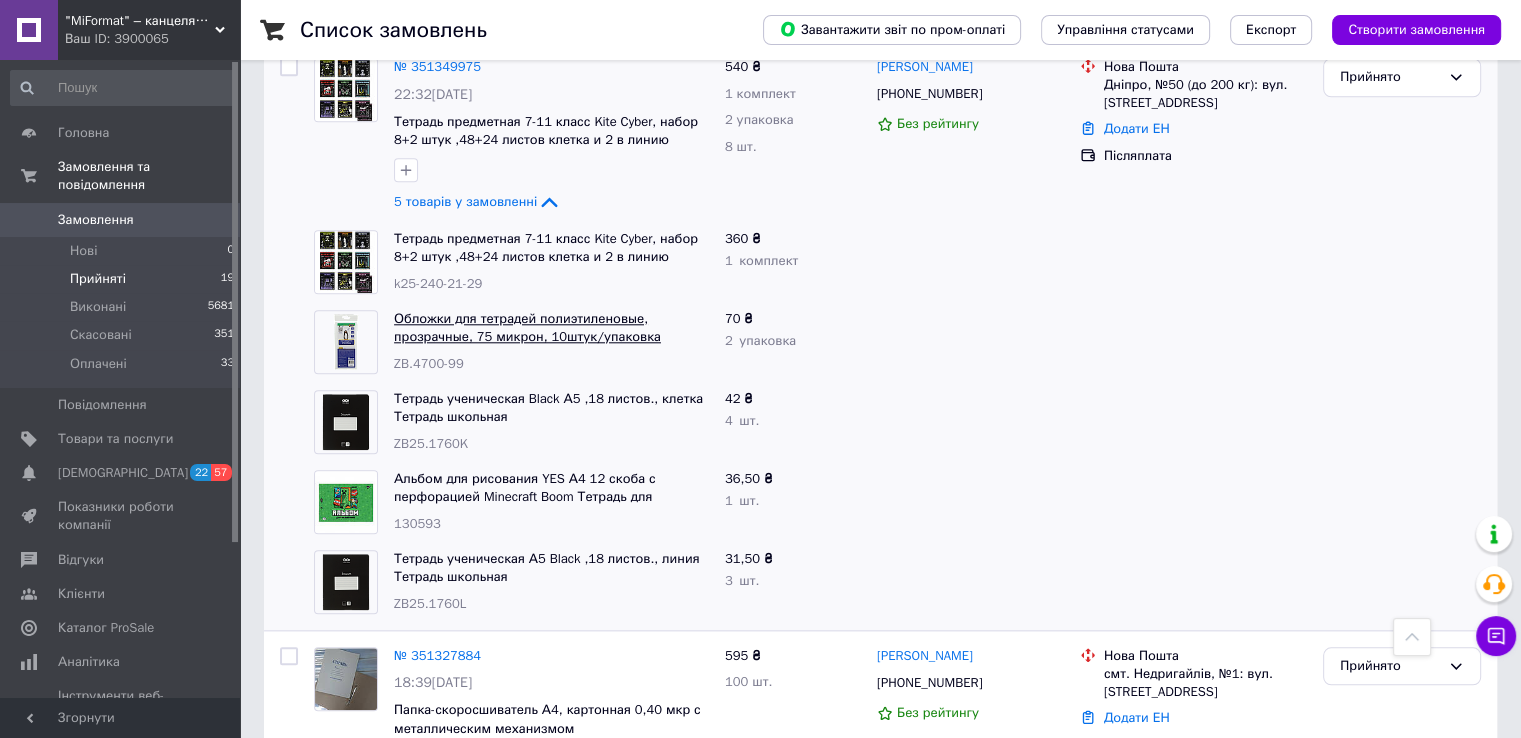 scroll, scrollTop: 1930, scrollLeft: 0, axis: vertical 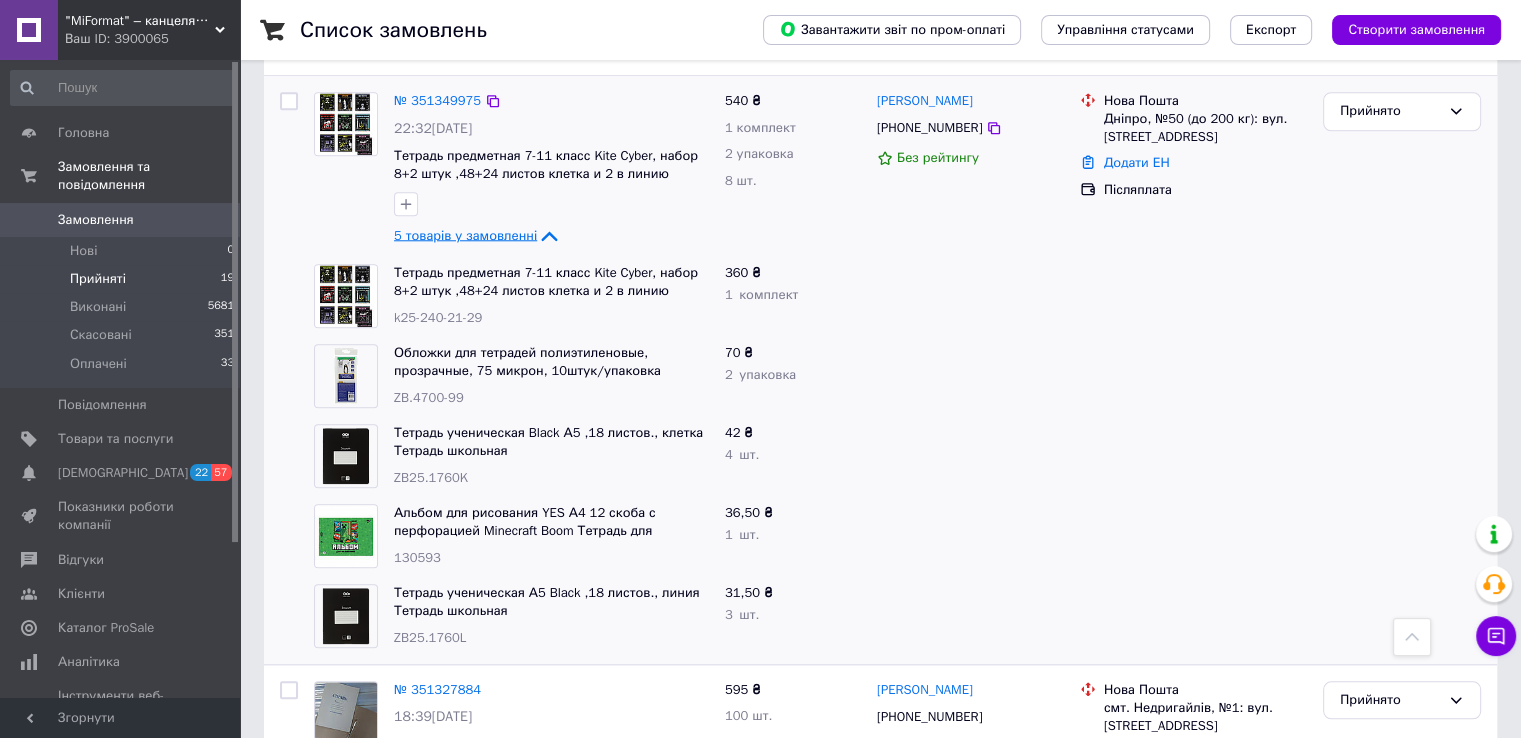 click on "5 товарів у замовленні" at bounding box center [465, 234] 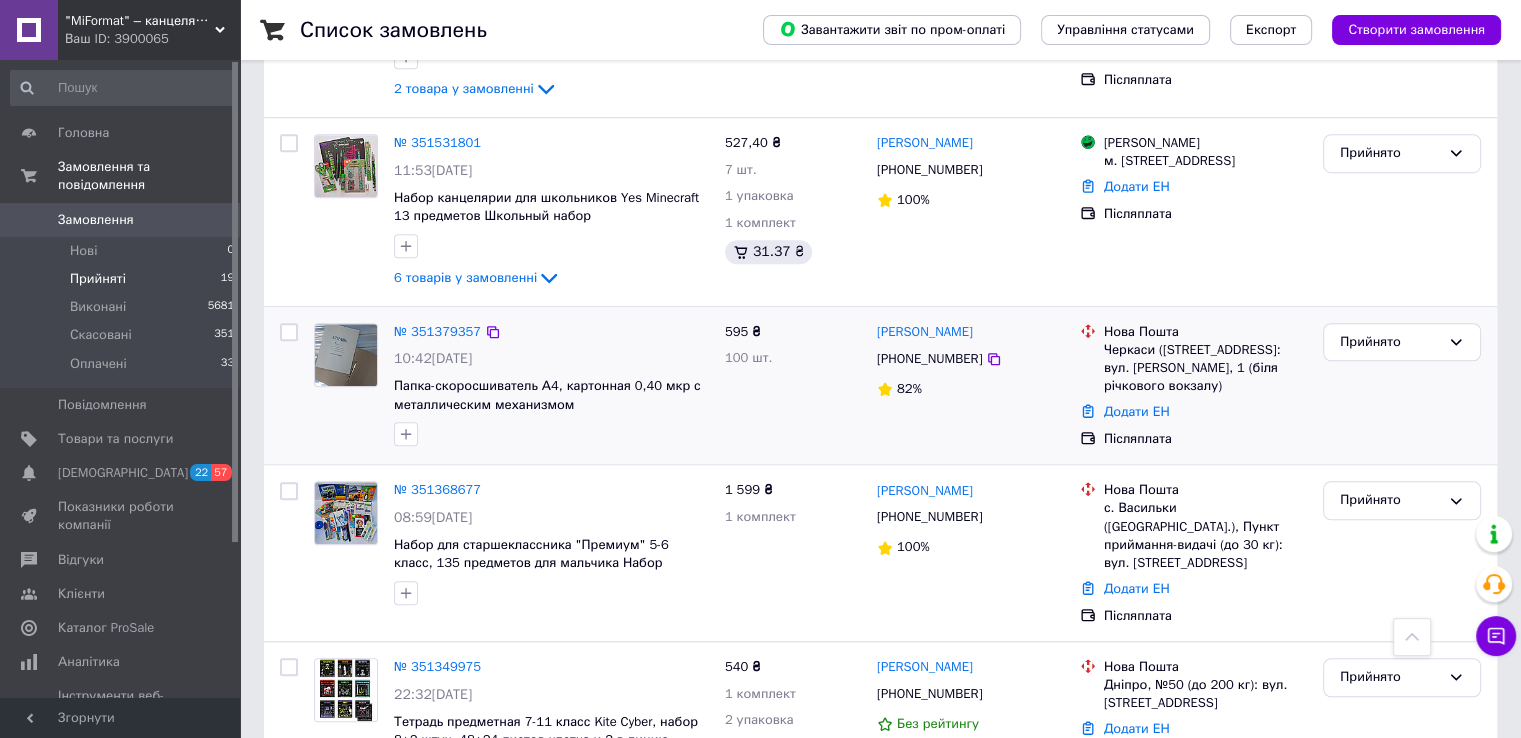 scroll, scrollTop: 1330, scrollLeft: 0, axis: vertical 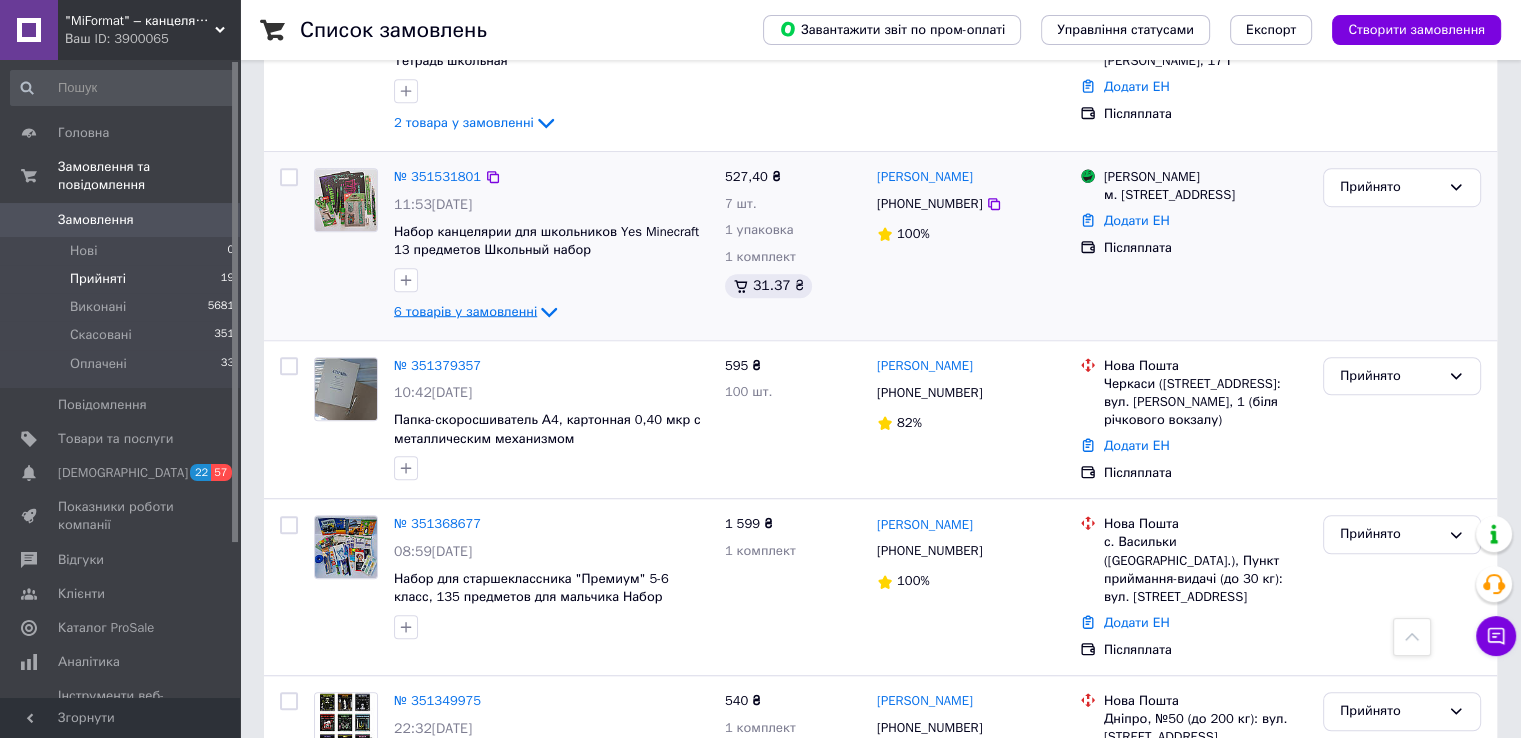 click on "6 товарів у замовленні" at bounding box center [465, 310] 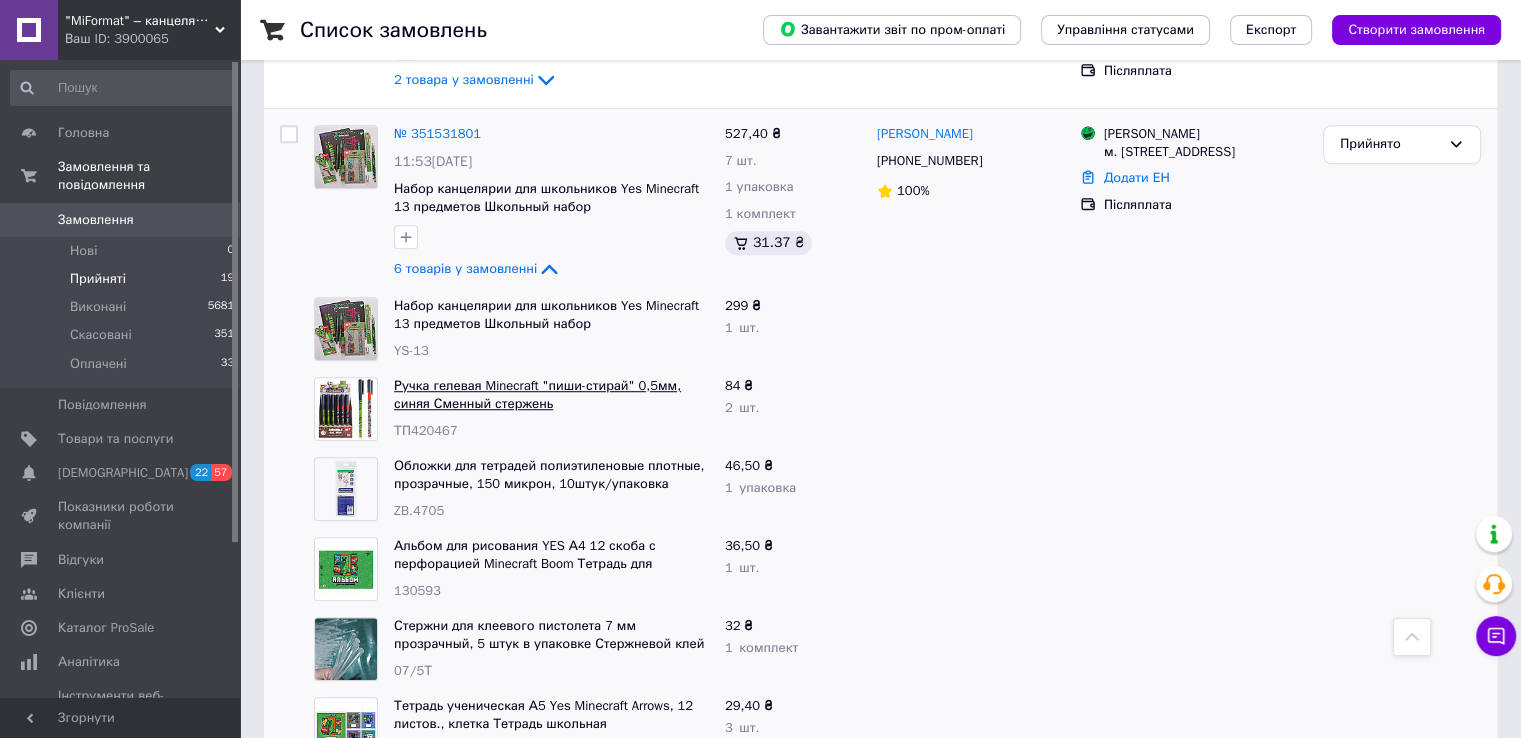 scroll, scrollTop: 1330, scrollLeft: 0, axis: vertical 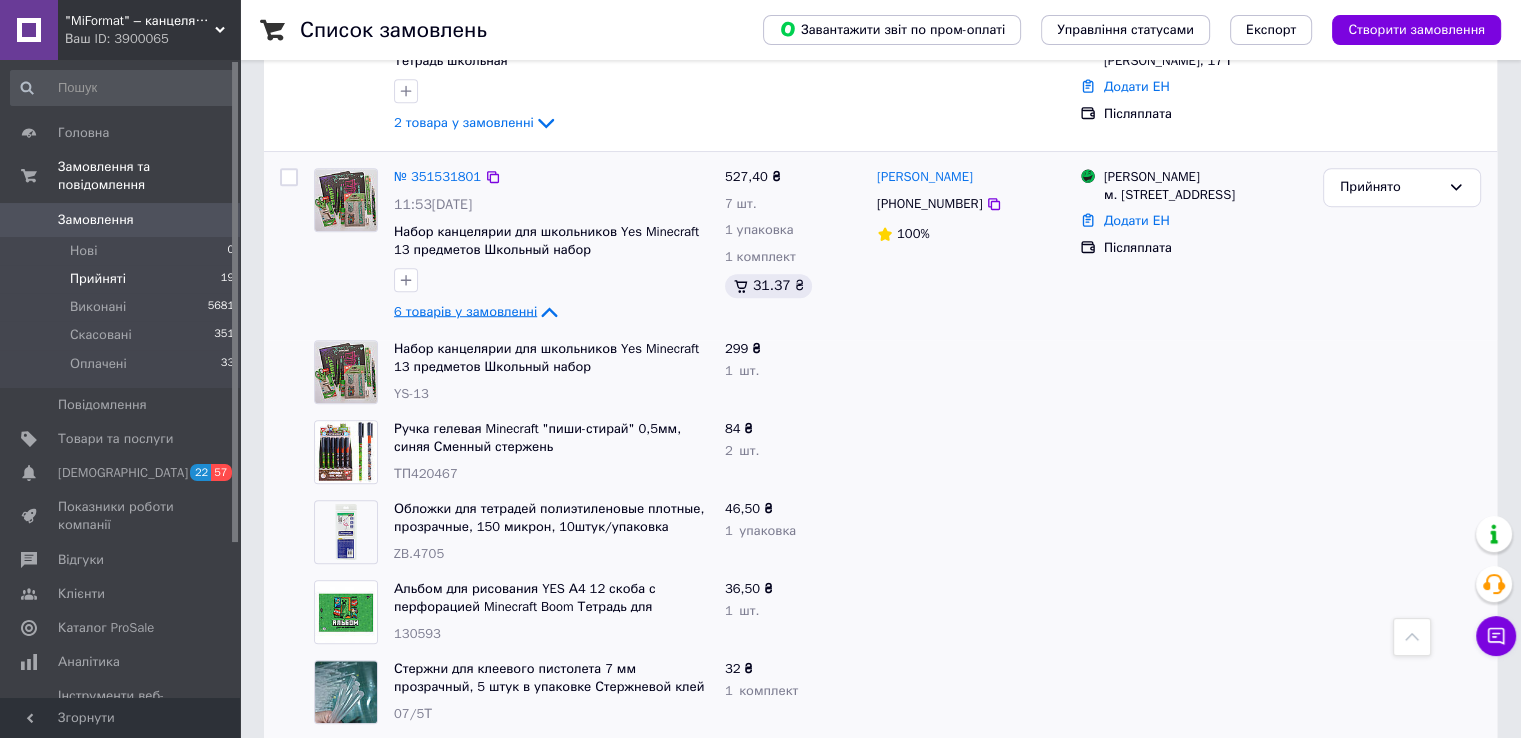 click on "6 товарів у замовленні" at bounding box center (465, 310) 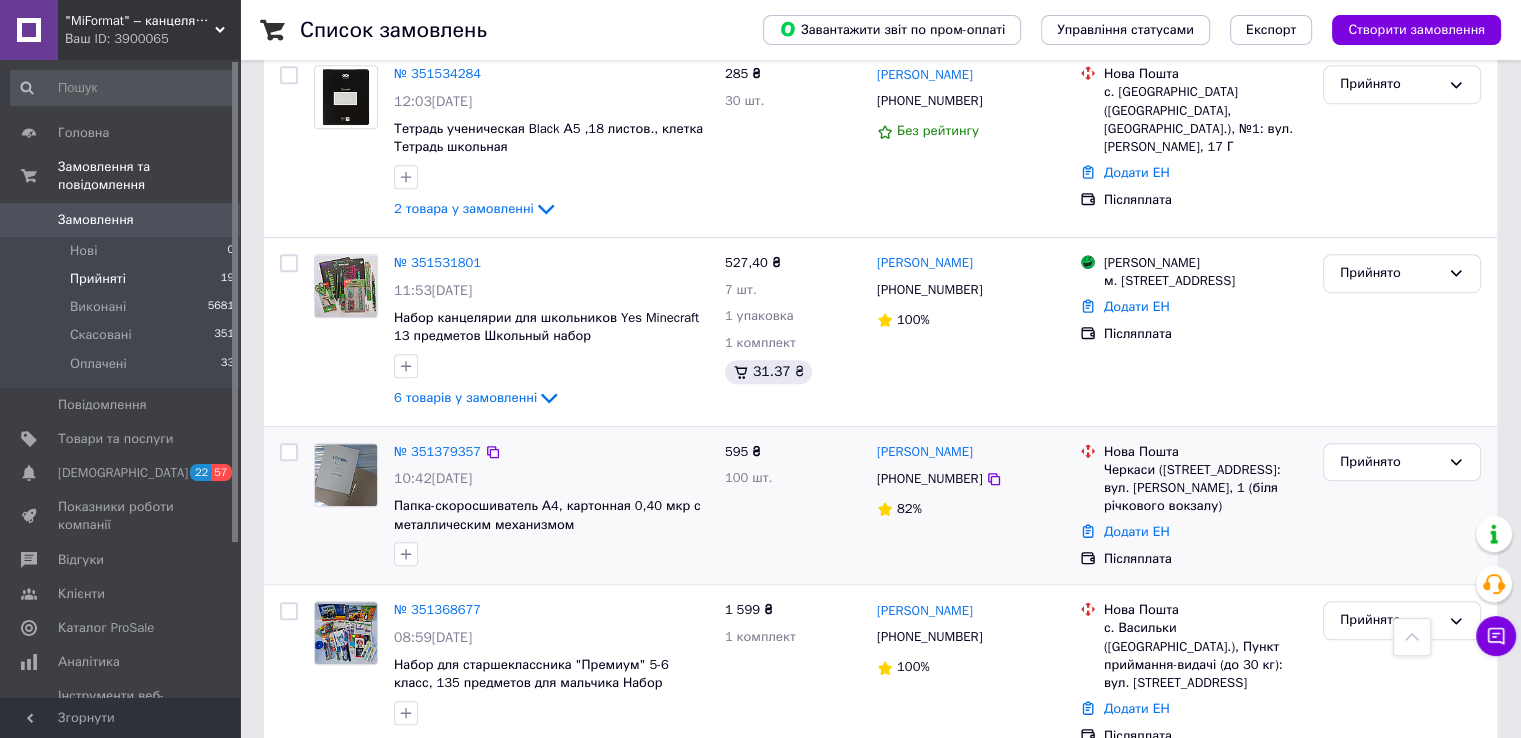 scroll, scrollTop: 1130, scrollLeft: 0, axis: vertical 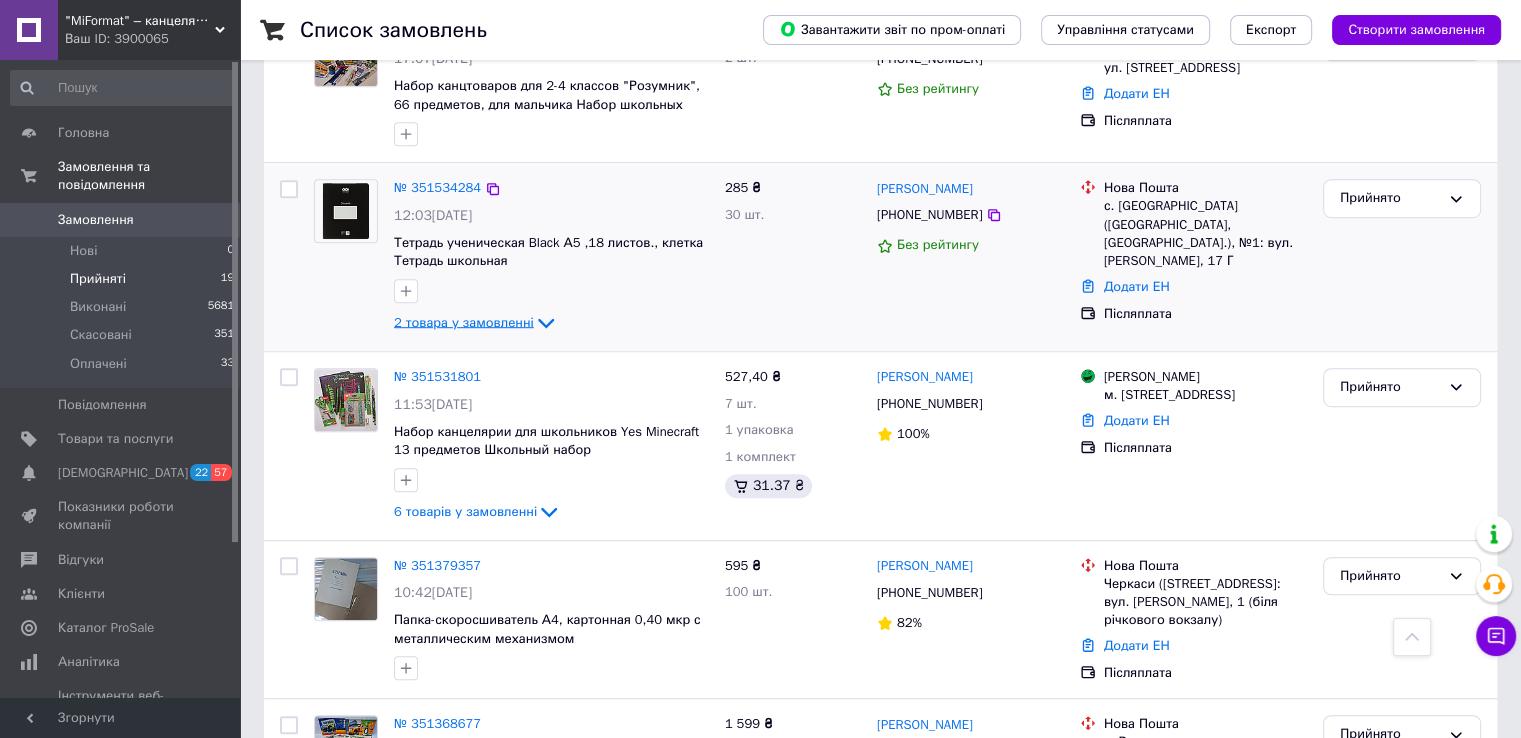 click on "2 товара у замовленні" at bounding box center [464, 322] 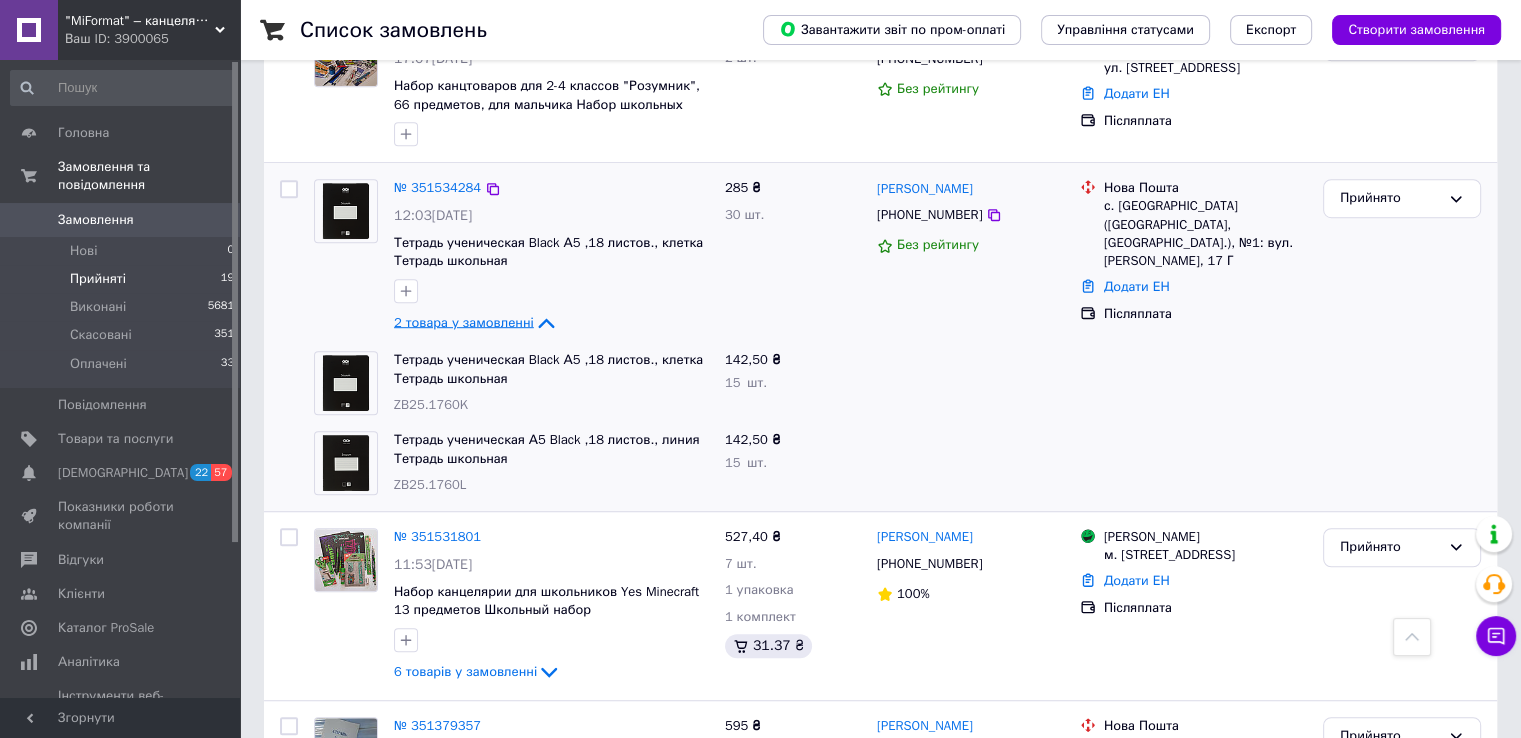 click on "2 товара у замовленні" at bounding box center [464, 322] 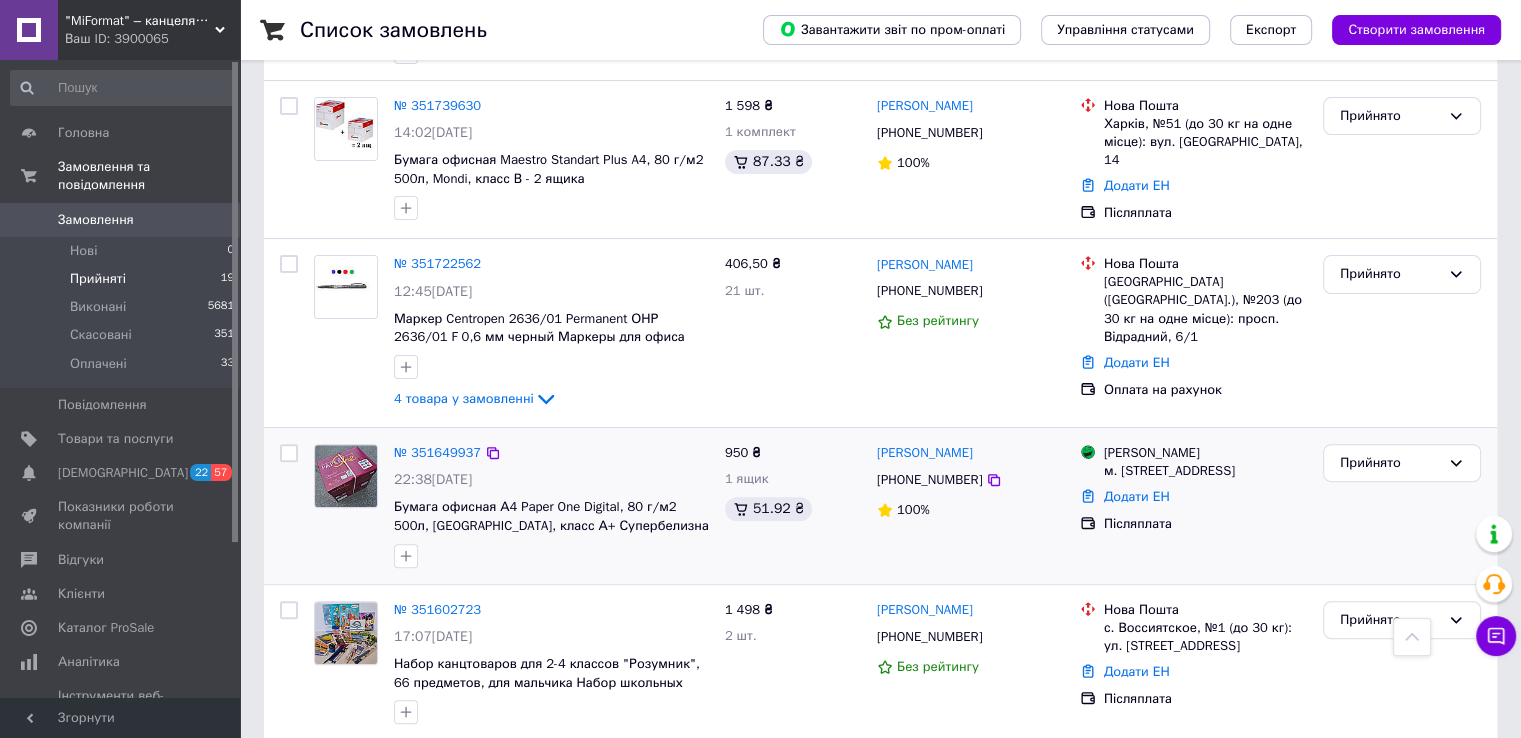 scroll, scrollTop: 530, scrollLeft: 0, axis: vertical 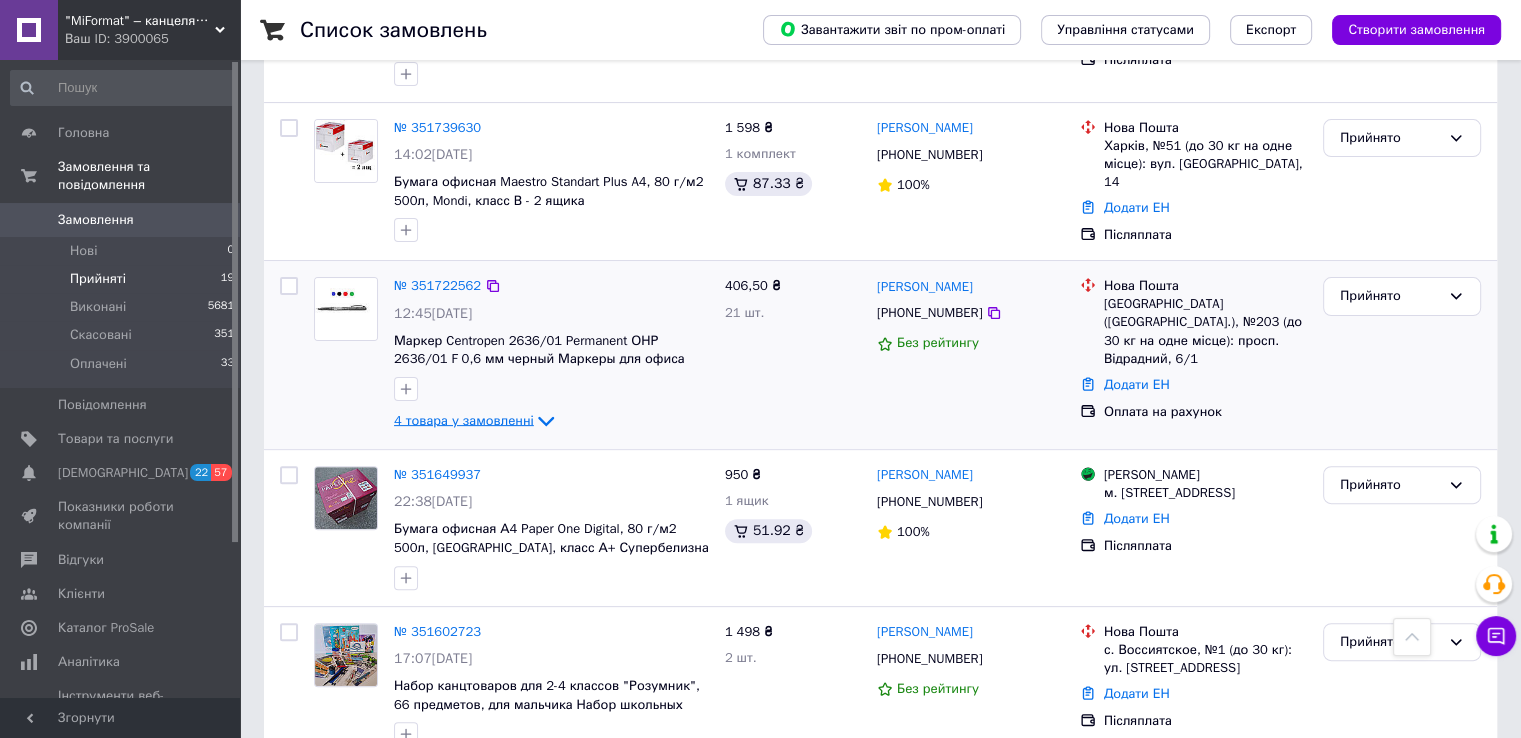 click on "4 товара у замовленні" at bounding box center (464, 420) 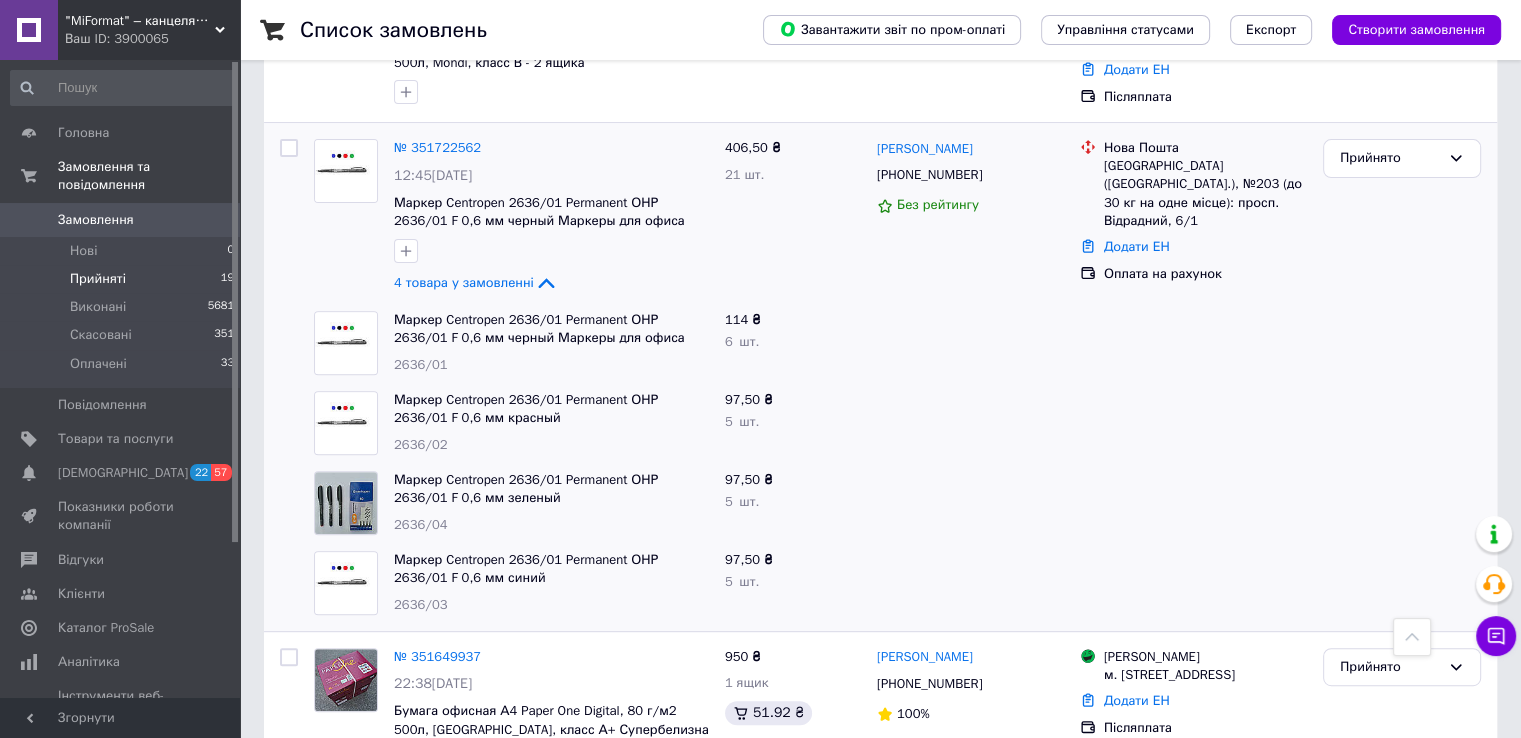 scroll, scrollTop: 730, scrollLeft: 0, axis: vertical 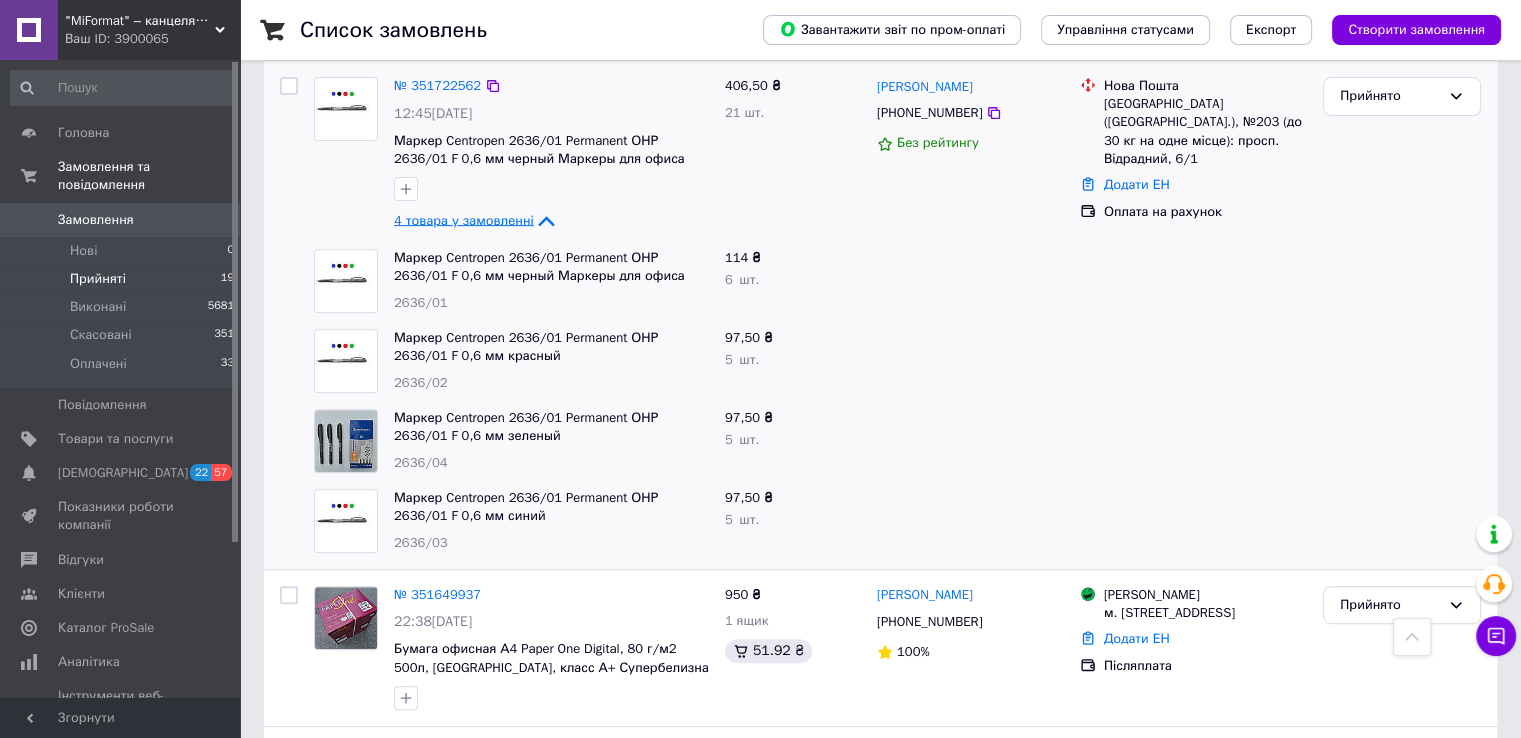 click on "4 товара у замовленні" at bounding box center (464, 220) 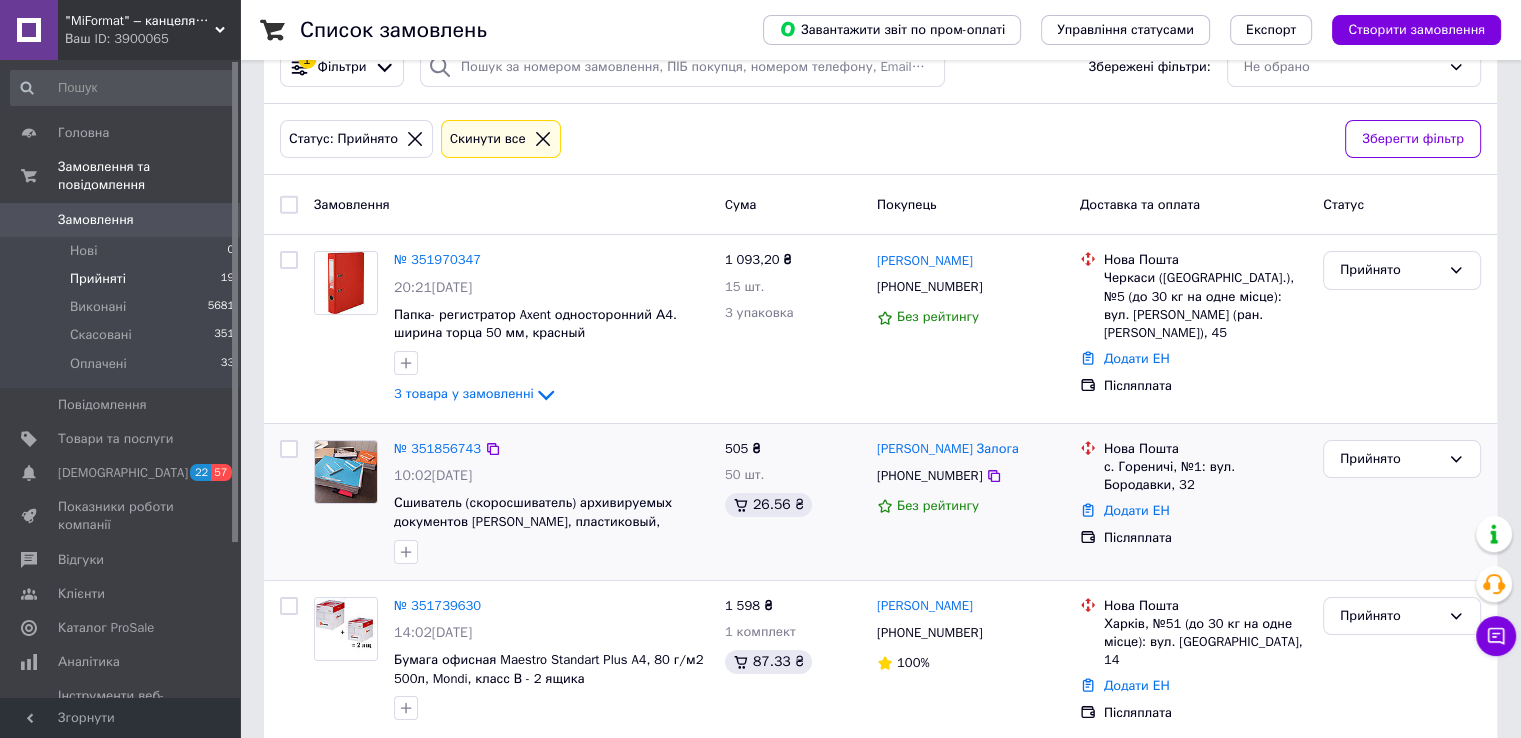 scroll, scrollTop: 30, scrollLeft: 0, axis: vertical 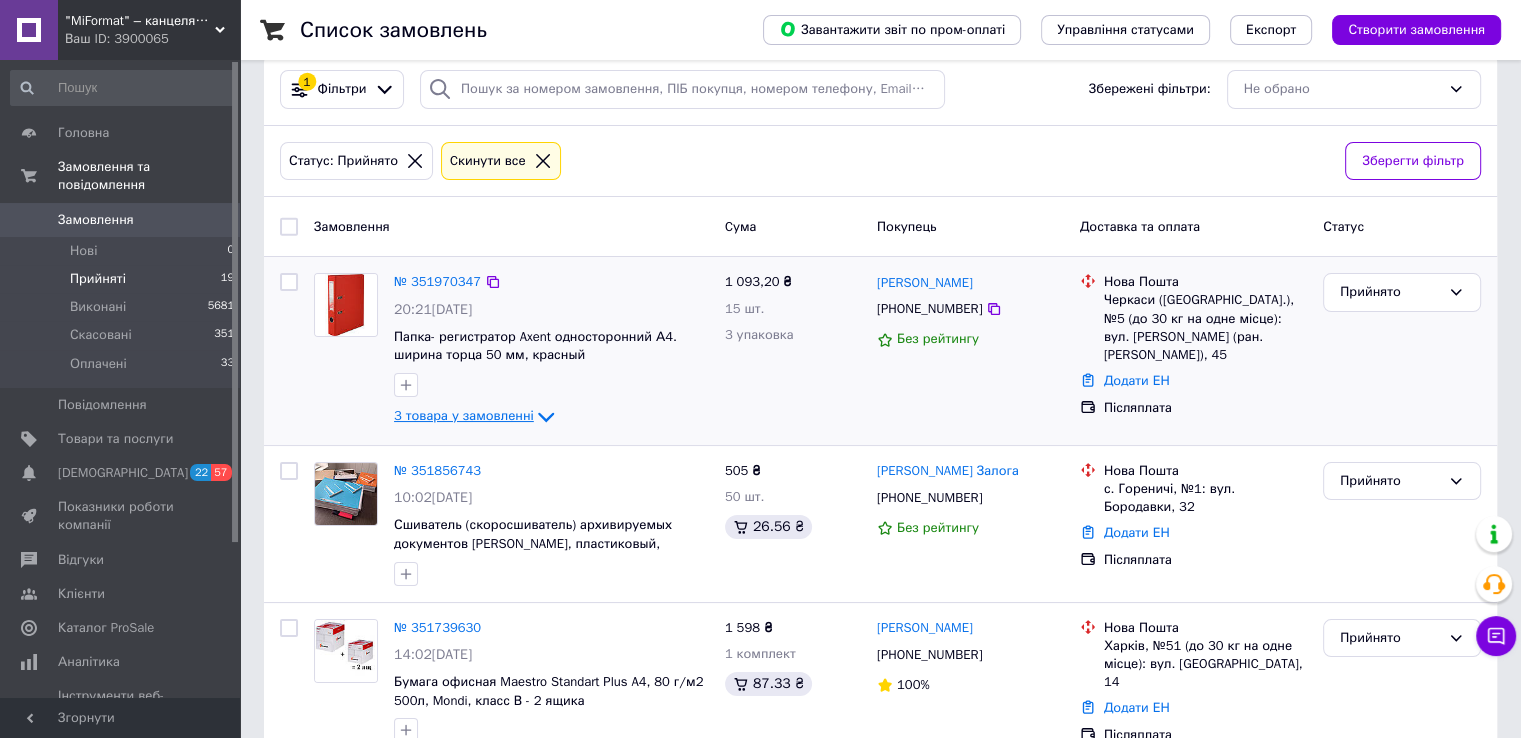 click on "3 товара у замовленні" at bounding box center [464, 416] 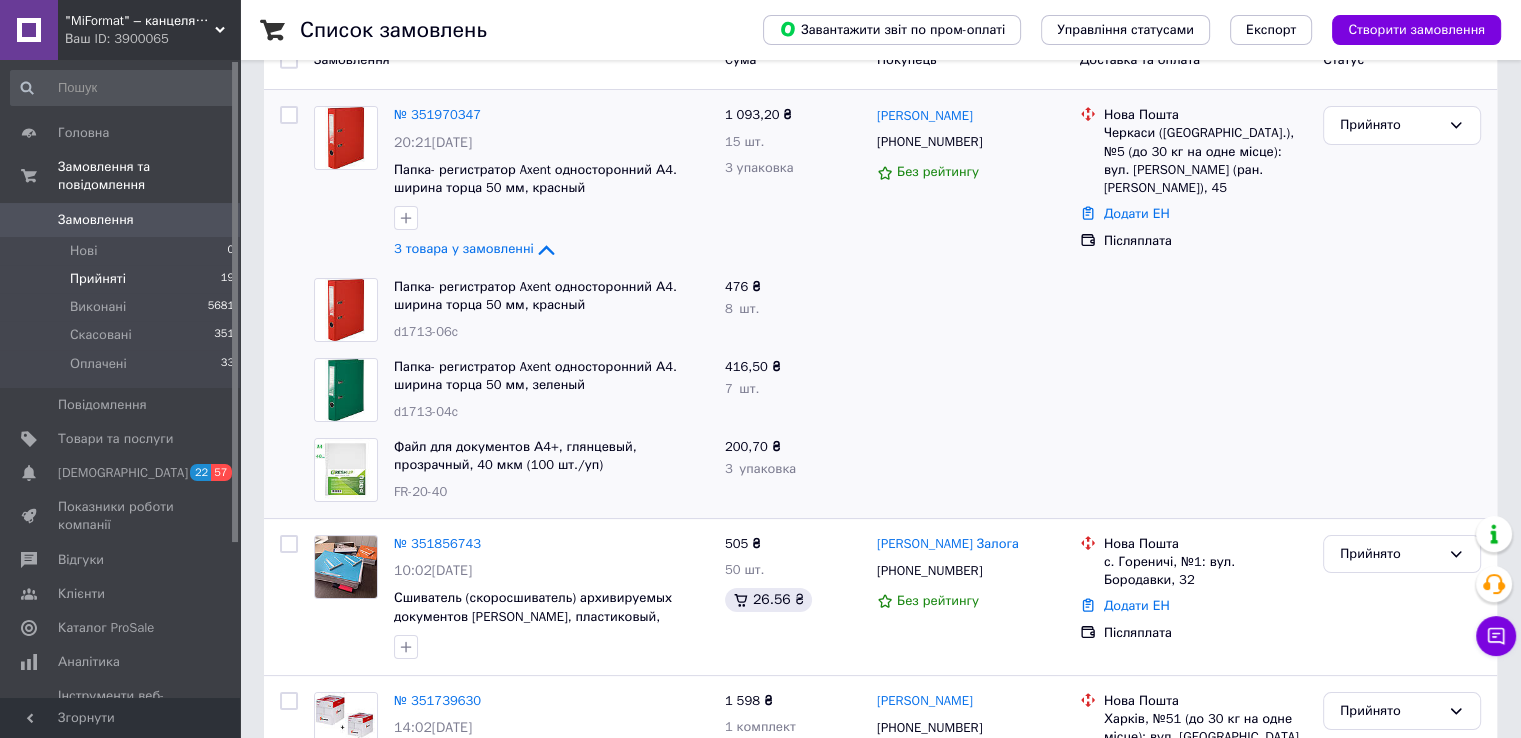 scroll, scrollTop: 230, scrollLeft: 0, axis: vertical 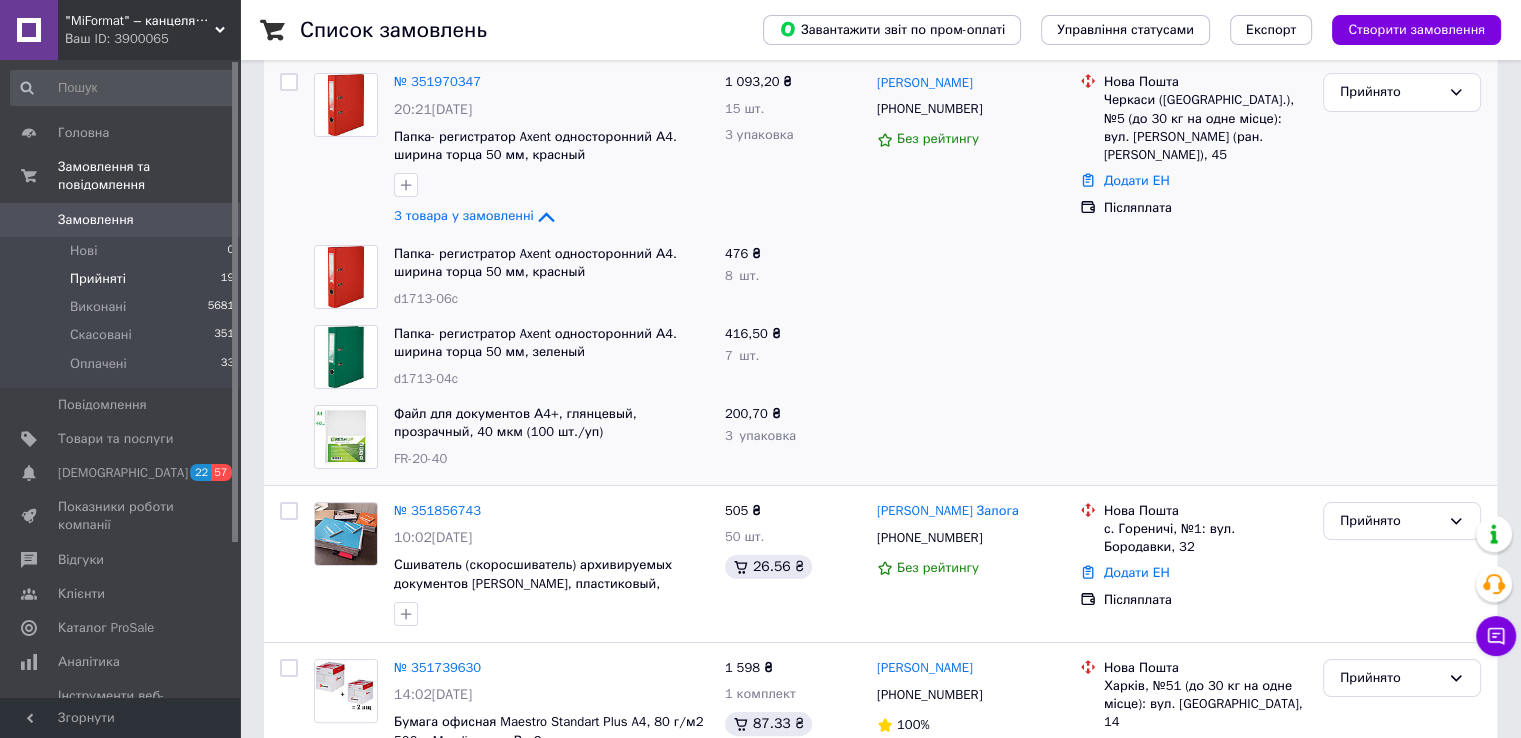 click on "Прийняті" at bounding box center (98, 279) 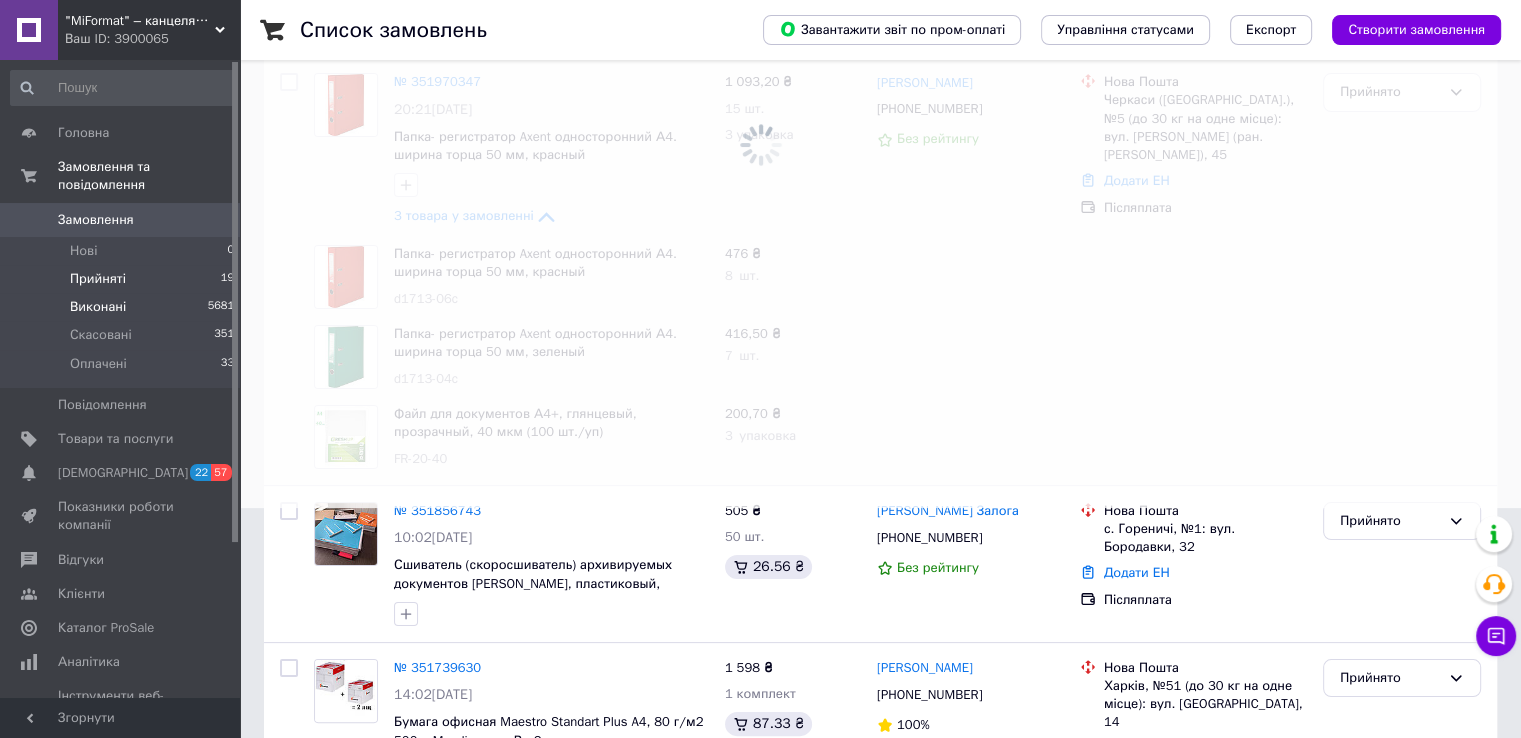 scroll, scrollTop: 0, scrollLeft: 0, axis: both 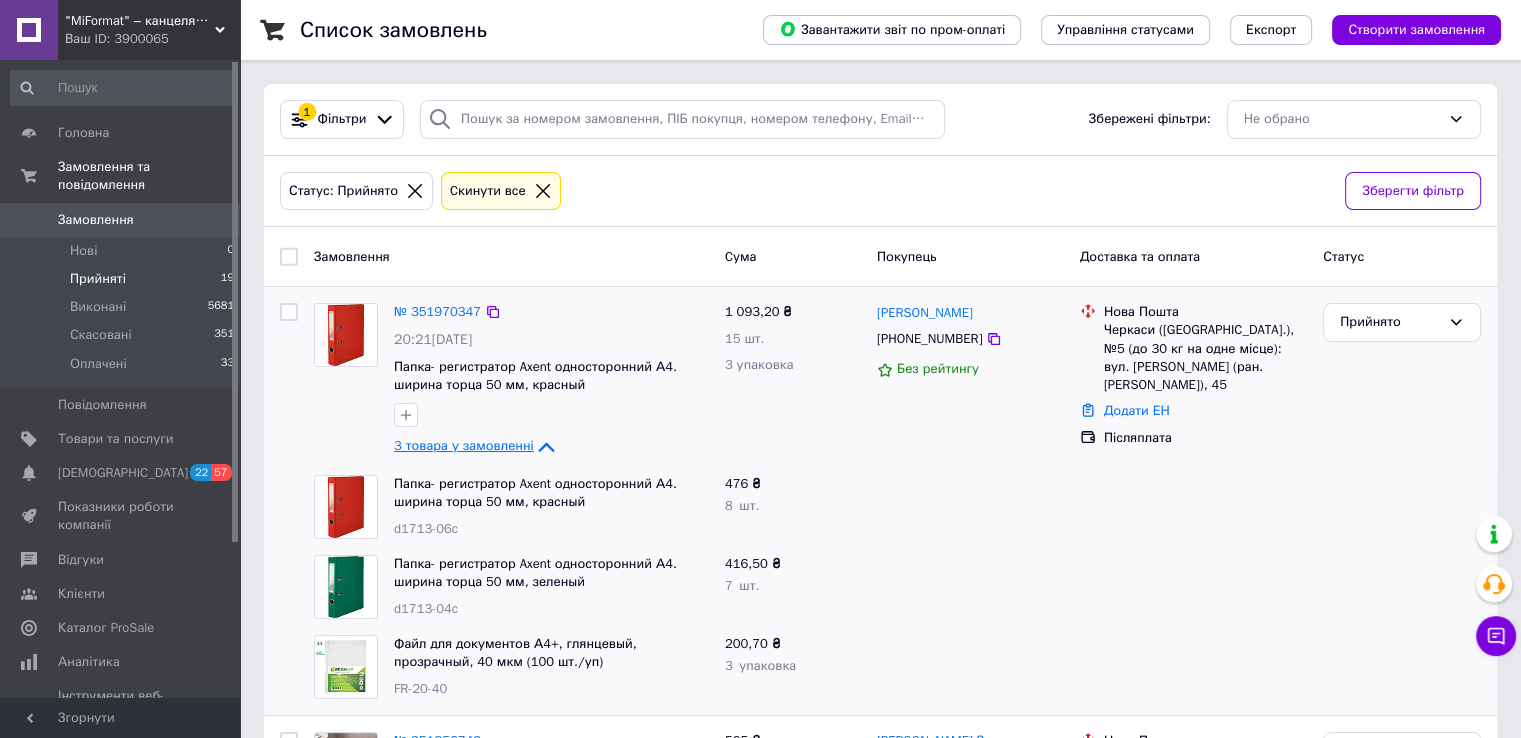 click on "3 товара у замовленні" at bounding box center [464, 446] 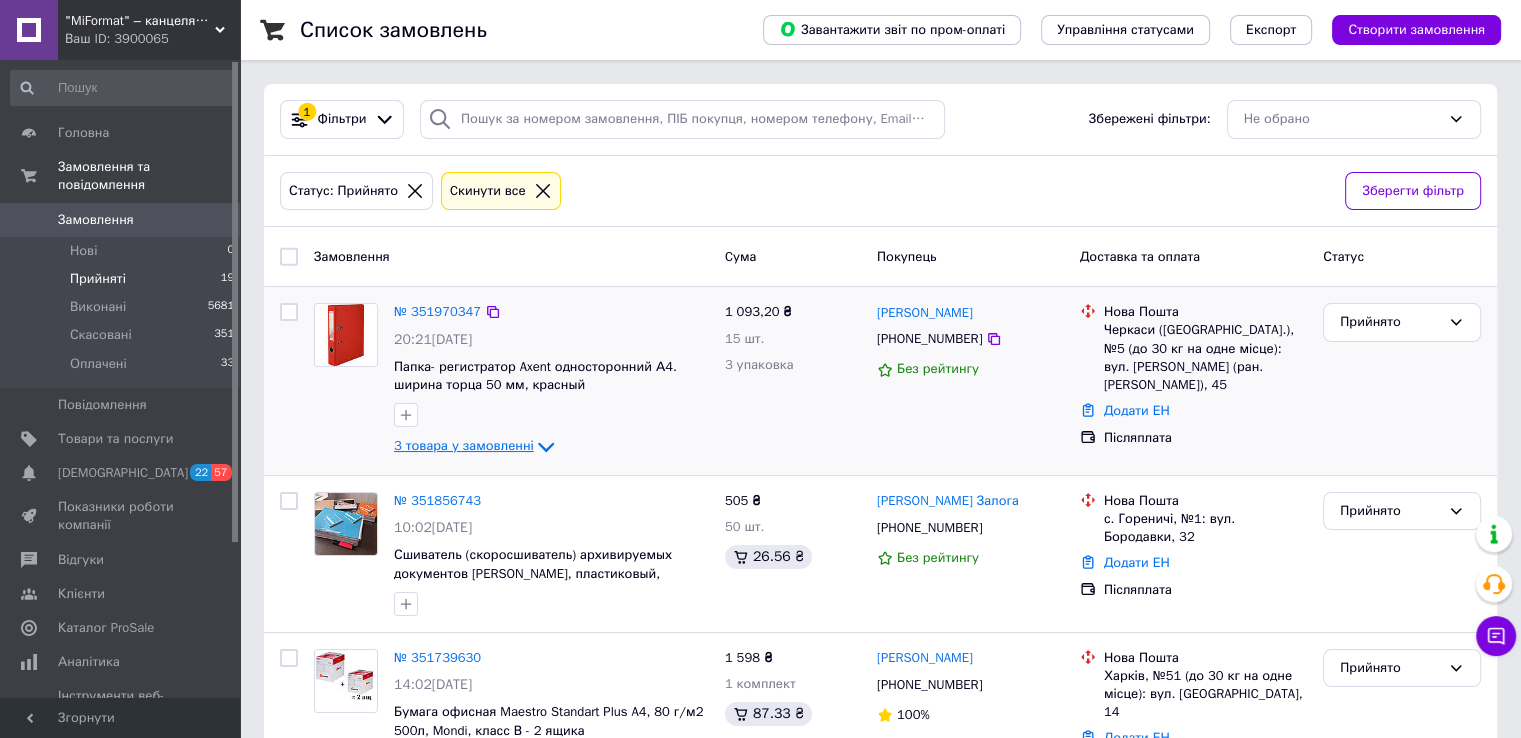 click on "3 товара у замовленні" at bounding box center [464, 446] 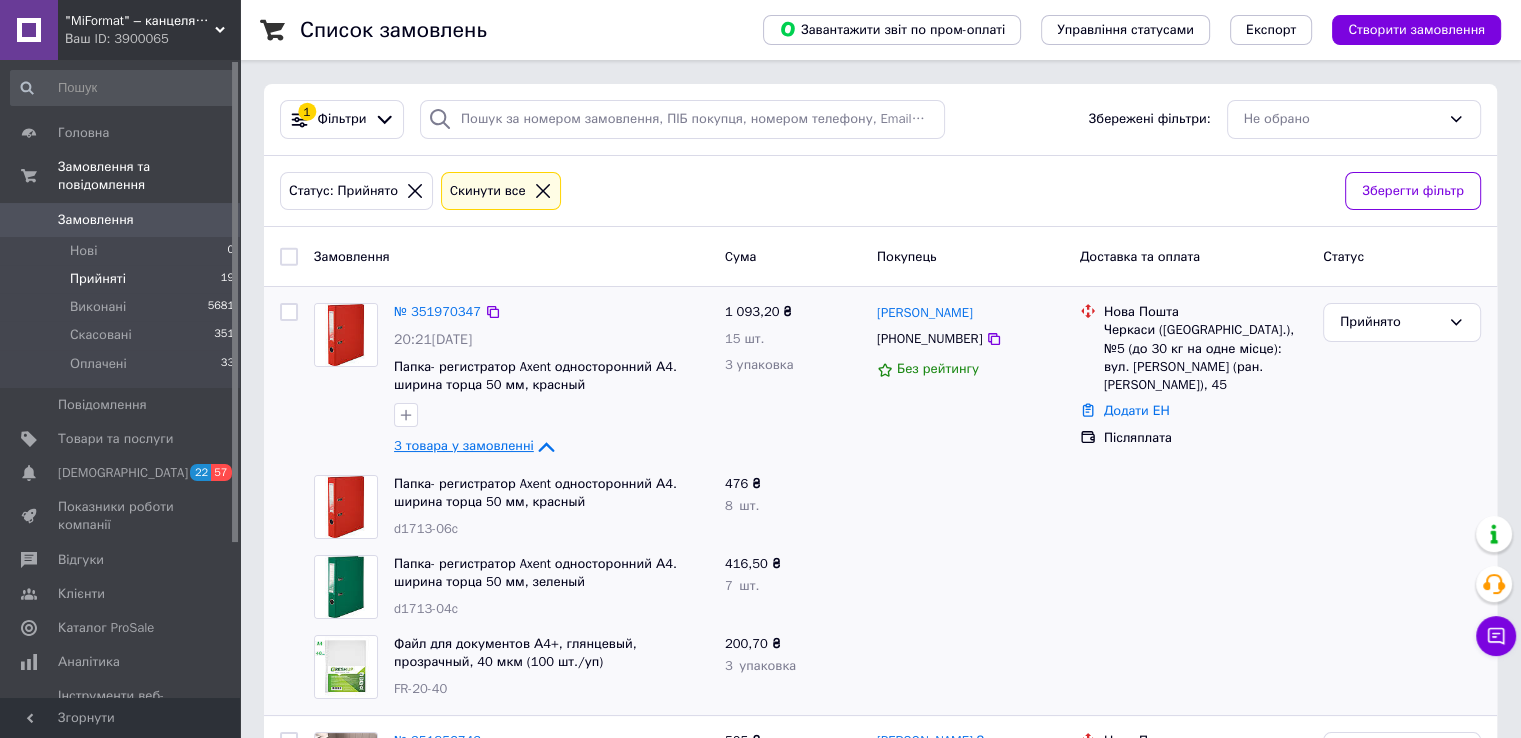 click on "3 товара у замовленні" at bounding box center [464, 446] 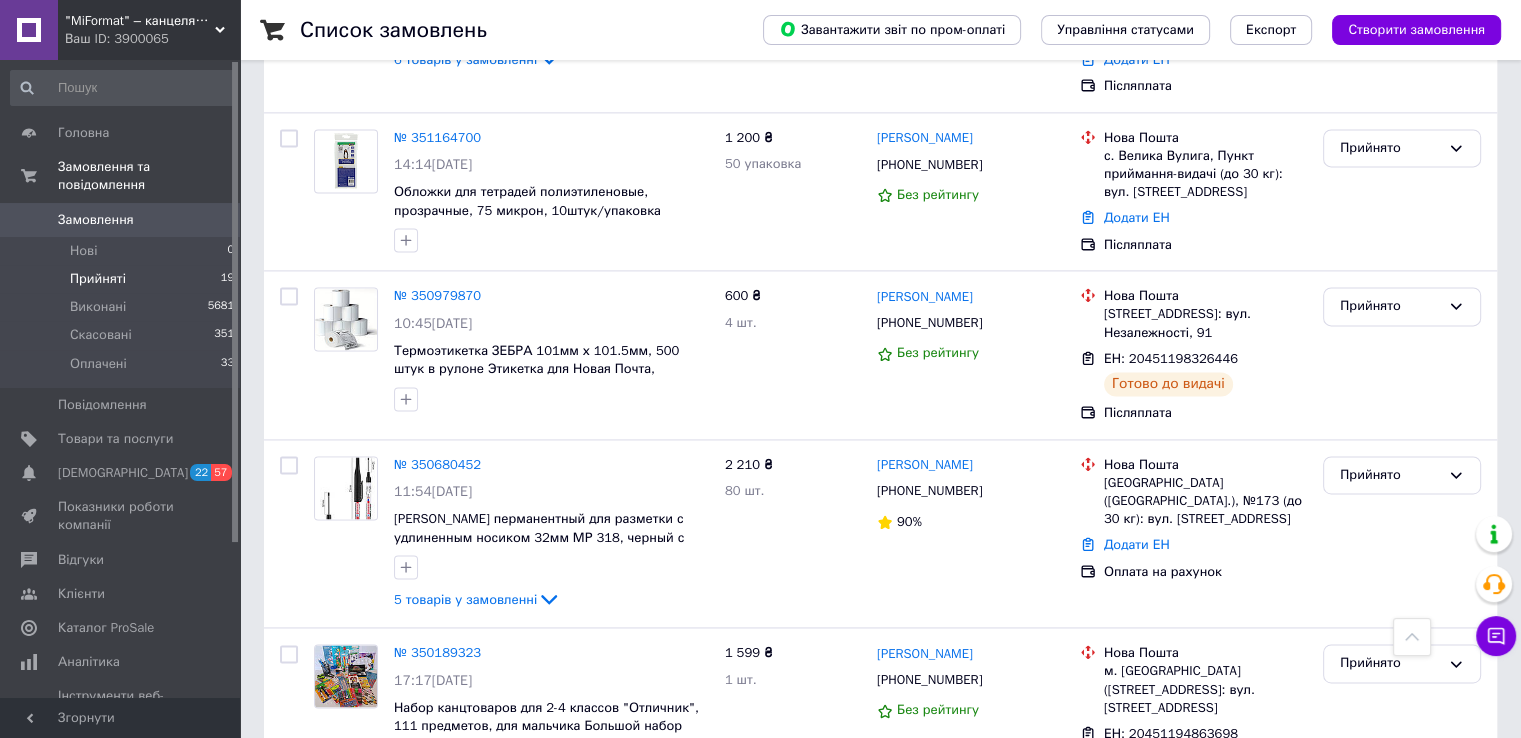 scroll, scrollTop: 2800, scrollLeft: 0, axis: vertical 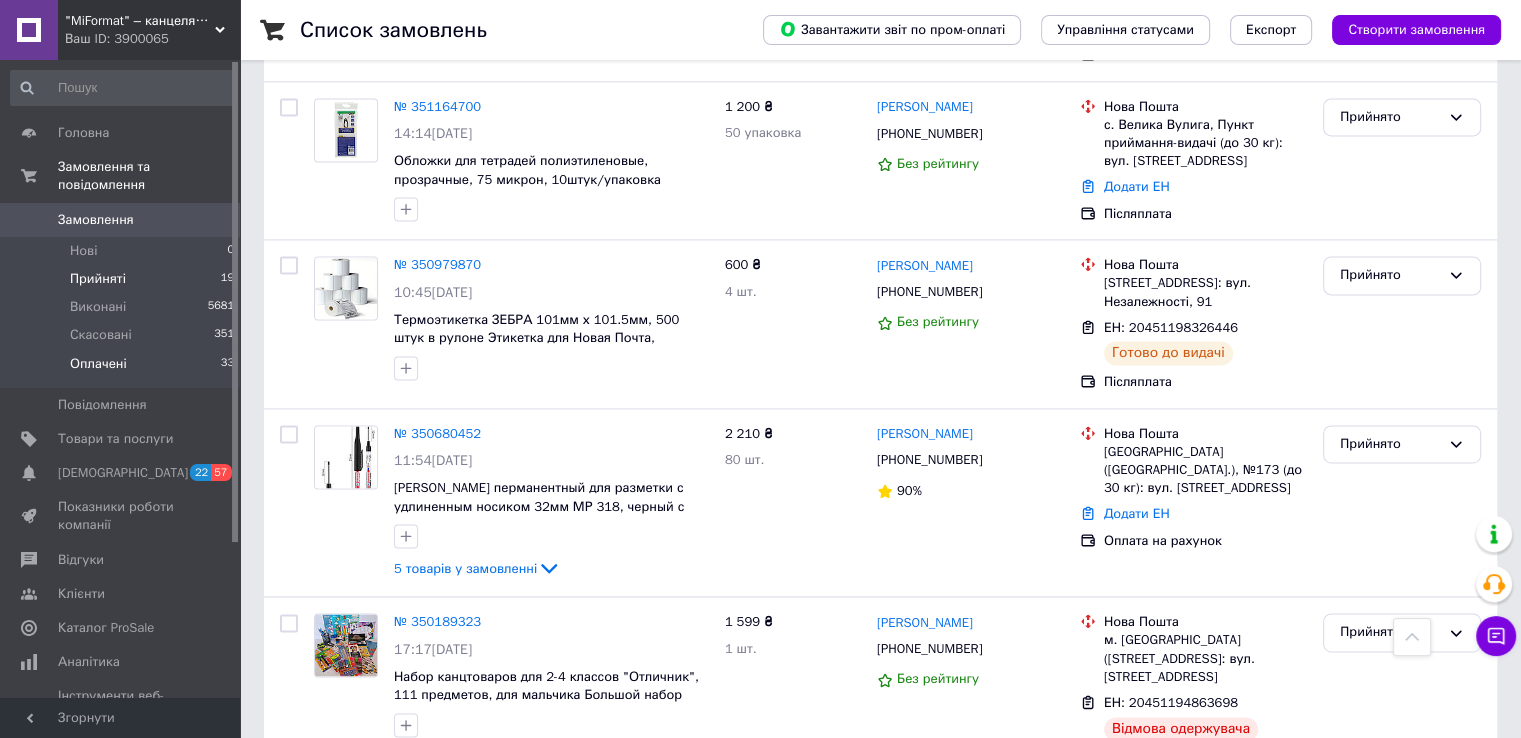 click on "Оплачені" at bounding box center [98, 364] 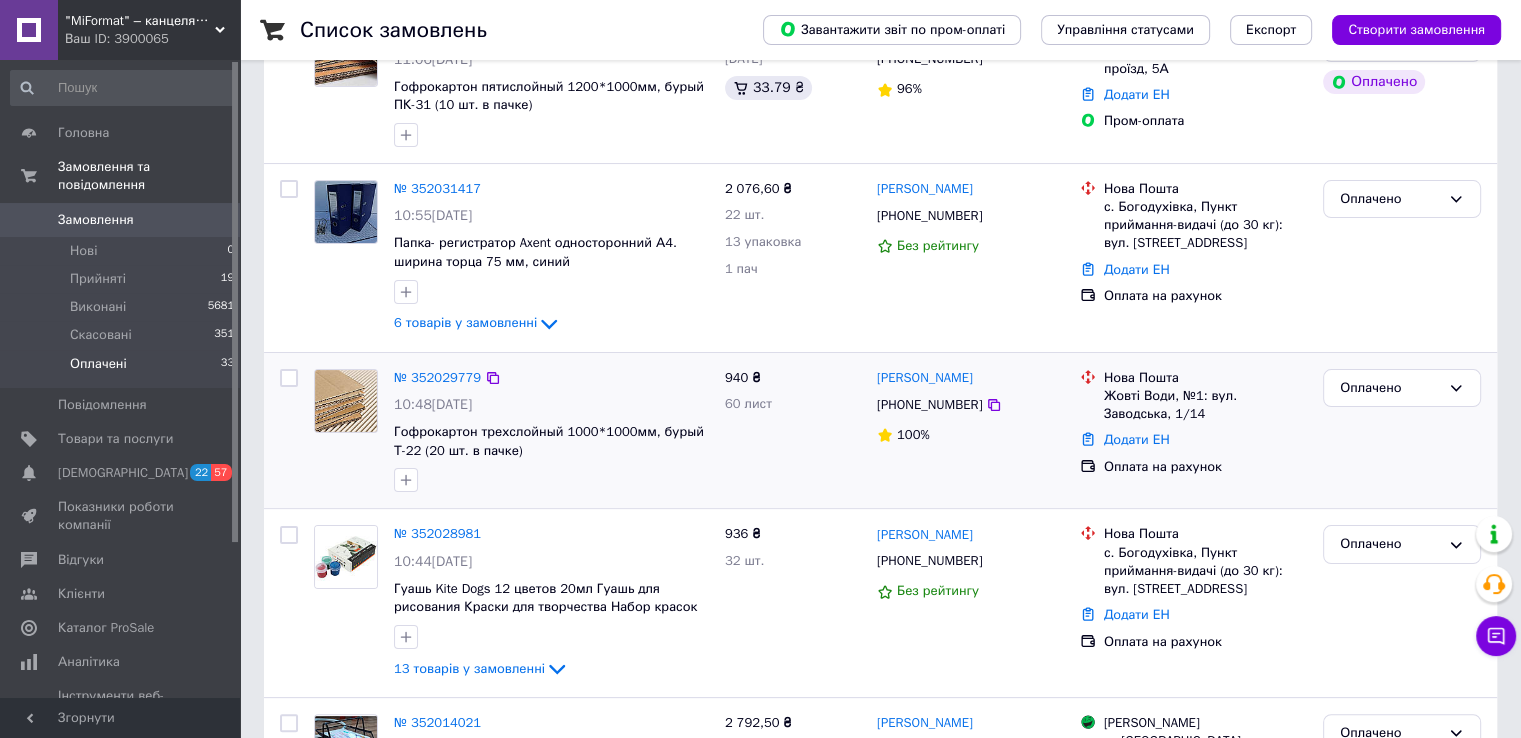 scroll, scrollTop: 300, scrollLeft: 0, axis: vertical 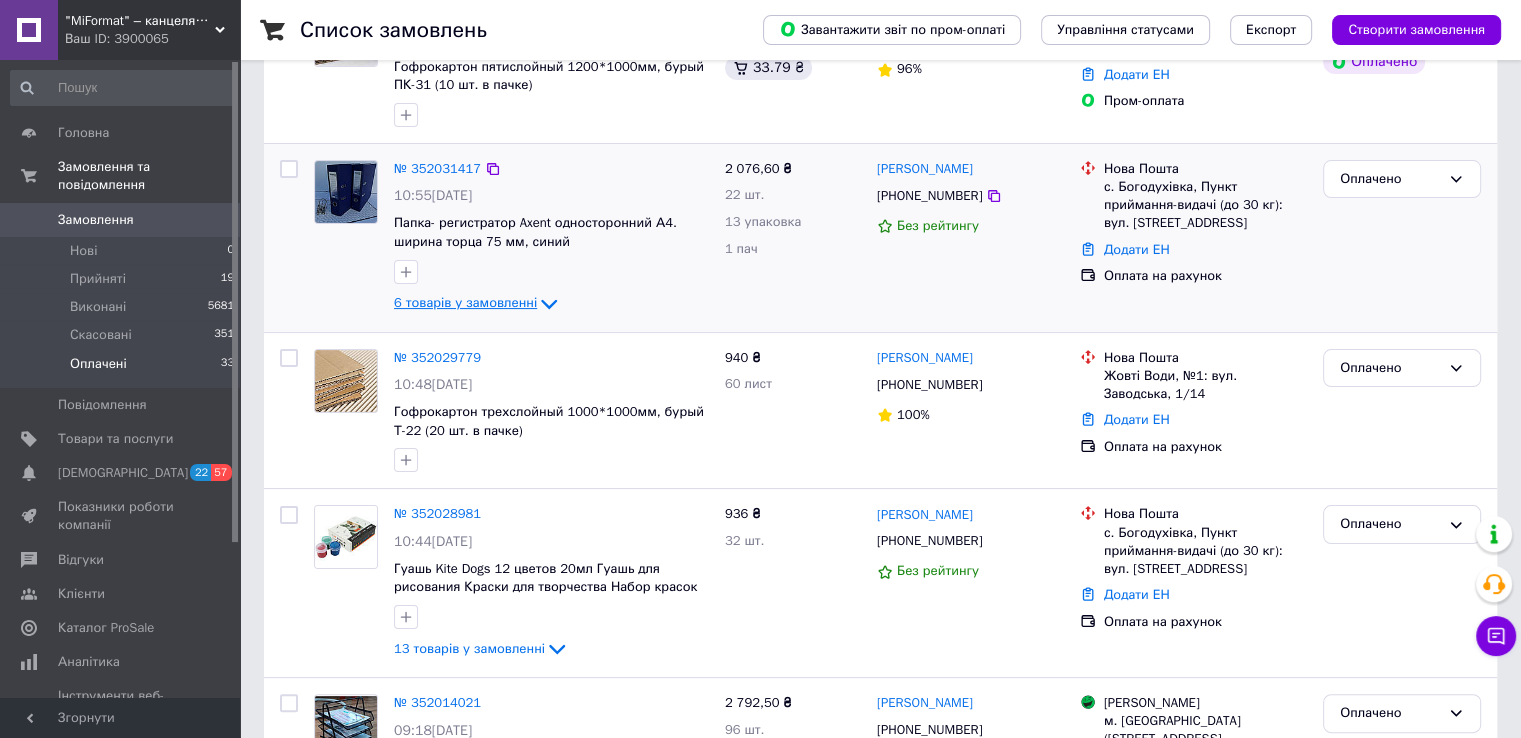 click on "6 товарів у замовленні" at bounding box center (465, 302) 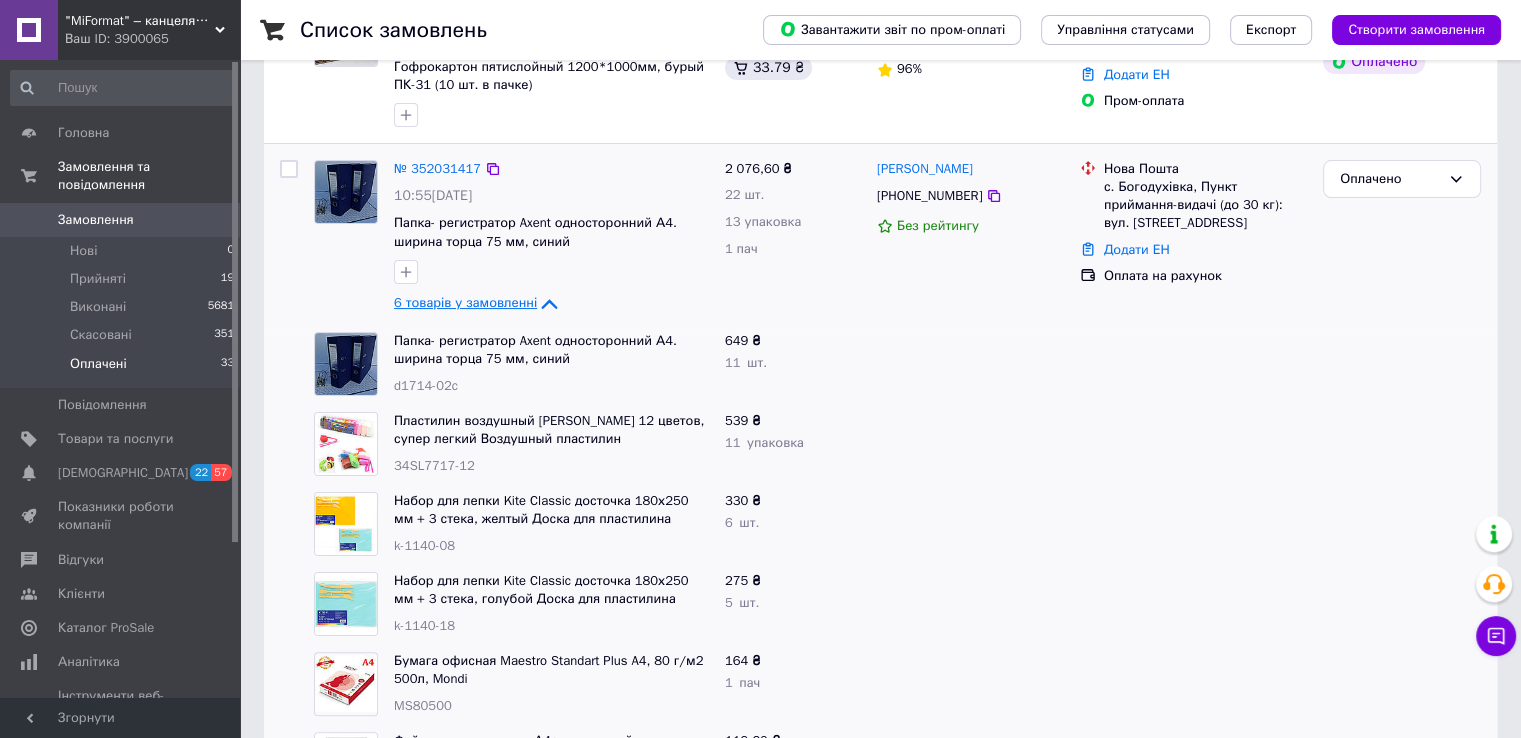 click on "6 товарів у замовленні" at bounding box center [465, 302] 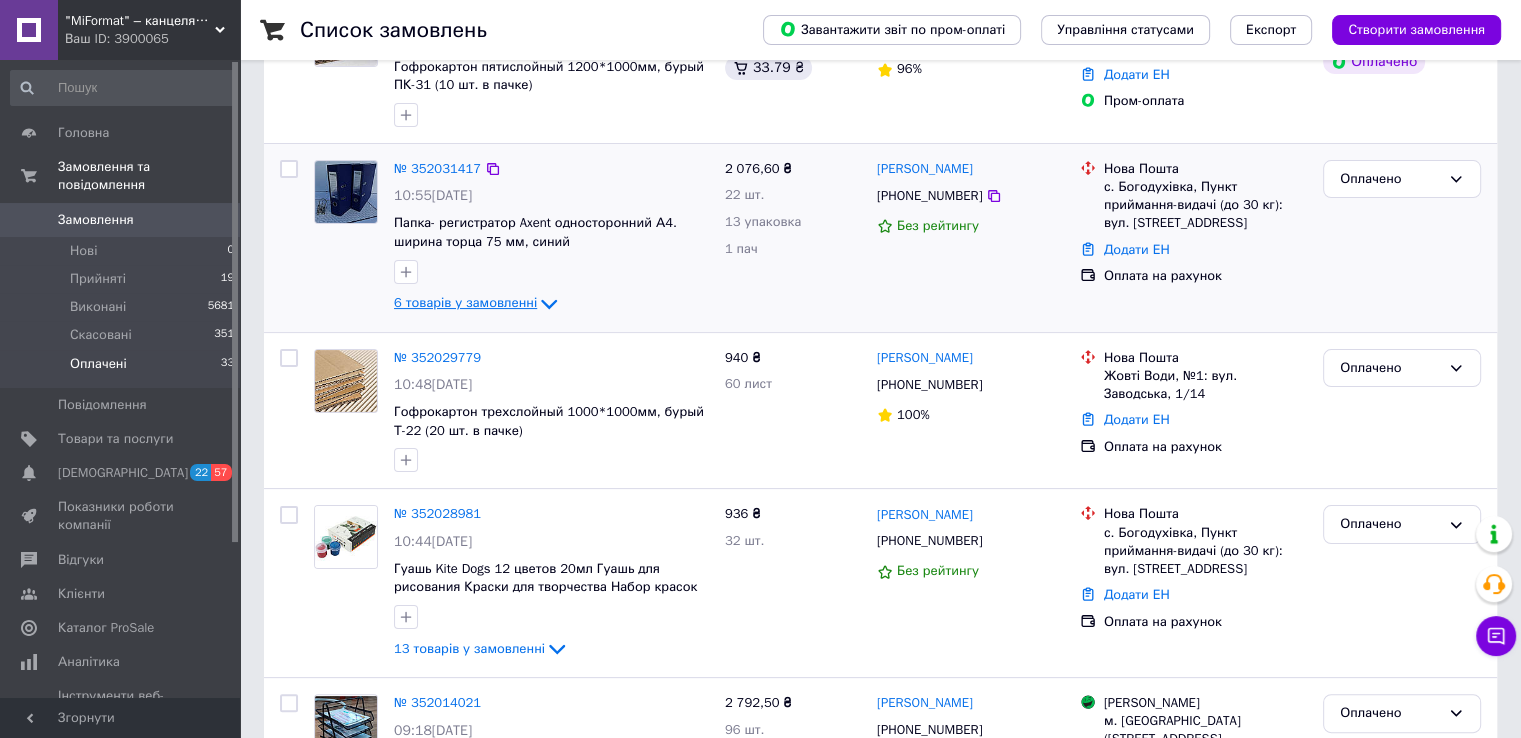 click on "6 товарів у замовленні" at bounding box center [465, 302] 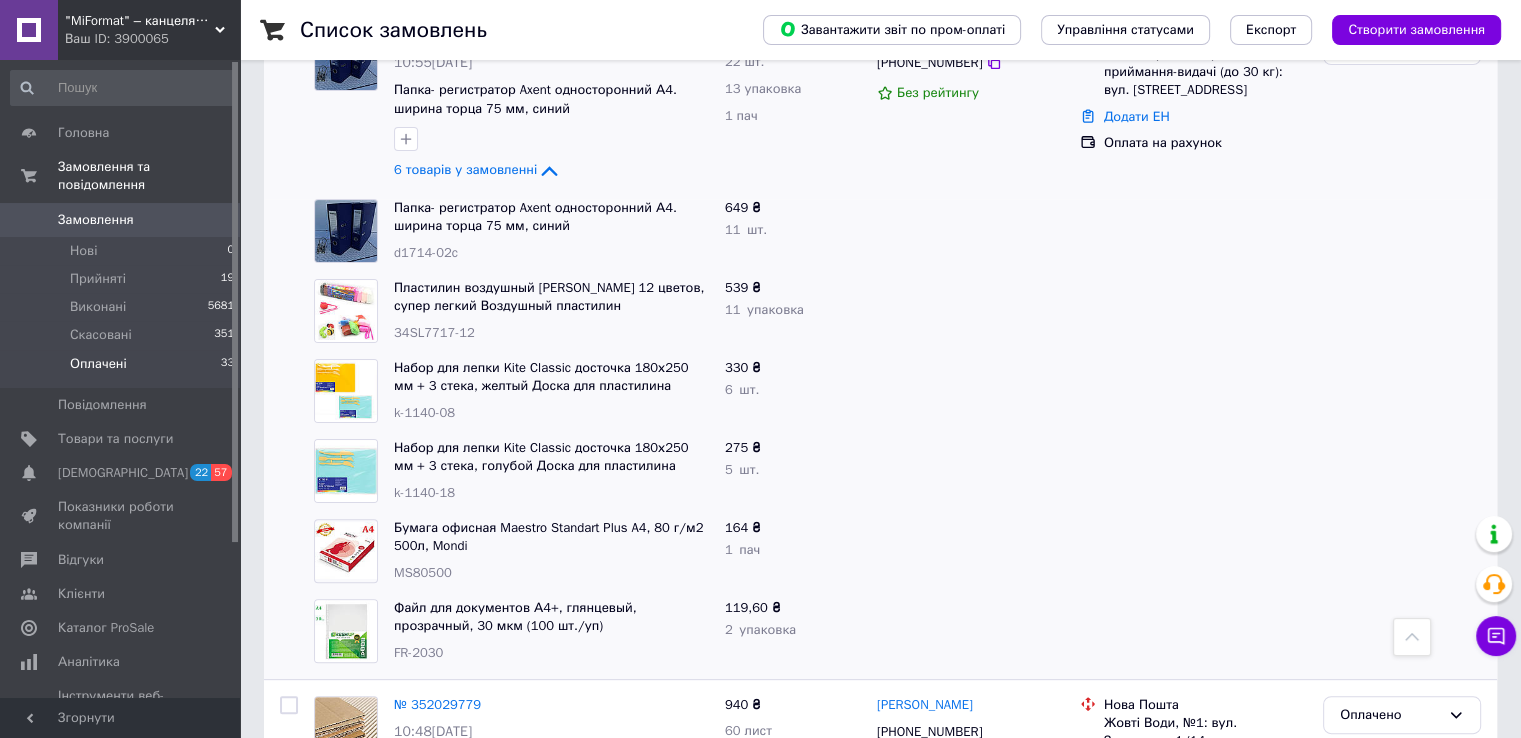 scroll, scrollTop: 400, scrollLeft: 0, axis: vertical 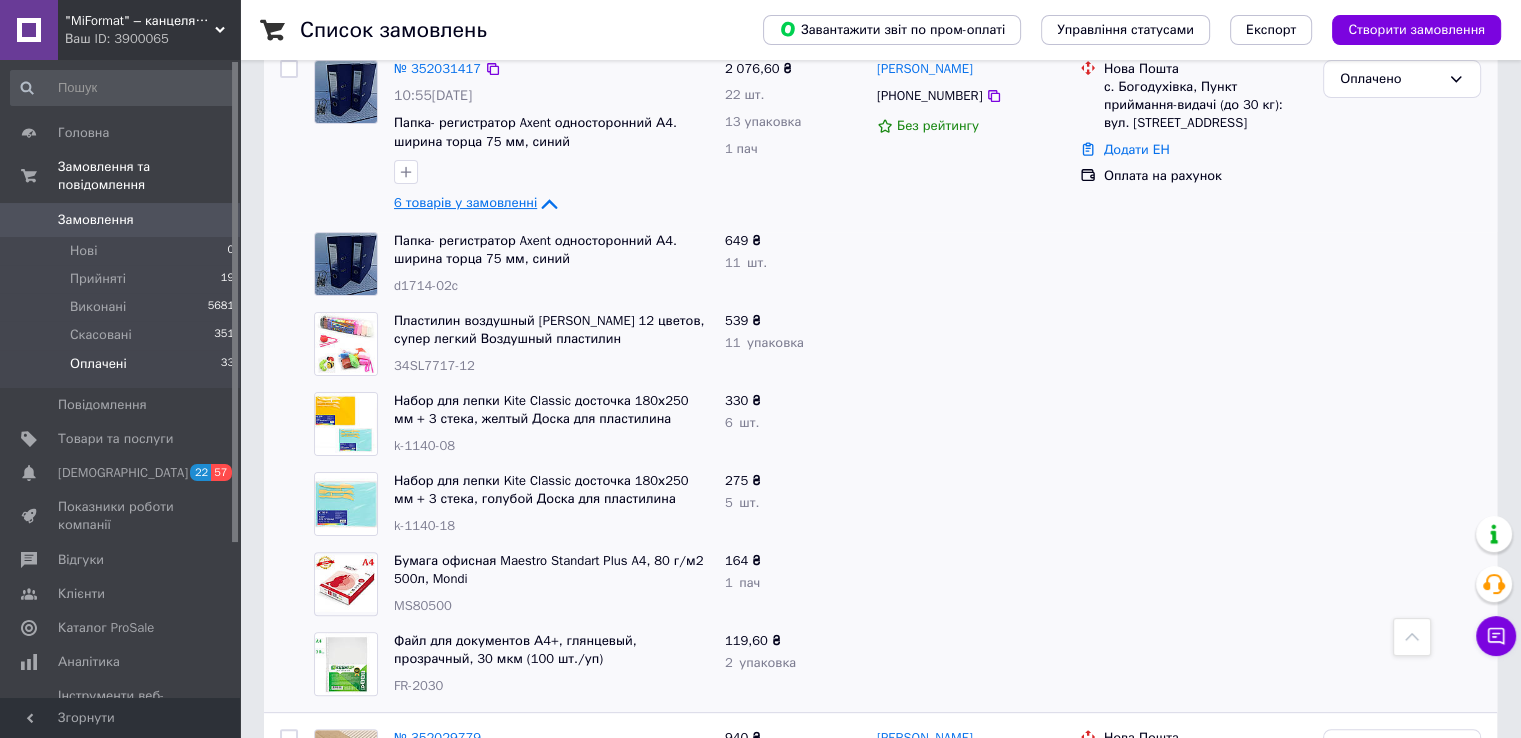 click on "6 товарів у замовленні" at bounding box center (465, 202) 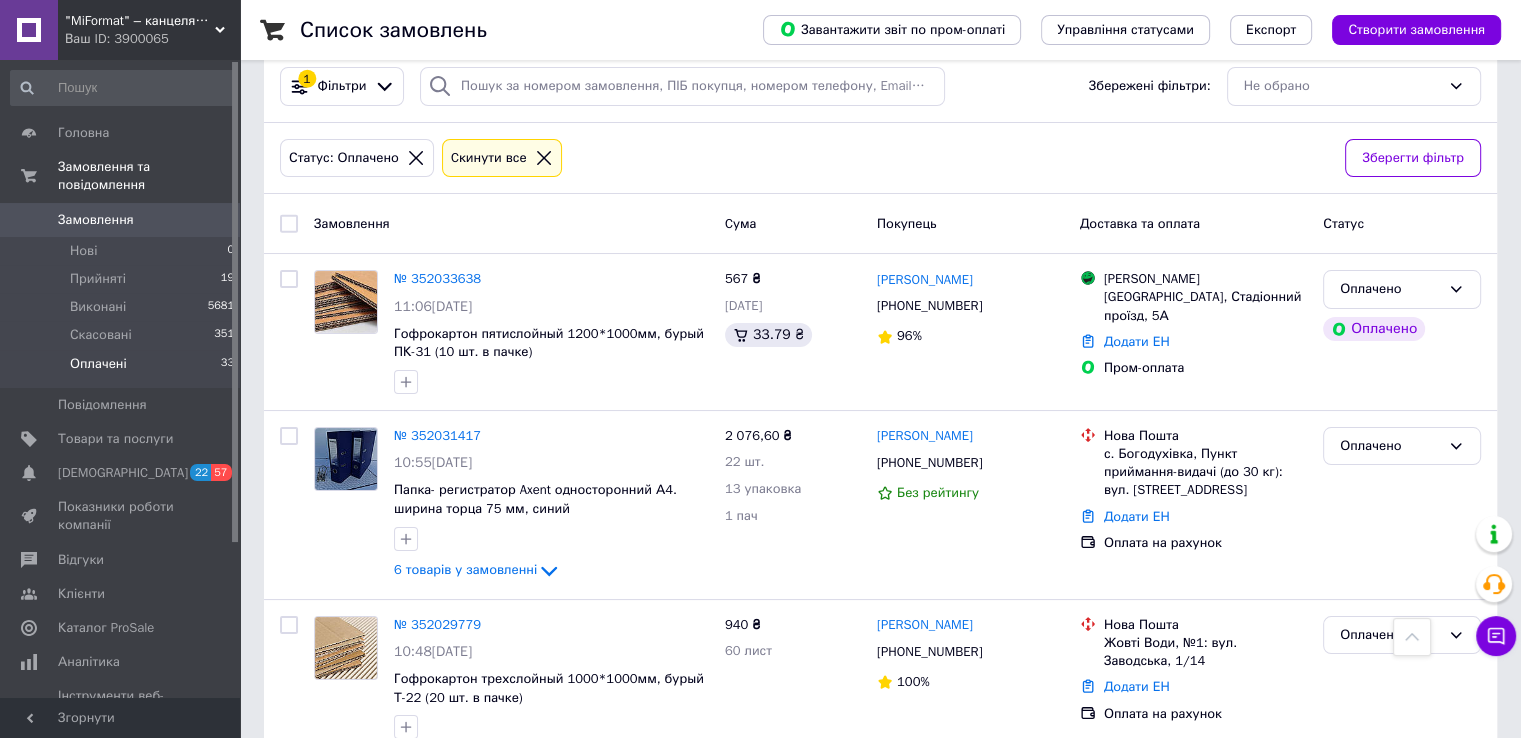 scroll, scrollTop: 0, scrollLeft: 0, axis: both 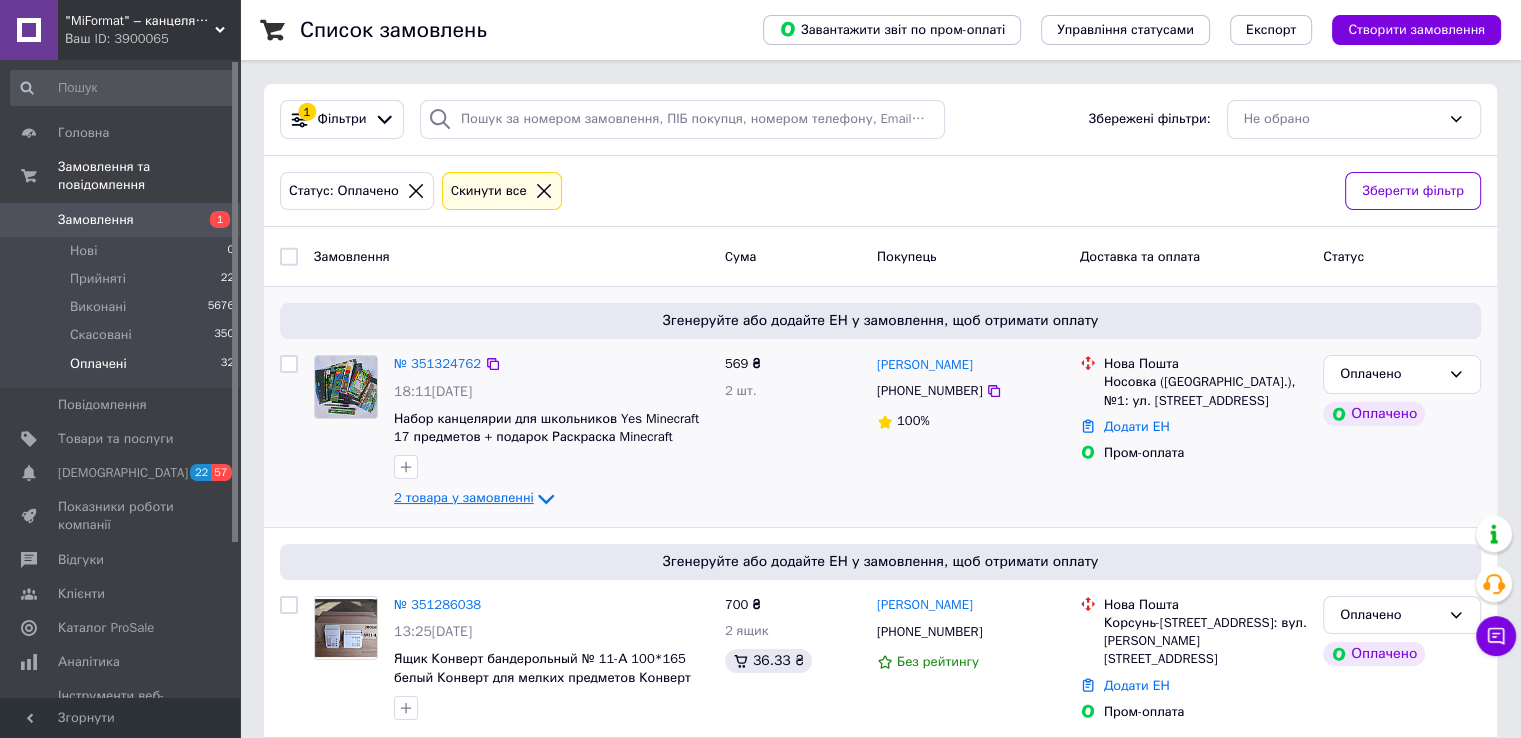 click on "2 товара у замовленні" at bounding box center [464, 498] 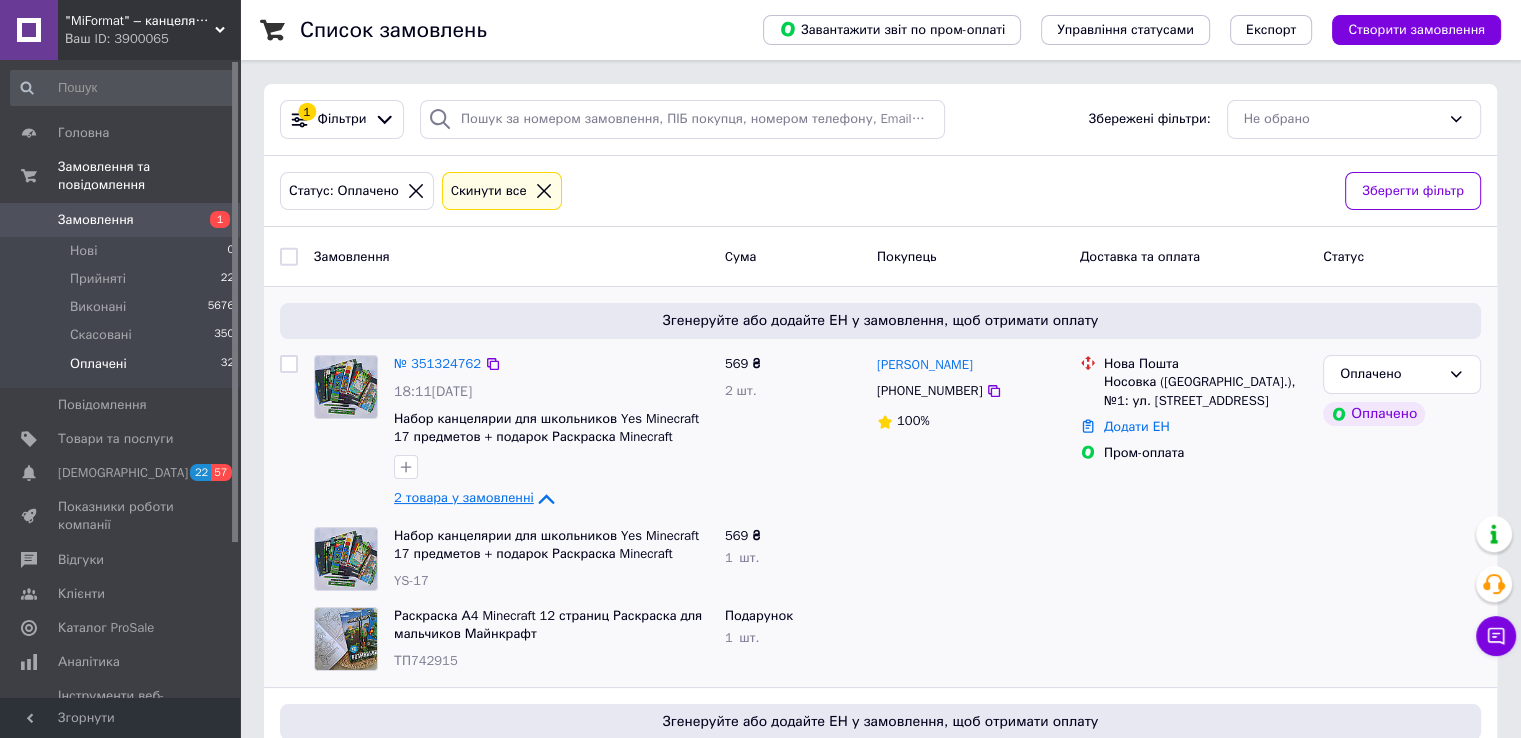 click on "2 товара у замовленні" at bounding box center [464, 498] 